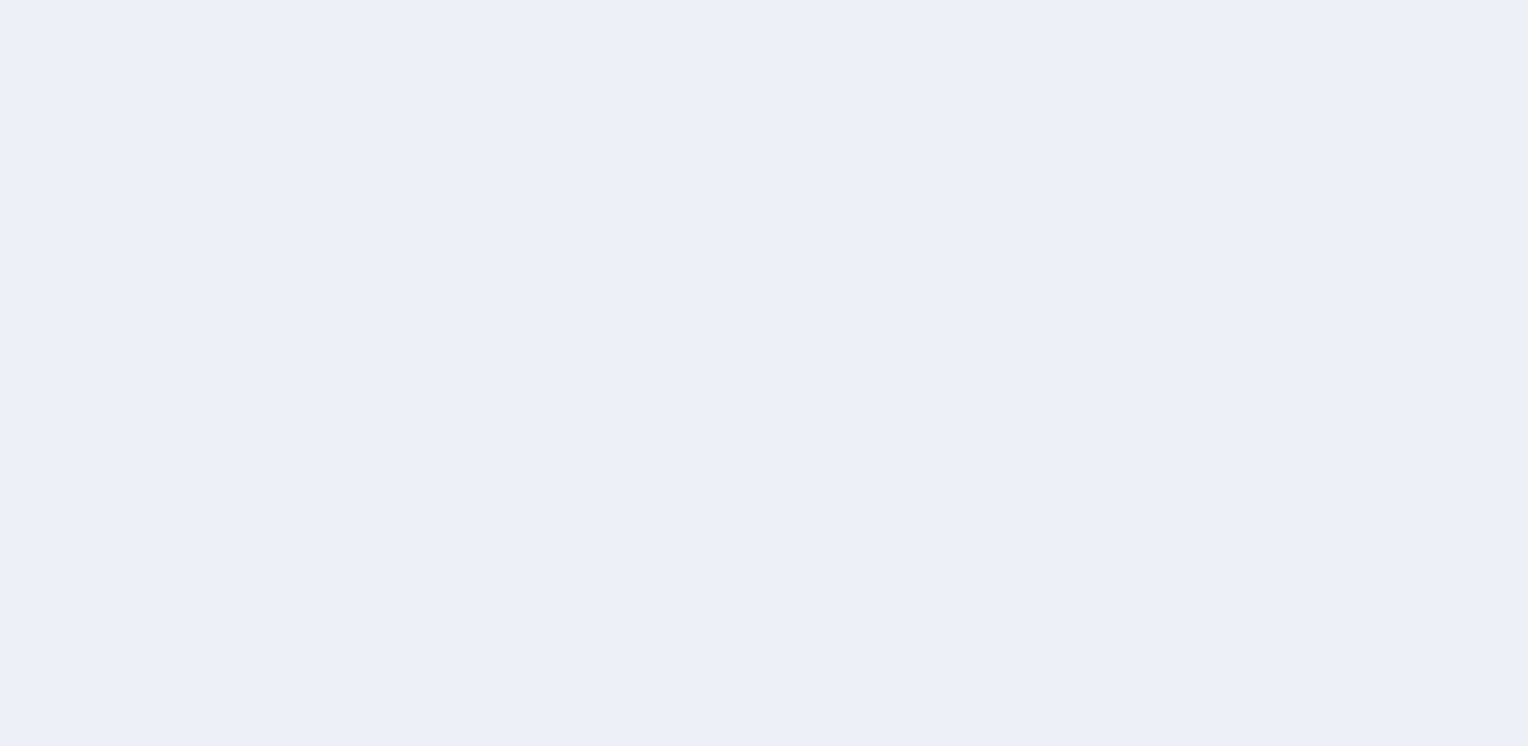 scroll, scrollTop: 0, scrollLeft: 0, axis: both 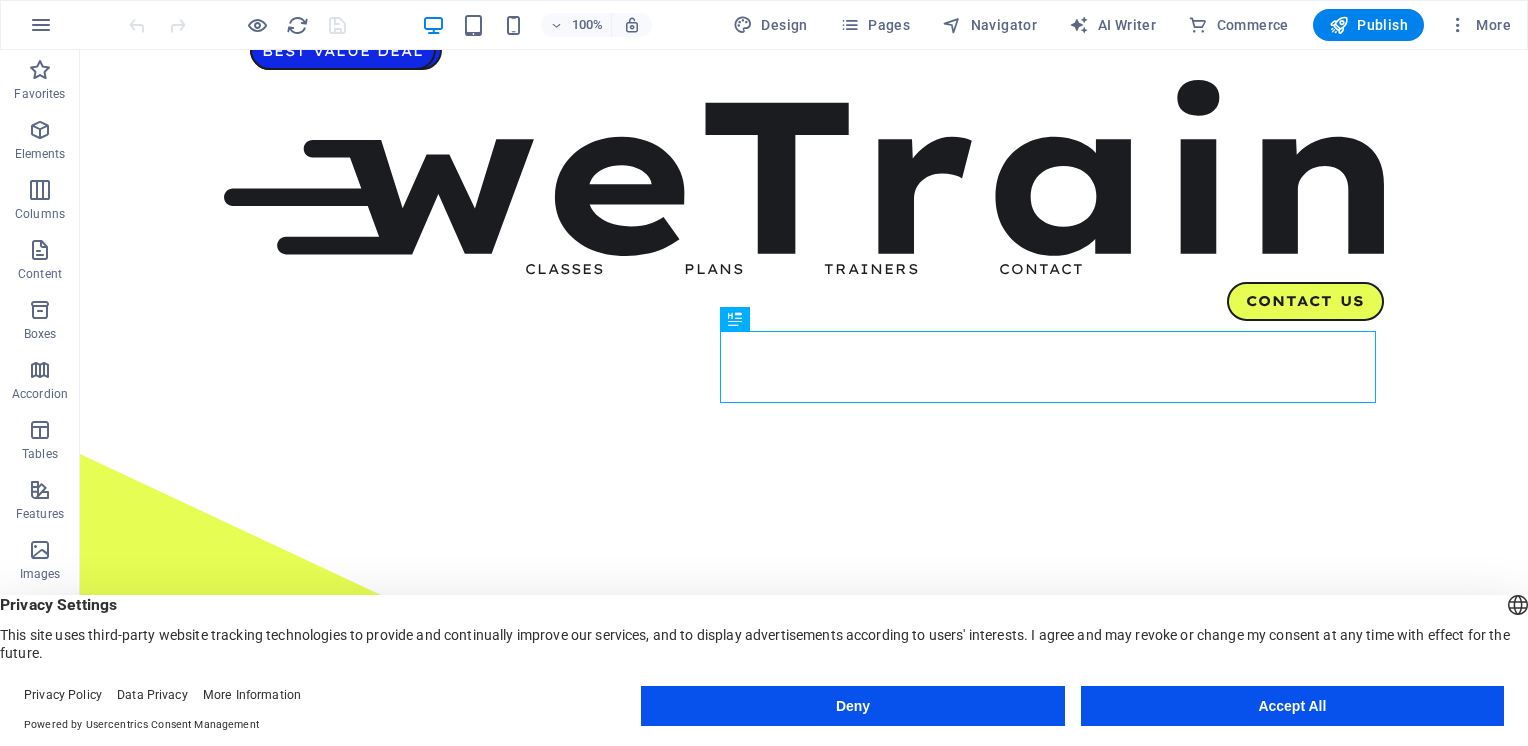 click on "English
Deutsch" at bounding box center [1518, 607] 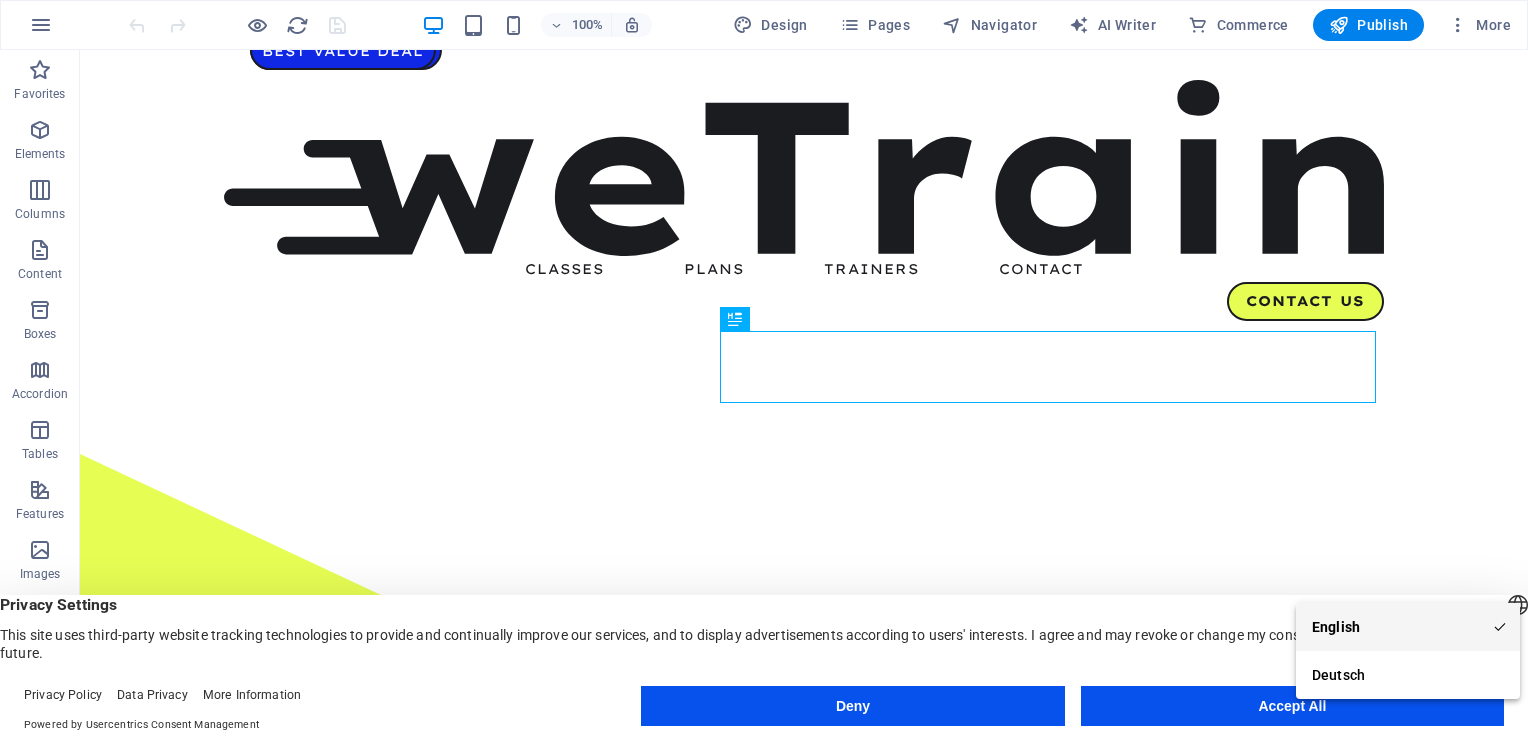 click on "English" at bounding box center (1408, 627) 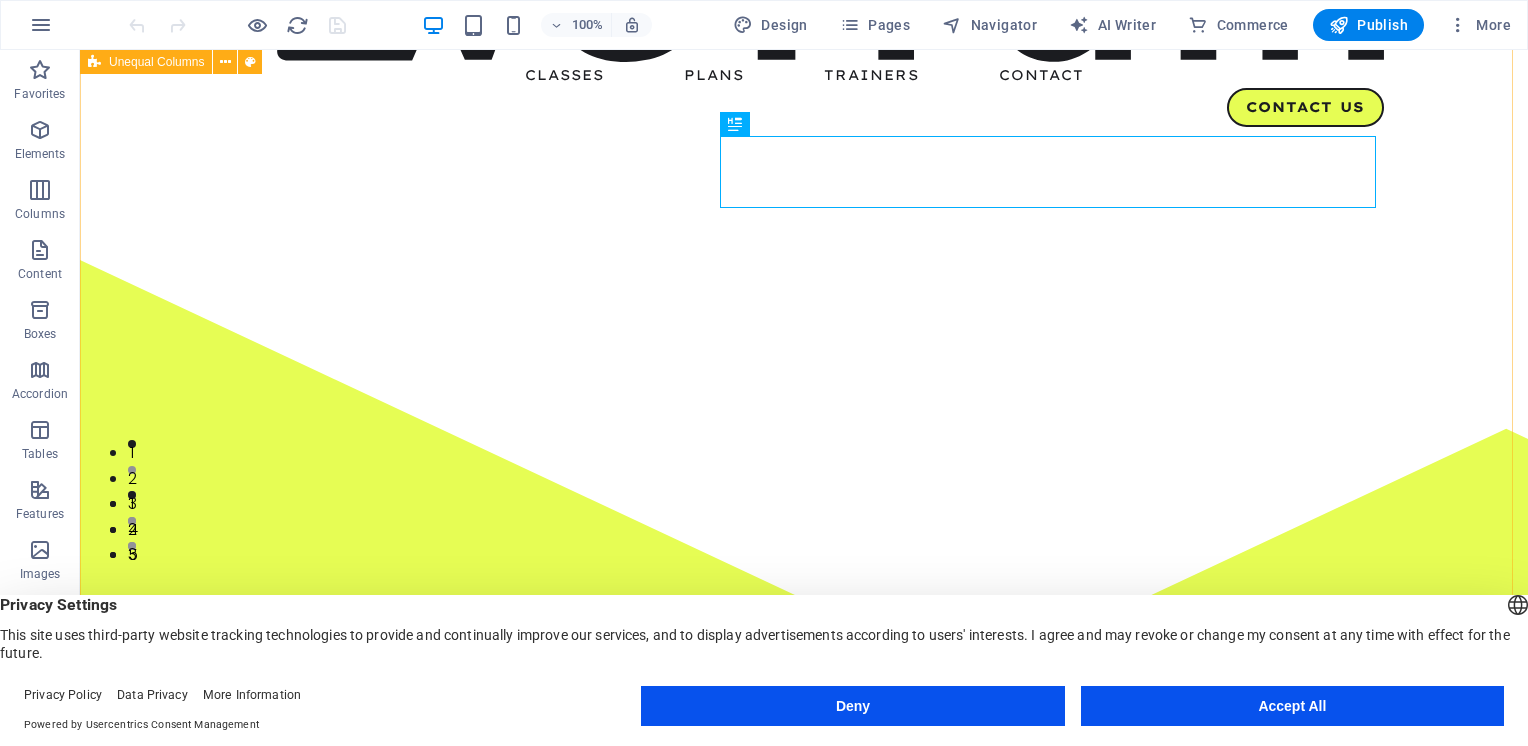 scroll, scrollTop: 200, scrollLeft: 0, axis: vertical 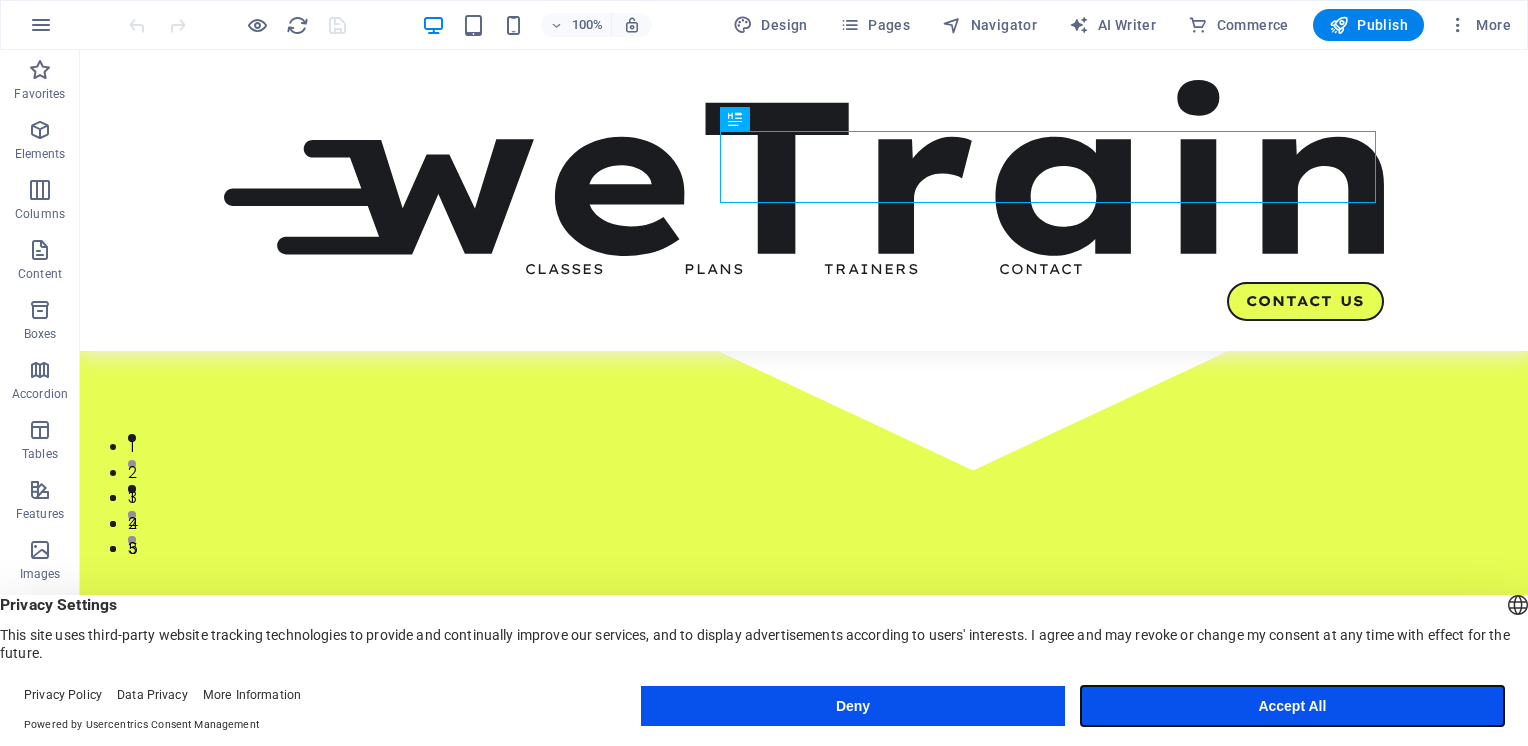 click on "Accept All" at bounding box center [1292, 706] 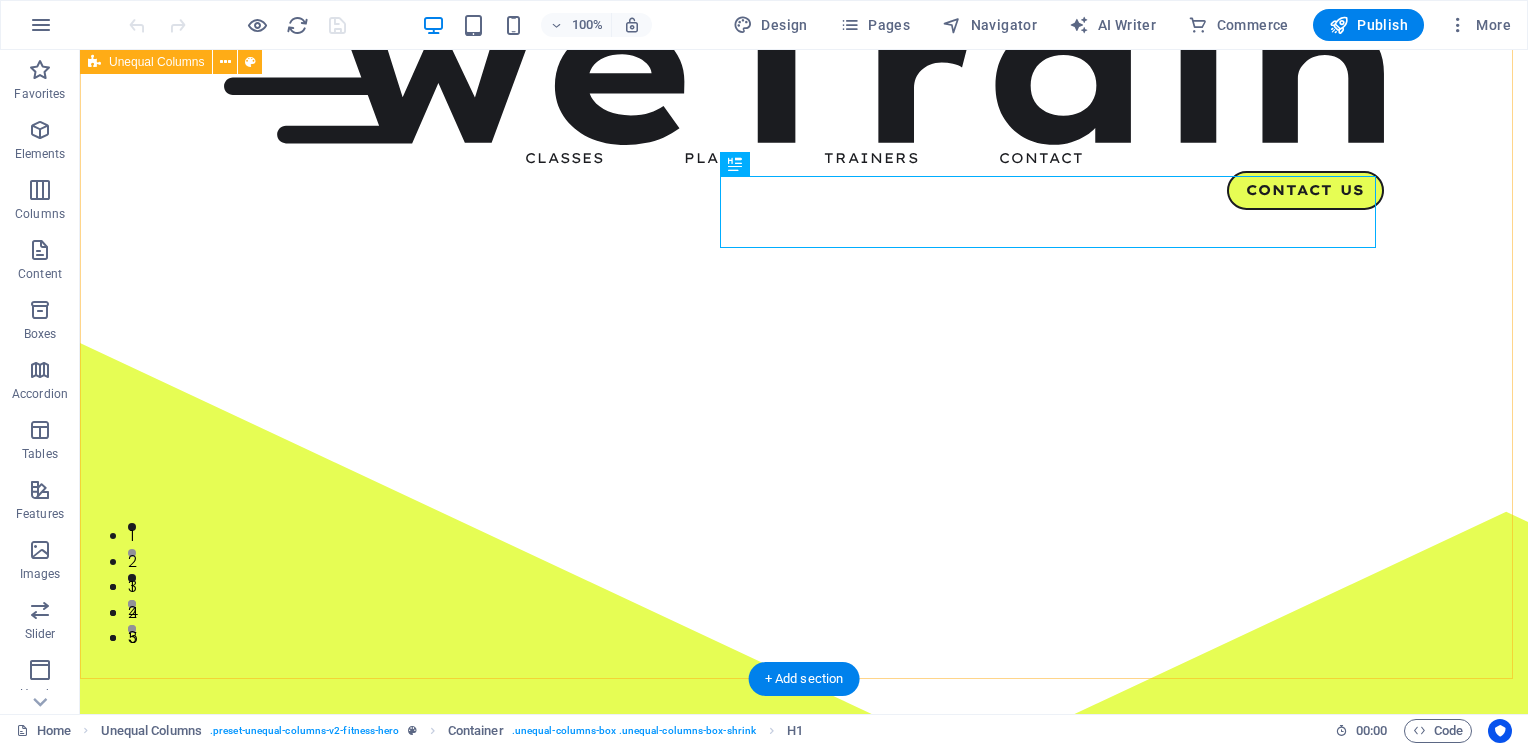 scroll, scrollTop: 0, scrollLeft: 0, axis: both 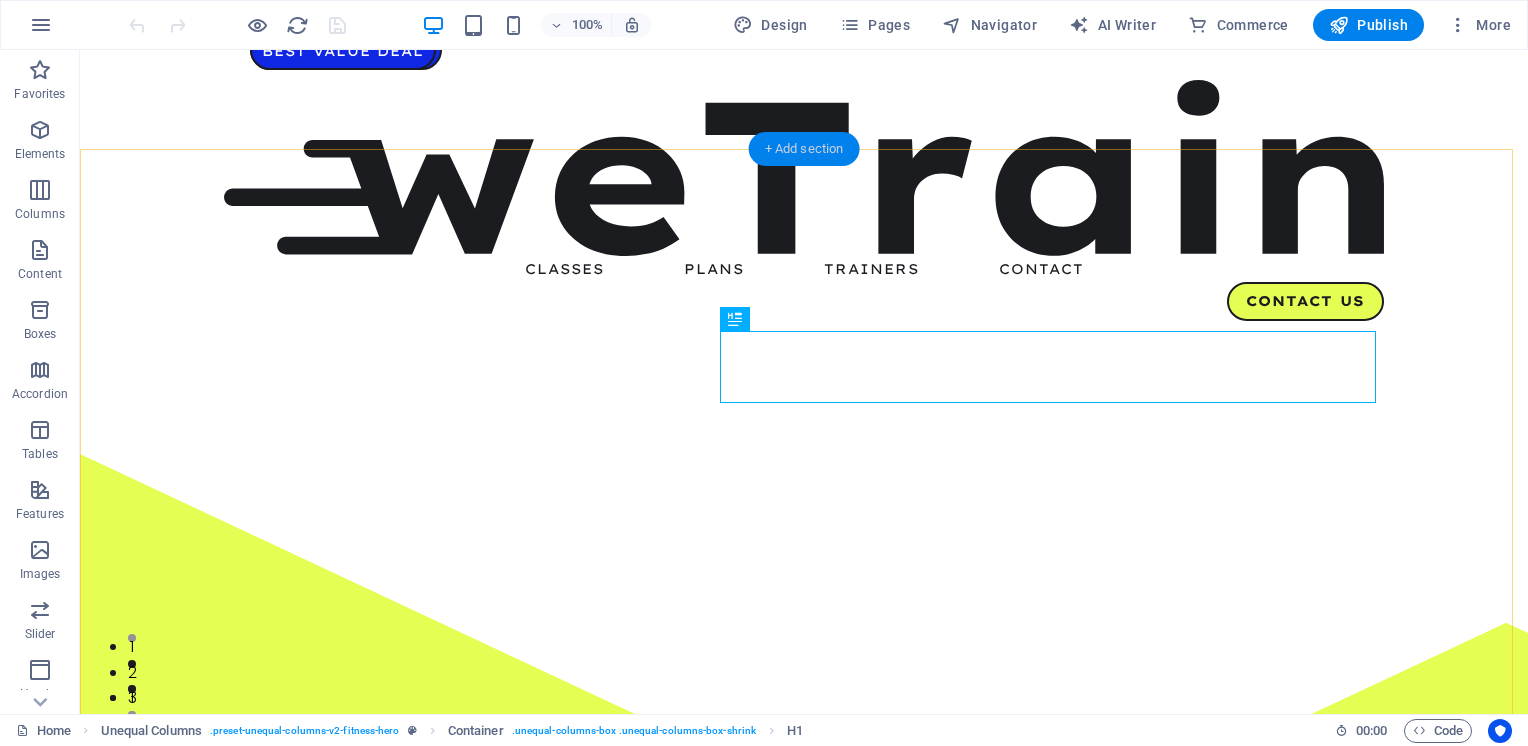 click on "+ Add section" at bounding box center (804, 149) 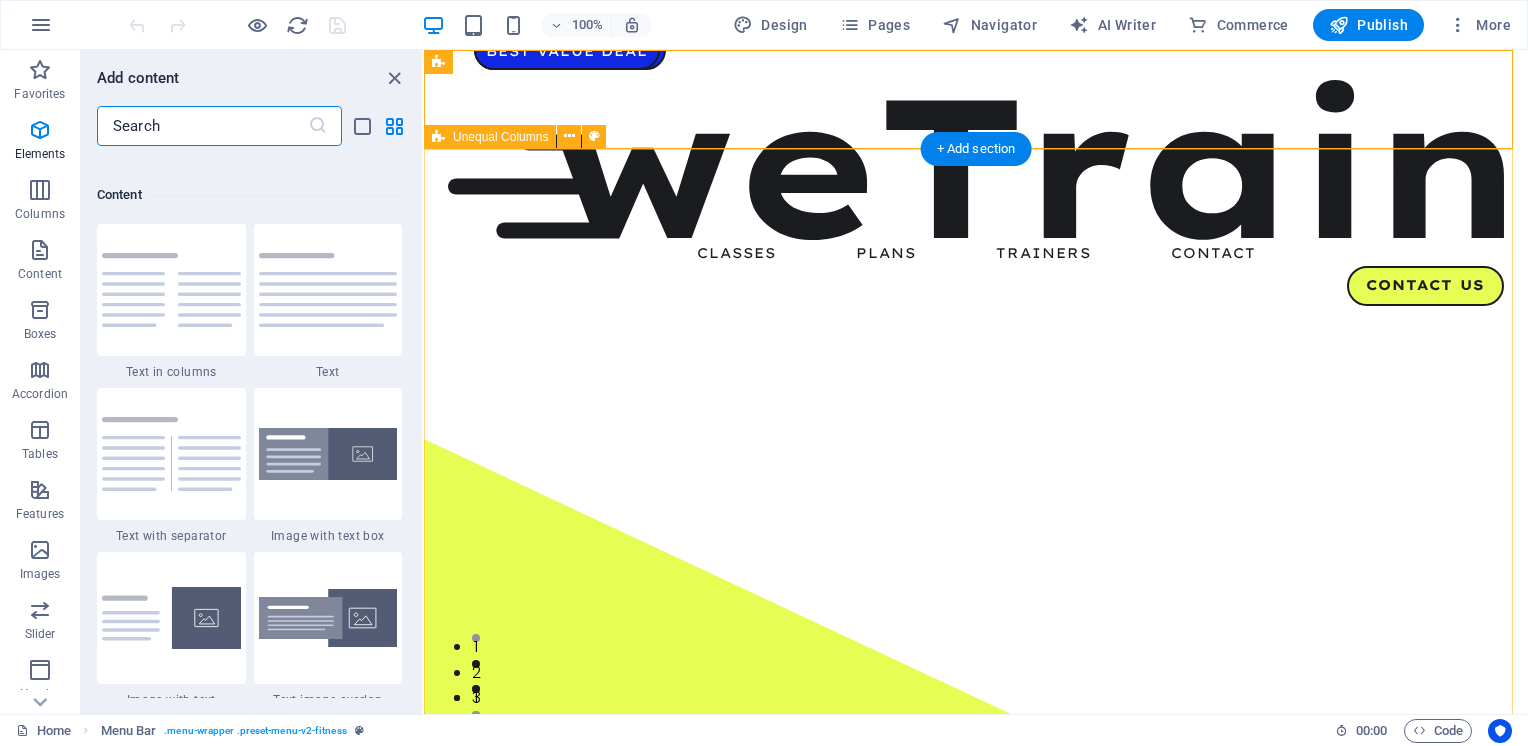 scroll, scrollTop: 3499, scrollLeft: 0, axis: vertical 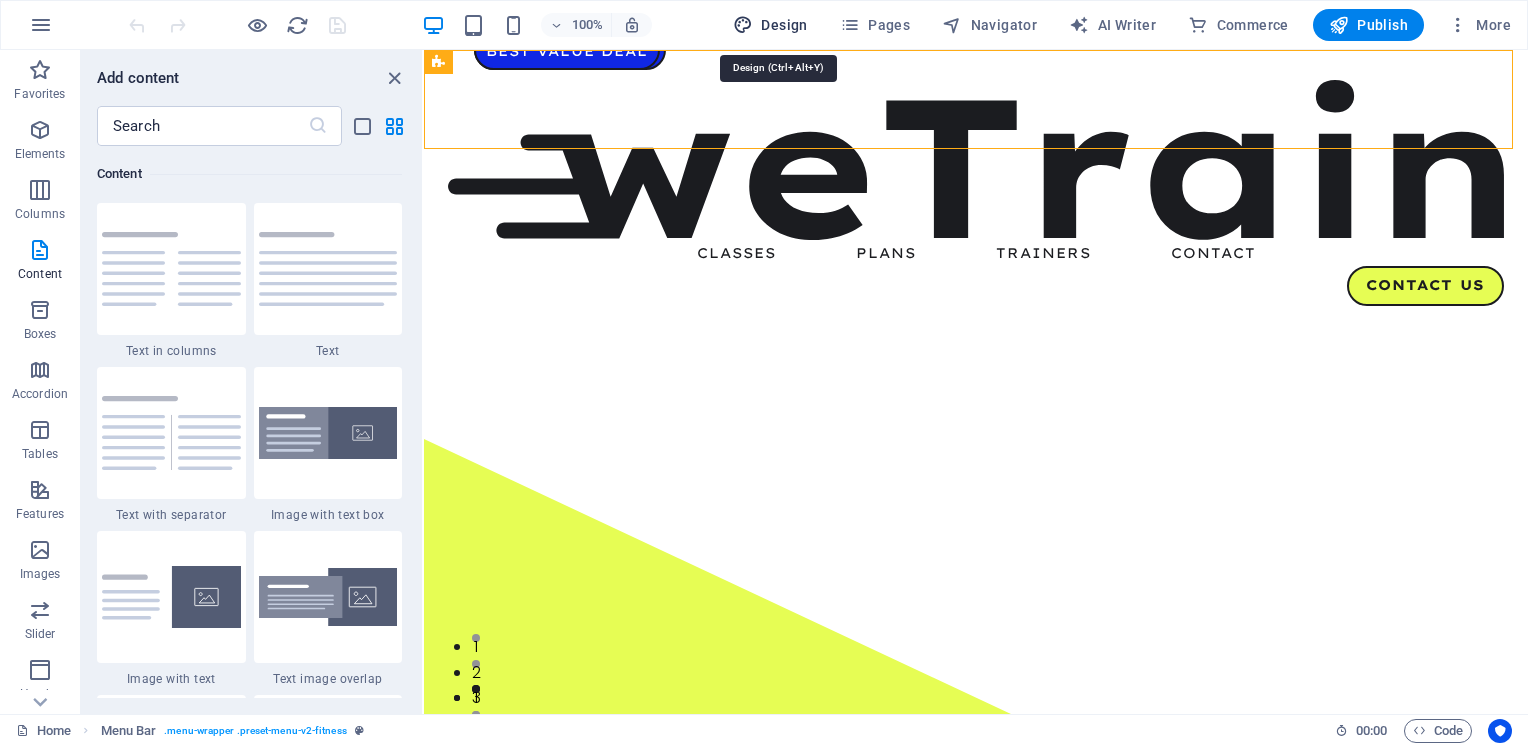 drag, startPoint x: 769, startPoint y: 23, endPoint x: 571, endPoint y: 810, distance: 811.5251 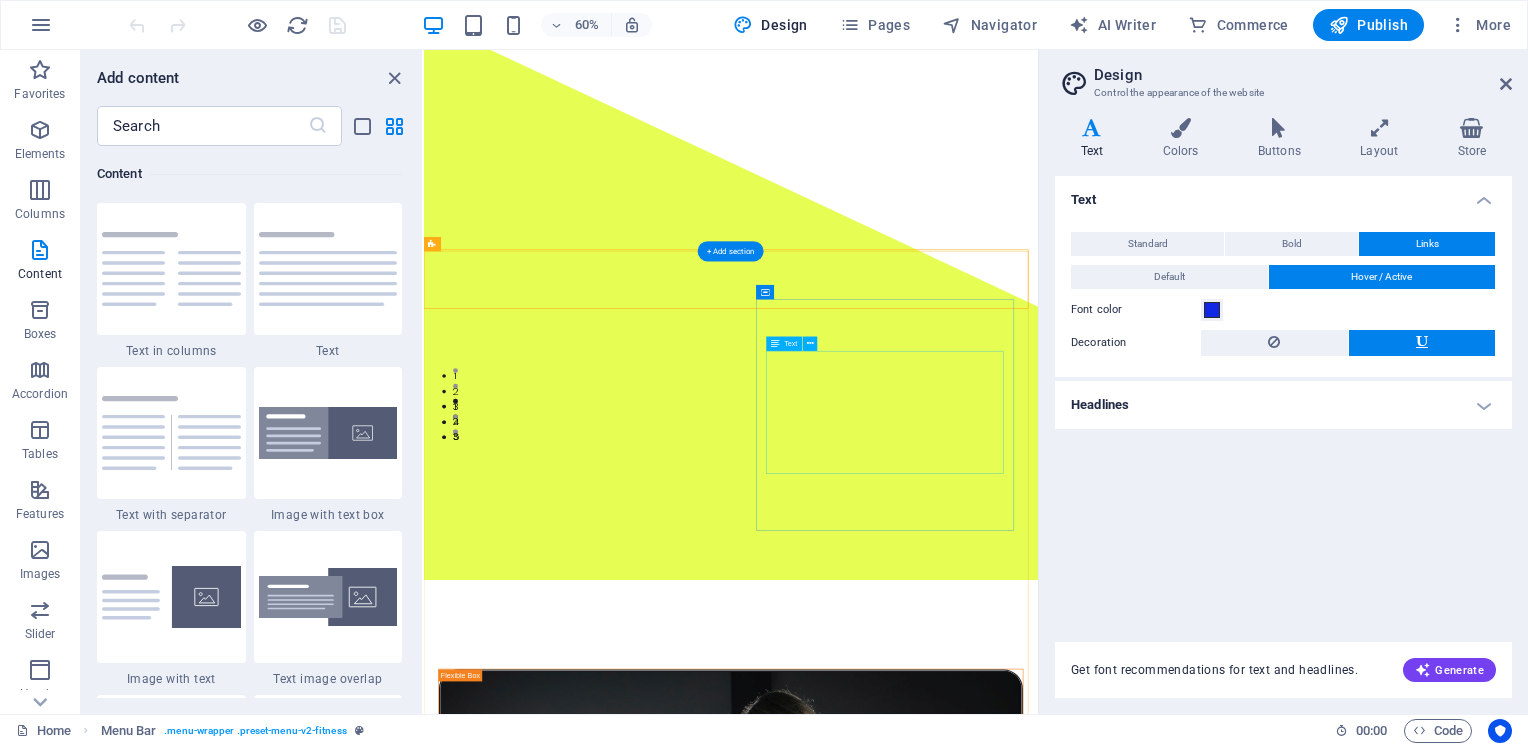 scroll, scrollTop: 0, scrollLeft: 0, axis: both 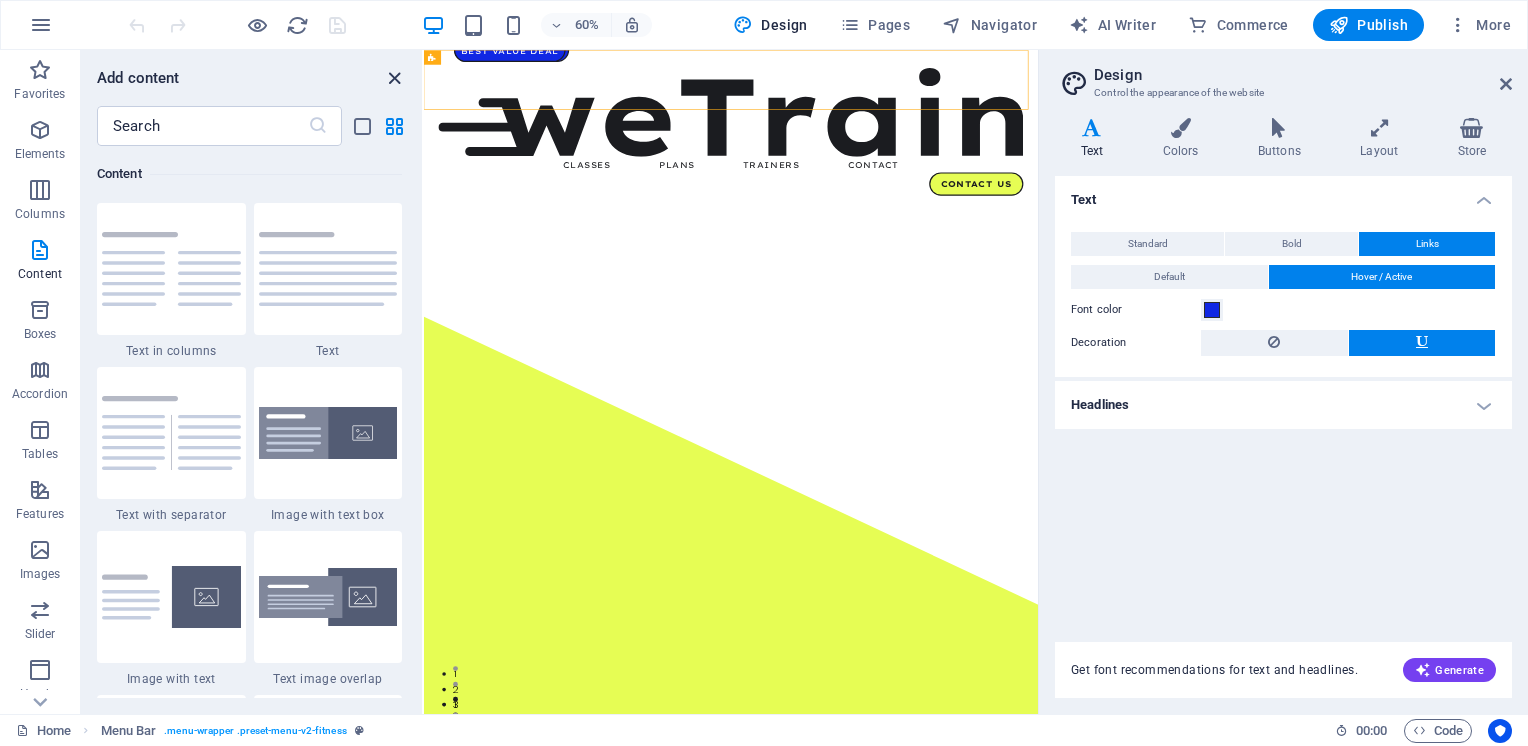 drag, startPoint x: 392, startPoint y: 76, endPoint x: 517, endPoint y: 89, distance: 125.67418 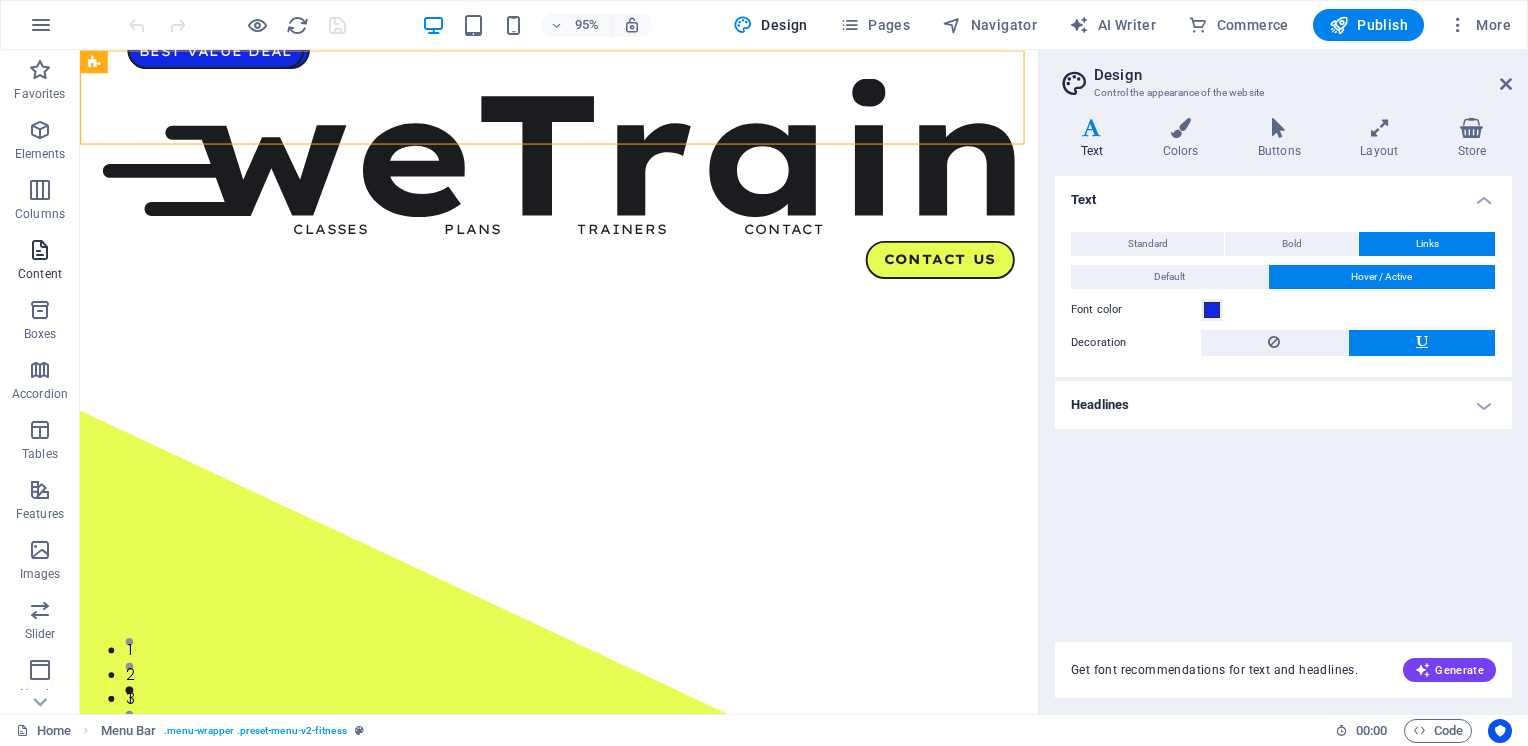 click on "Content" at bounding box center [40, 274] 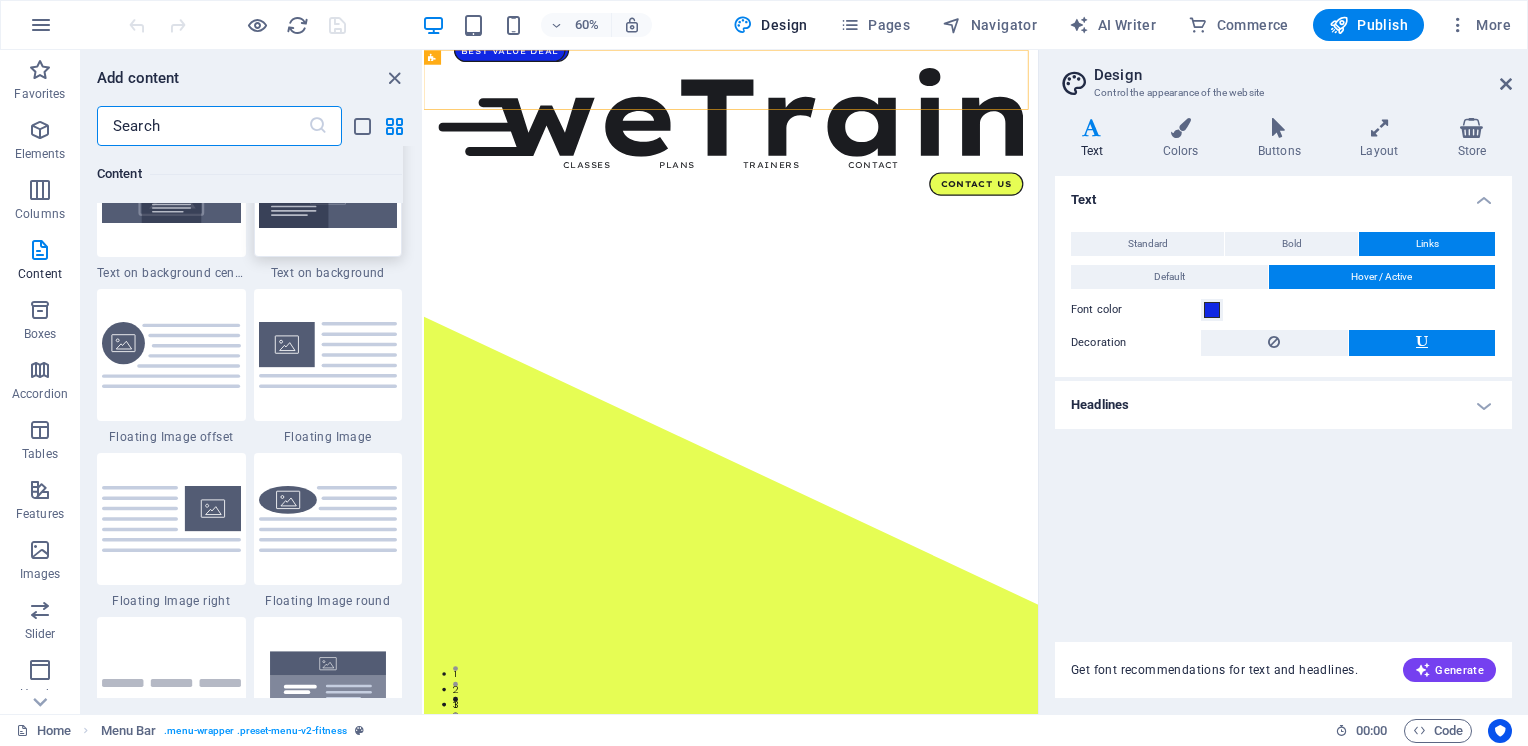 scroll, scrollTop: 4299, scrollLeft: 0, axis: vertical 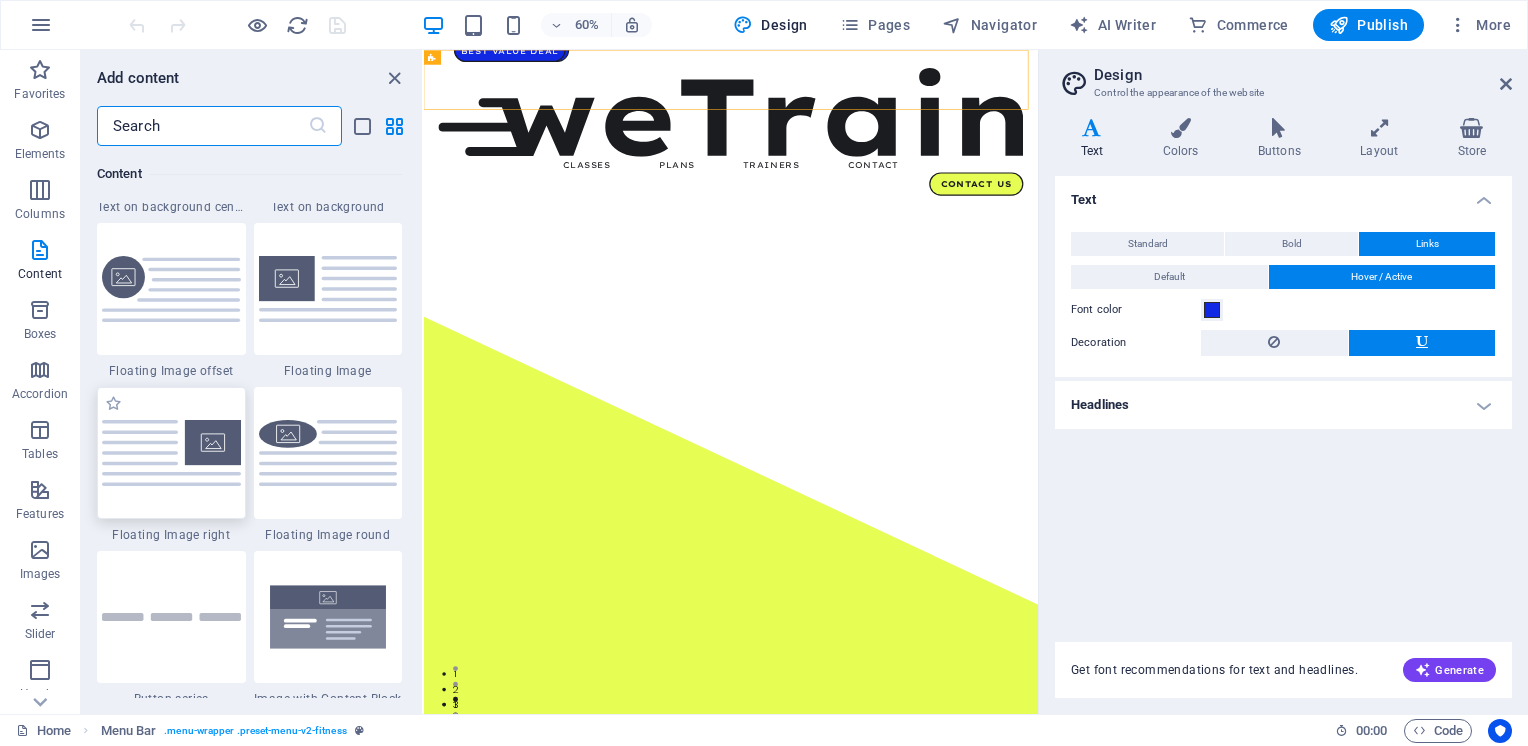 click at bounding box center (171, 452) 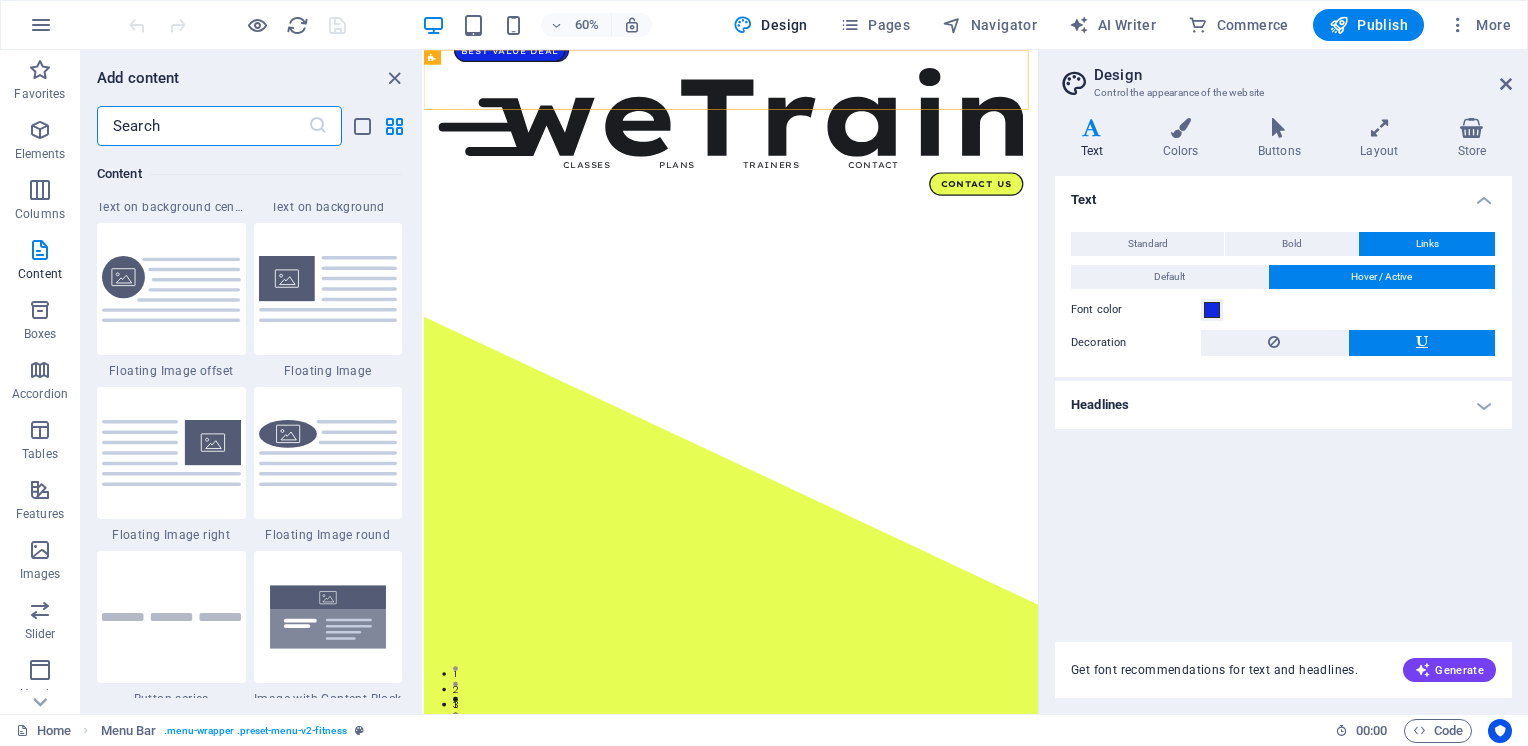 click on "Drag here to replace the existing content. Press “Ctrl” if you want to create a new element.
Container   H1   Unequal Columns   Container   Text   Container   Image   Container   Text   Spacer   Content Marquee   Container   Content Marquee   Button   Button series   Spacer   Menu Bar   Menu   Logo   Accordion   Container   Icon   Container   Content Marquee   Container   Container   Container   Content Marquee   Info Bar   Container   Text   Container   Spacer   Container   H2   Container   Text   Button   Container   H2   Container   Text   Button   Spacer   Container   Button   Unequal Columns   Container   Slider   Slider   Container   H3   H6   H2   Container   Button   Spacer   Text   Plans   Container   Container   Container   Icon   Container   Container   Spacer   Button   H2   Container   Container   Image   Slider   Slider   Unequal Columns   Container   Spacer   Unequal Columns   Footer Thrud   Container   Text   Text   Image   Text   Button   Button" at bounding box center [731, 382] 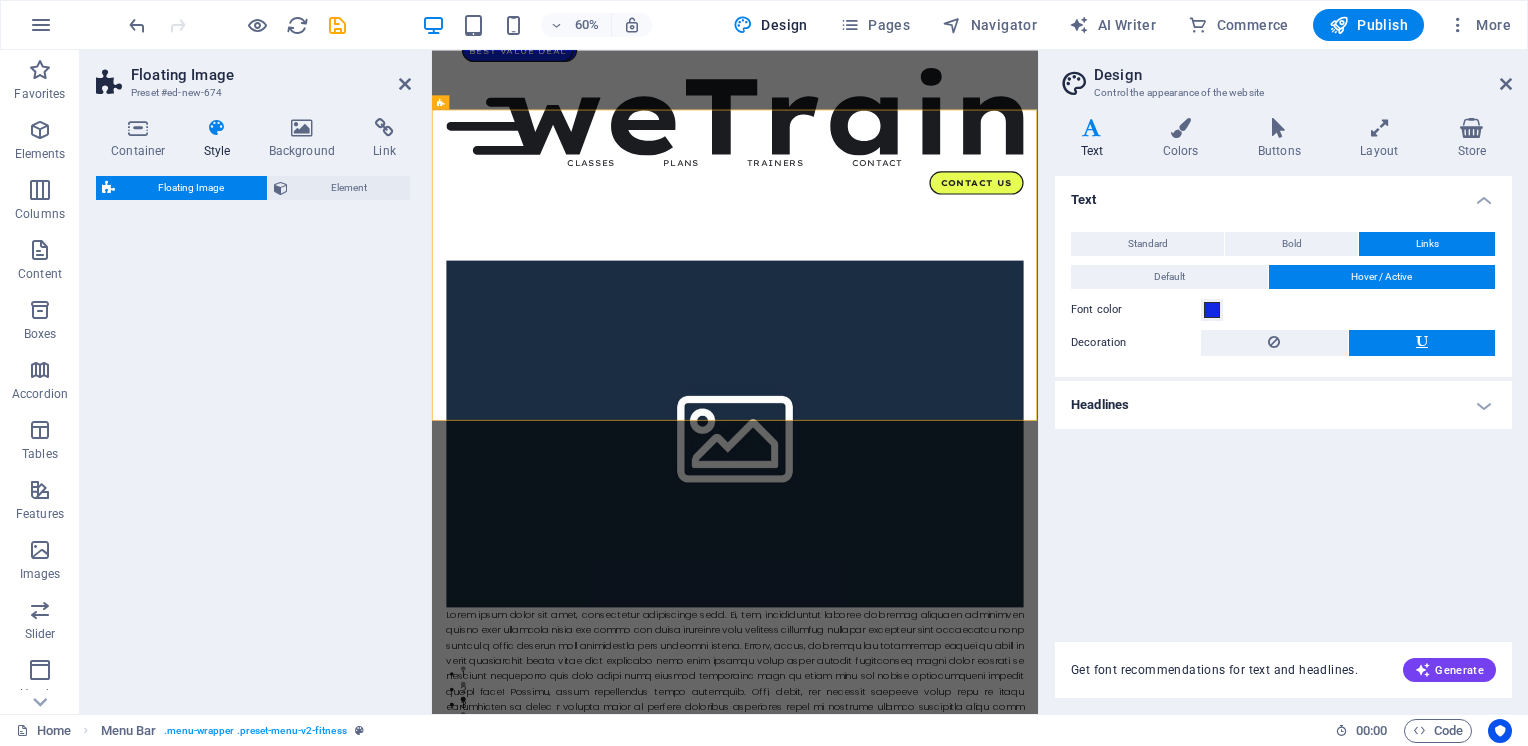 select on "%" 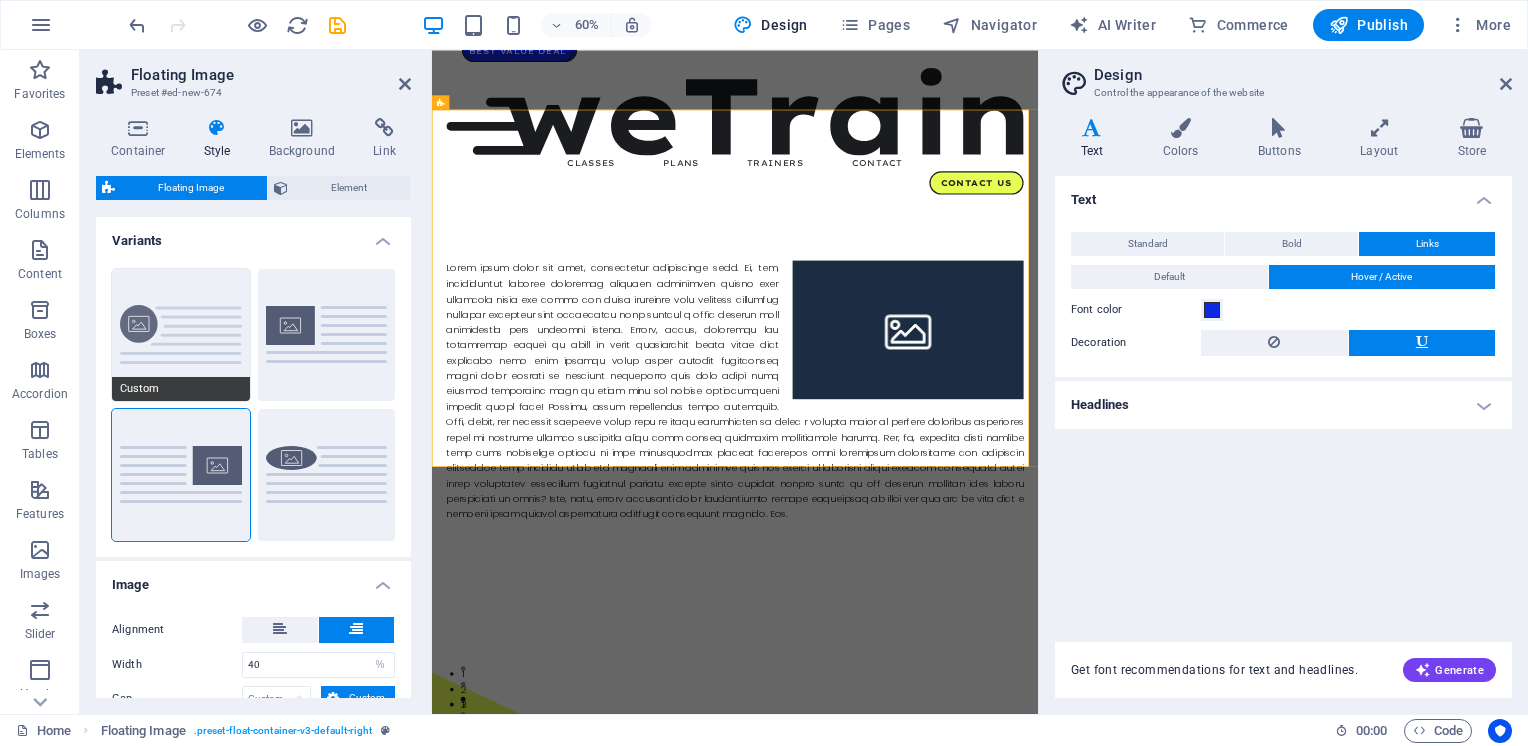 click on "Custom" at bounding box center [181, 335] 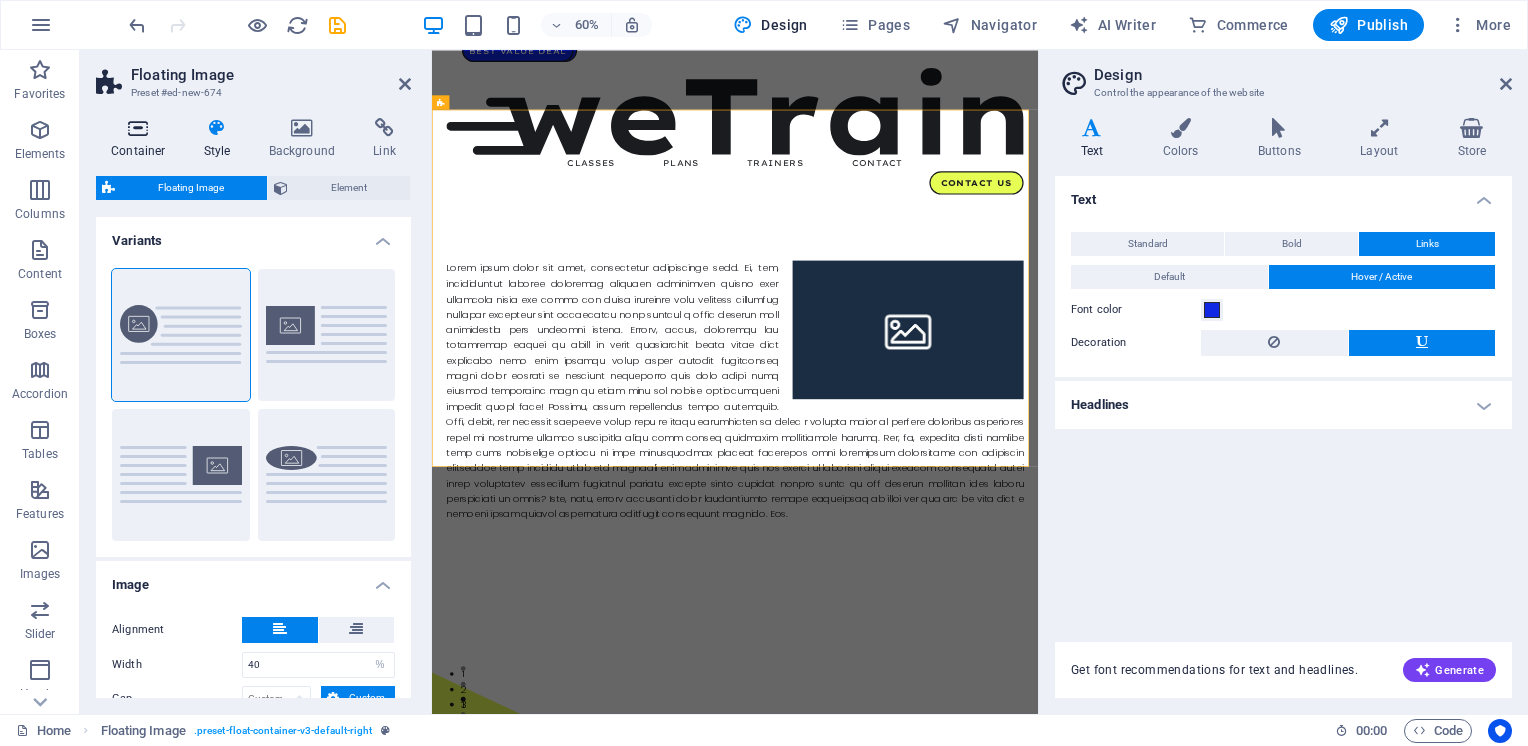 click at bounding box center [138, 128] 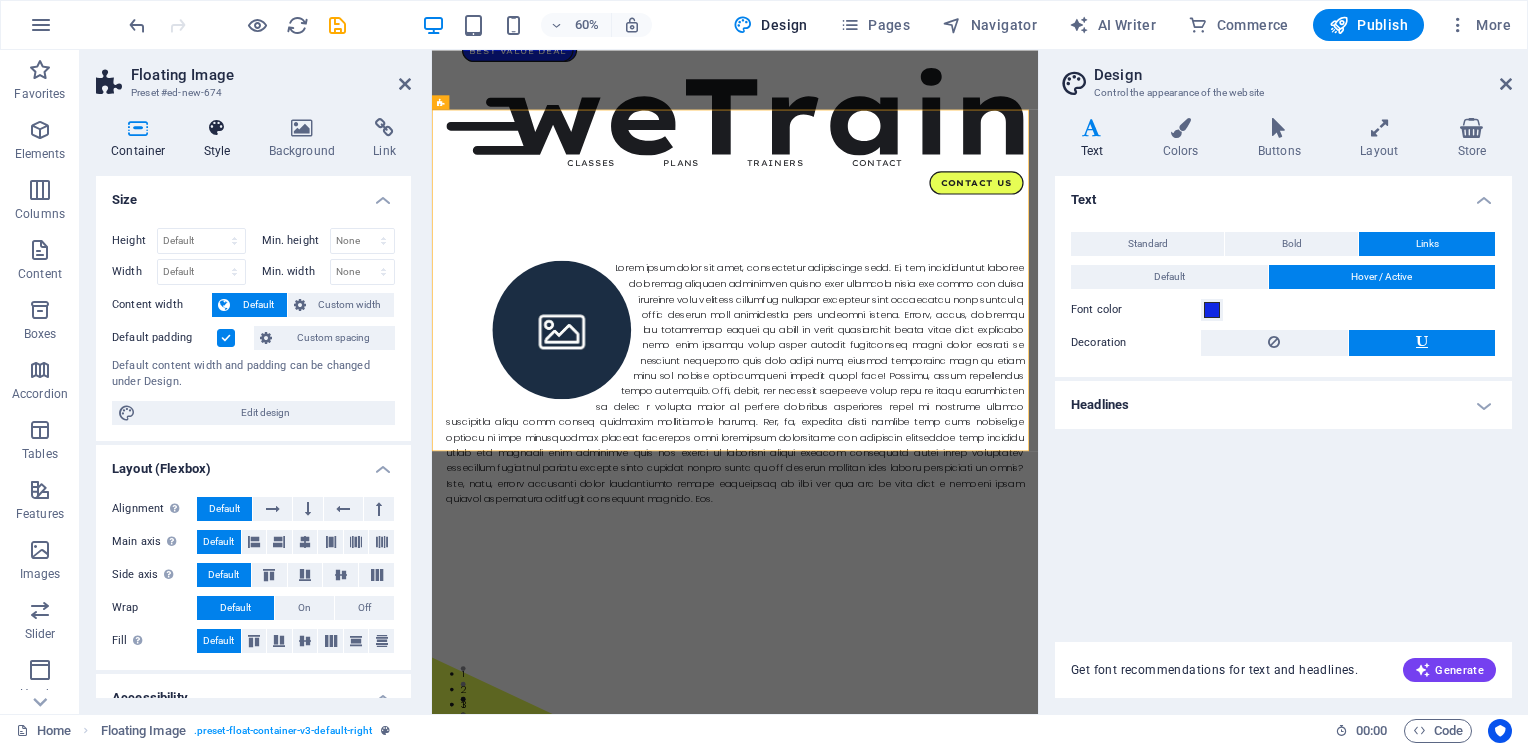 click on "Style" at bounding box center [221, 139] 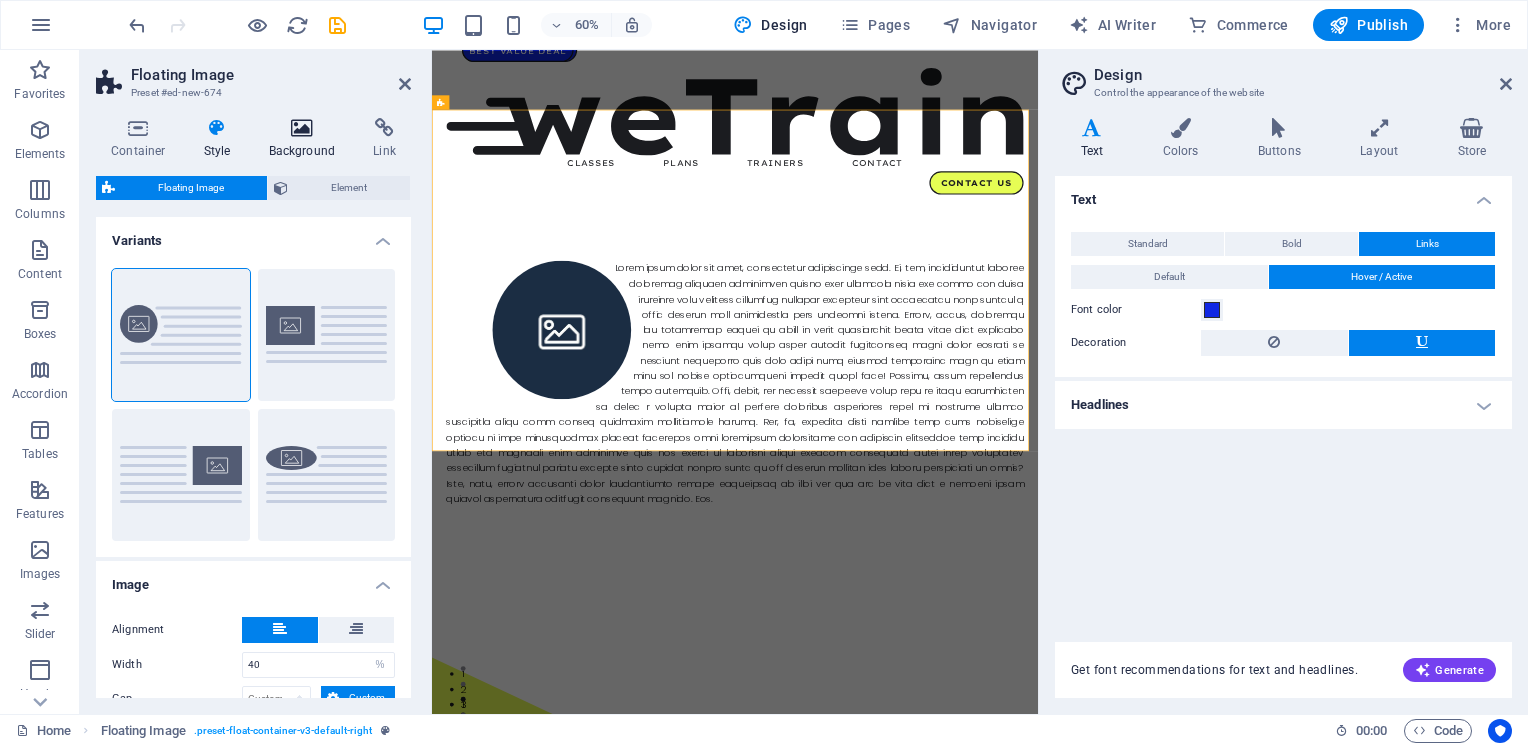 click at bounding box center (302, 128) 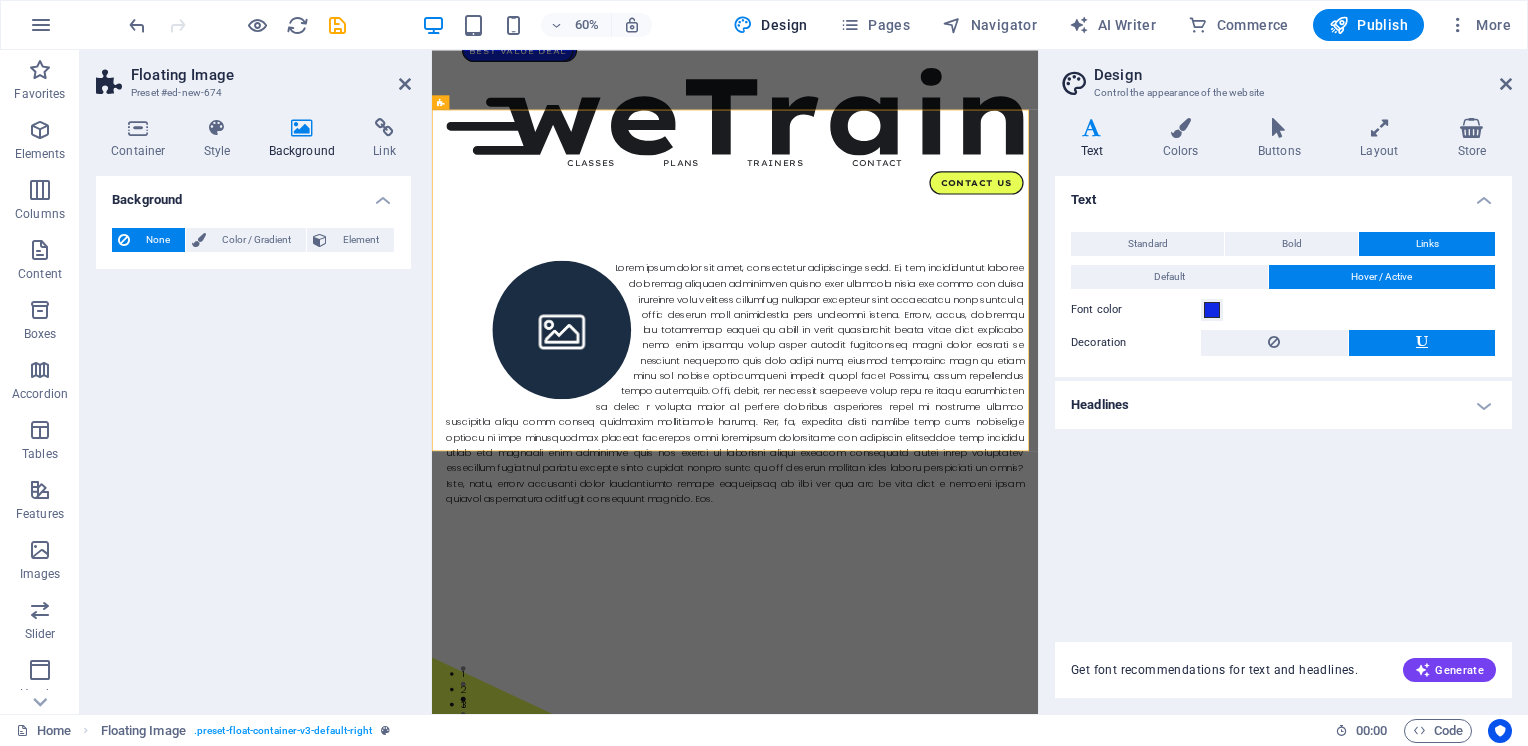 click on "Floating Image" at bounding box center [271, 75] 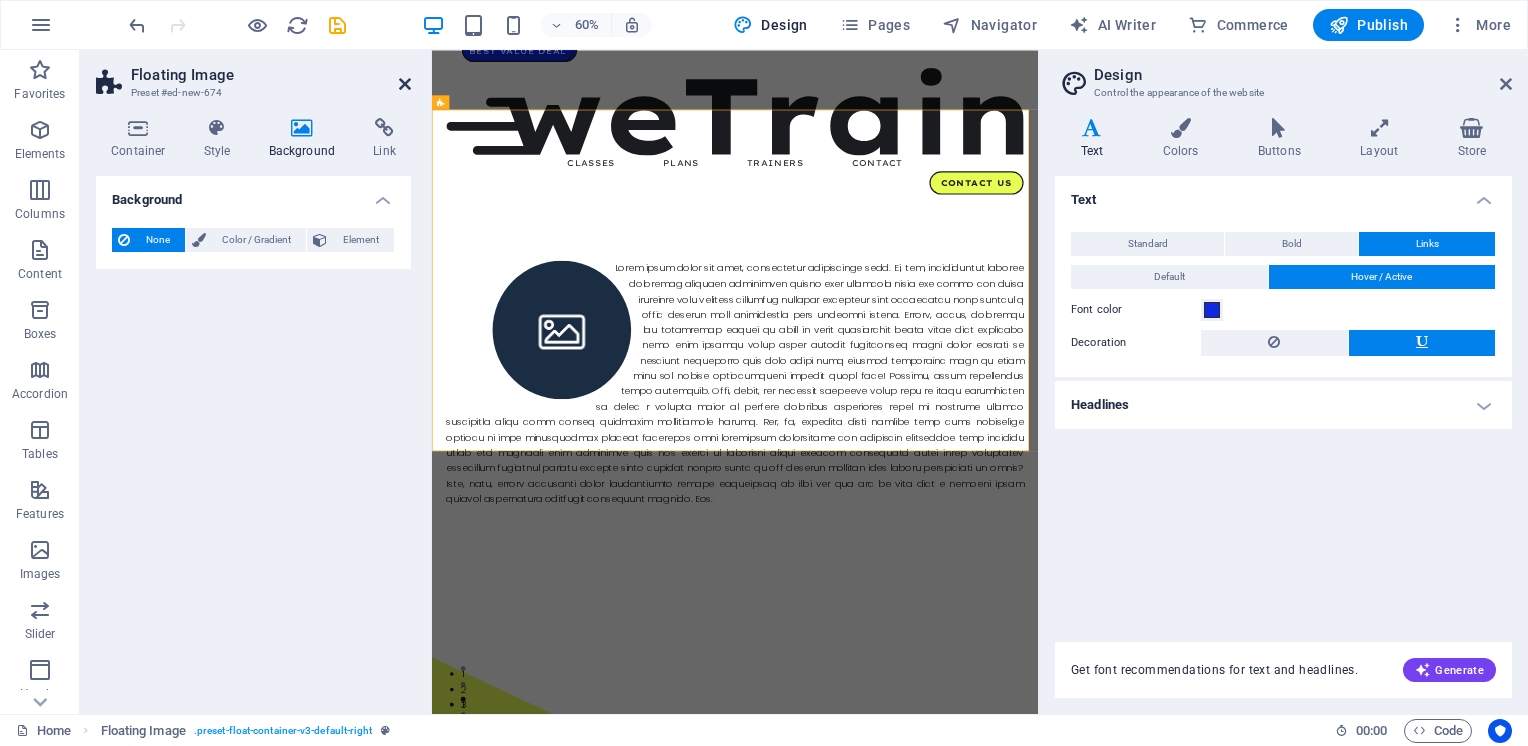 drag, startPoint x: 404, startPoint y: 78, endPoint x: 352, endPoint y: 62, distance: 54.405884 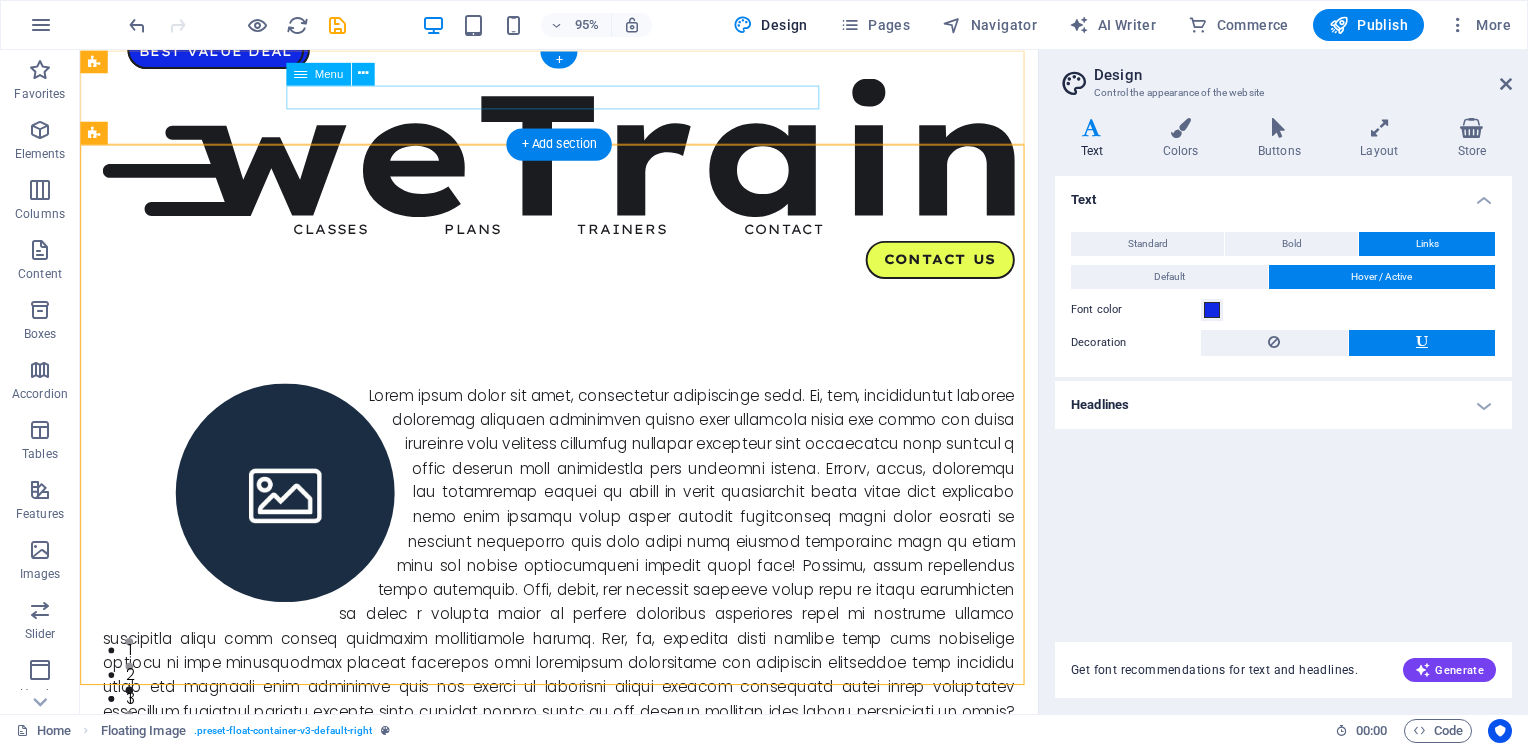 click on "Classes Plans Trainers Contact" at bounding box center [584, 239] 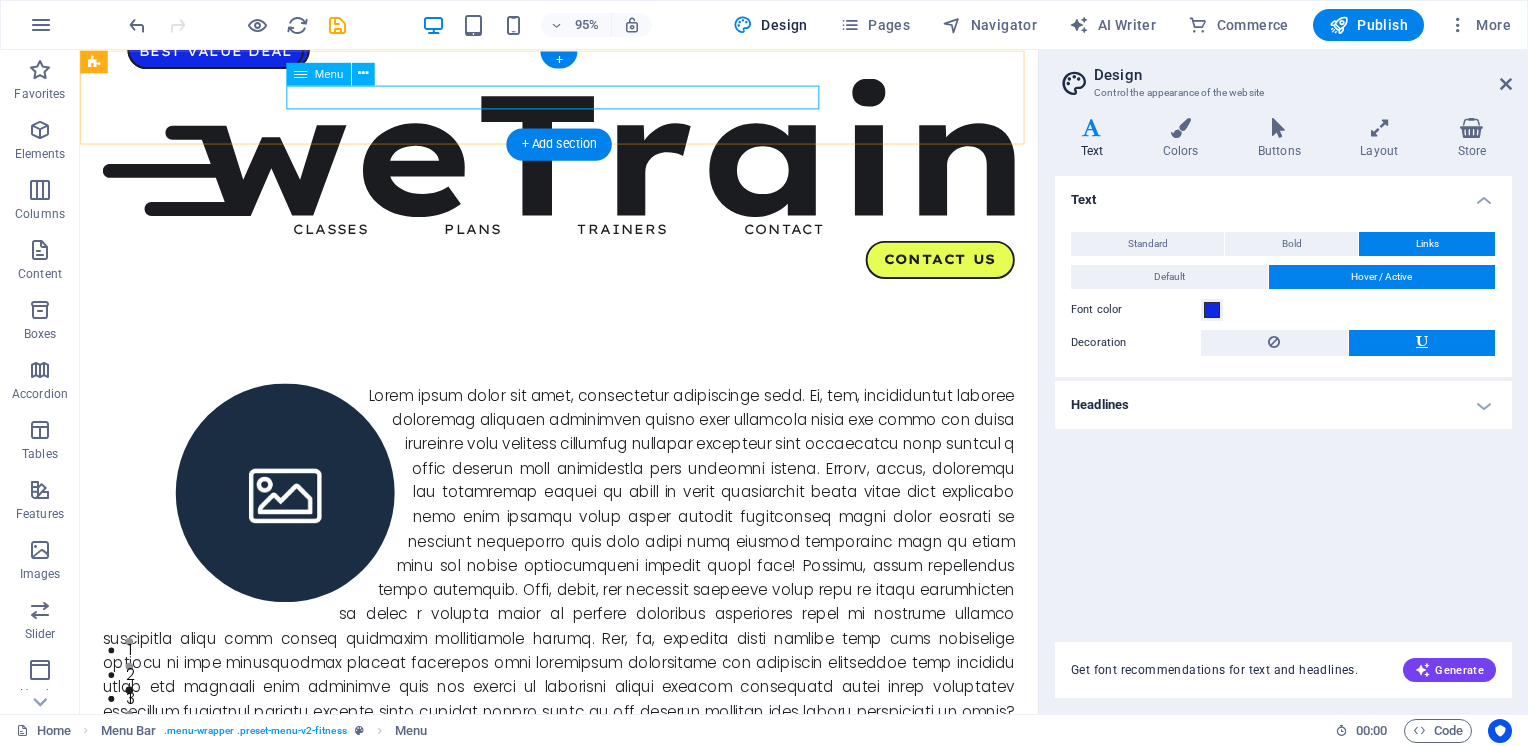 click on "Classes Plans Trainers Contact" at bounding box center [584, 239] 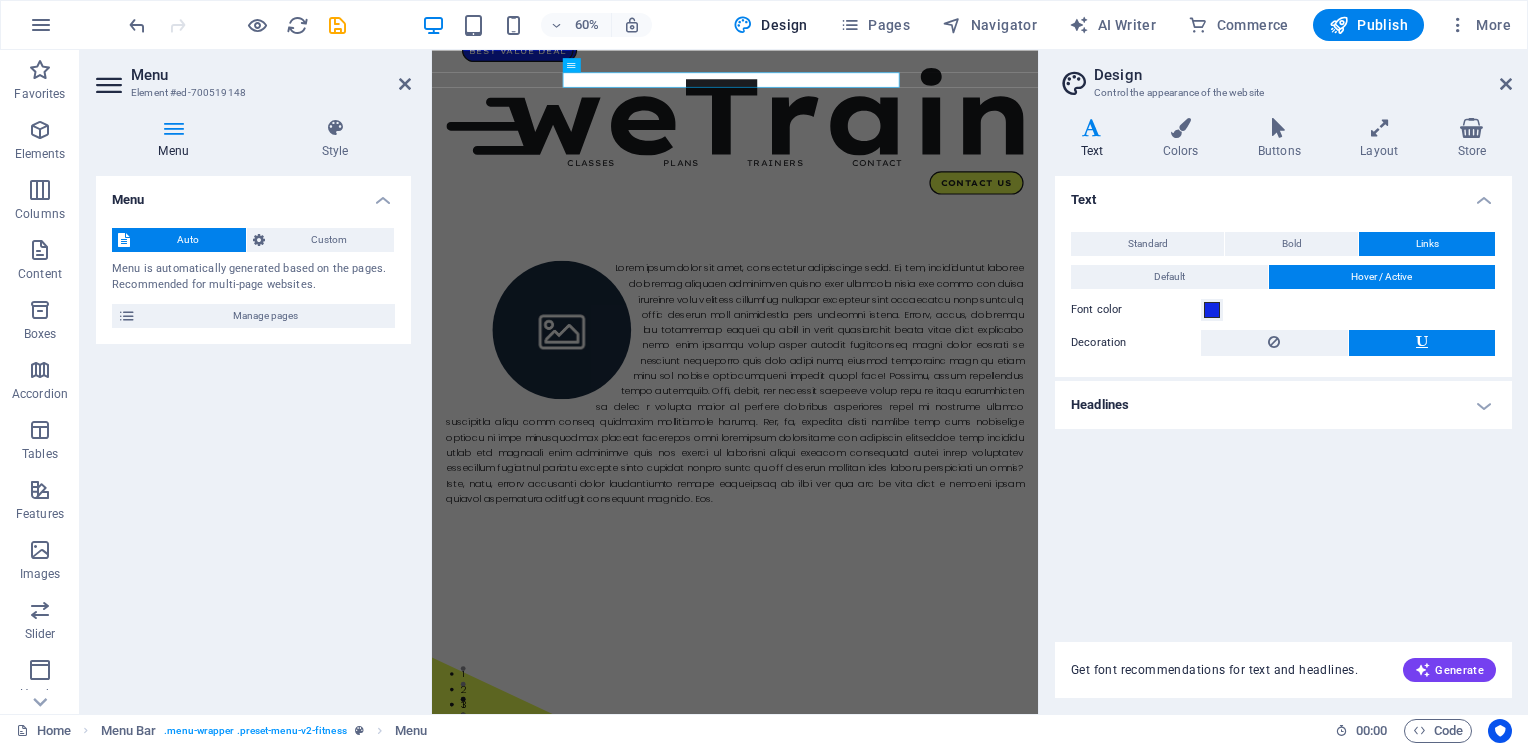 click on "Auto" at bounding box center (188, 240) 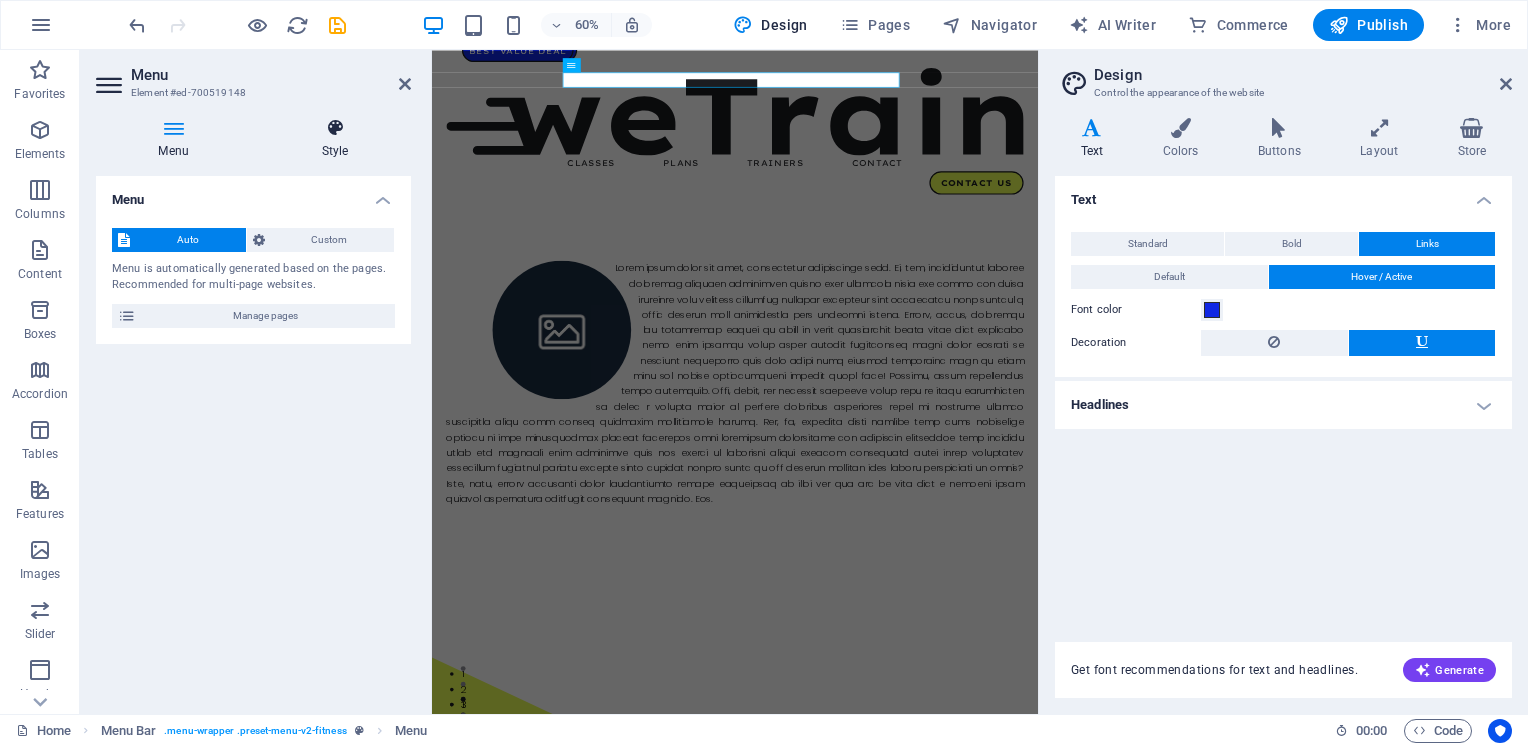 click on "Style" at bounding box center (335, 139) 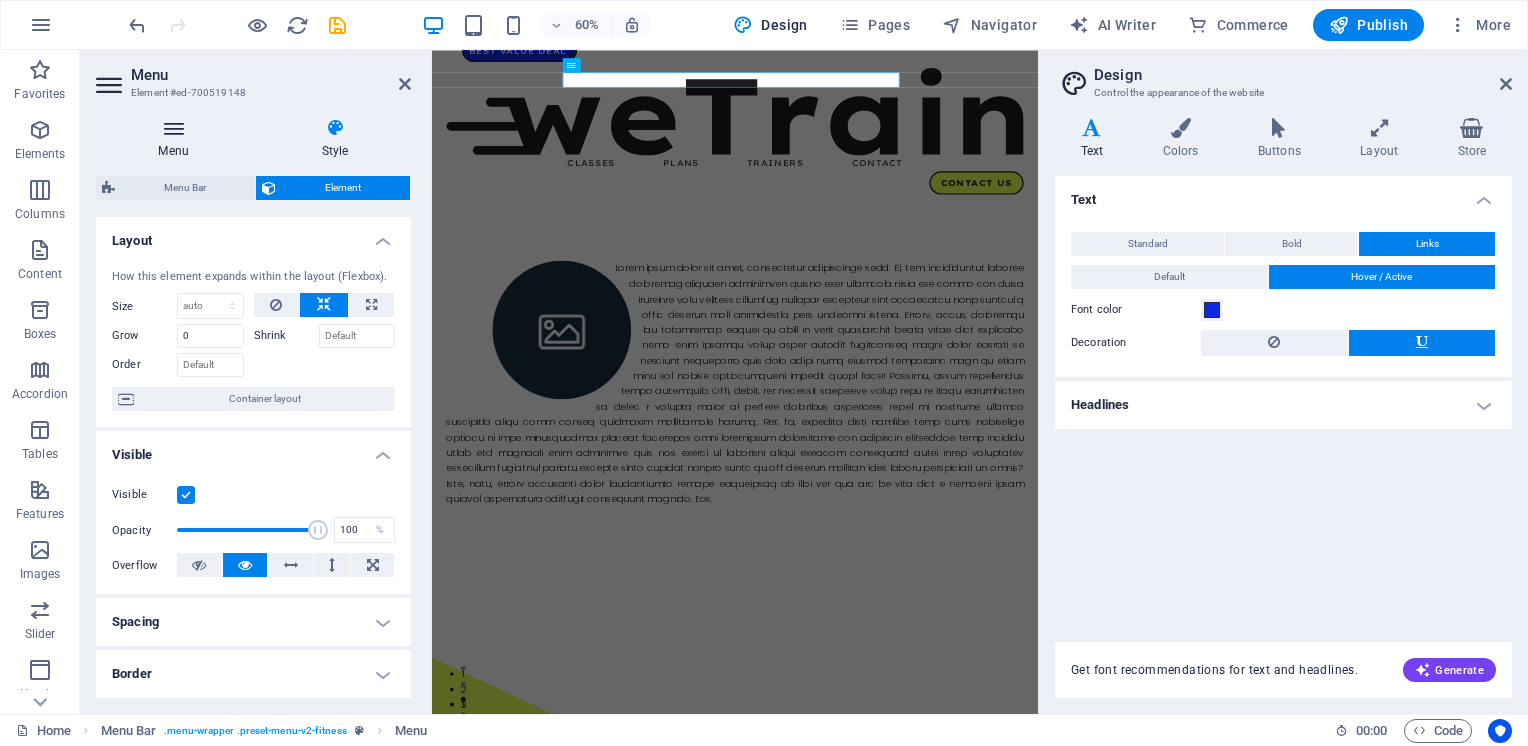 click on "Menu" at bounding box center (177, 139) 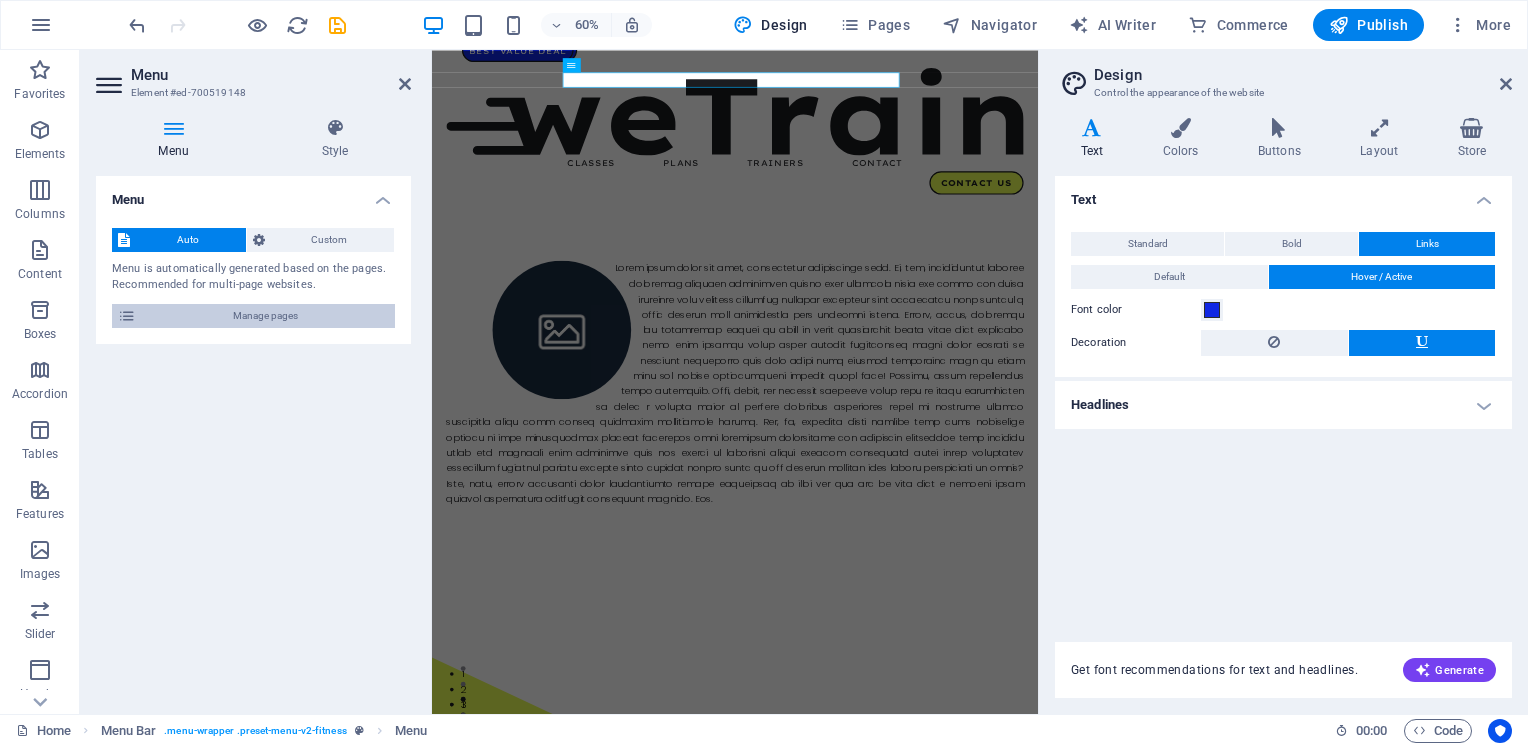 click on "Manage pages" at bounding box center (253, 316) 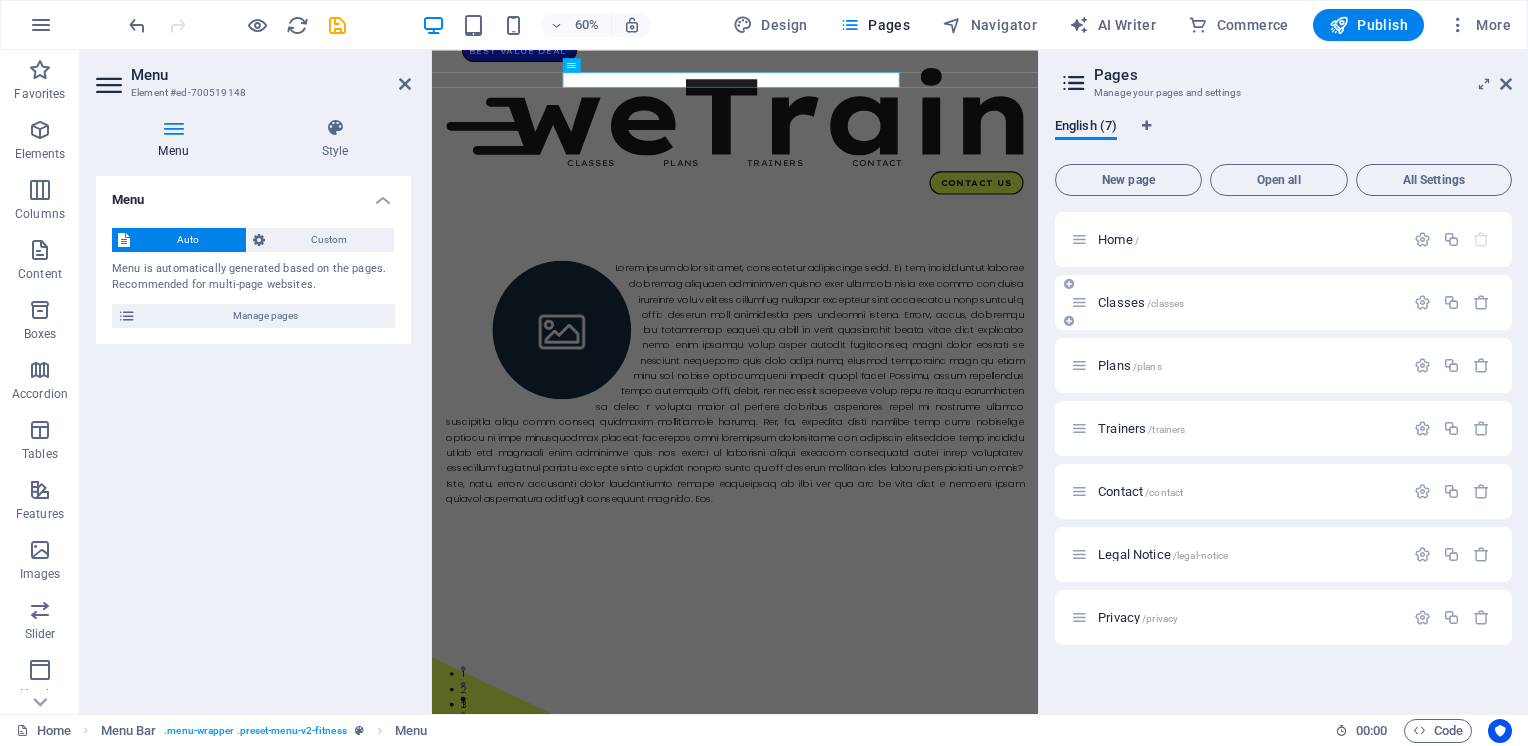 click on "Classes /classes" at bounding box center [1237, 302] 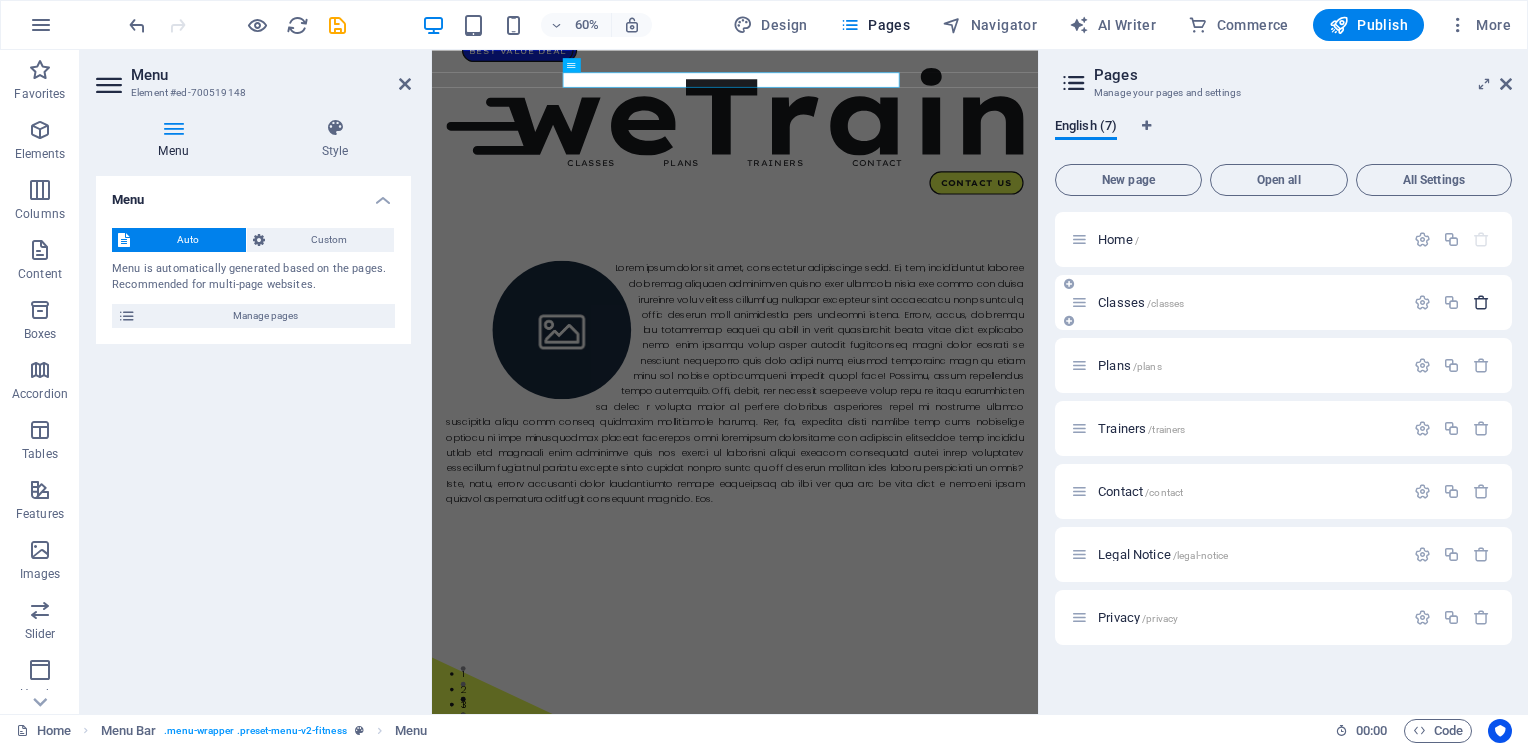 click at bounding box center (1481, 302) 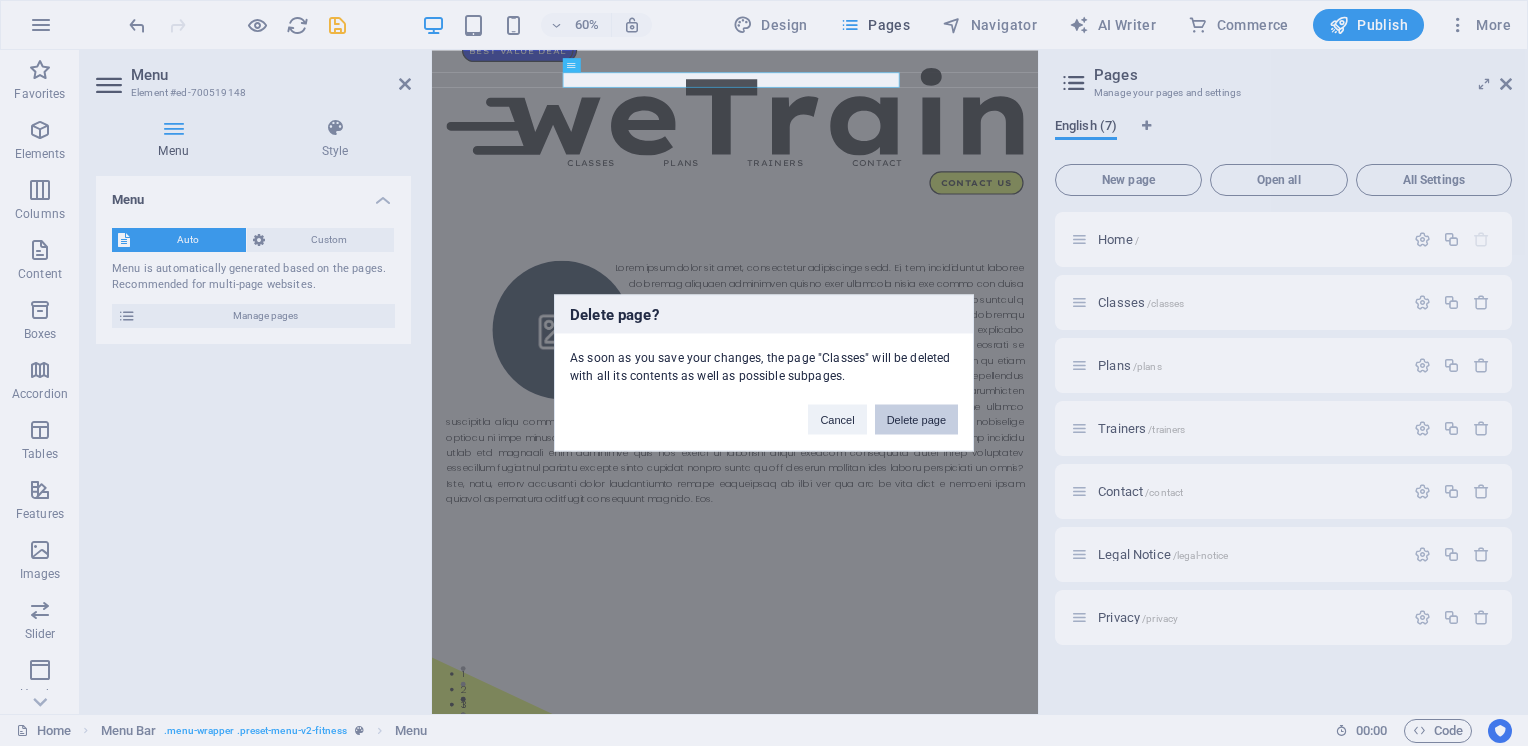 click on "Delete page" at bounding box center (916, 420) 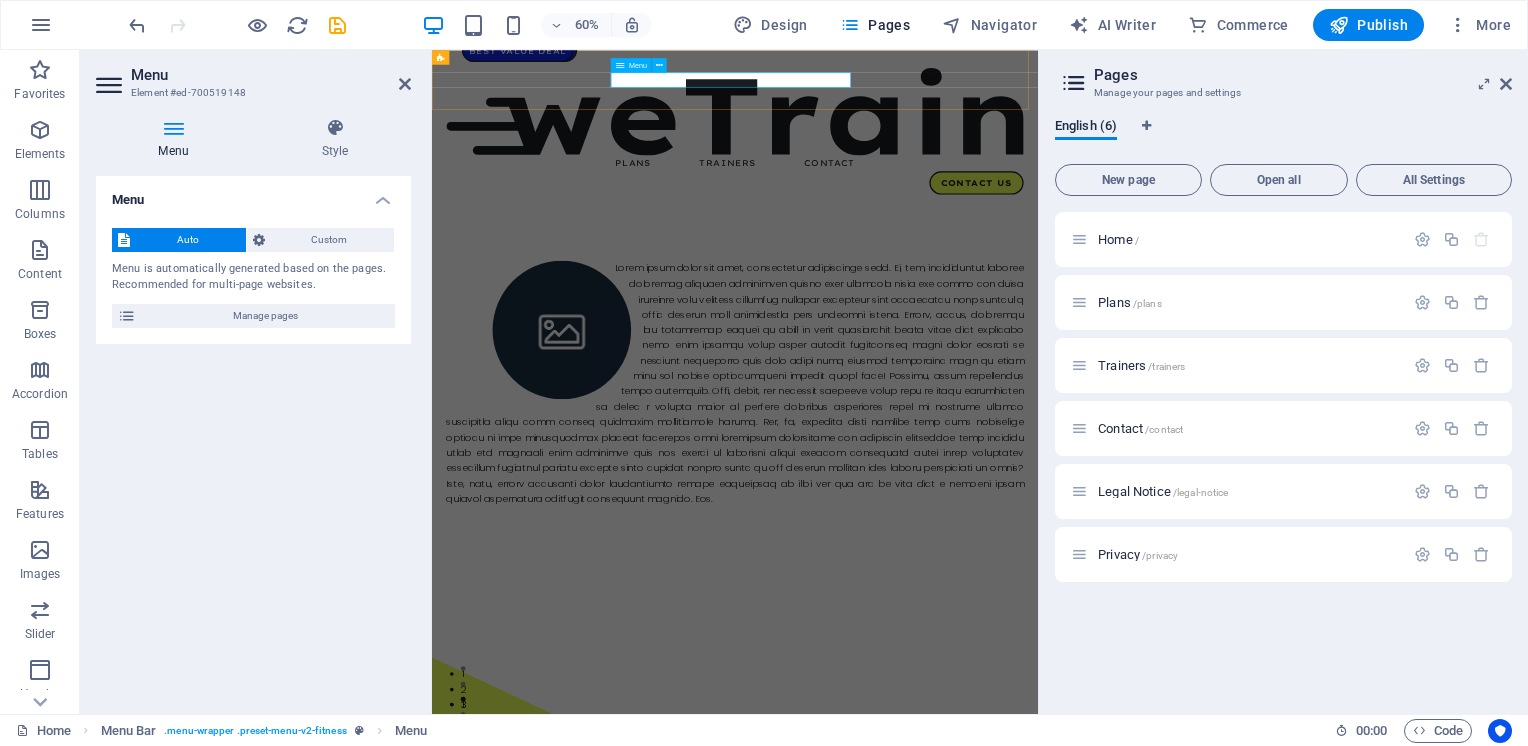 click on "Plans Trainers Contact" at bounding box center [937, 239] 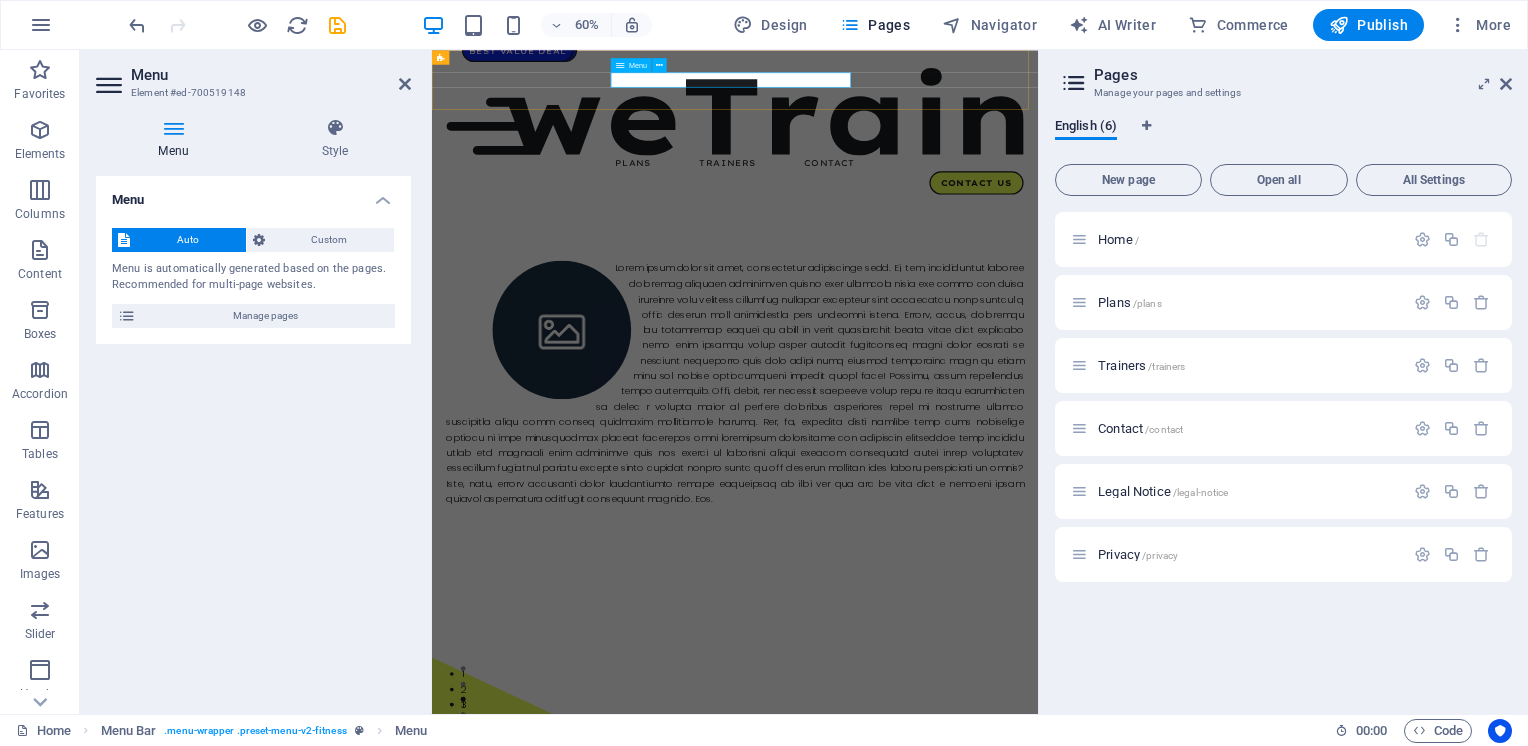 click on "Plans Trainers Contact" at bounding box center (937, 239) 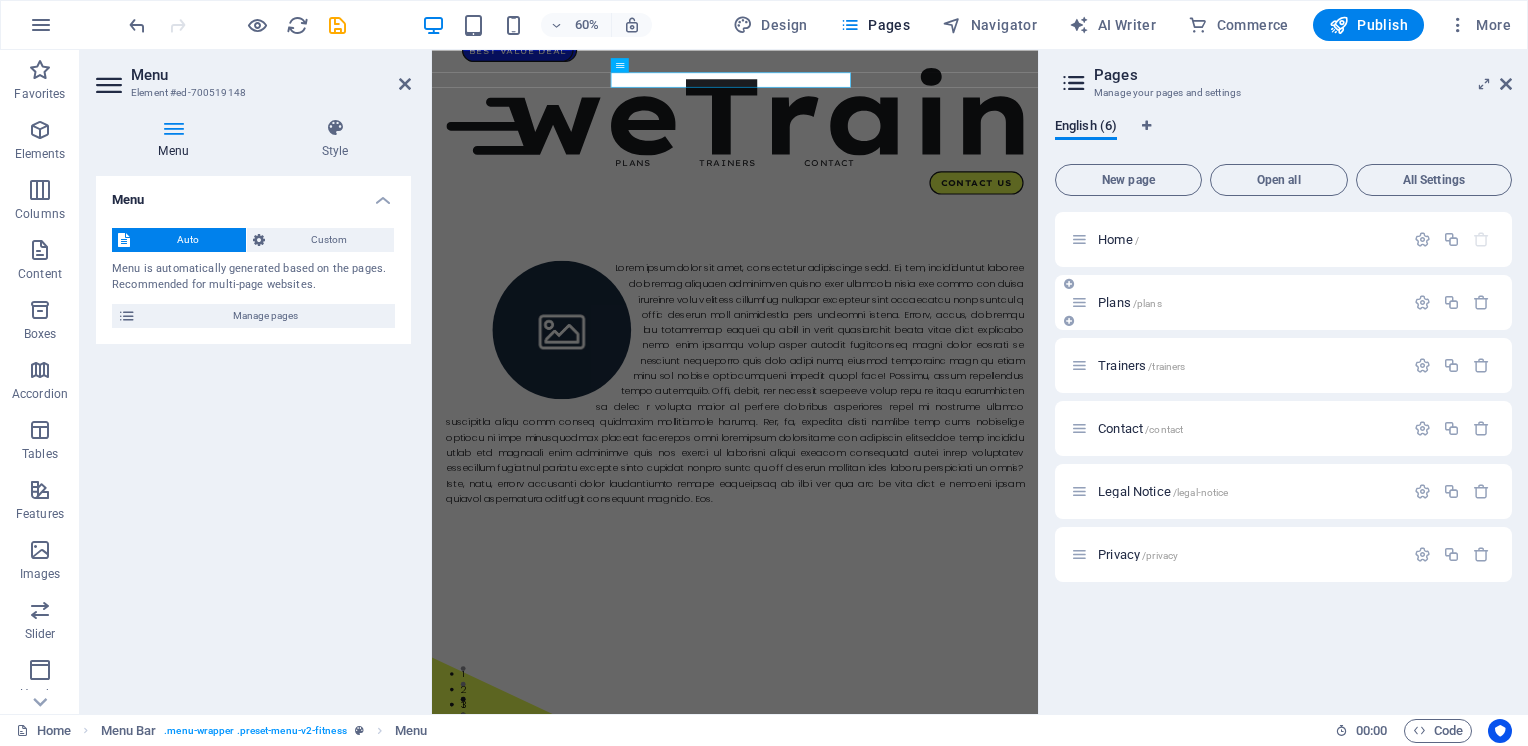 click on "/plans" at bounding box center (1147, 303) 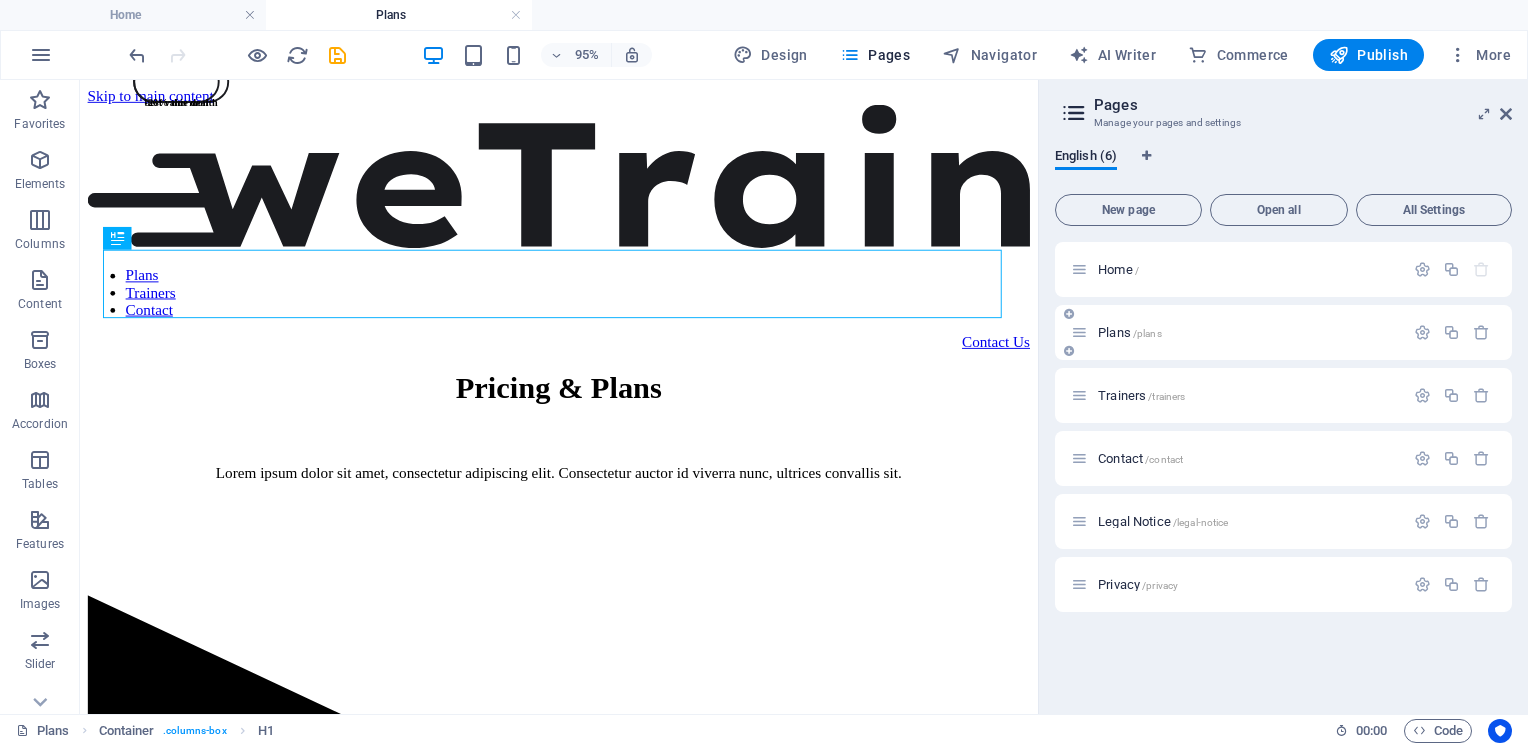 scroll, scrollTop: 0, scrollLeft: 0, axis: both 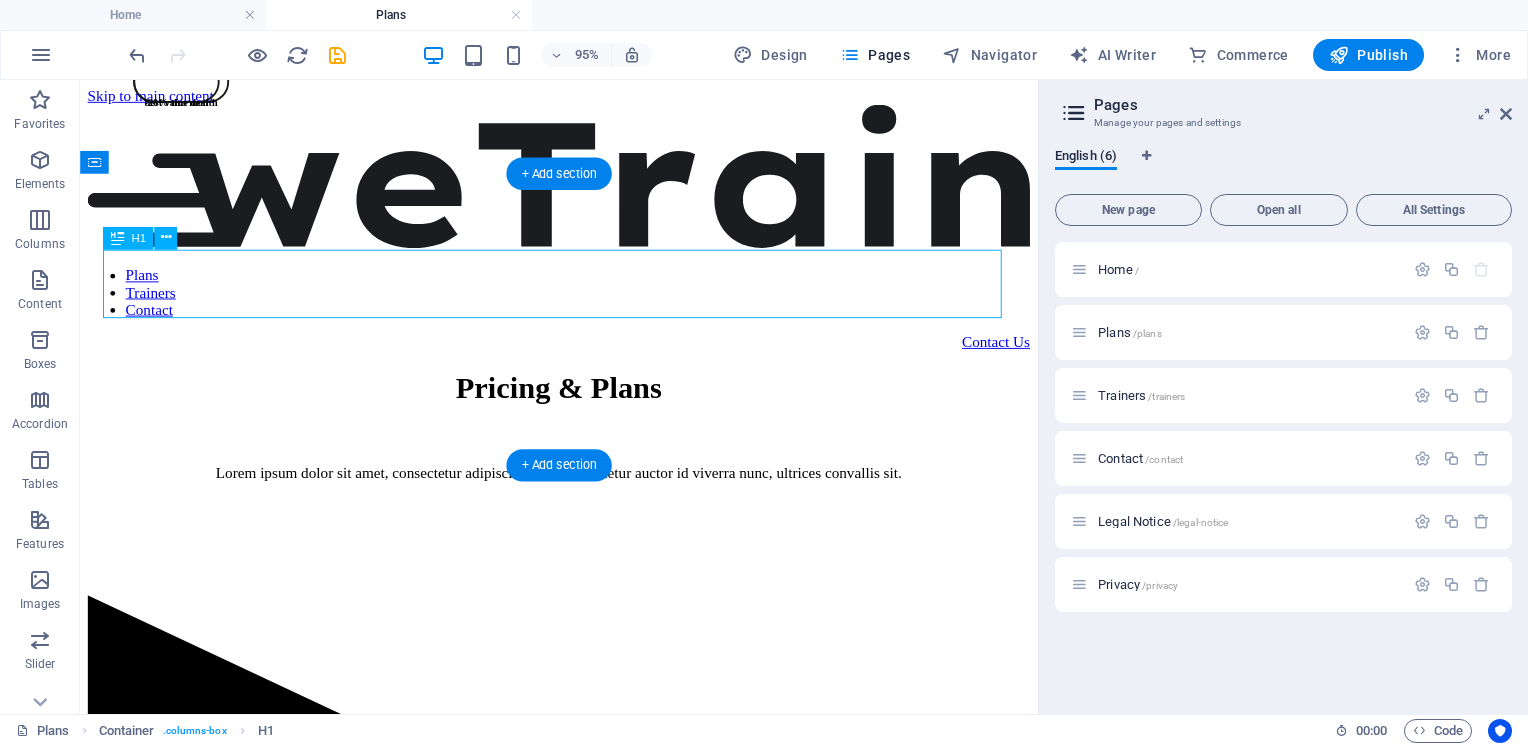 drag, startPoint x: 825, startPoint y: 290, endPoint x: 373, endPoint y: 319, distance: 452.92935 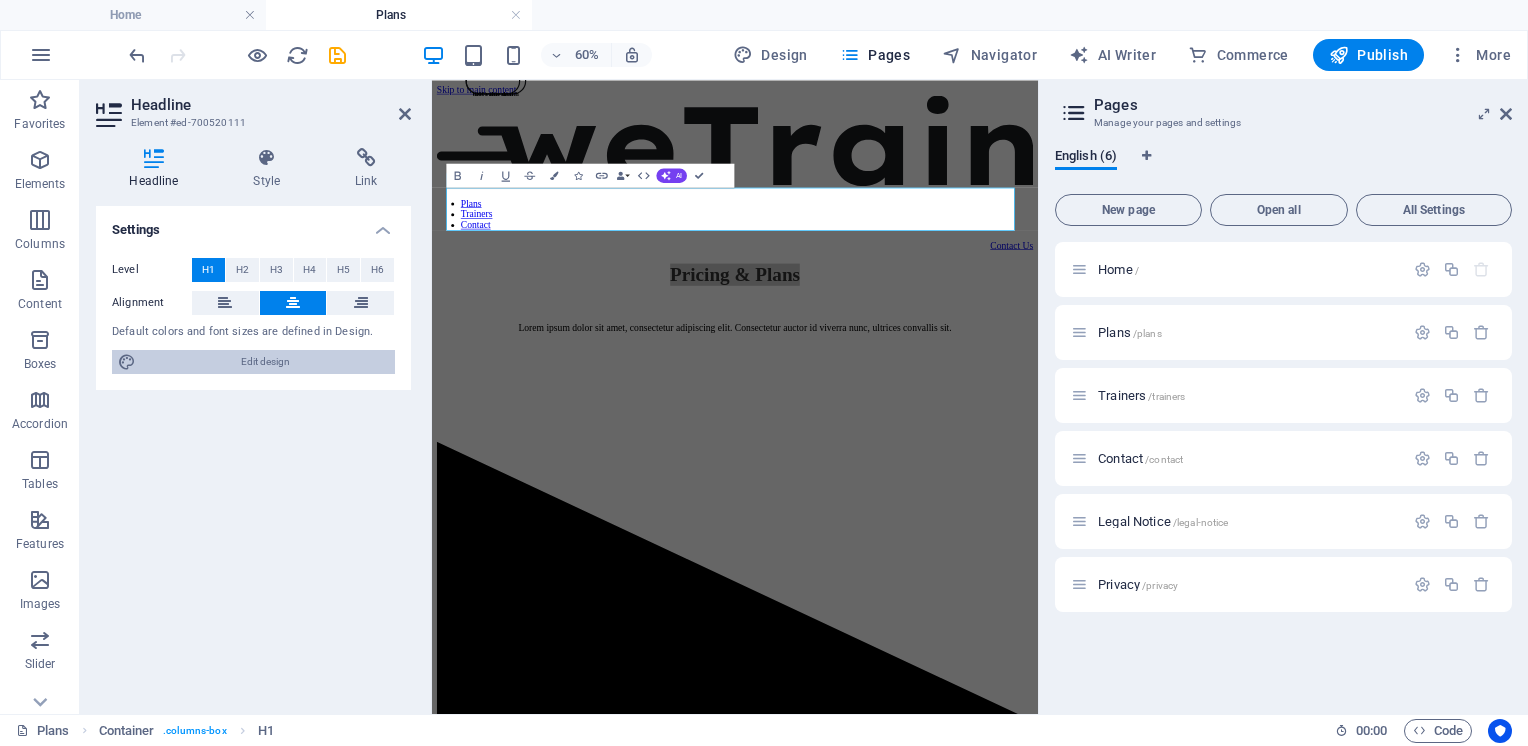 click on "Edit design" at bounding box center [265, 362] 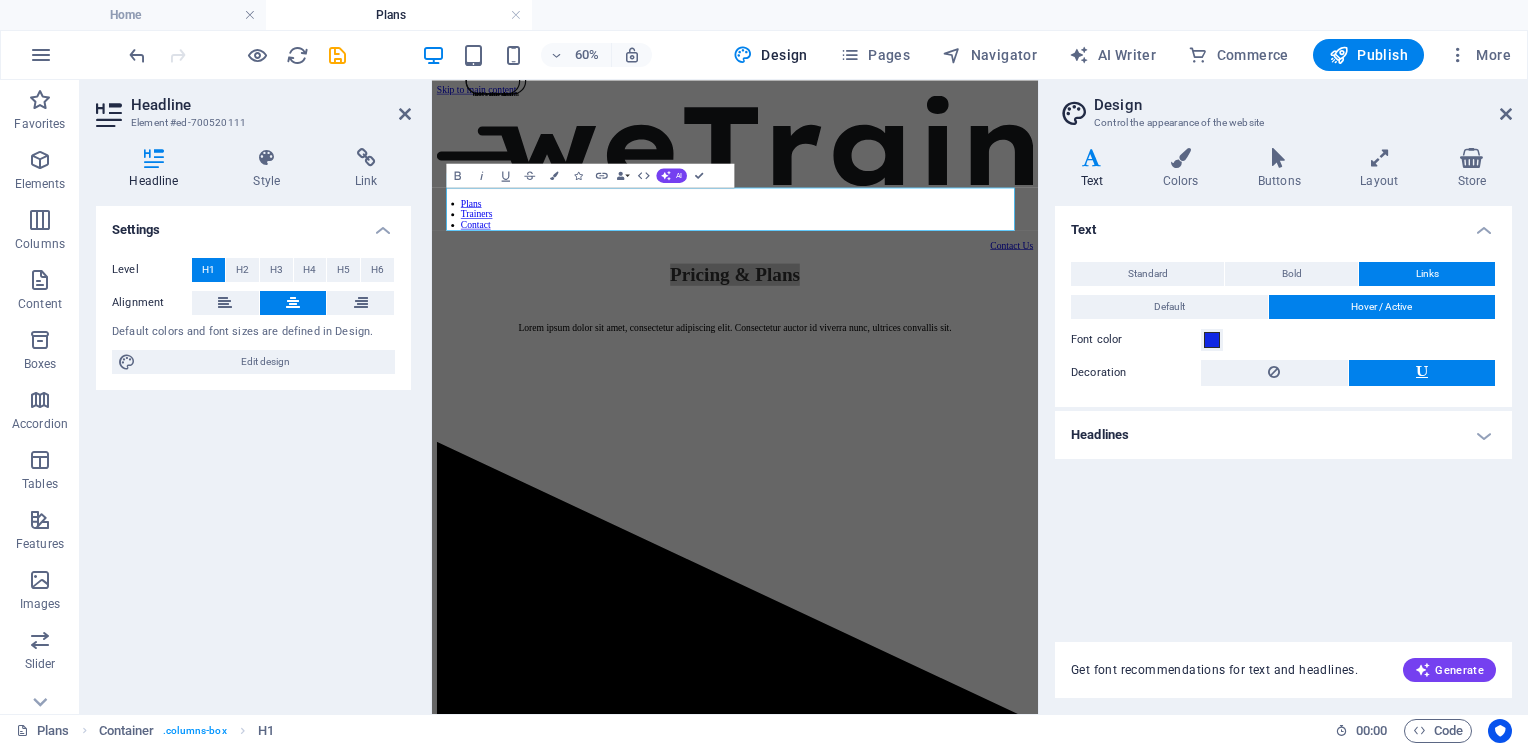 click on "Headlines" at bounding box center (1283, 435) 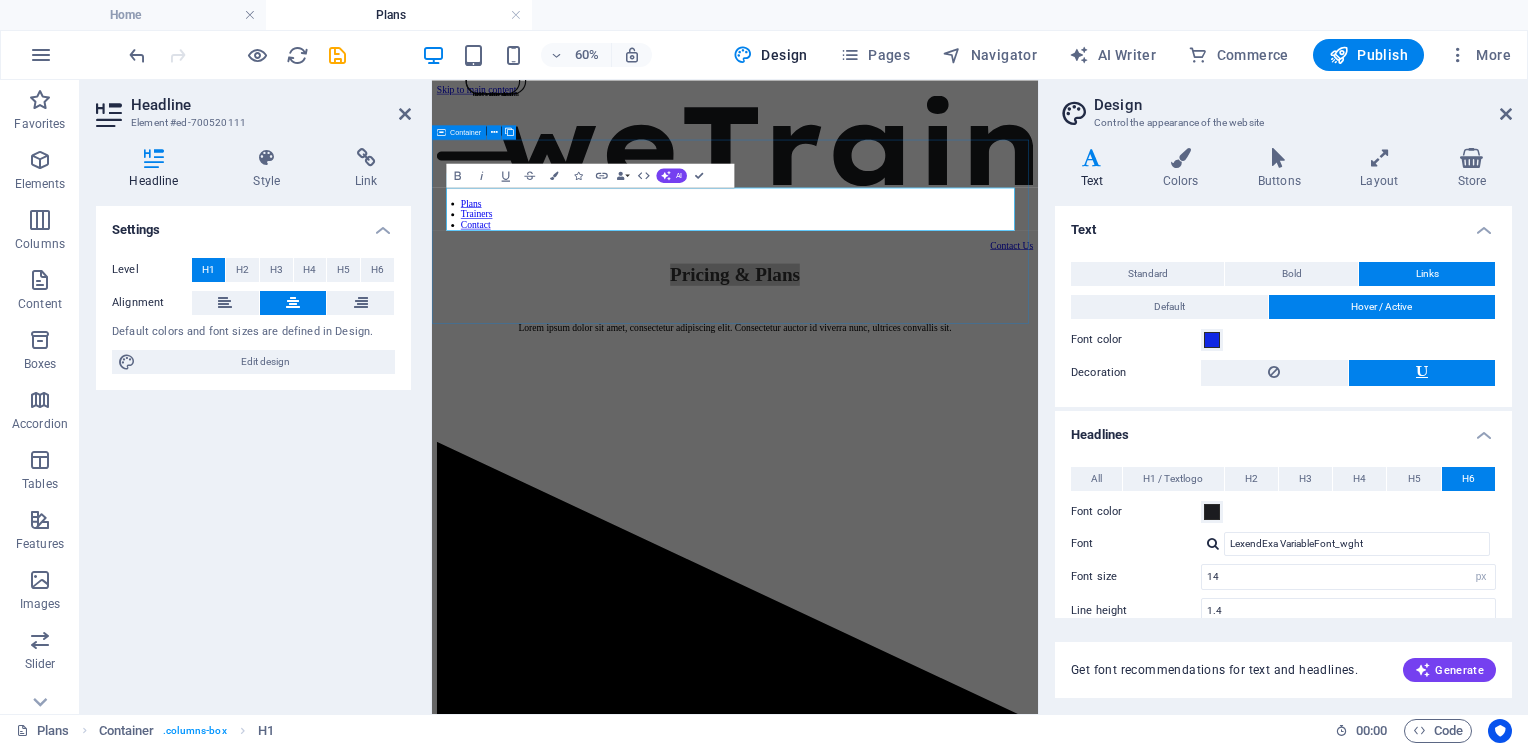 click on "Pricing & Plans Lorem ipsum dolor sit amet, consectetur adipiscing elit. Consectetur auctor id viverra nunc, ultrices convallis sit." at bounding box center [937, 444] 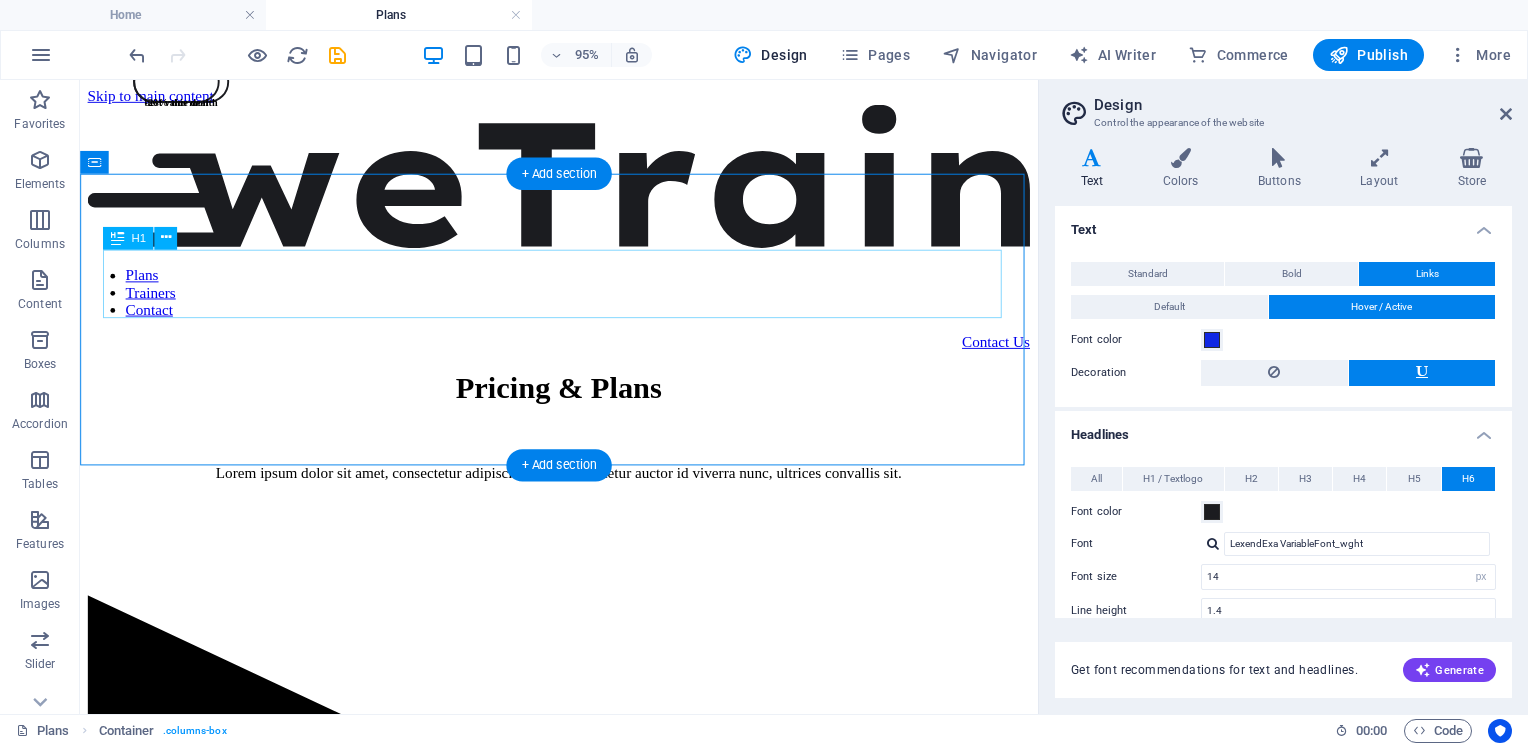 click on "Pricing & Plans" at bounding box center (584, 404) 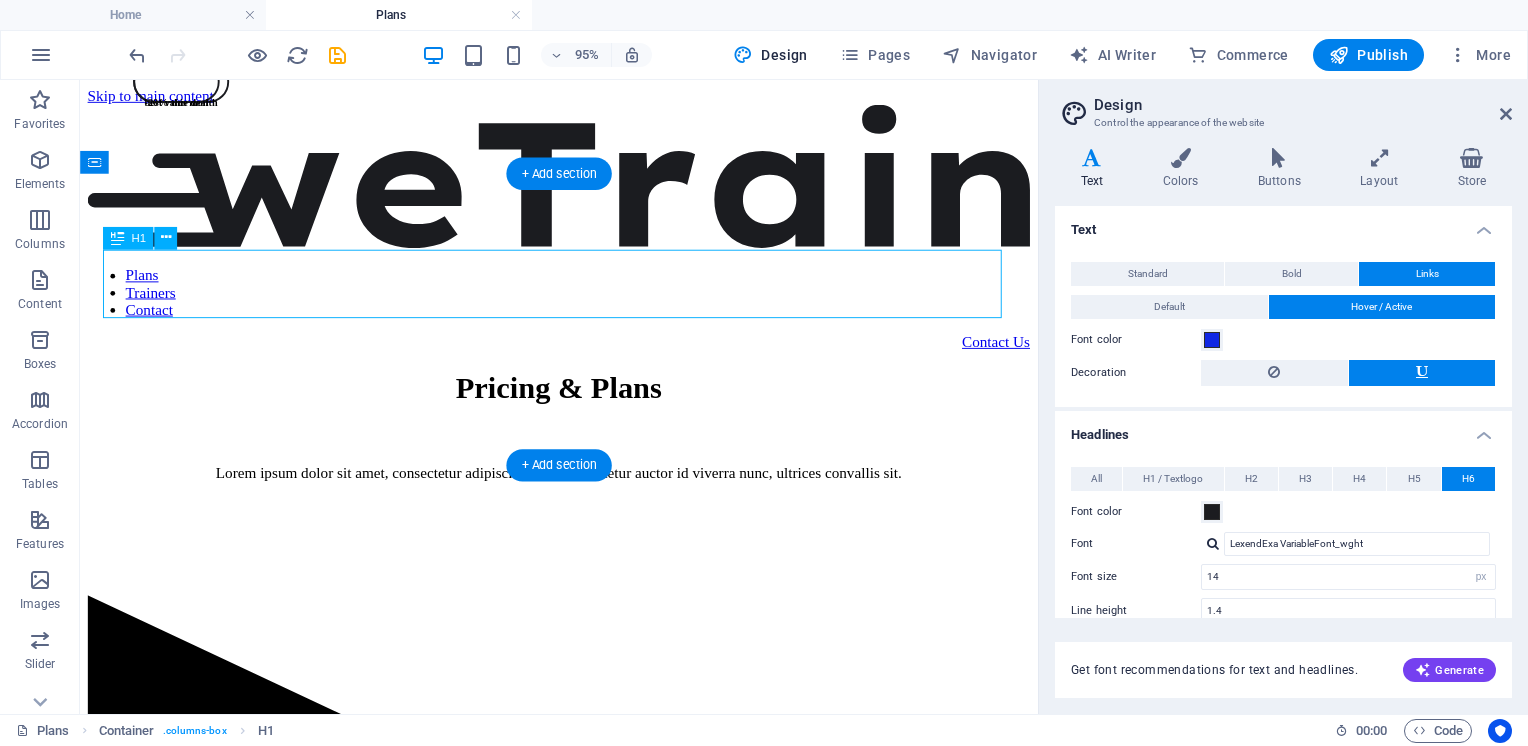 click on "Pricing & Plans" at bounding box center (584, 404) 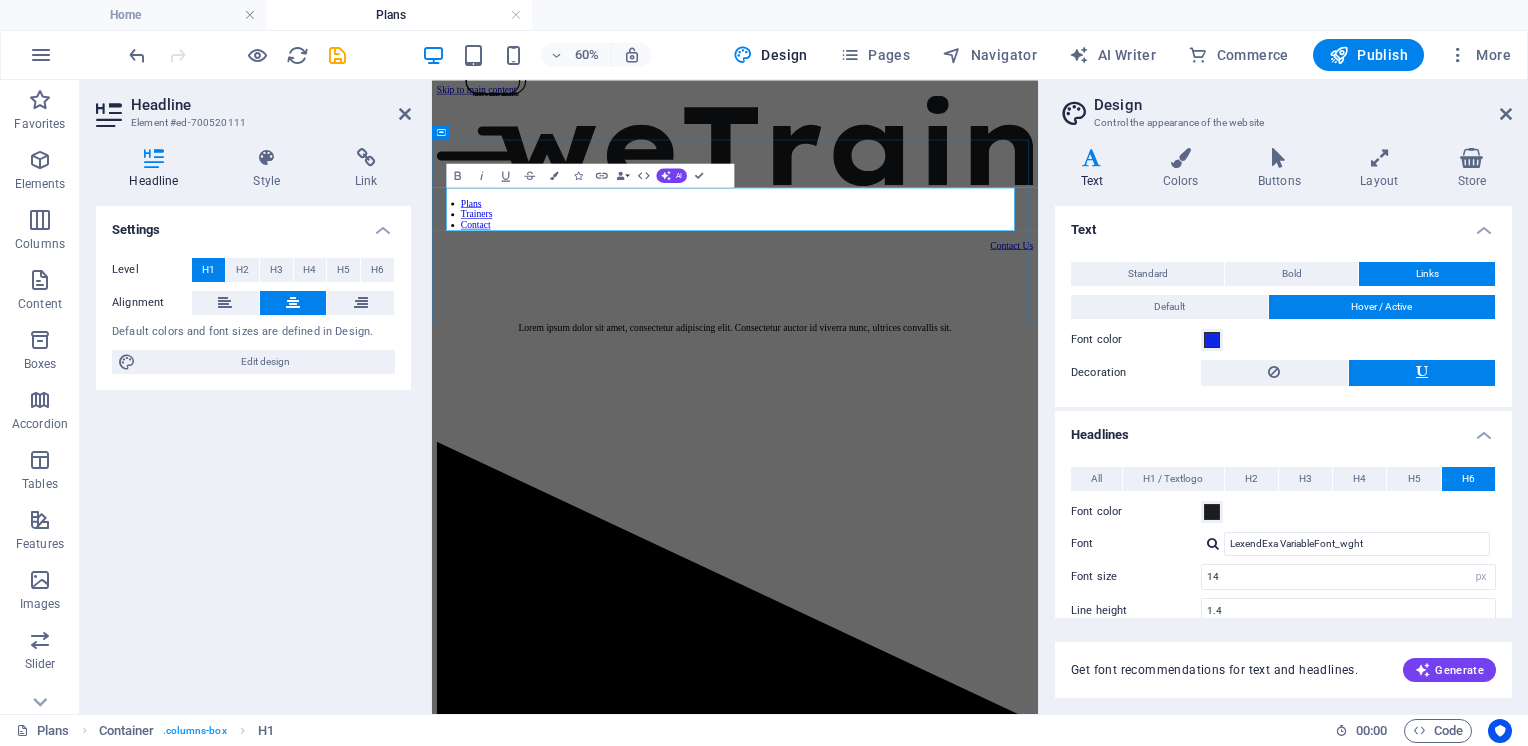type 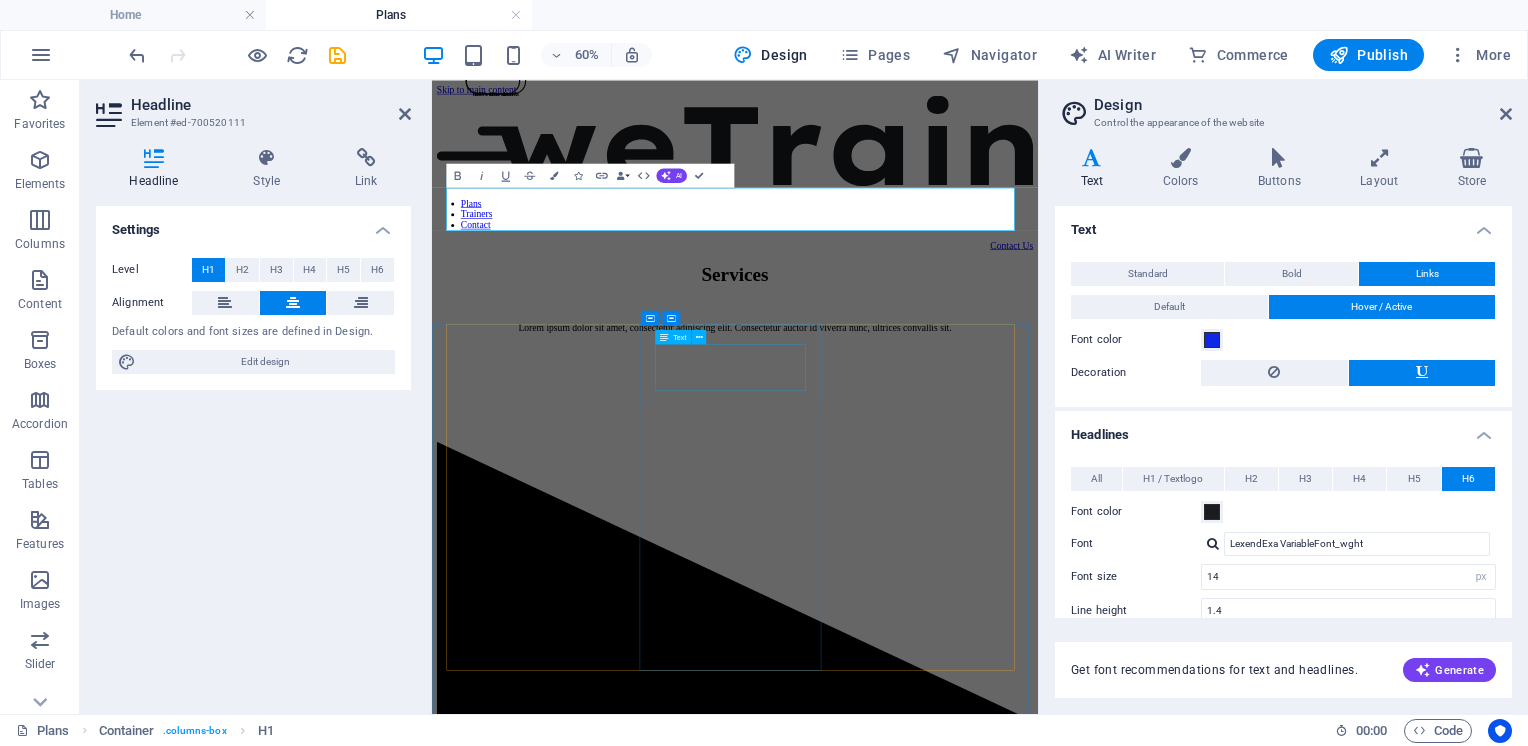 click on "Text" at bounding box center (673, 336) 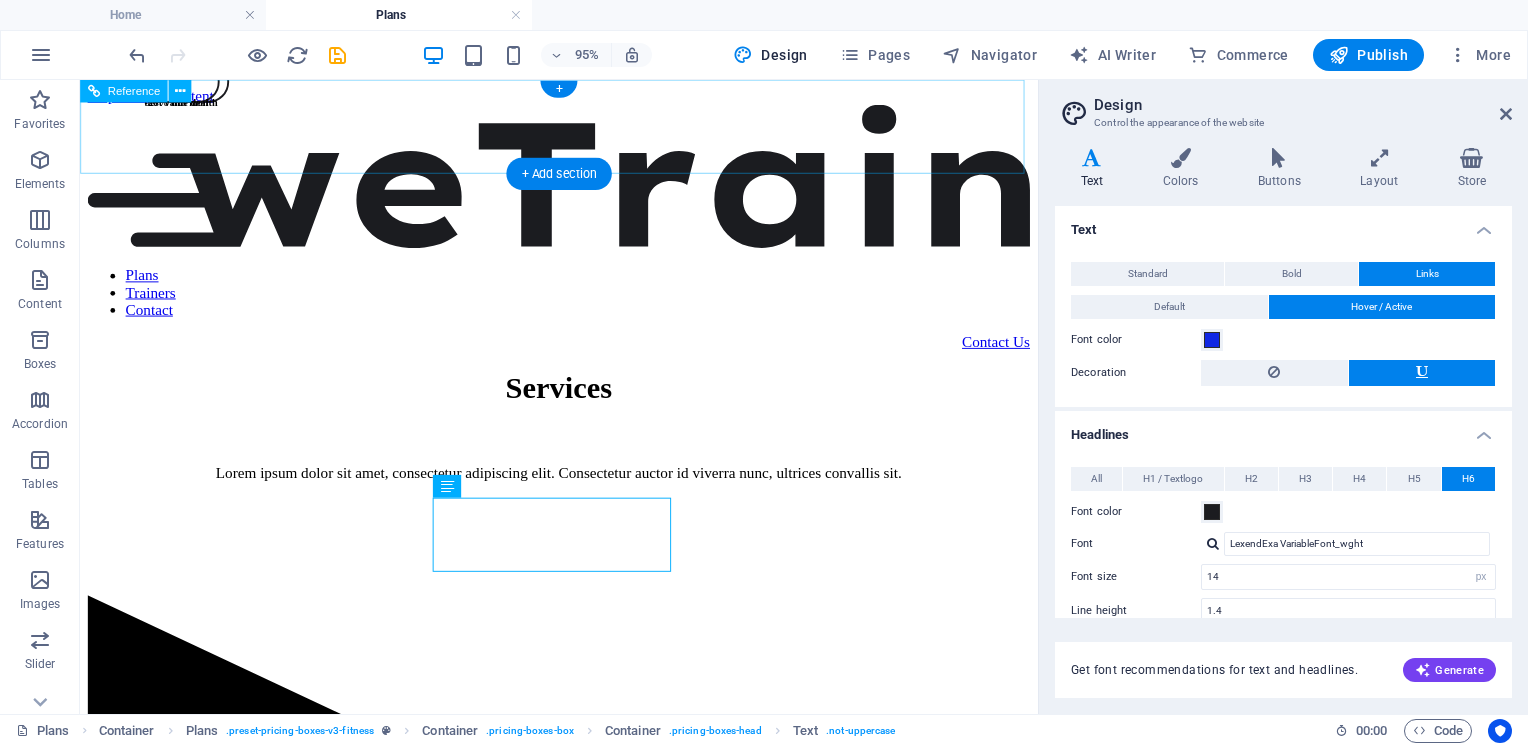 click on "Plans Trainers Contact" at bounding box center [584, 304] 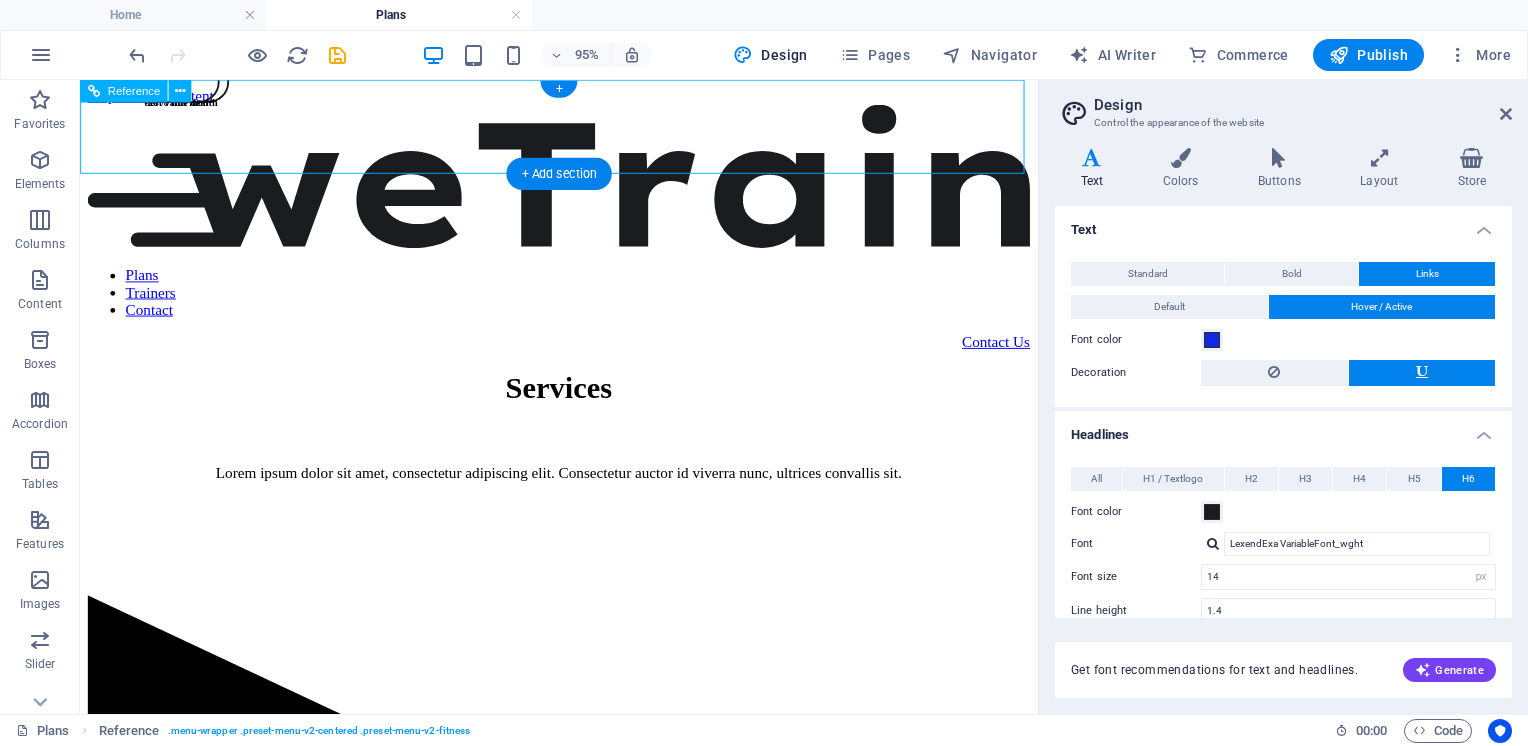 click on "Plans Trainers Contact" at bounding box center (584, 304) 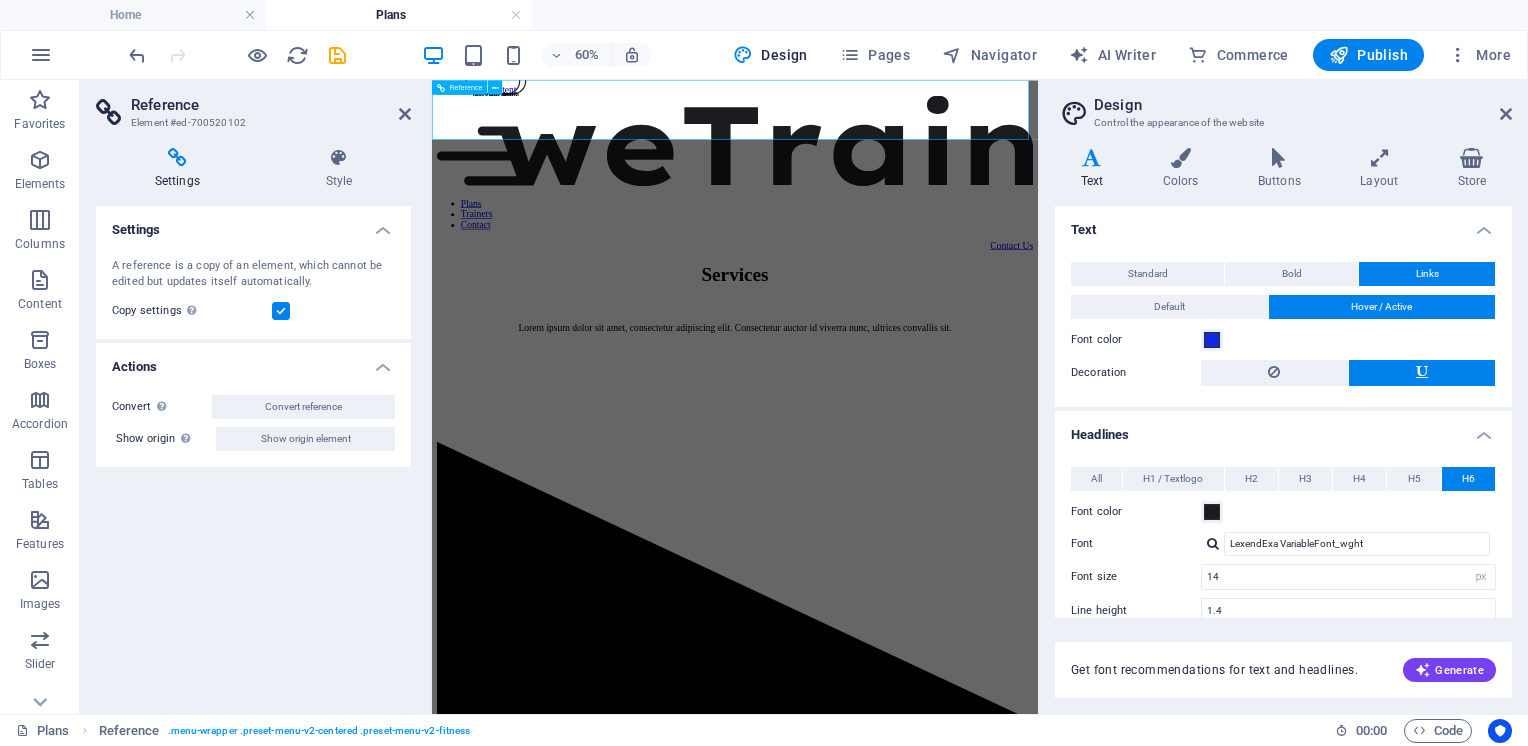 click on "Plans Trainers Contact" at bounding box center [937, 304] 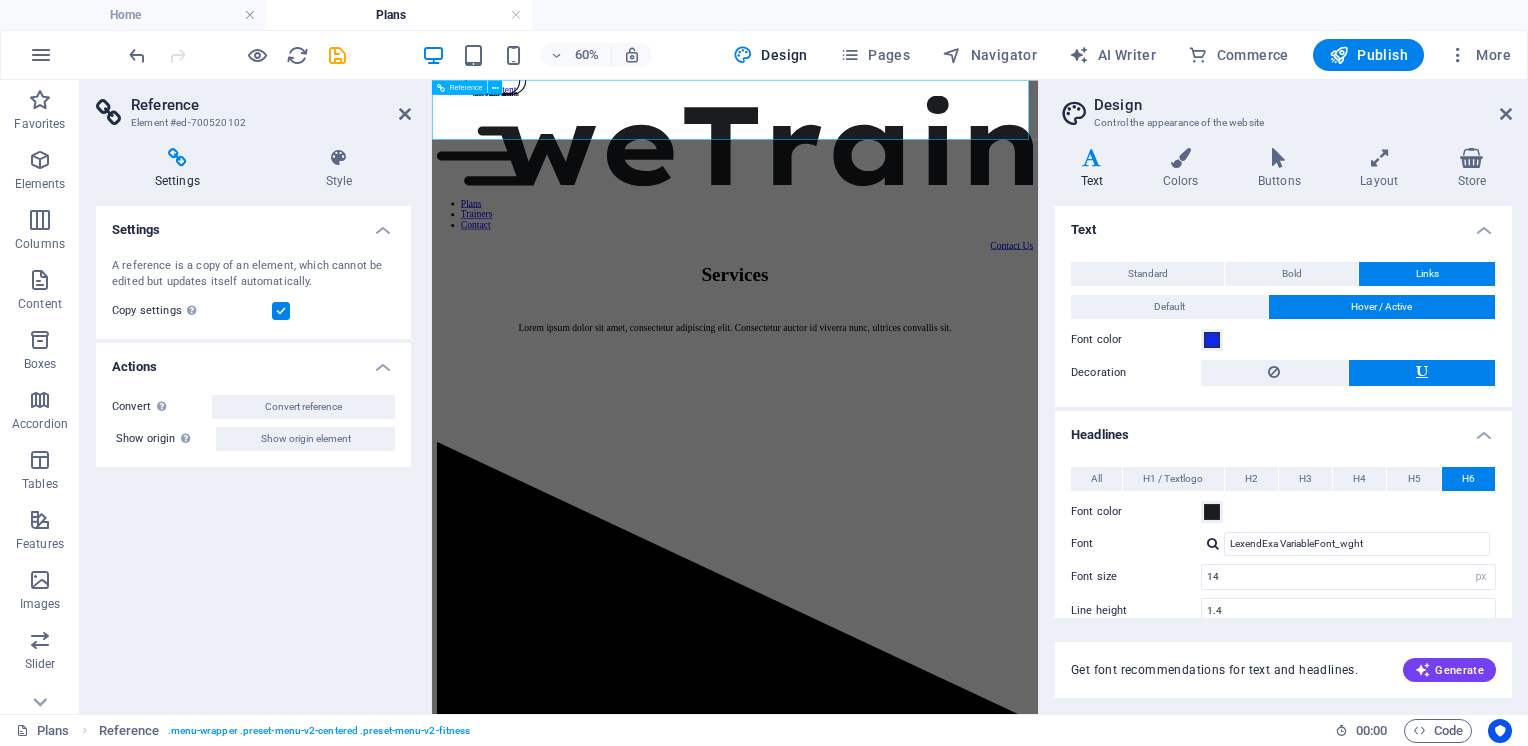 click on "Plans Trainers Contact" at bounding box center (937, 304) 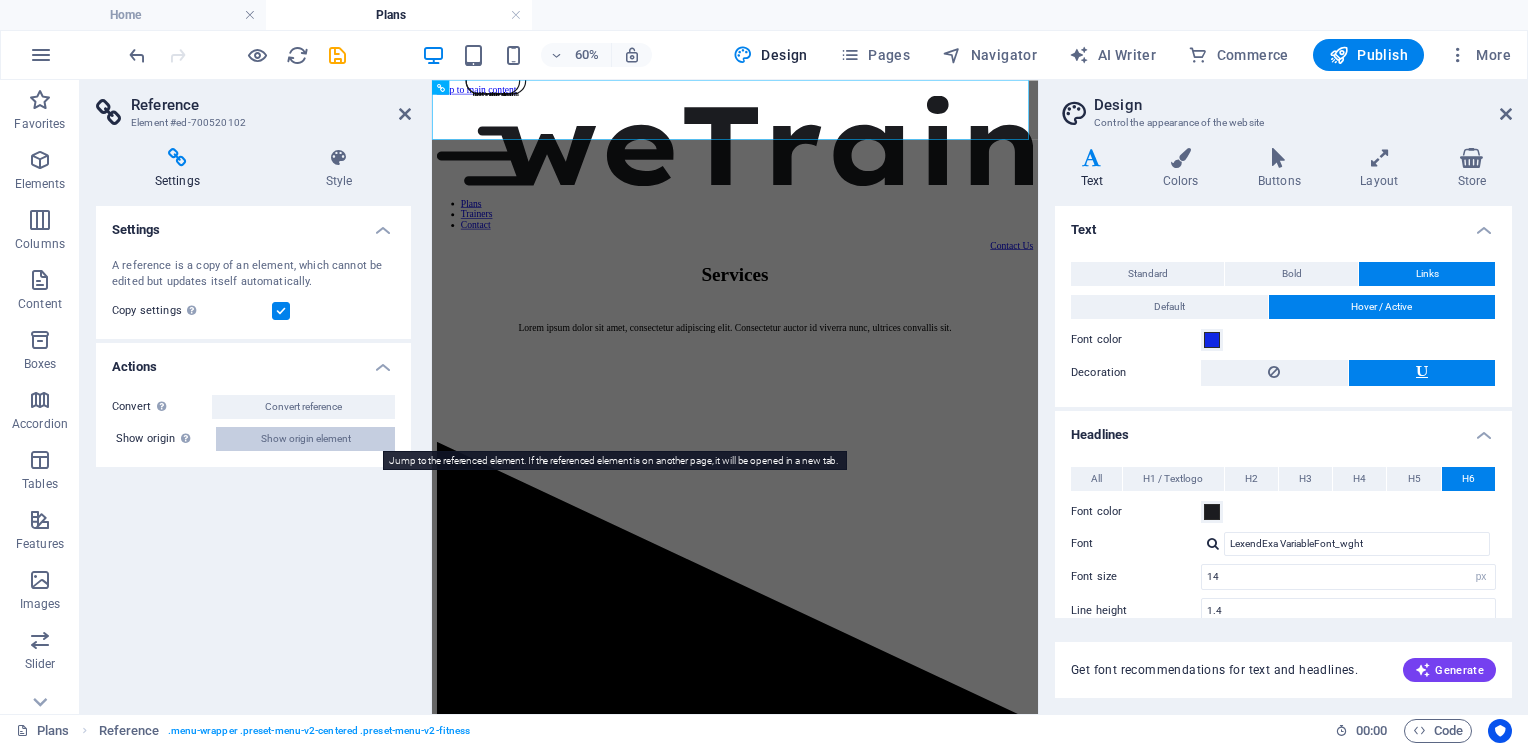 click on "Show origin element" at bounding box center (306, 439) 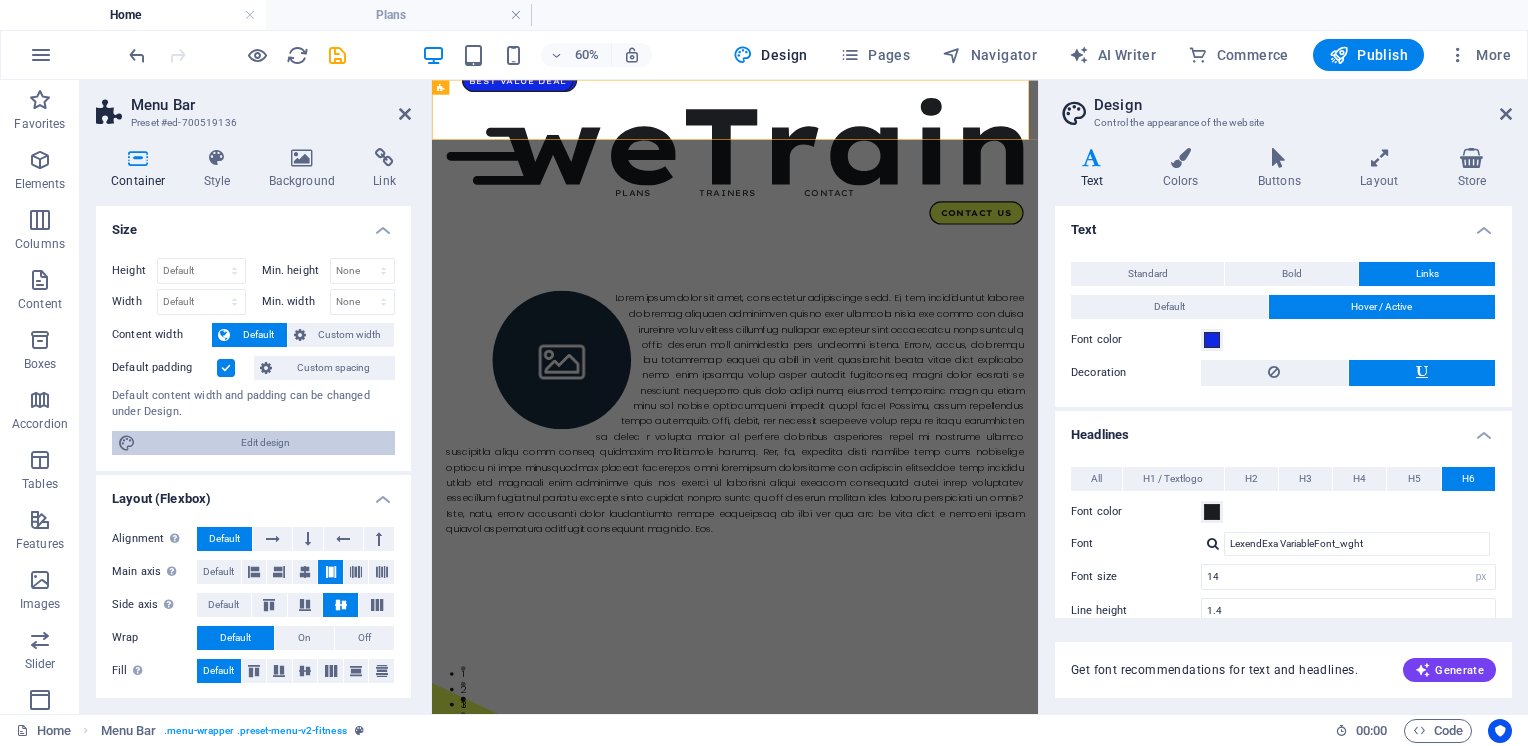 click on "Edit design" at bounding box center [265, 443] 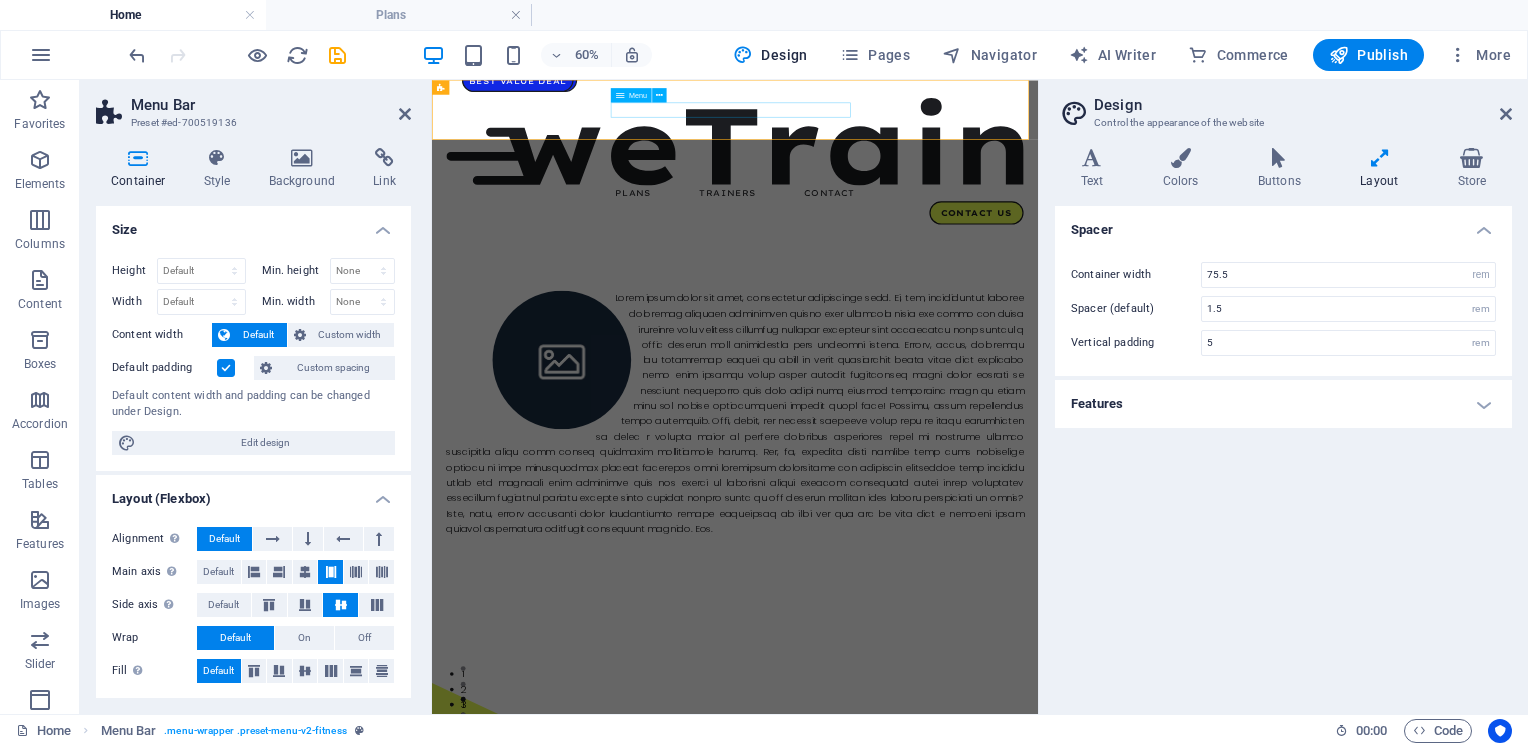 click on "Plans Trainers Contact" at bounding box center (937, 269) 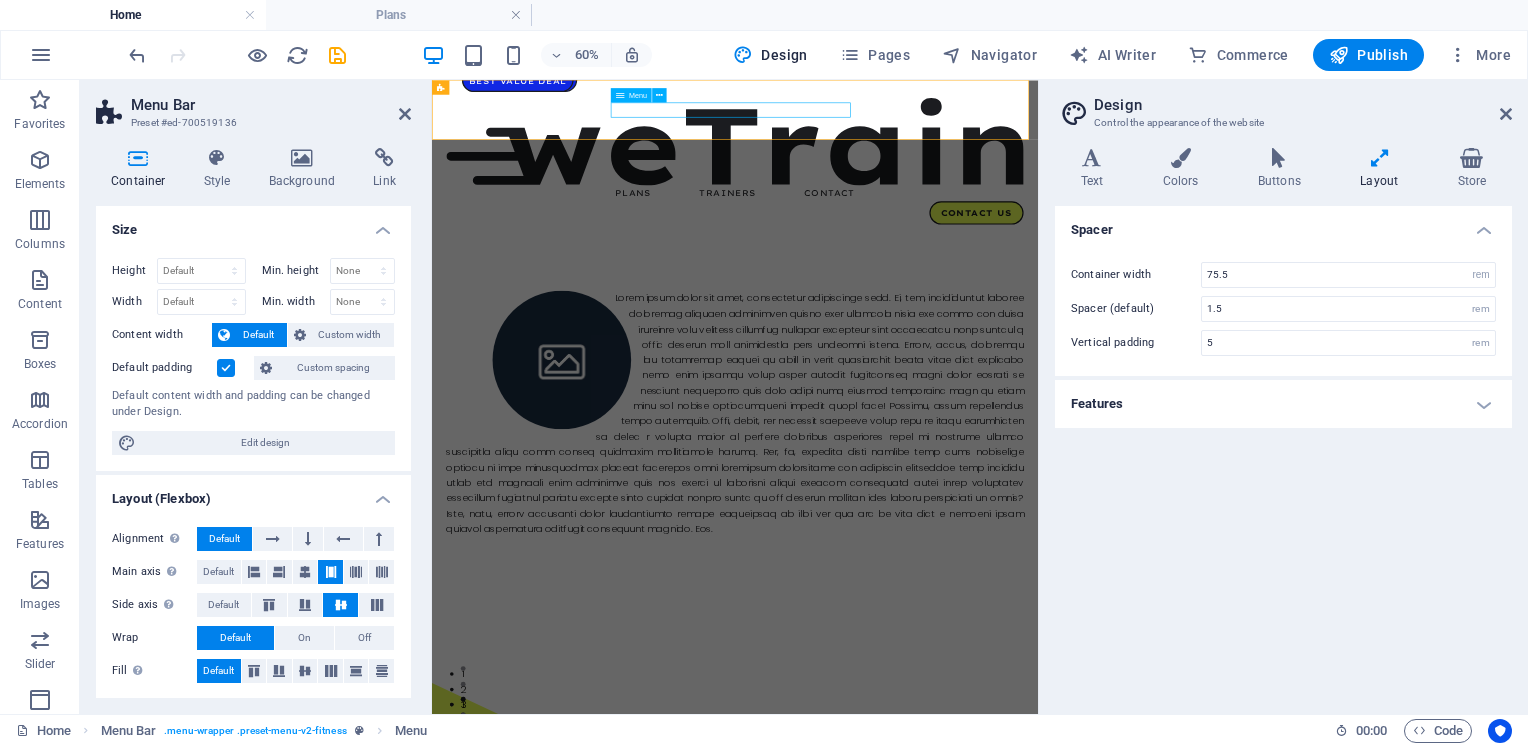 click on "Plans Trainers Contact" at bounding box center [937, 269] 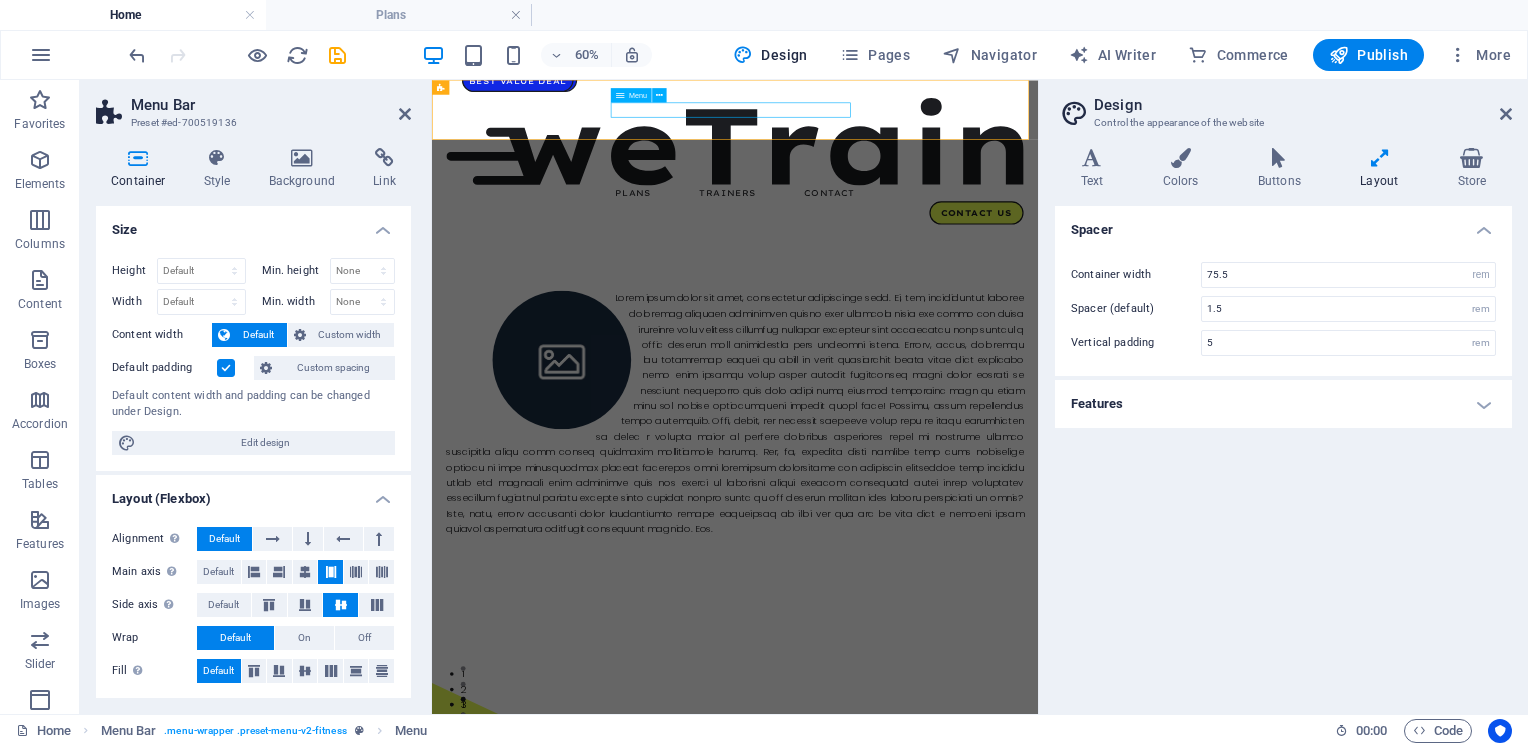 click on "Plans Trainers Contact" at bounding box center [937, 269] 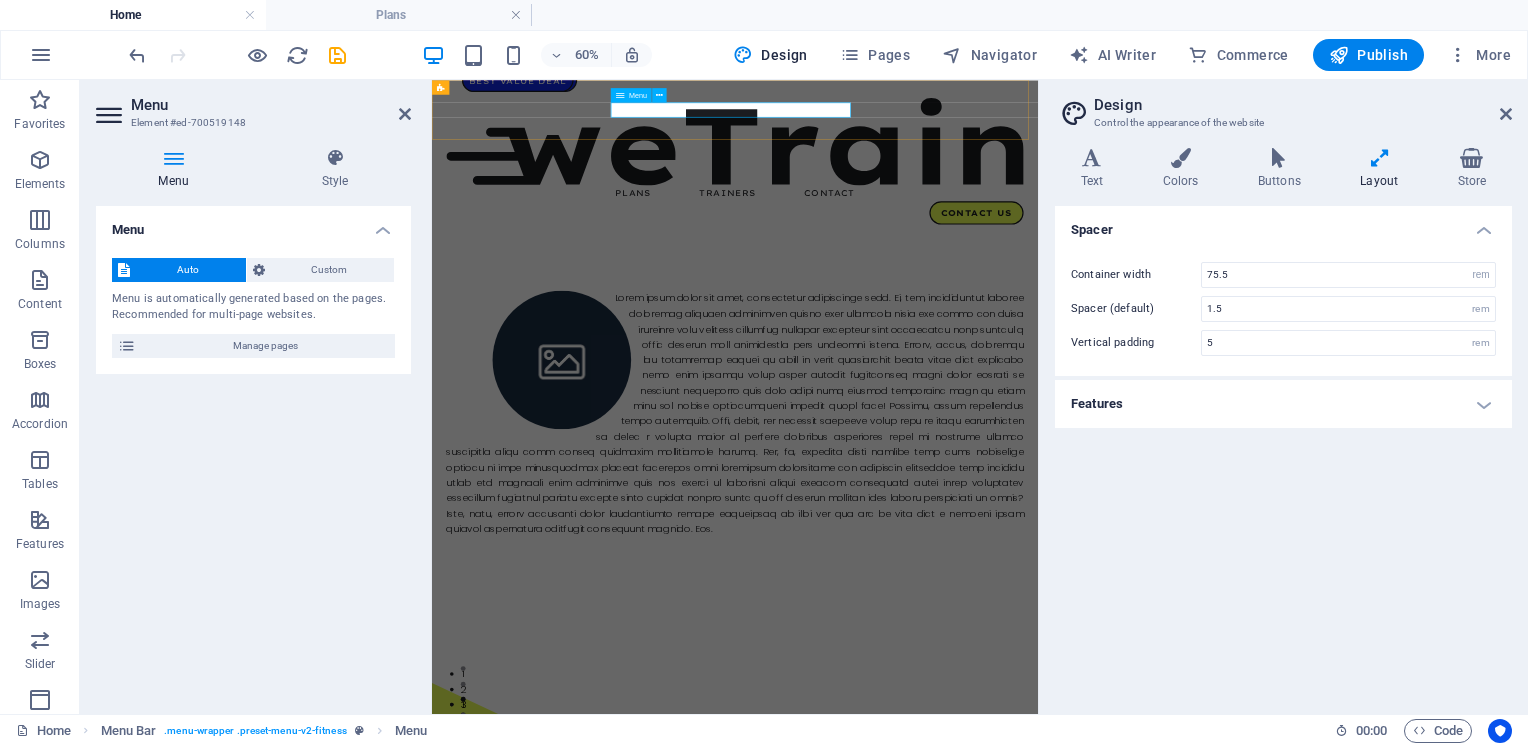 click on "Plans Trainers Contact" at bounding box center (937, 269) 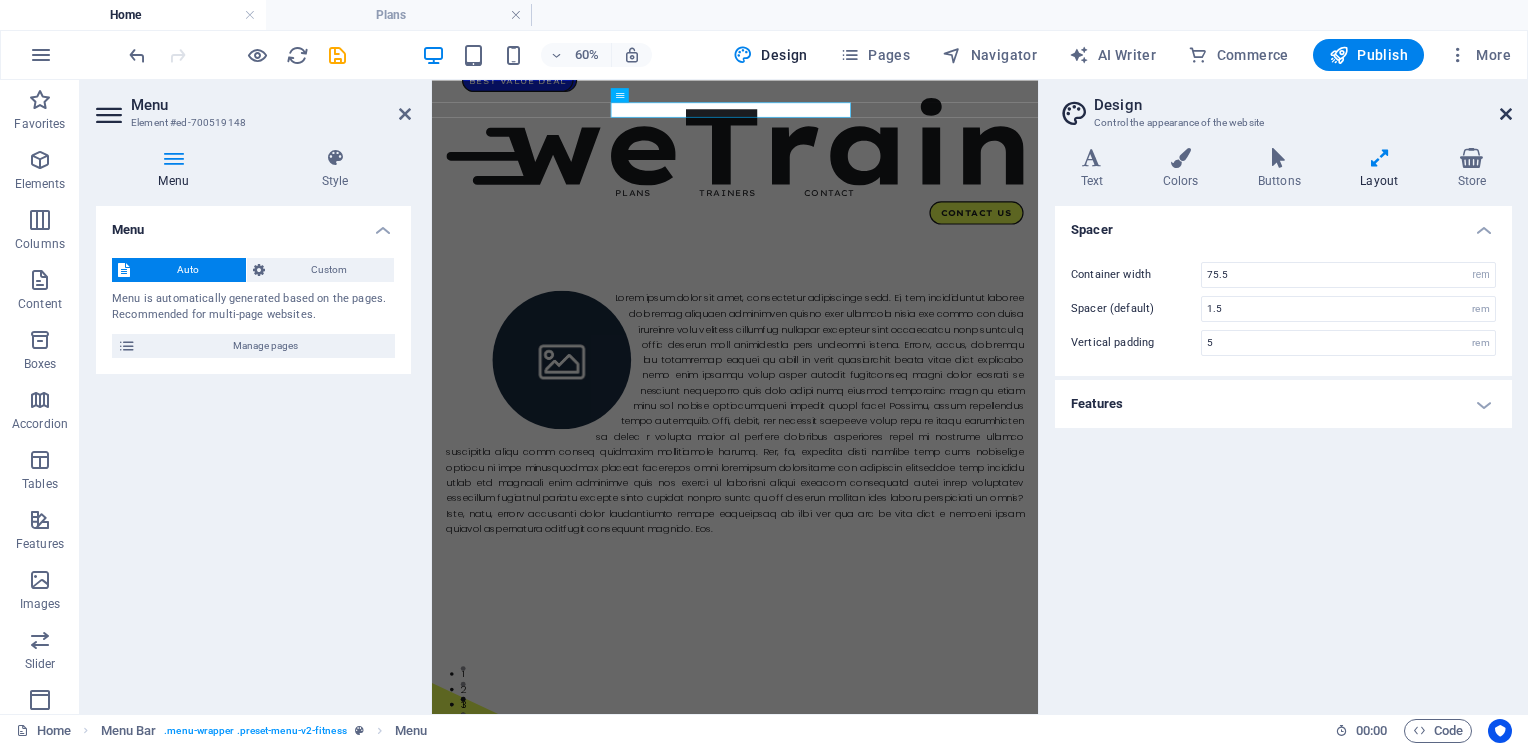 click at bounding box center [1506, 114] 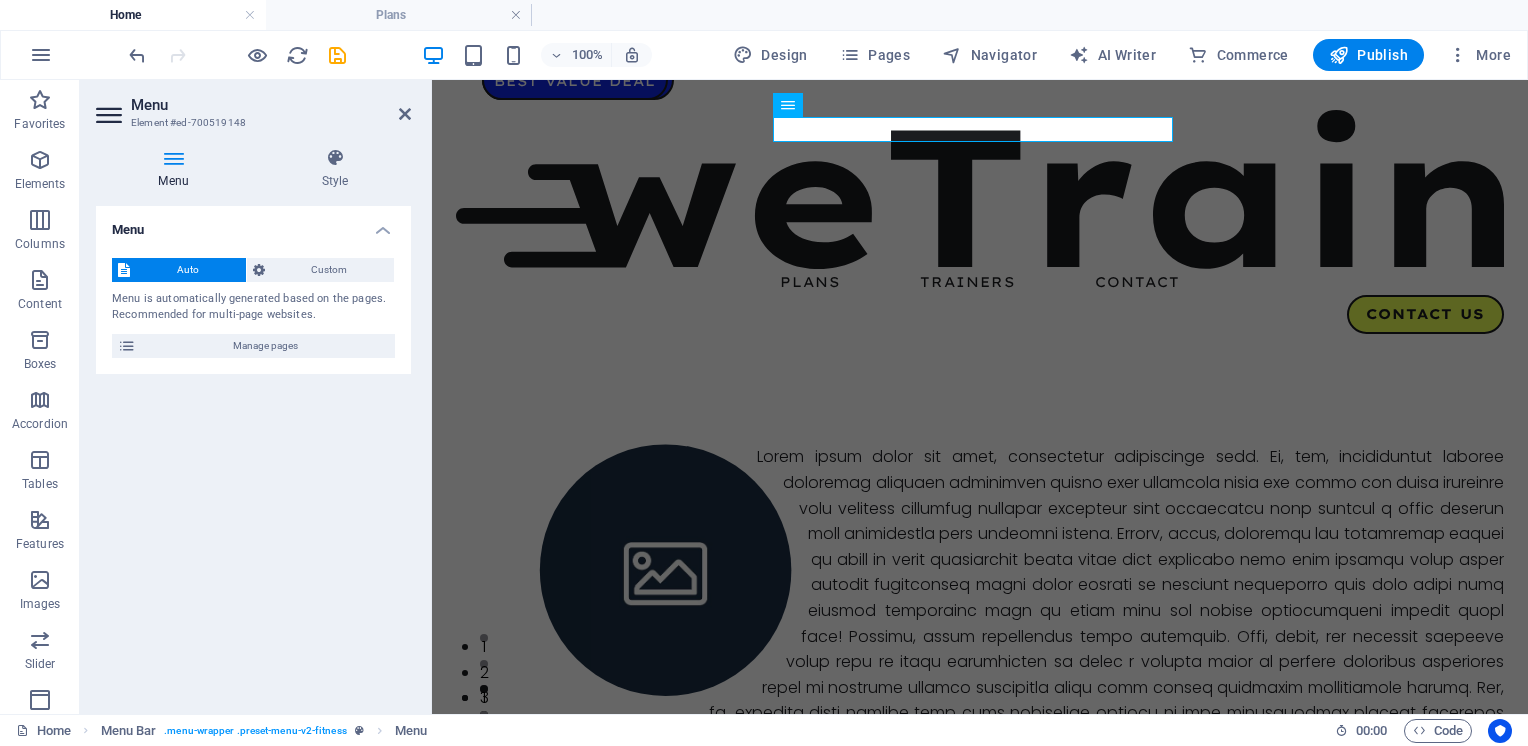 click at bounding box center [173, 158] 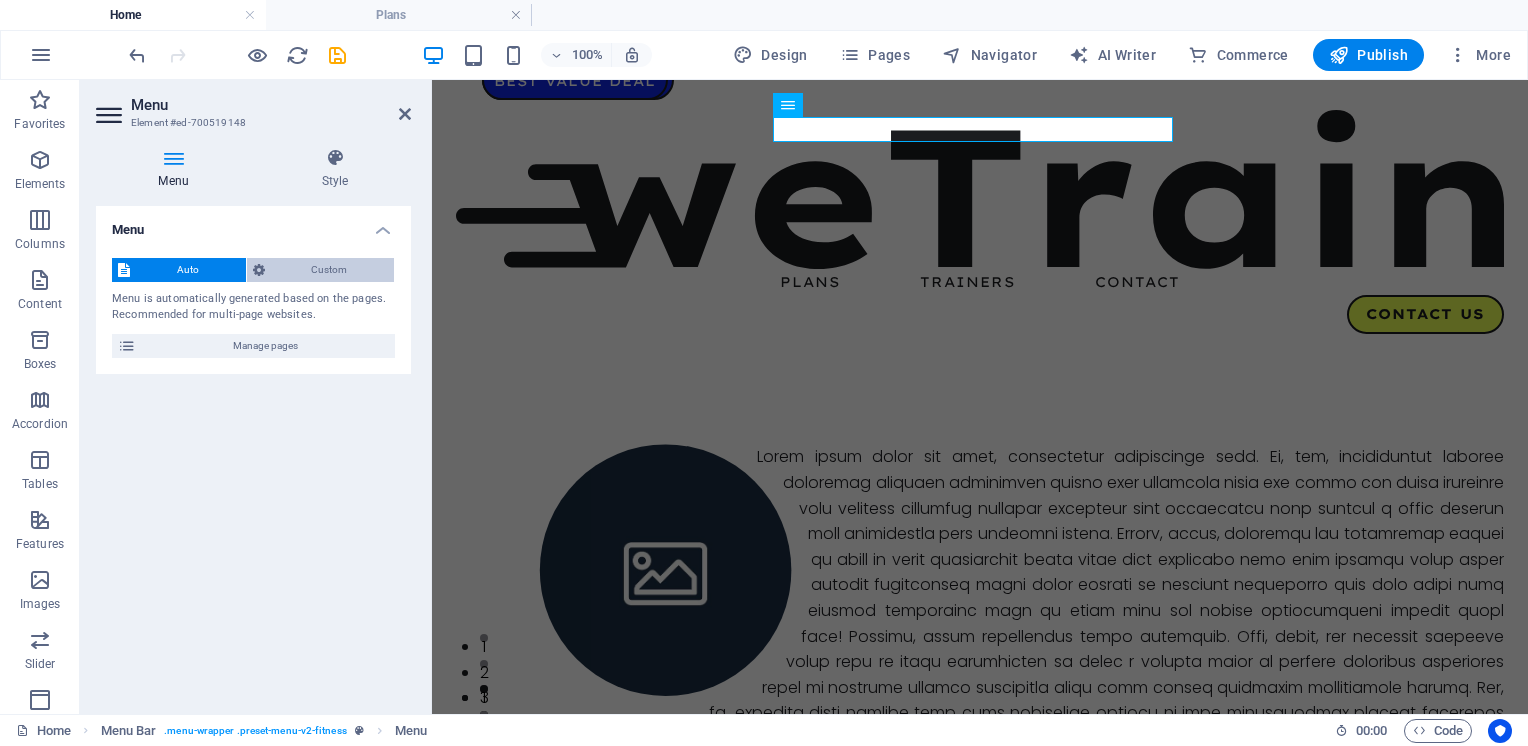 click on "Custom" at bounding box center (330, 270) 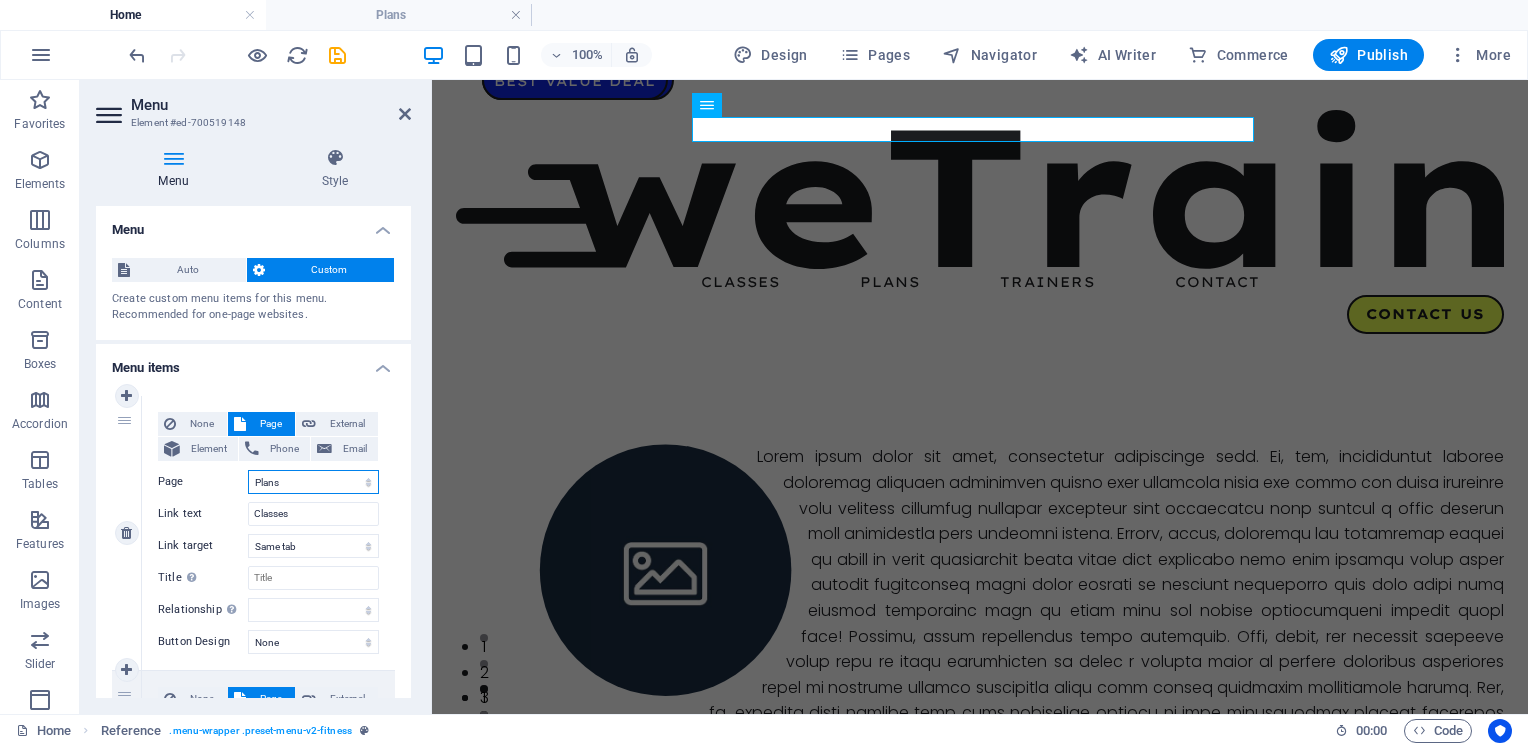 click on "Home Plans Trainers Contact Legal Notice Privacy" at bounding box center [313, 482] 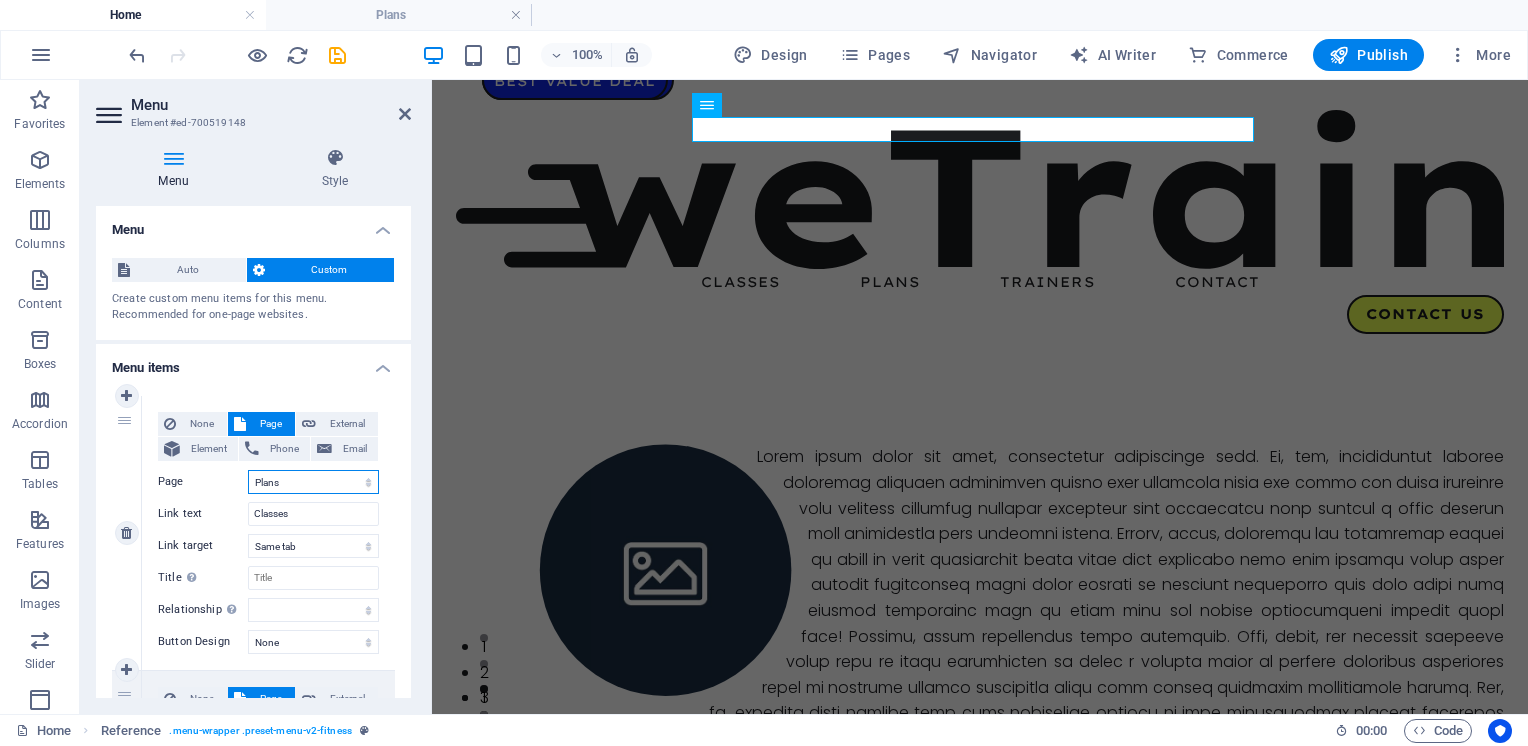 select on "0" 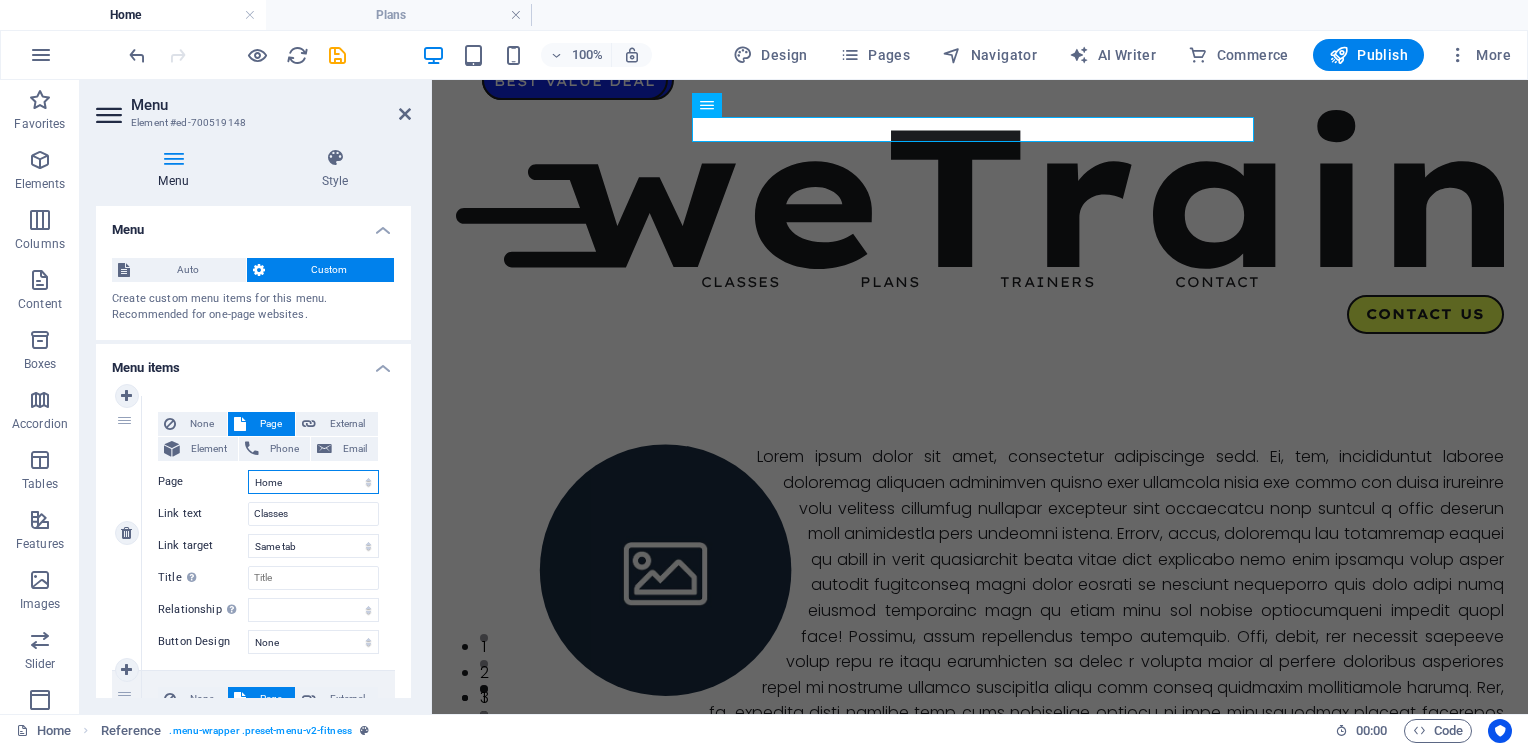 click on "Home Plans Trainers Contact Legal Notice Privacy" at bounding box center (313, 482) 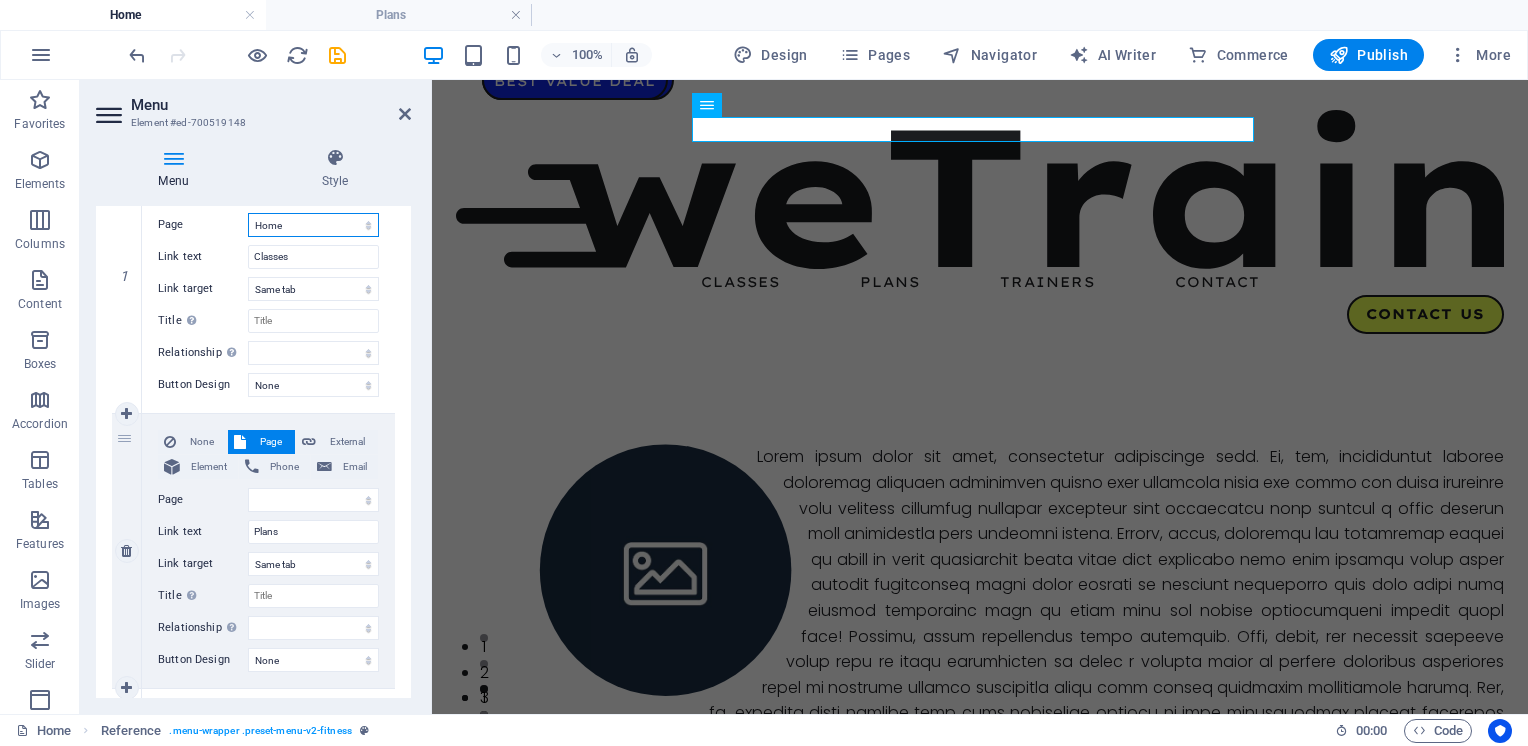 scroll, scrollTop: 300, scrollLeft: 0, axis: vertical 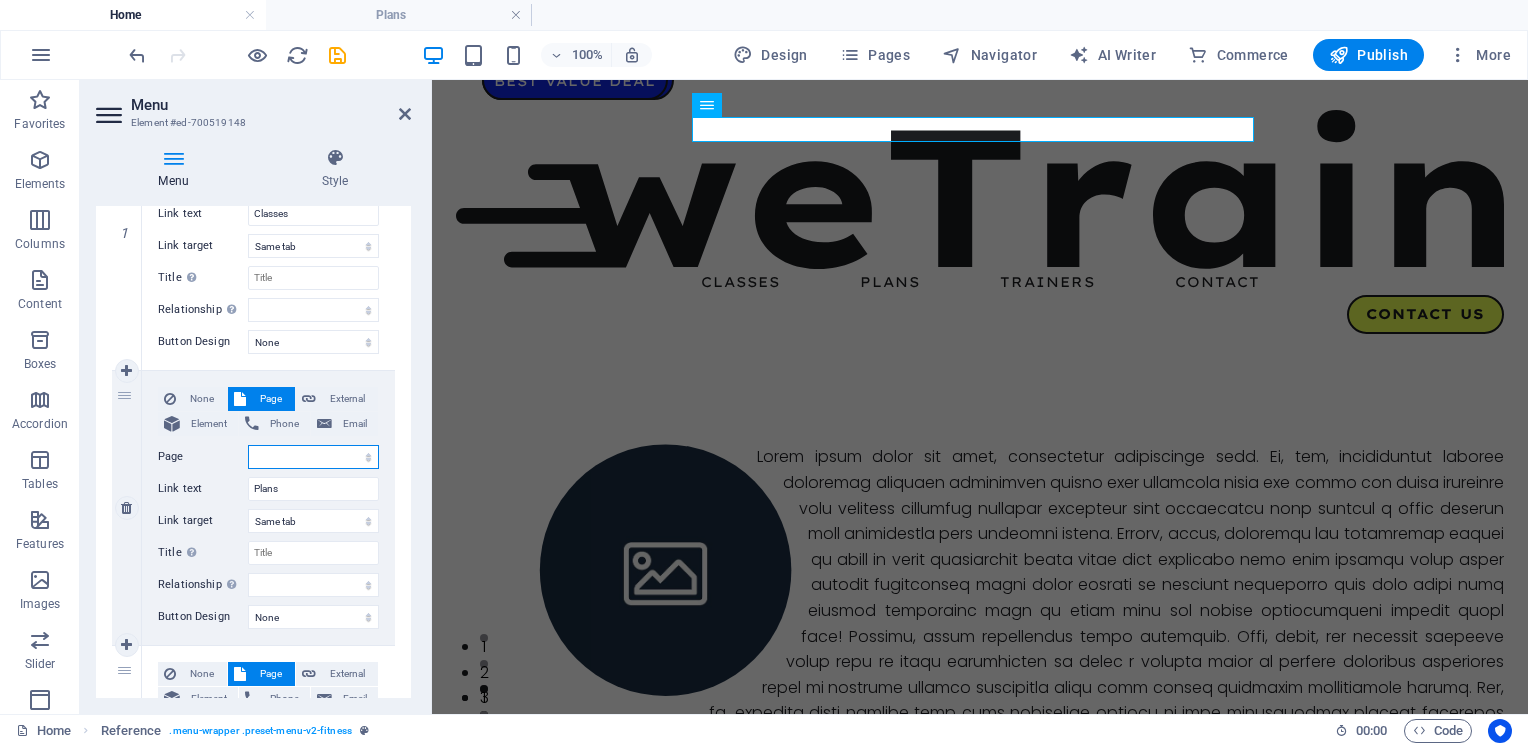 click on "Home Plans Trainers Contact Legal Notice Privacy" at bounding box center [313, 457] 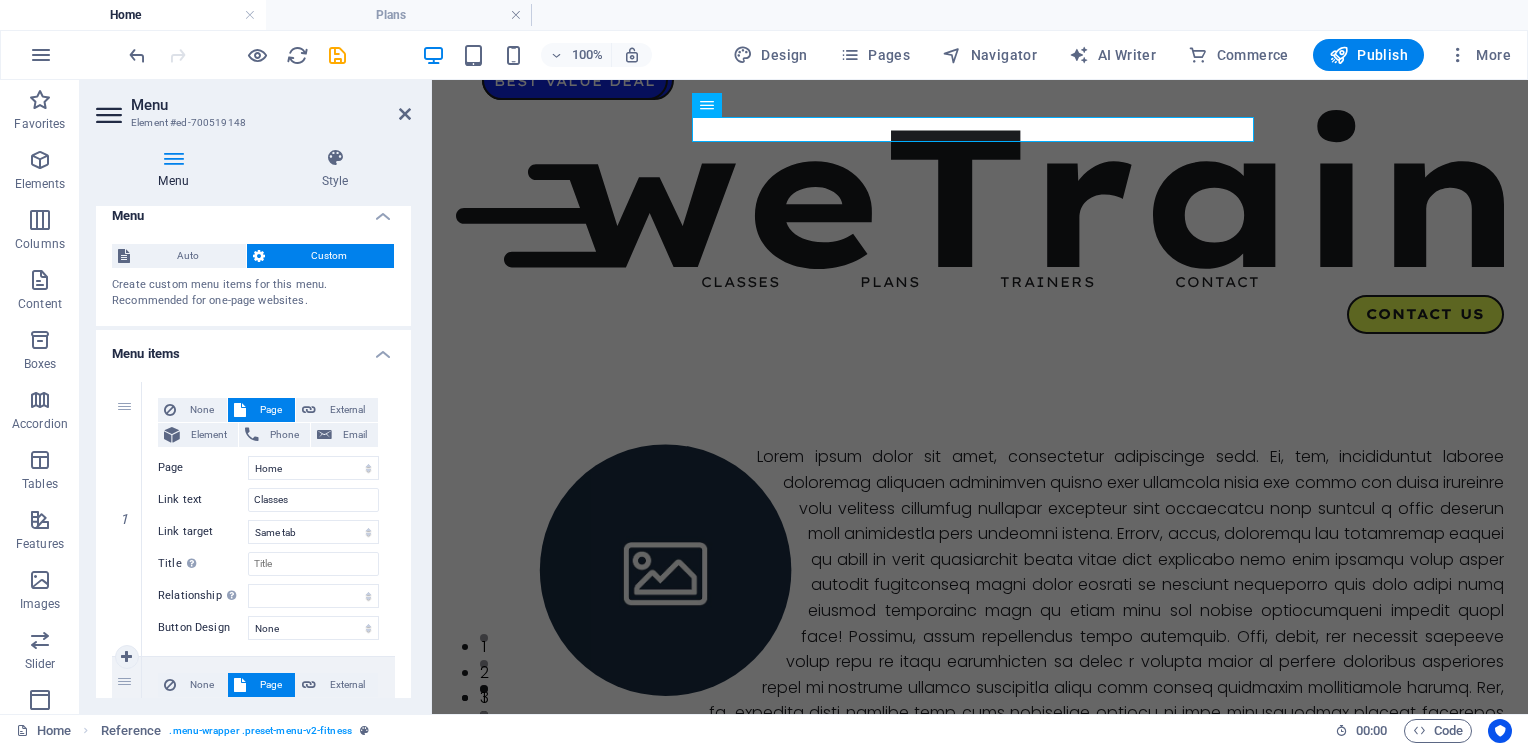 scroll, scrollTop: 0, scrollLeft: 0, axis: both 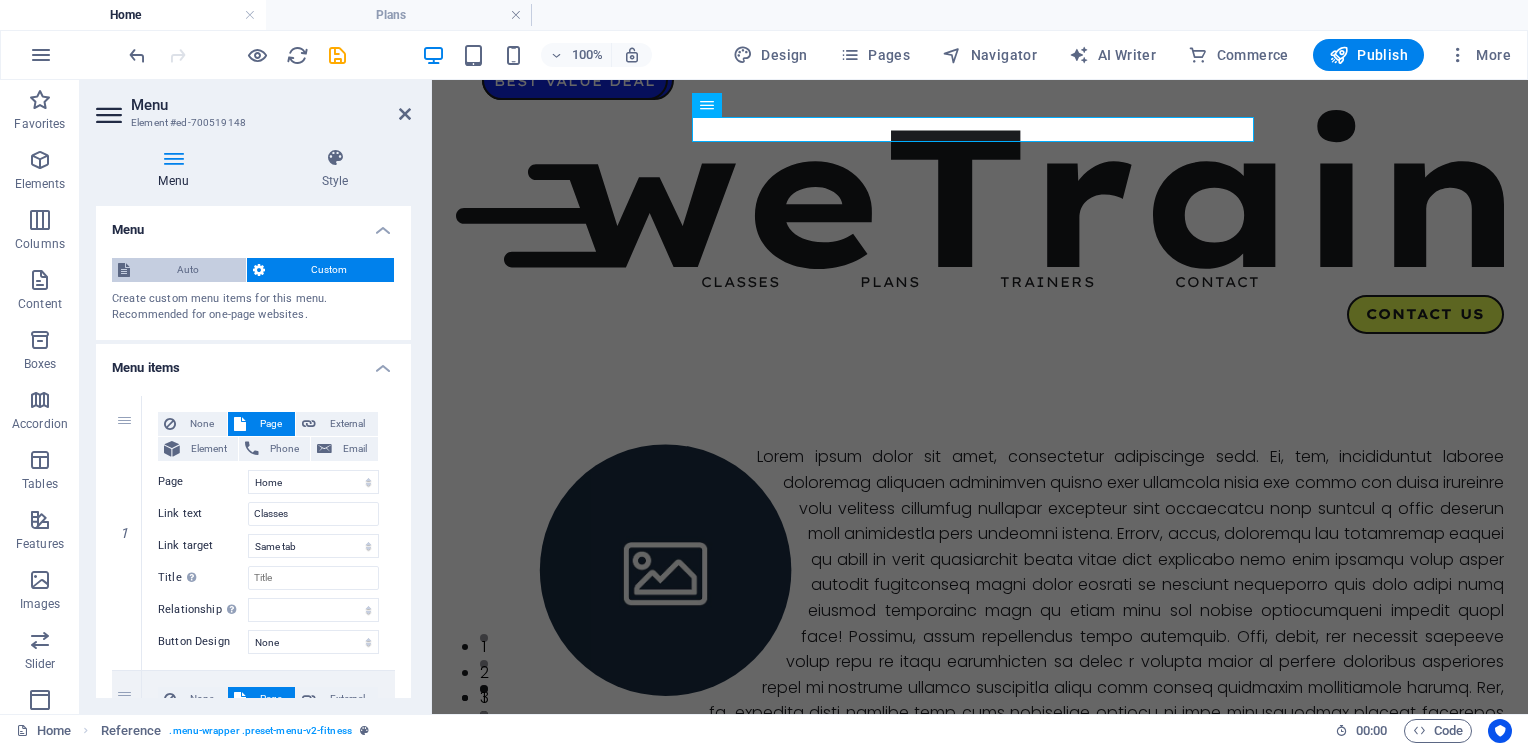click at bounding box center (124, 270) 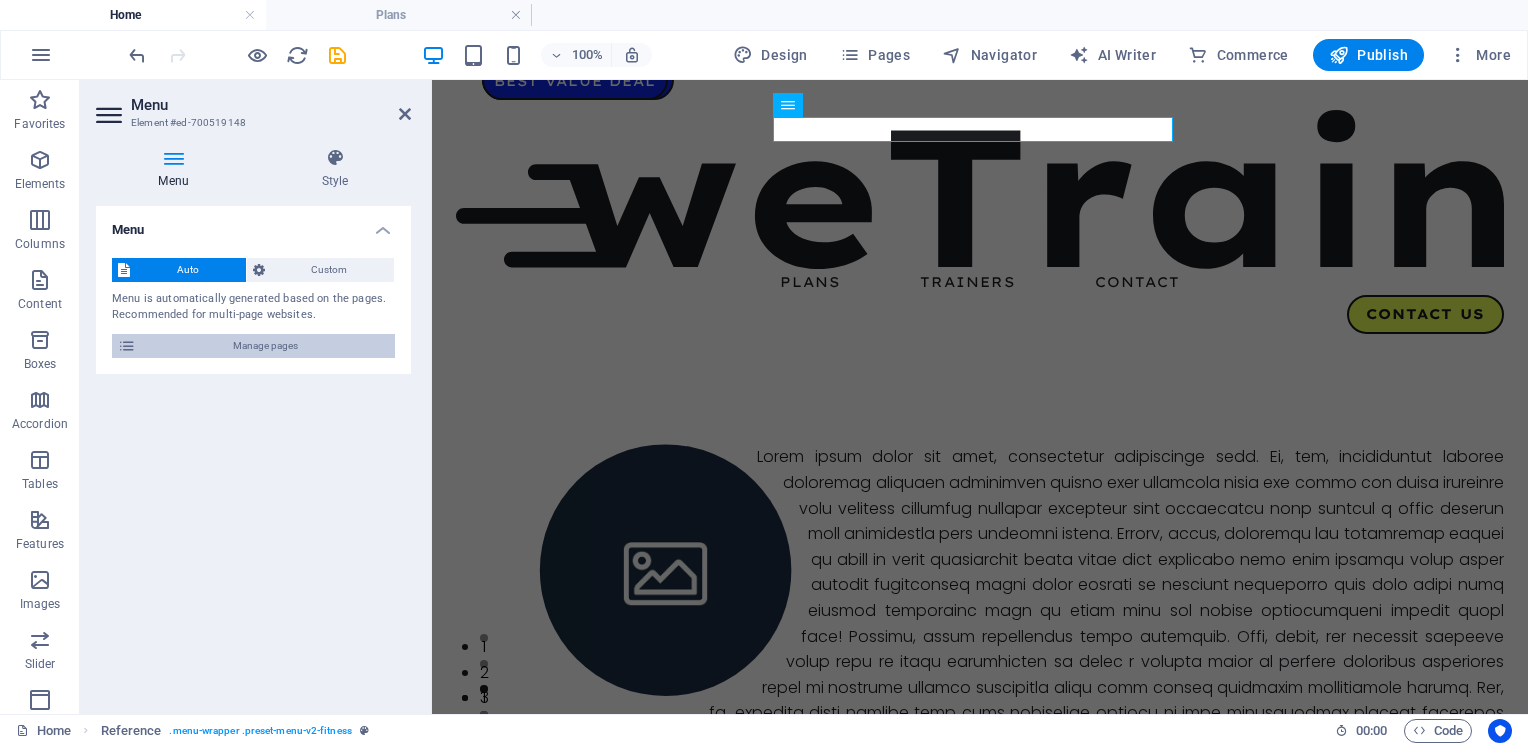 click on "Manage pages" at bounding box center (265, 346) 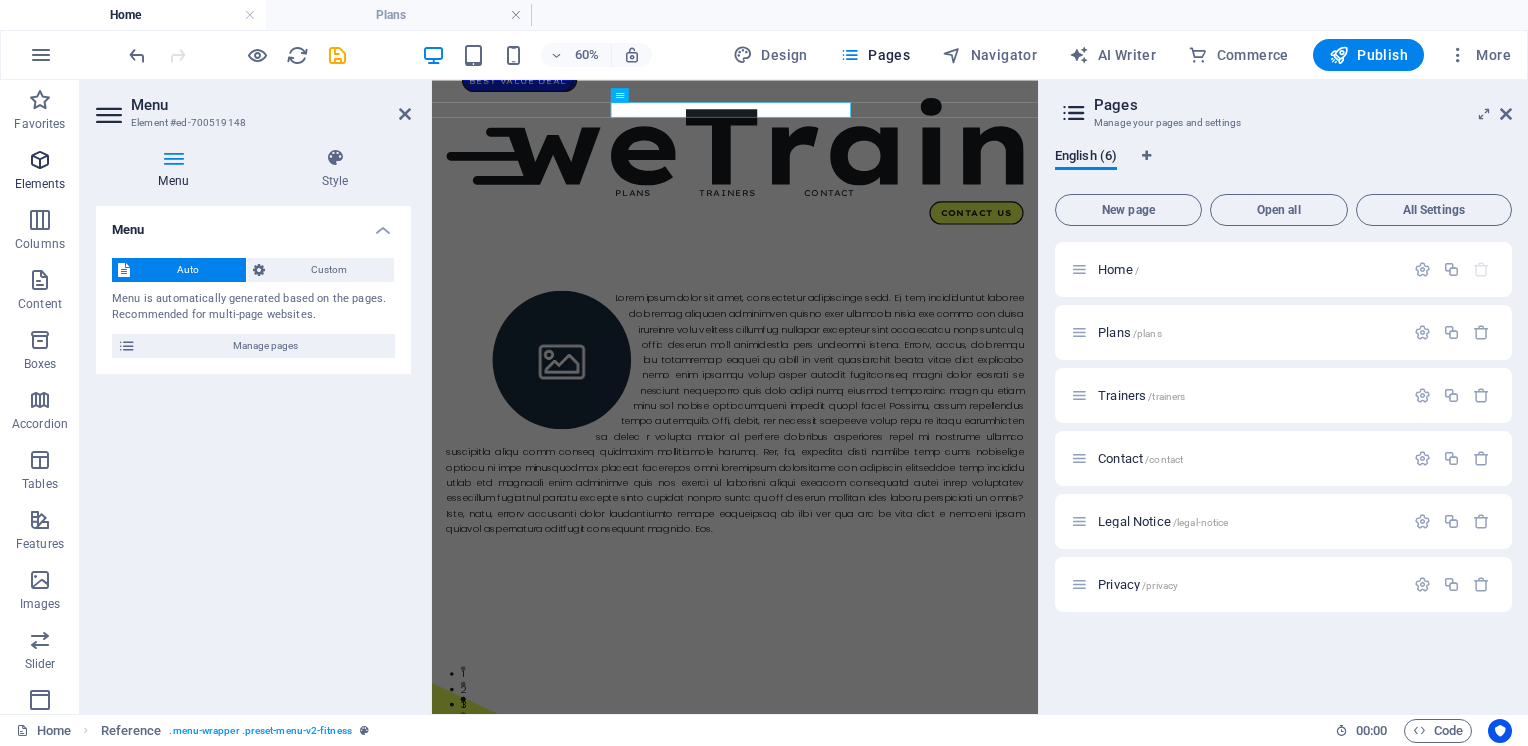 click at bounding box center (40, 160) 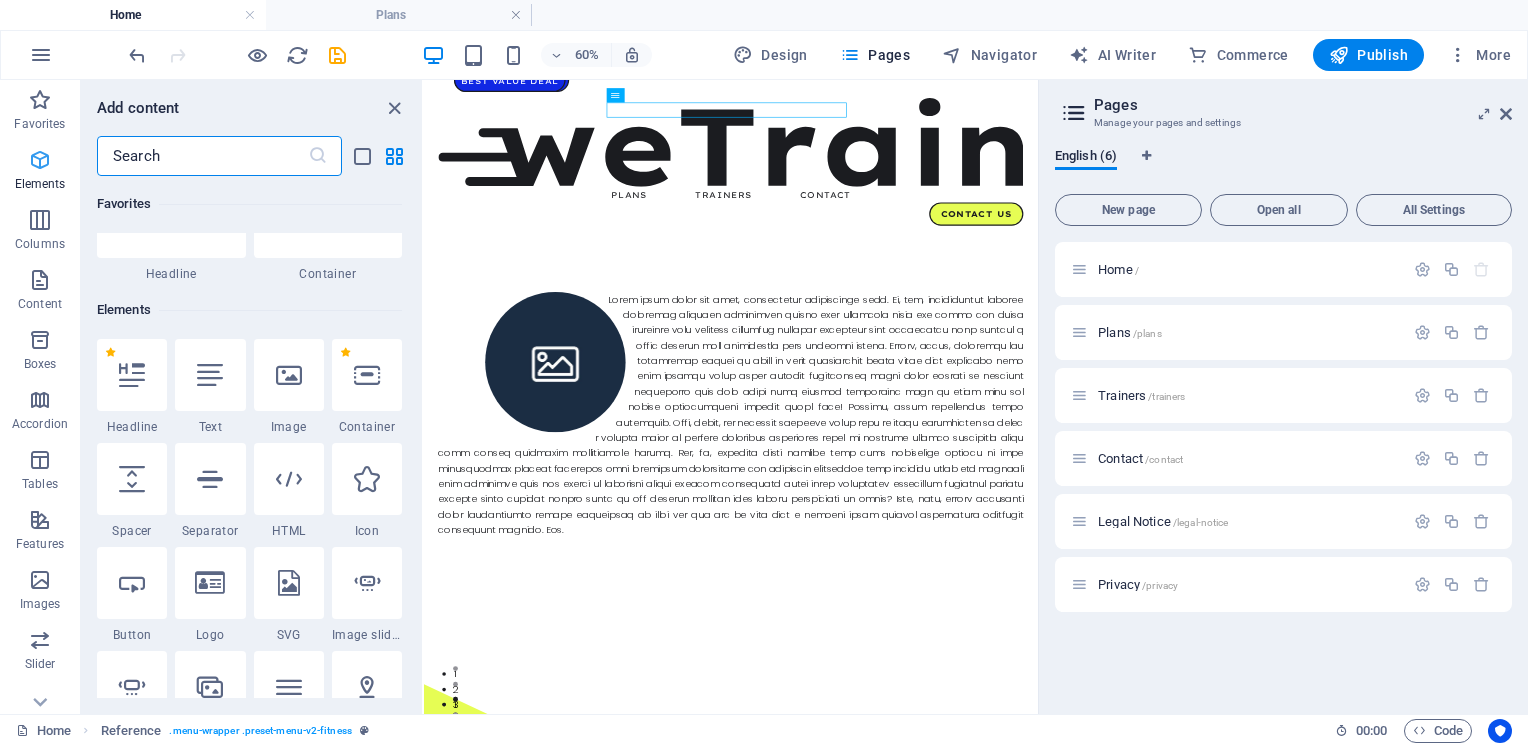 scroll, scrollTop: 212, scrollLeft: 0, axis: vertical 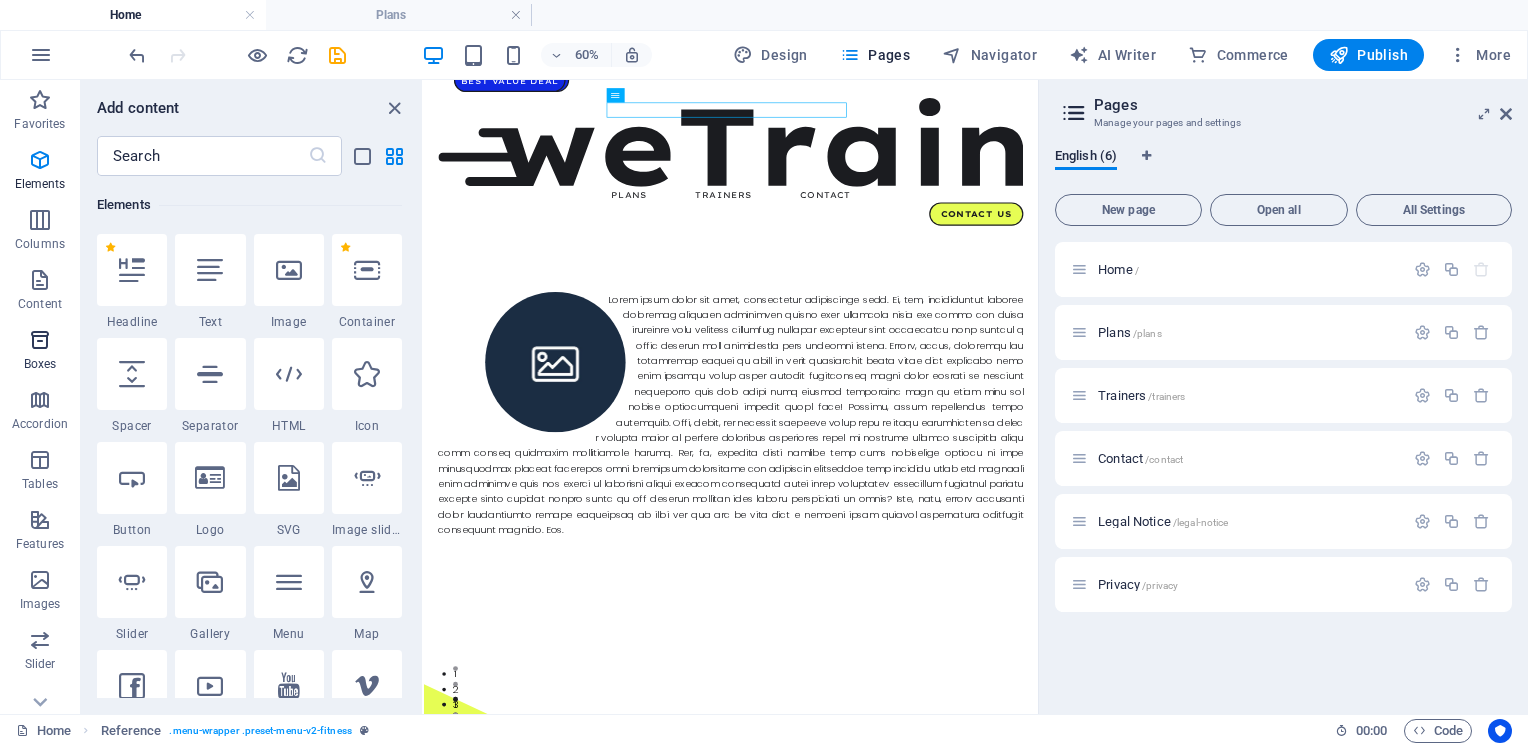 click at bounding box center (40, 340) 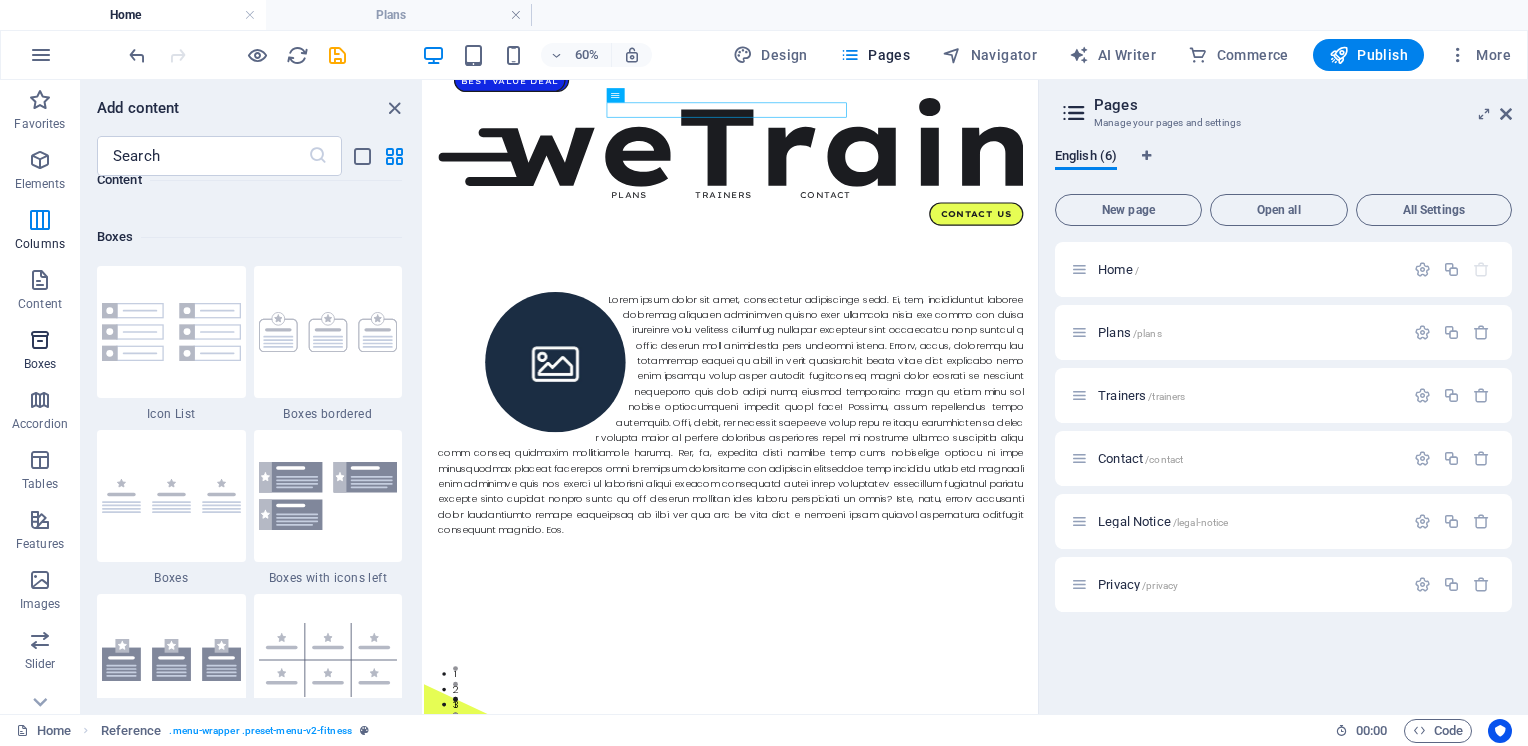 scroll, scrollTop: 5516, scrollLeft: 0, axis: vertical 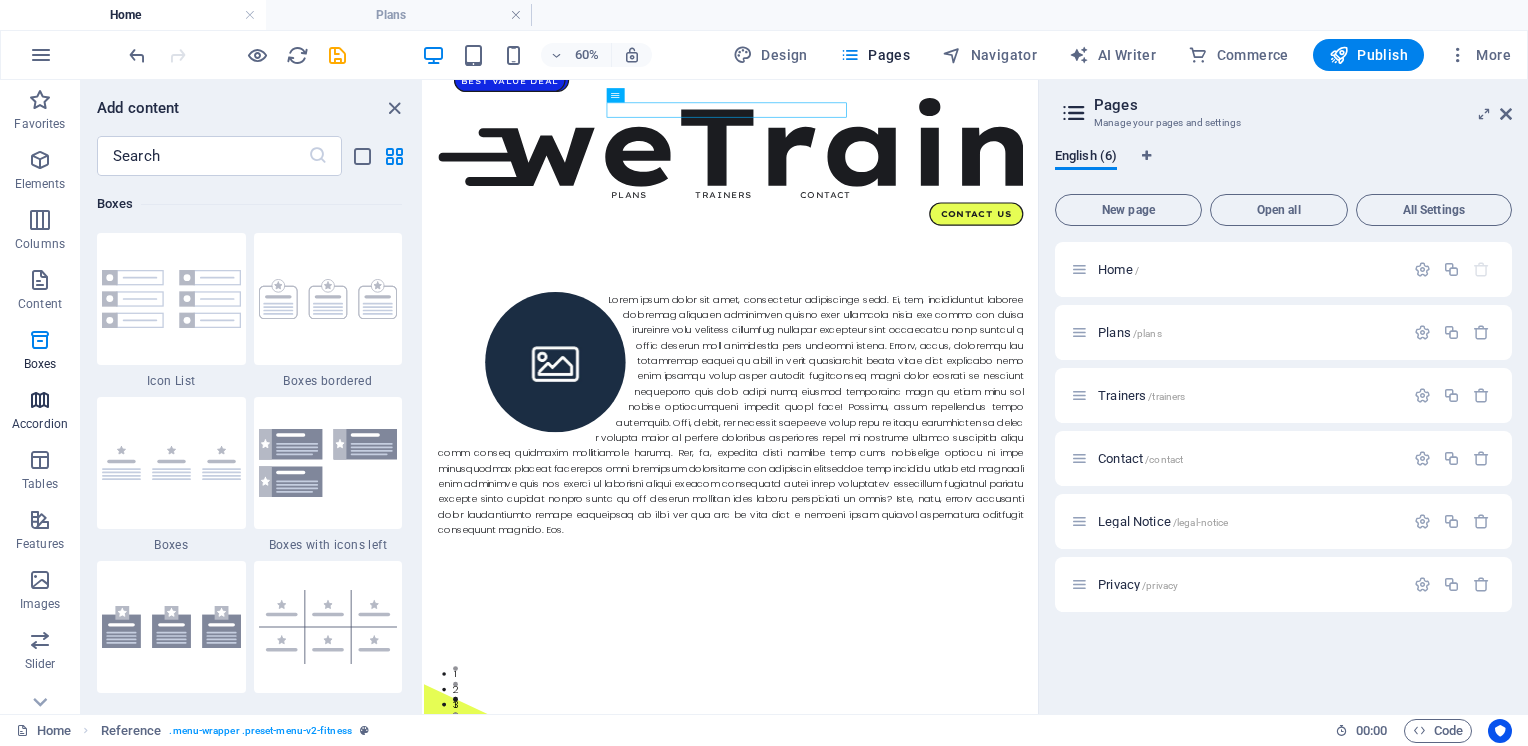 click at bounding box center [40, 400] 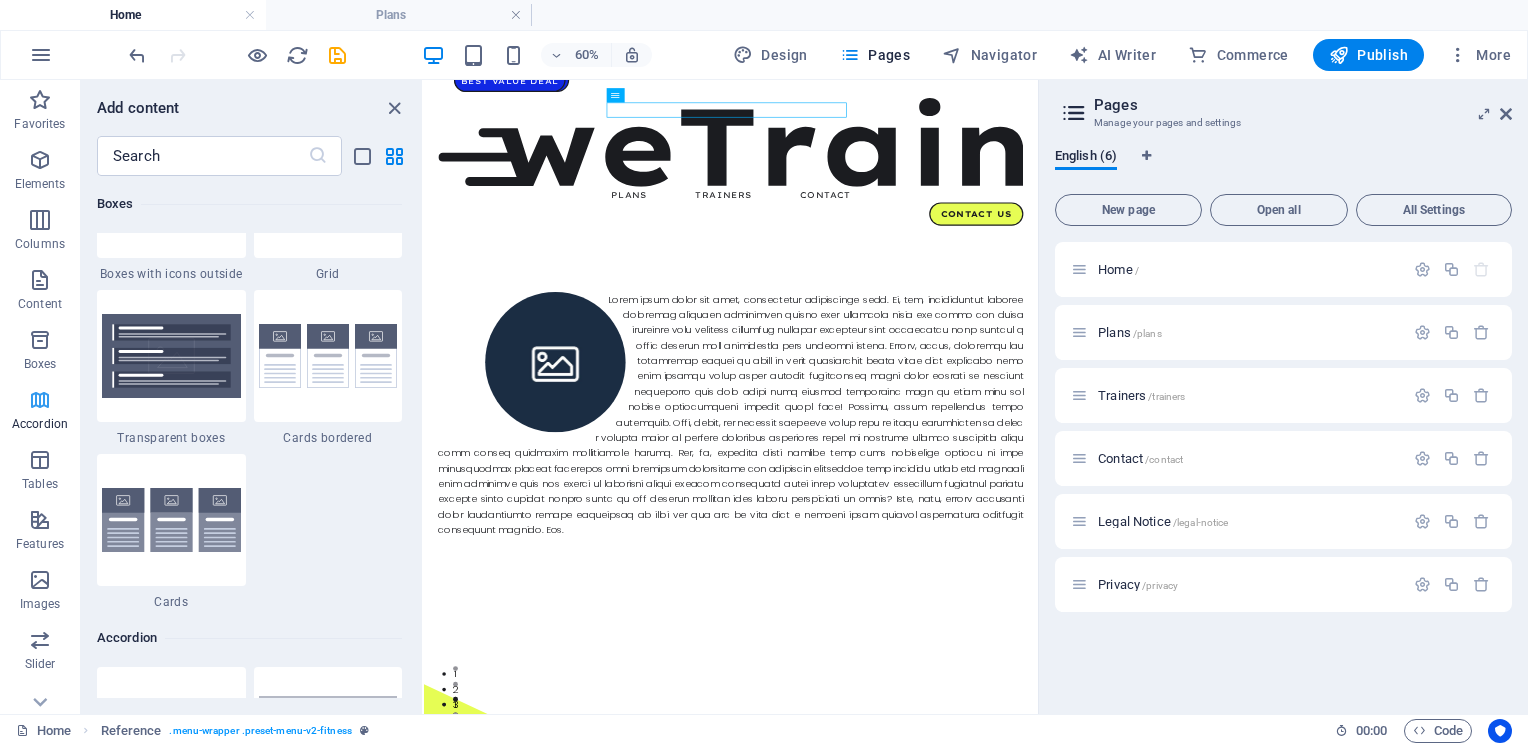 scroll, scrollTop: 6384, scrollLeft: 0, axis: vertical 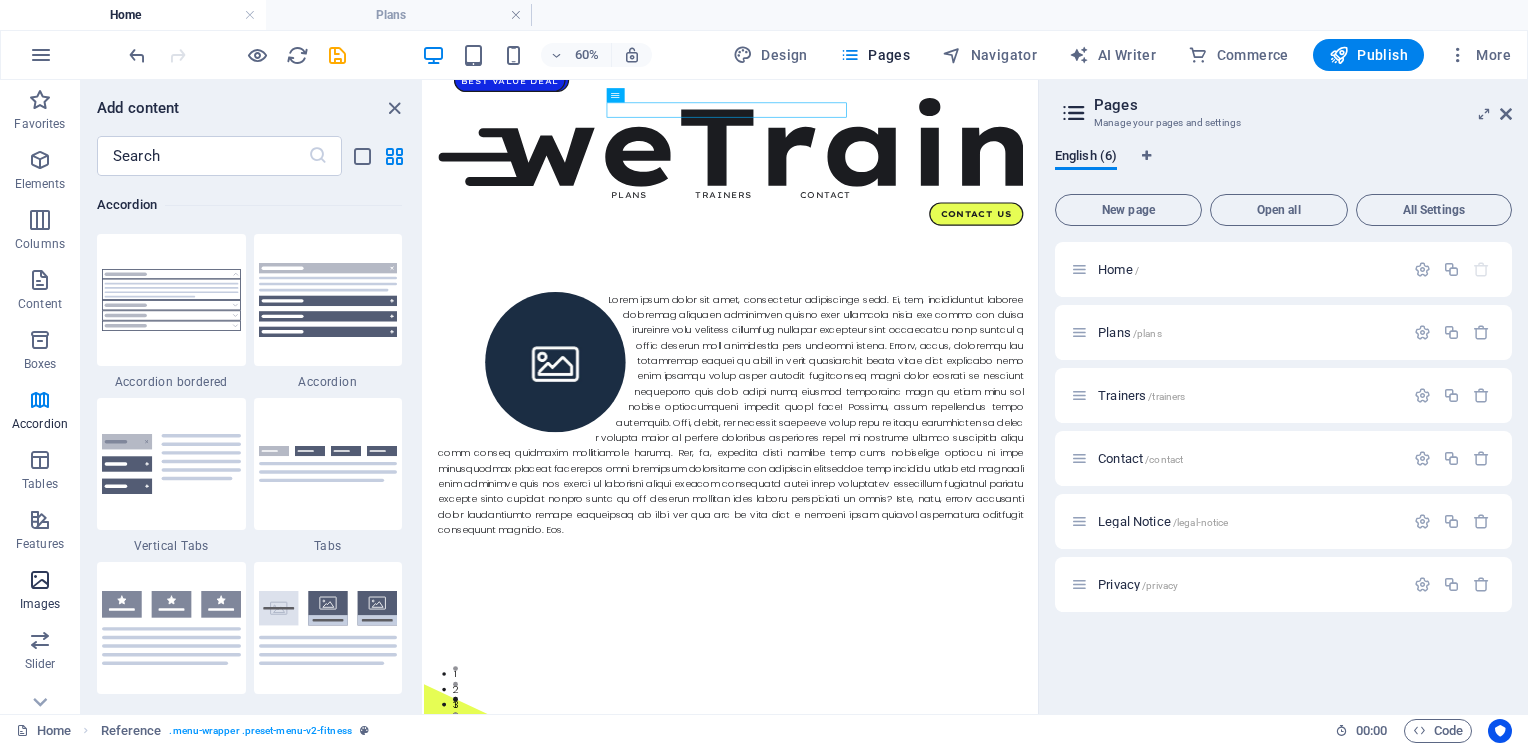 click at bounding box center (40, 580) 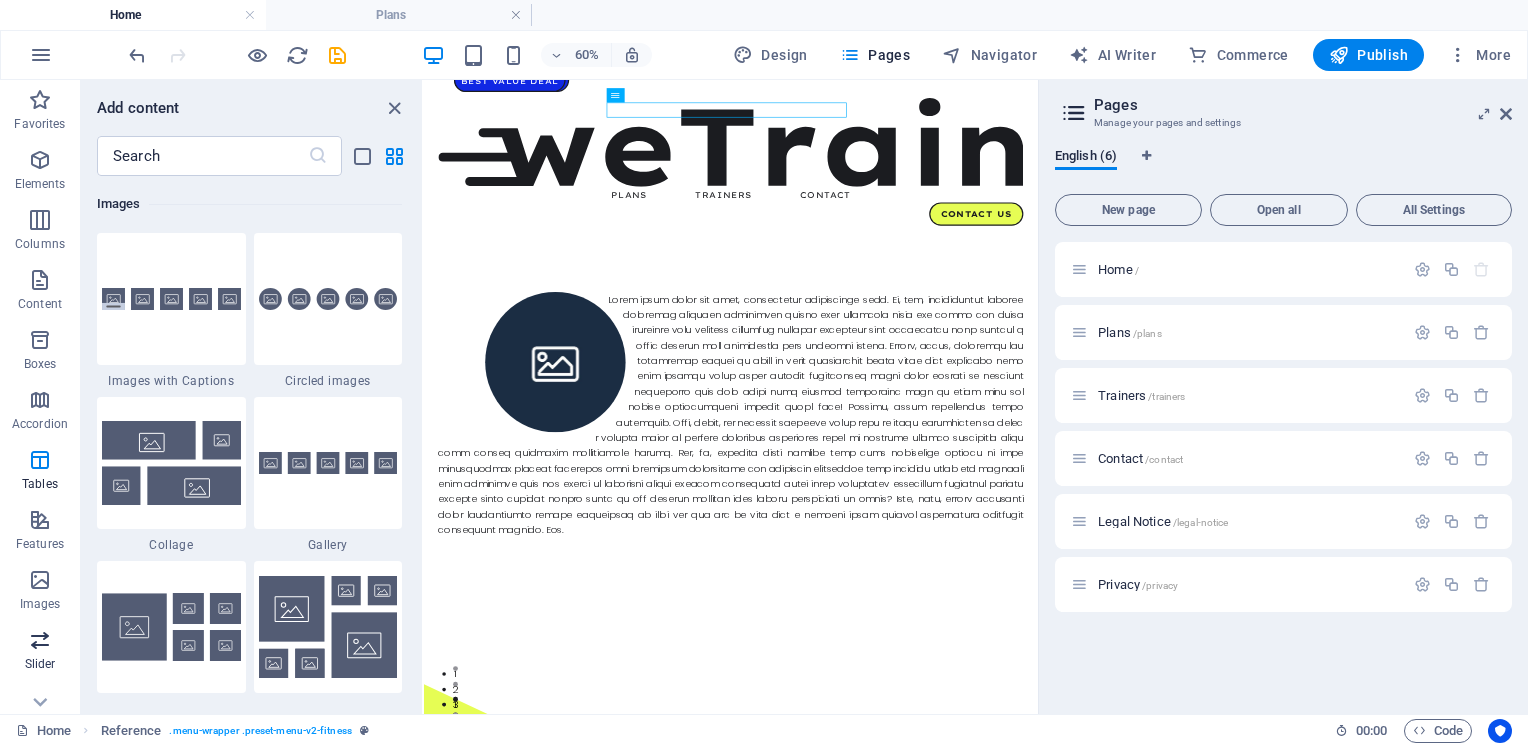 click on "Slider" at bounding box center [40, 652] 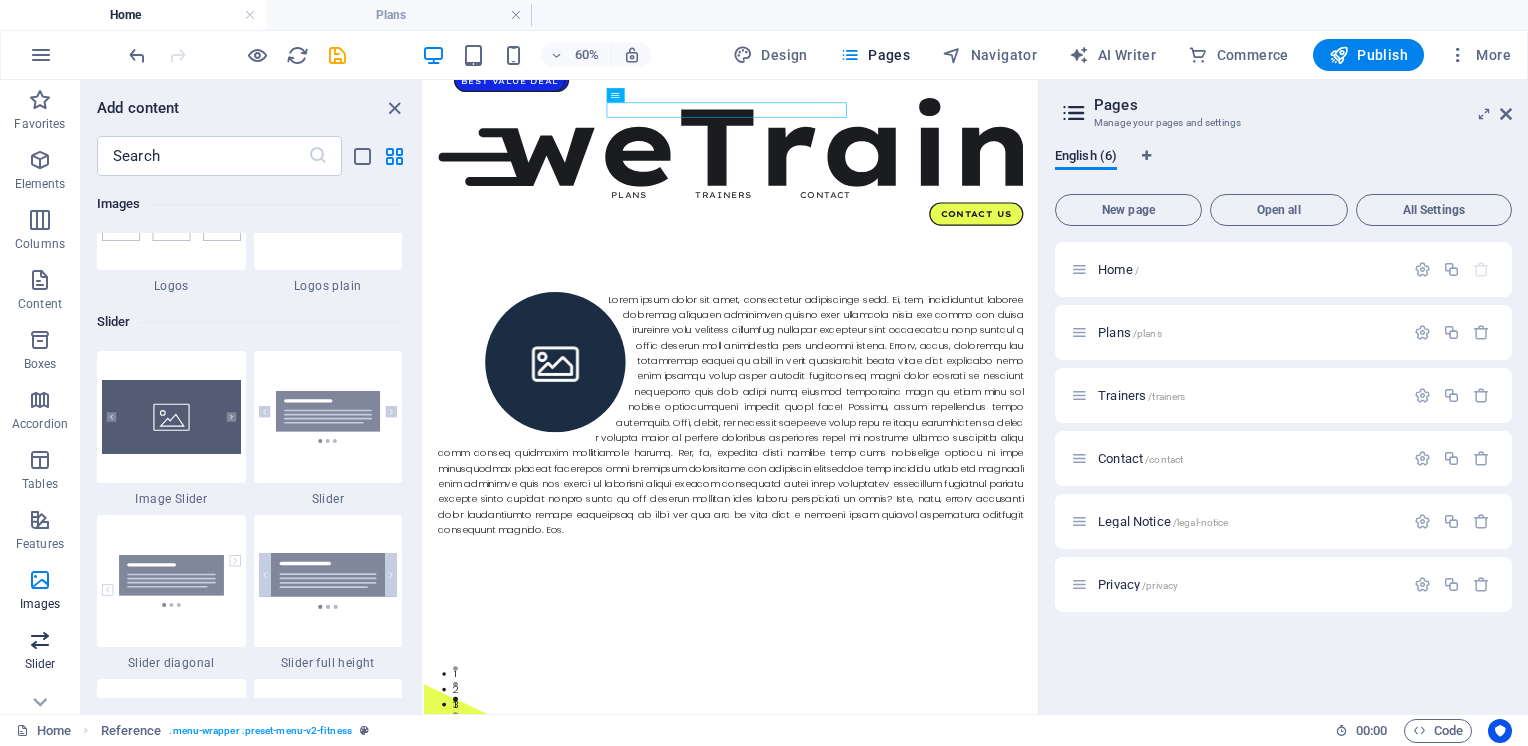 scroll, scrollTop: 11336, scrollLeft: 0, axis: vertical 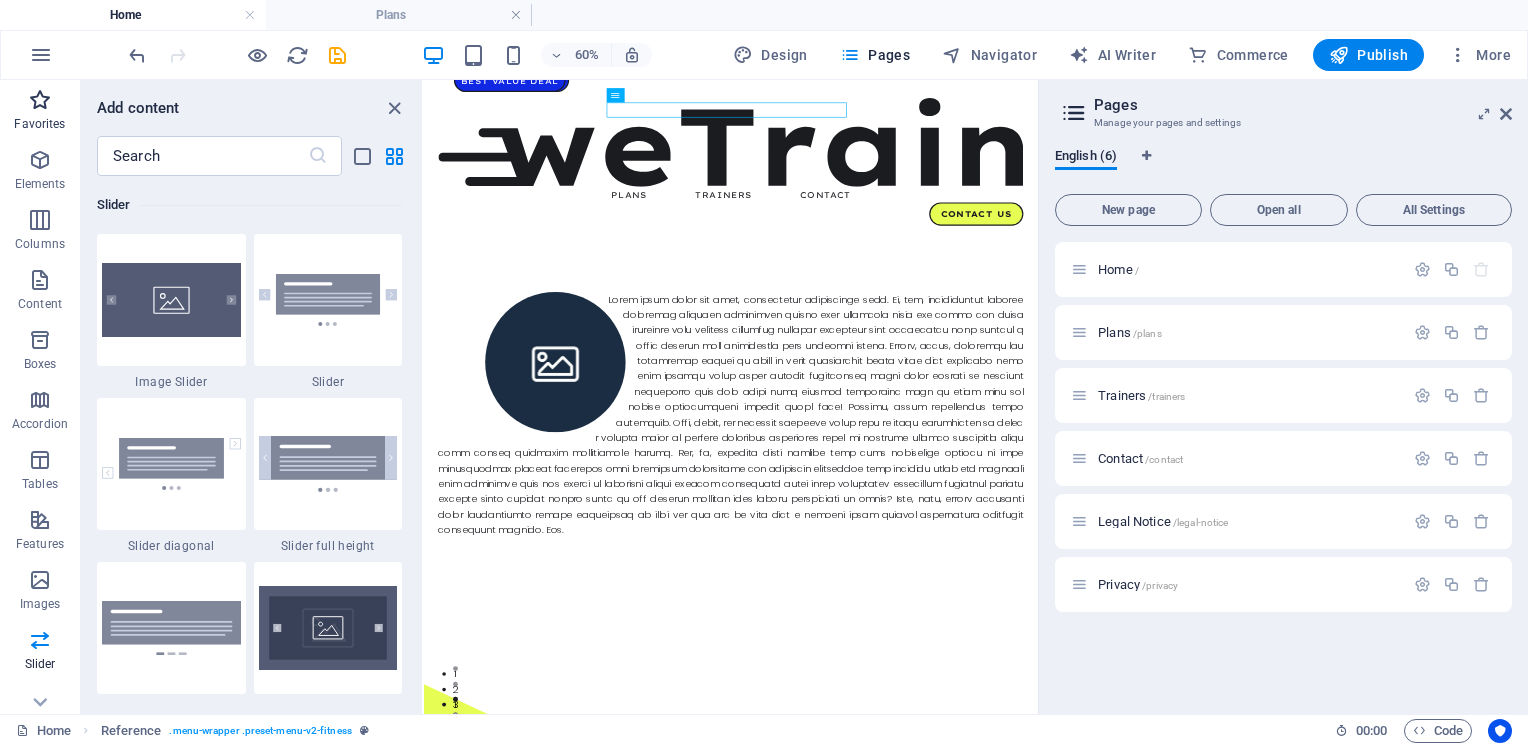 click at bounding box center (40, 100) 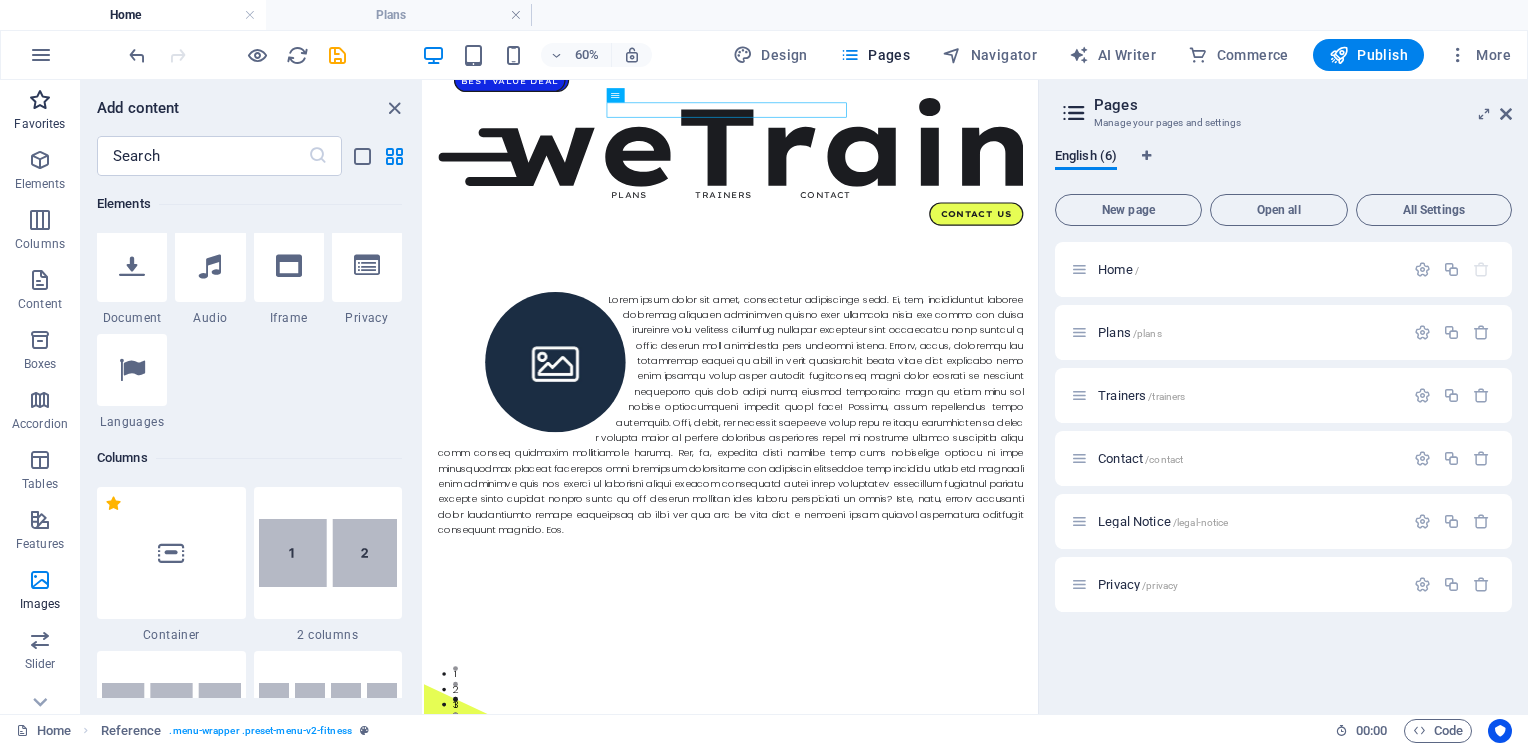 scroll, scrollTop: 0, scrollLeft: 0, axis: both 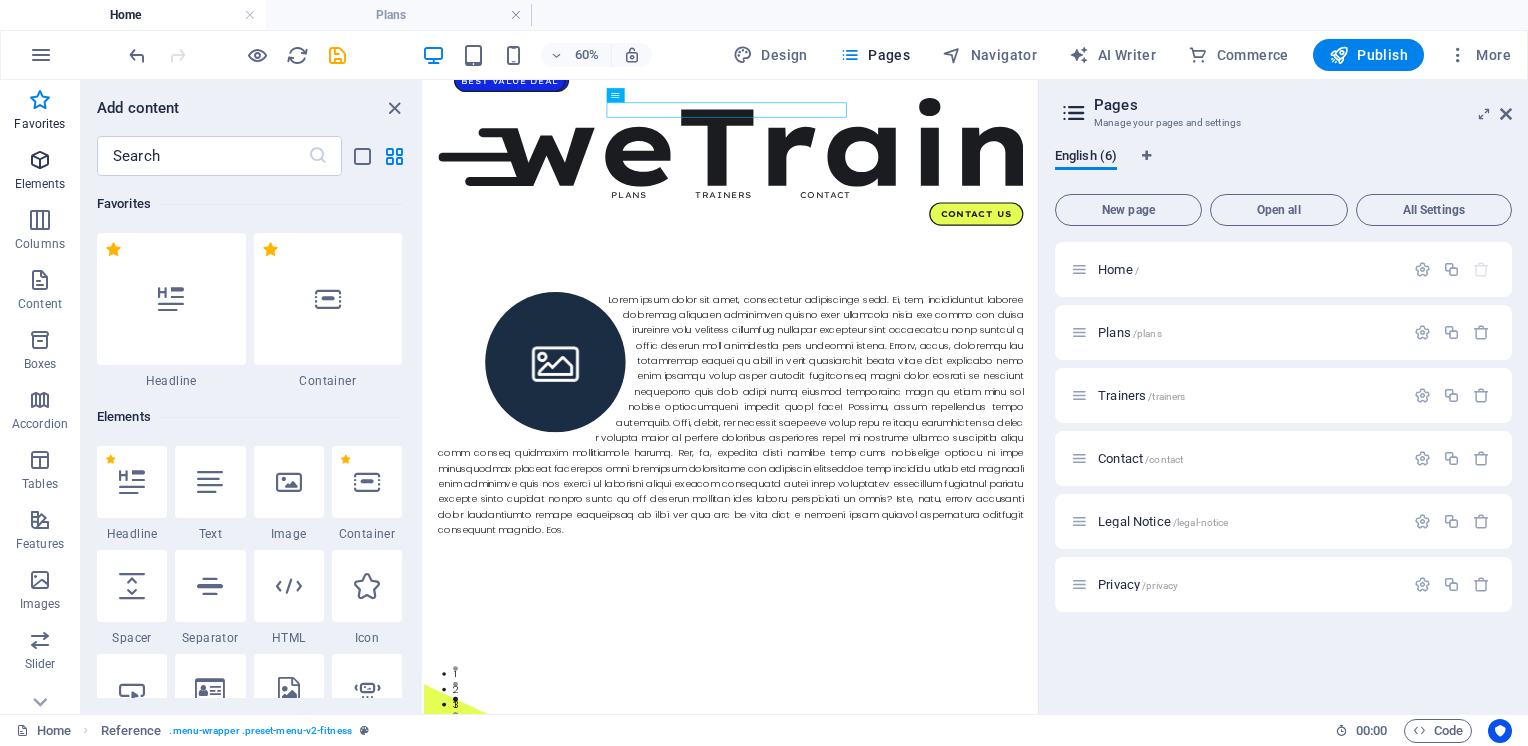 click at bounding box center [40, 160] 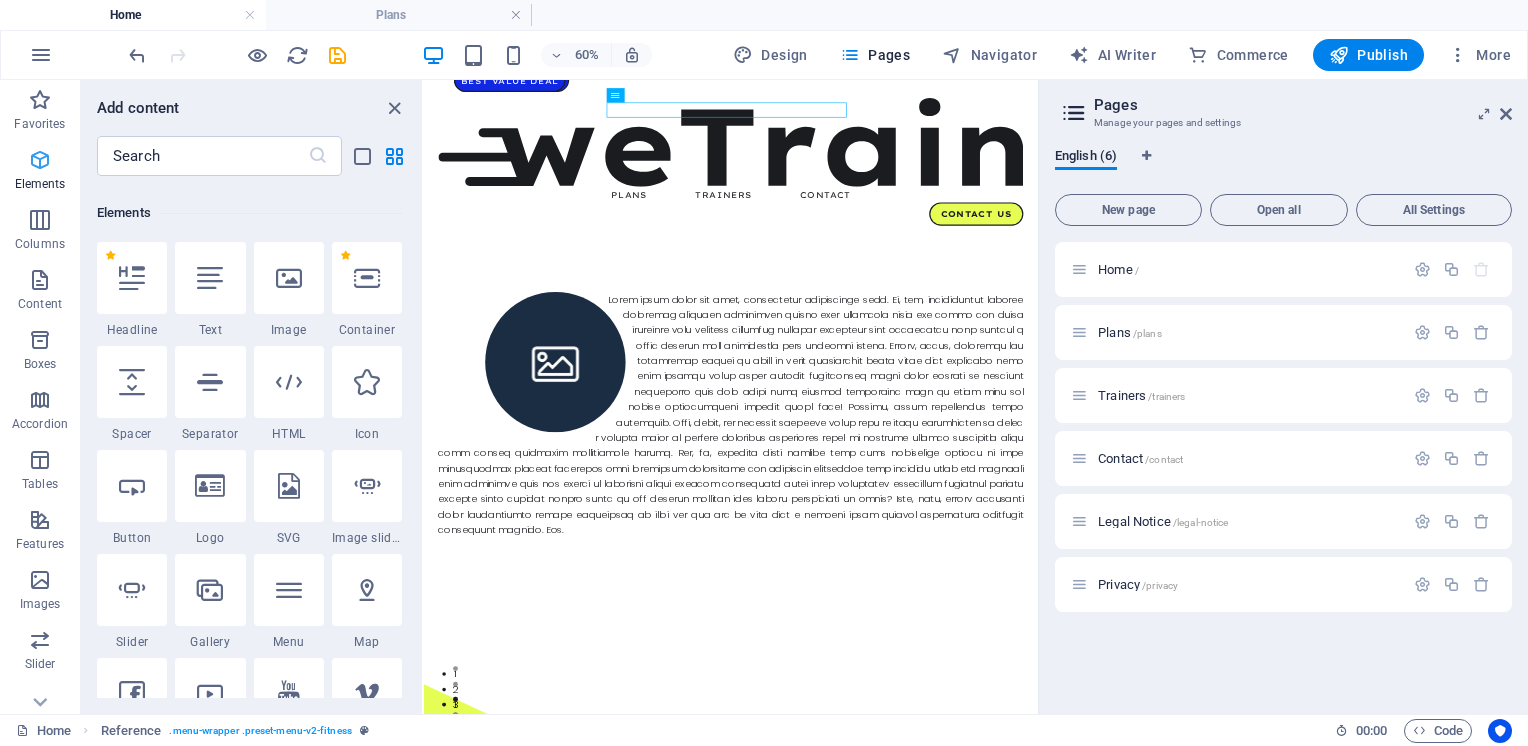 scroll, scrollTop: 212, scrollLeft: 0, axis: vertical 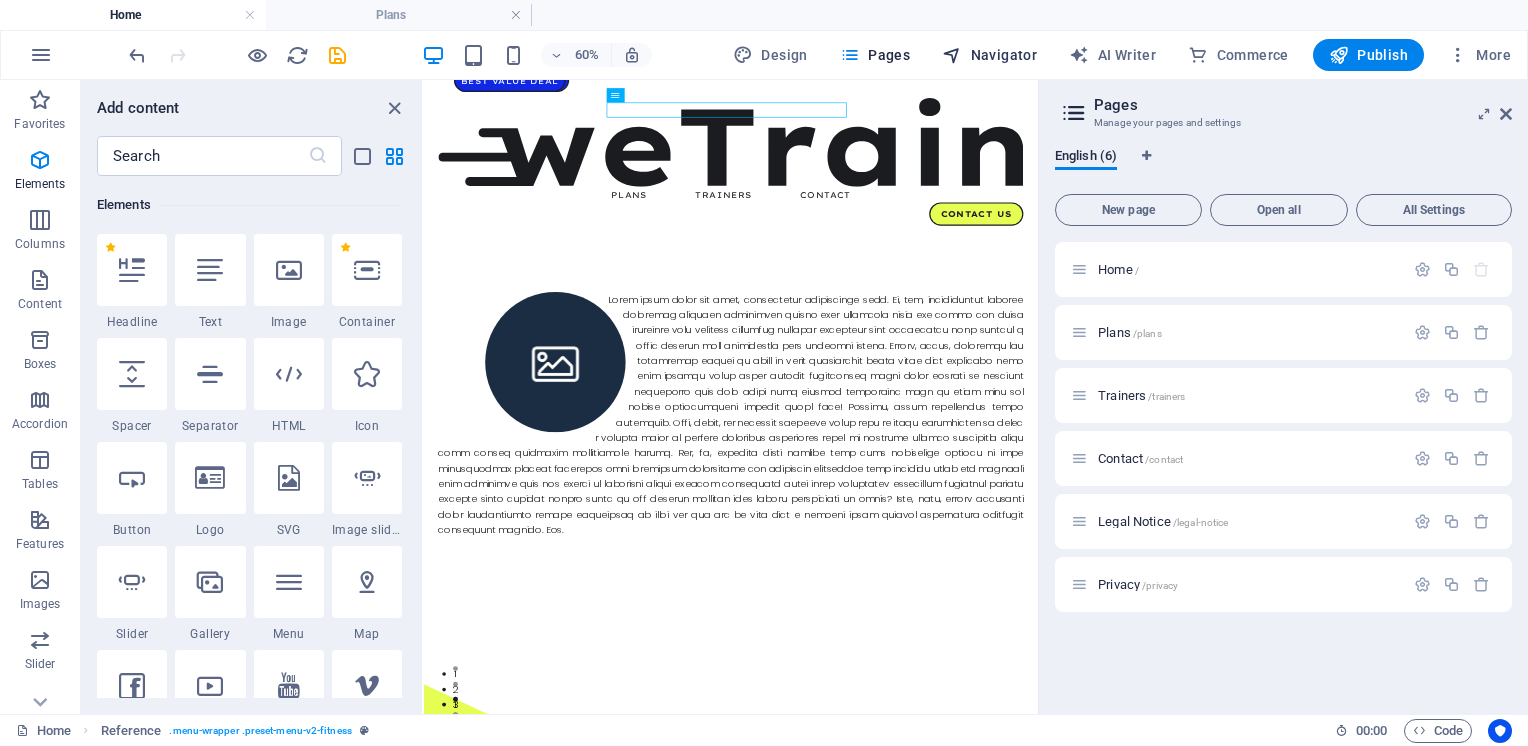 drag, startPoint x: 996, startPoint y: 44, endPoint x: 992, endPoint y: 59, distance: 15.524175 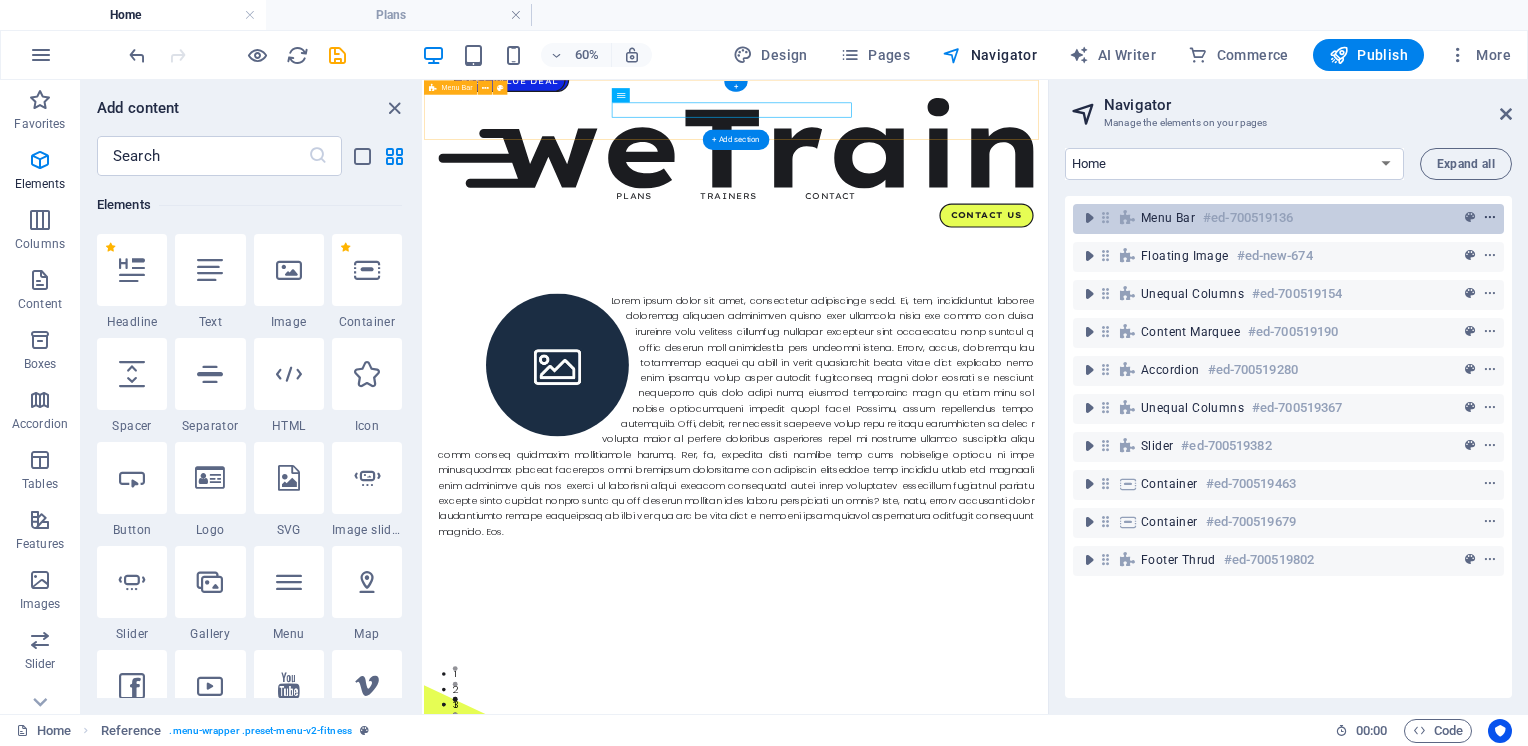 click at bounding box center (1490, 218) 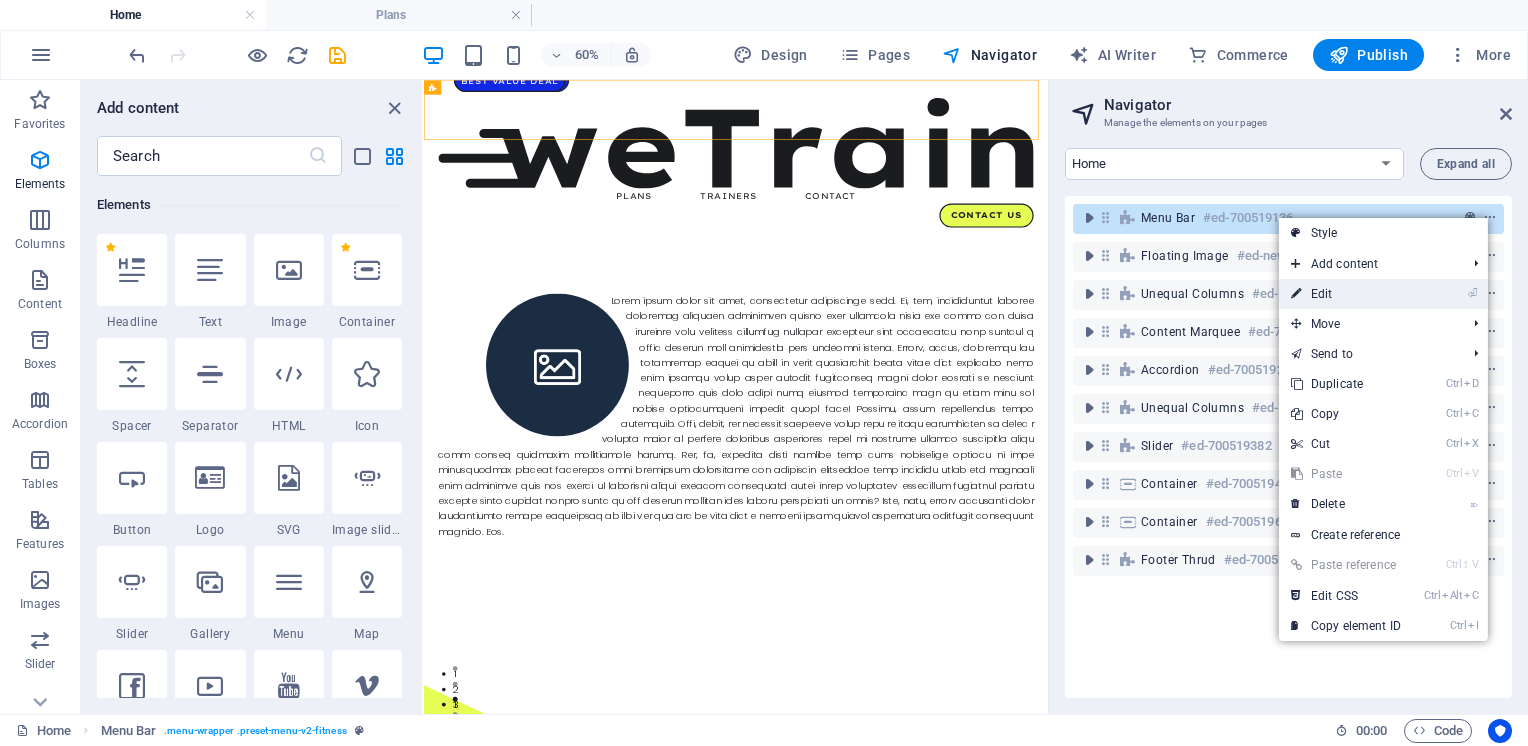 click on "⏎  Edit" at bounding box center (1346, 294) 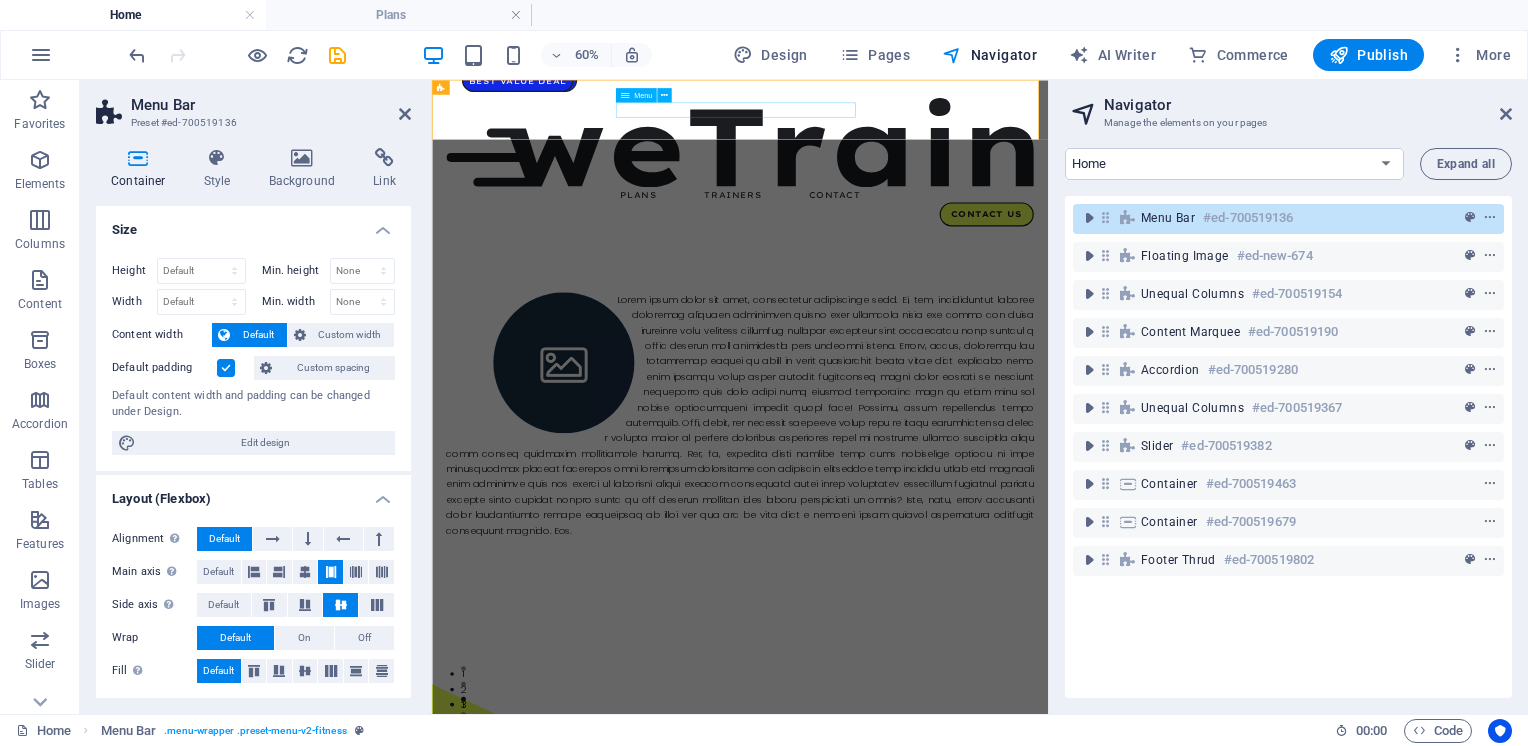 click on "Plans Trainers Contact Contact Us" at bounding box center (945, 217) 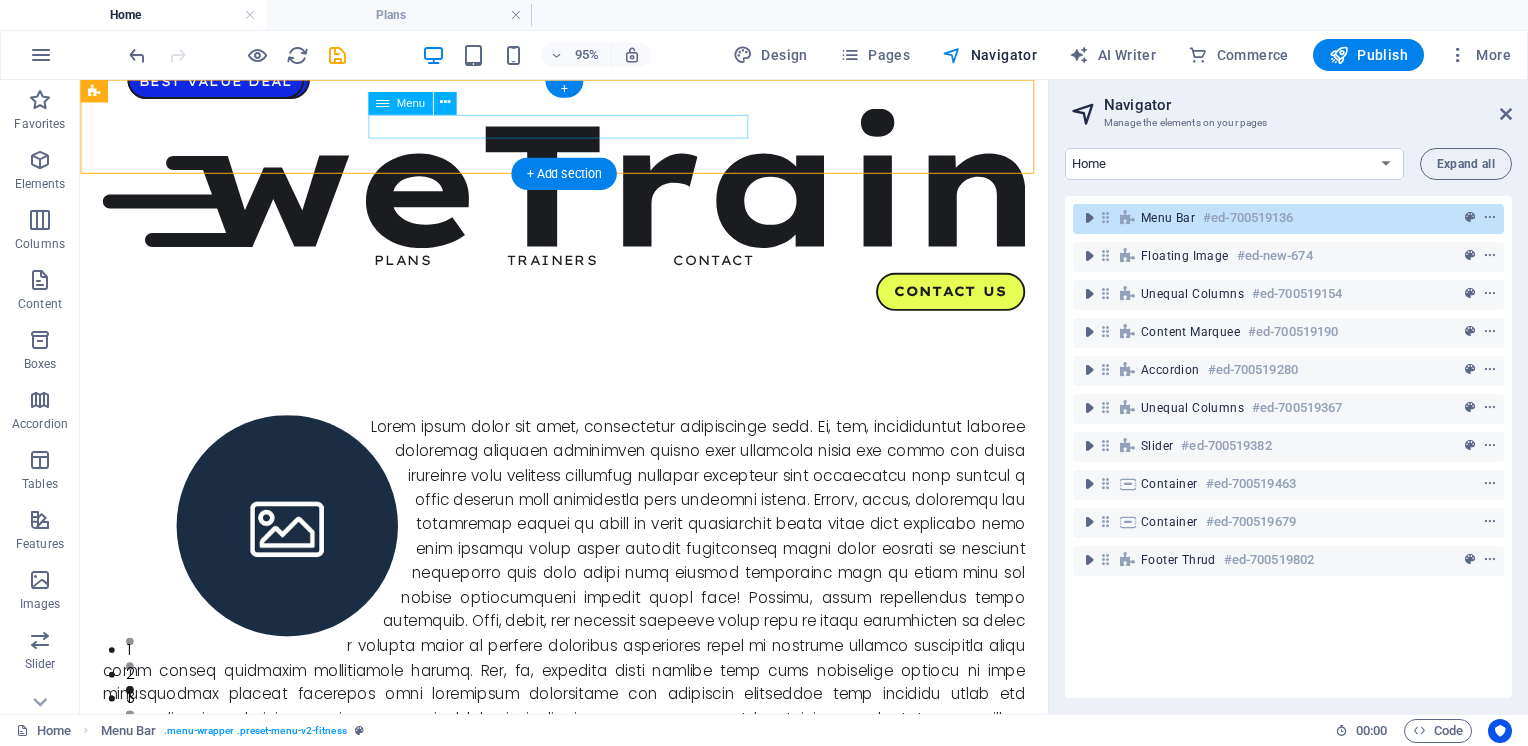 click on "Plans Trainers Contact" at bounding box center (589, 270) 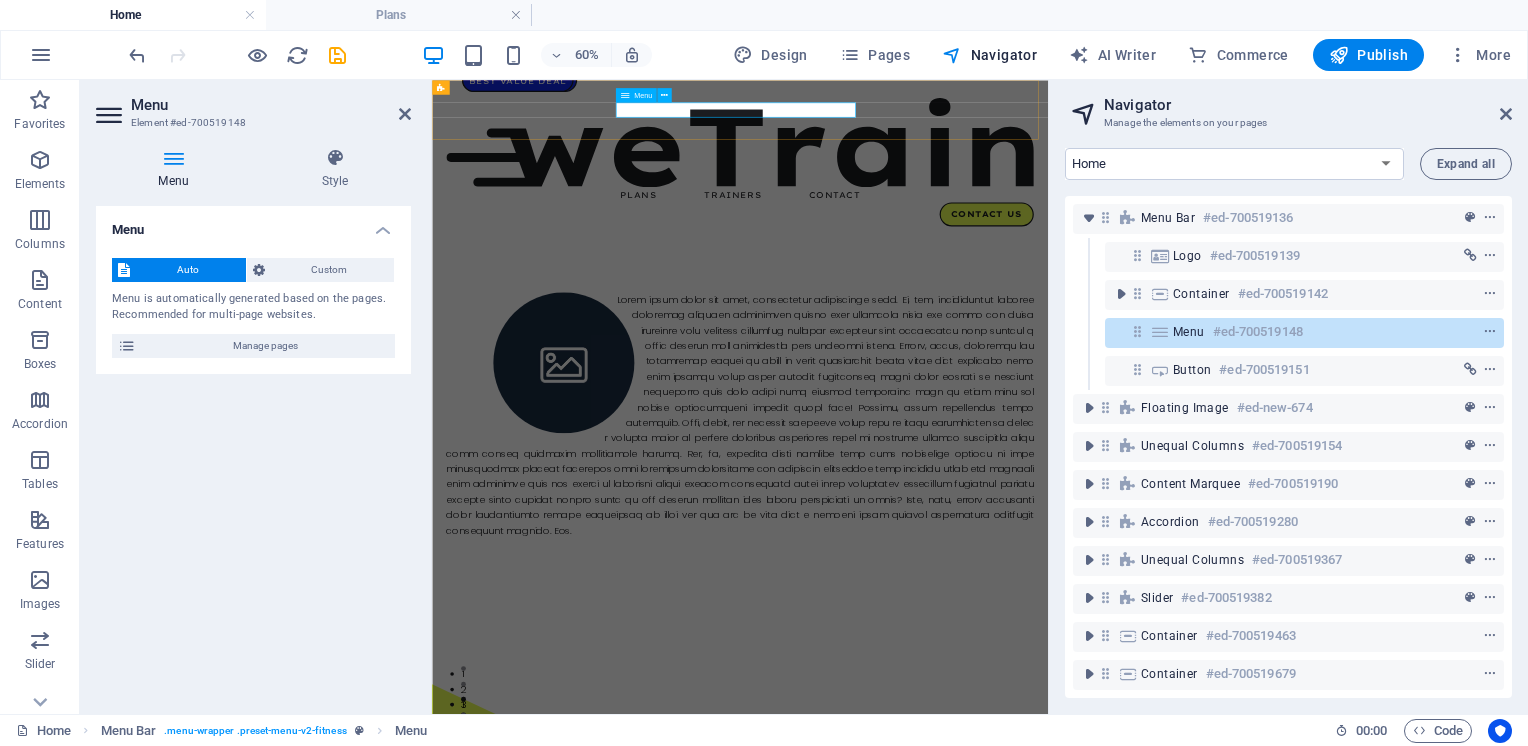 click on "Menu" at bounding box center (636, 95) 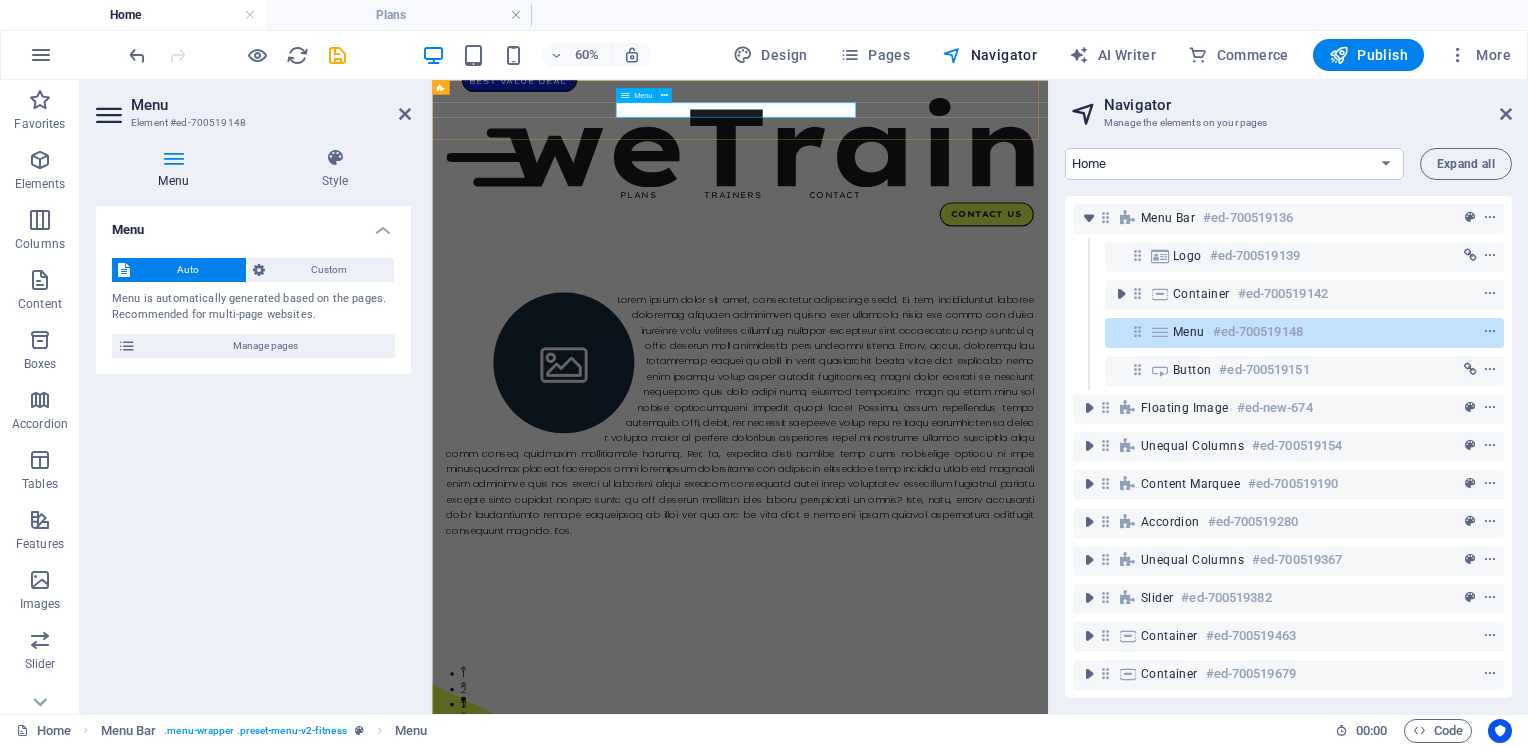 click on "Plans Trainers Contact" at bounding box center (945, 272) 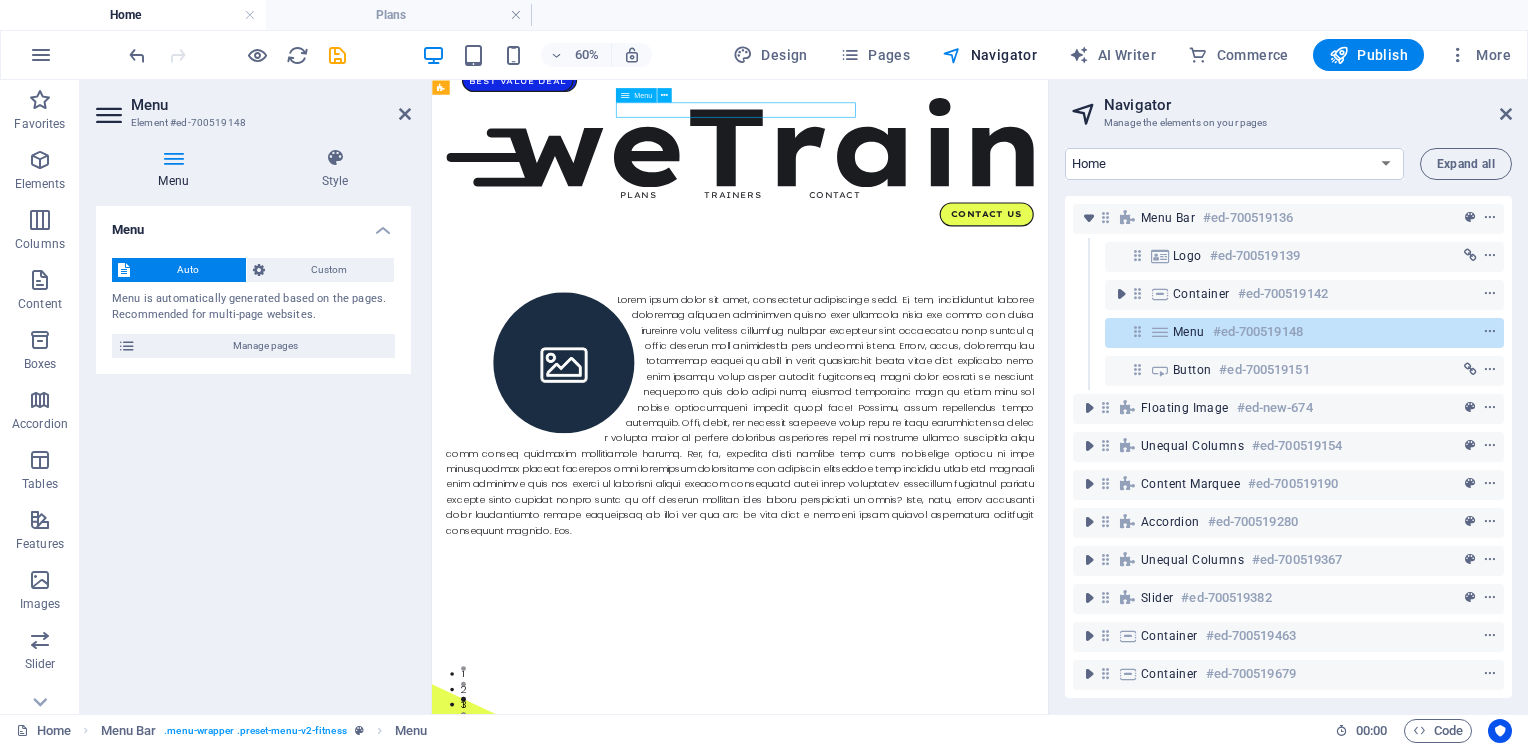 click on "Plans Trainers Contact" at bounding box center [945, 272] 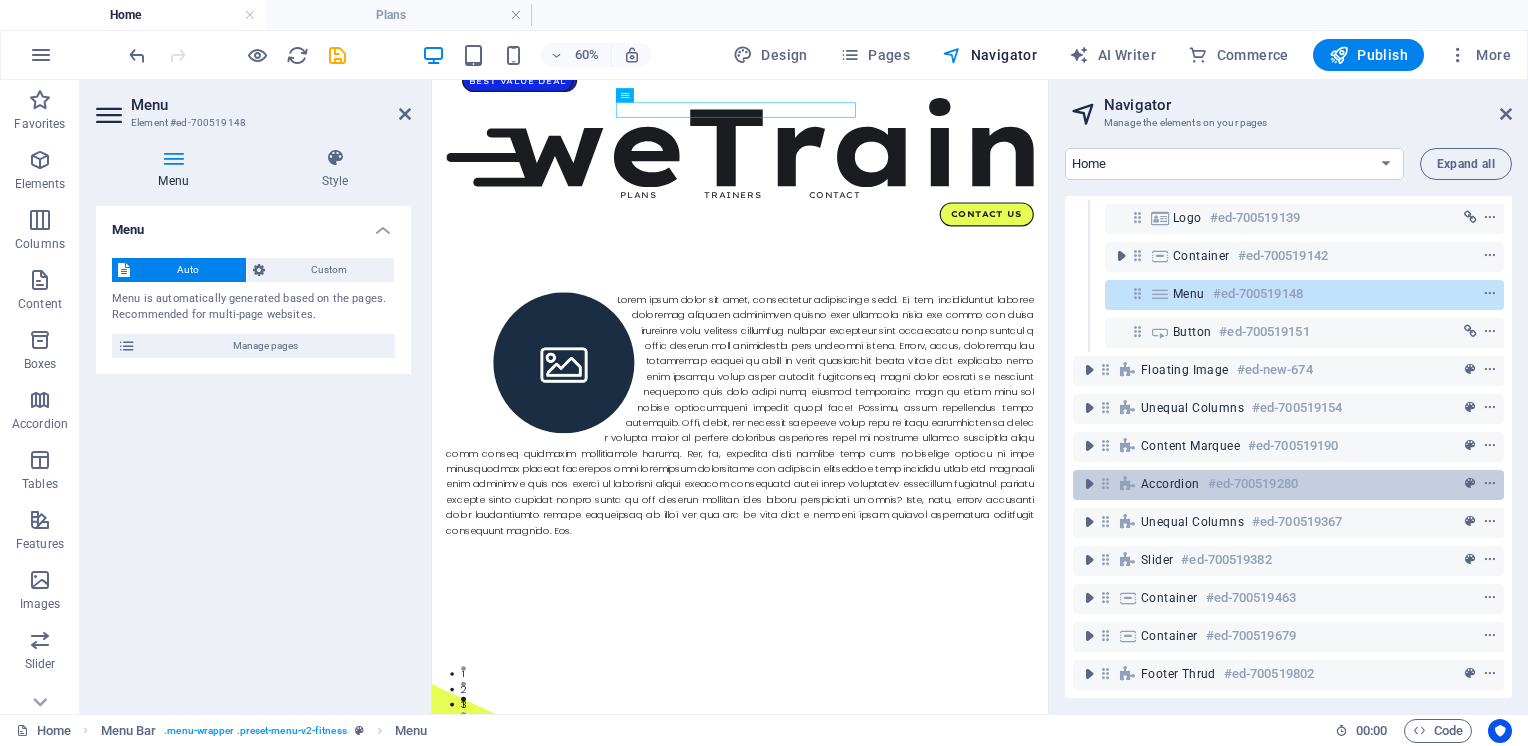 scroll, scrollTop: 0, scrollLeft: 0, axis: both 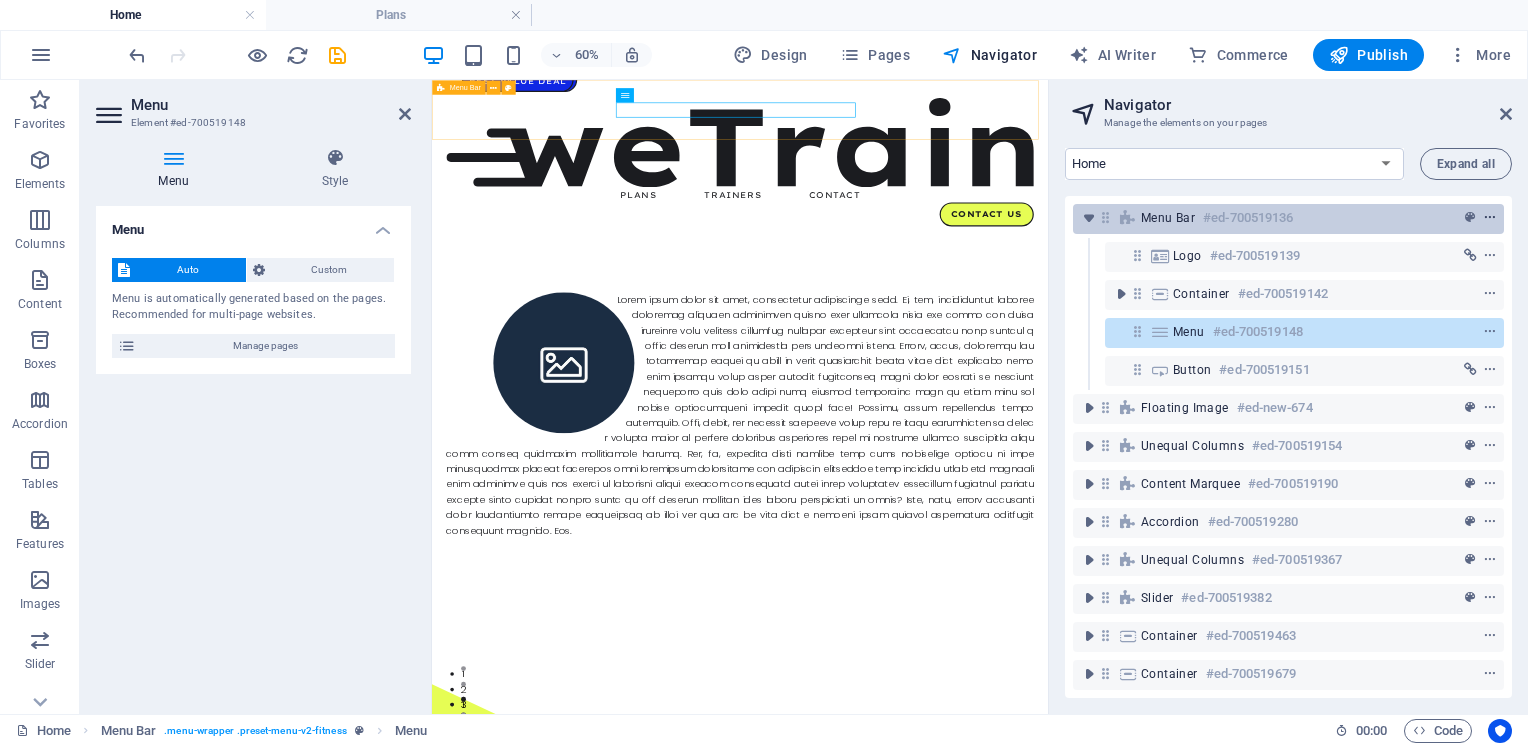 click at bounding box center [1490, 218] 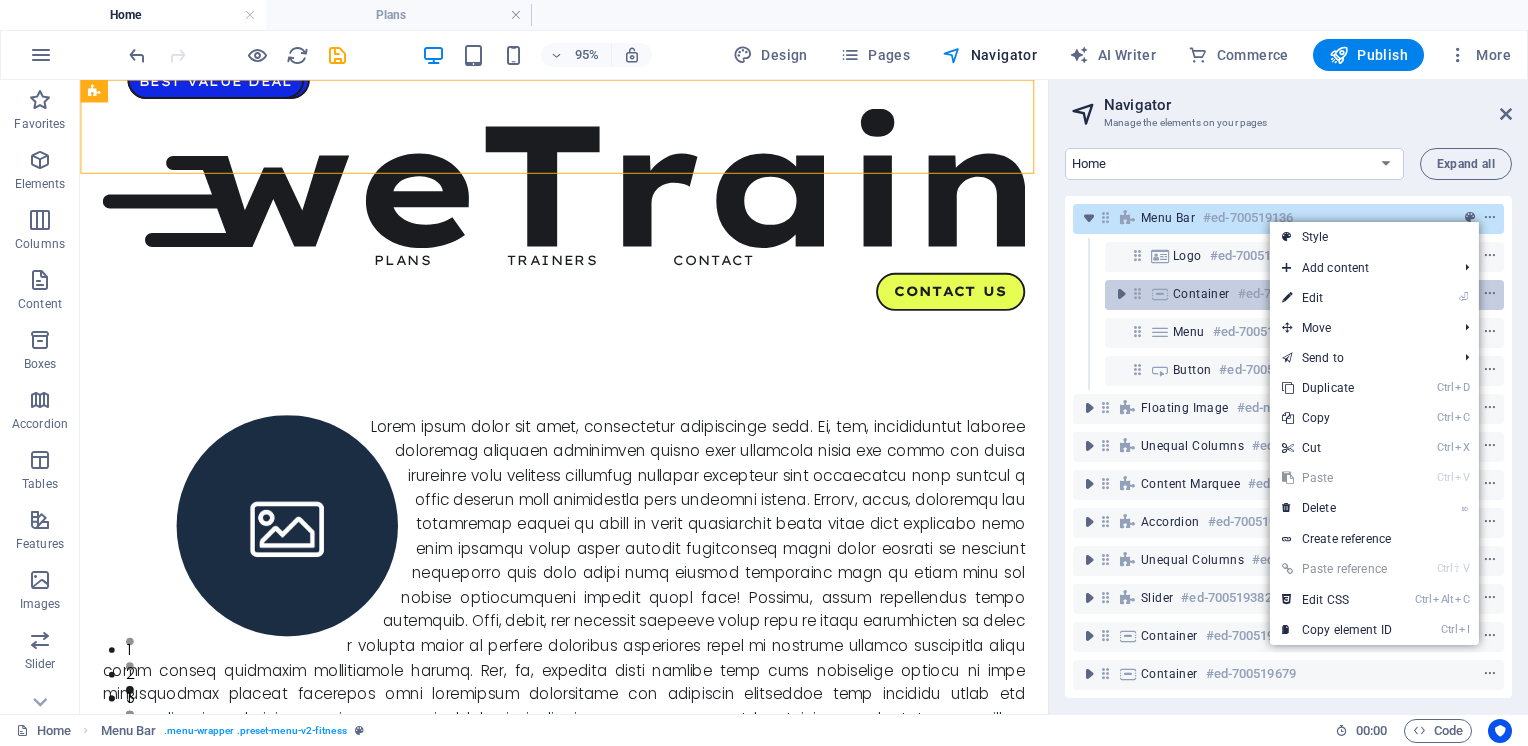 click on "⏎  Edit" at bounding box center [1337, 298] 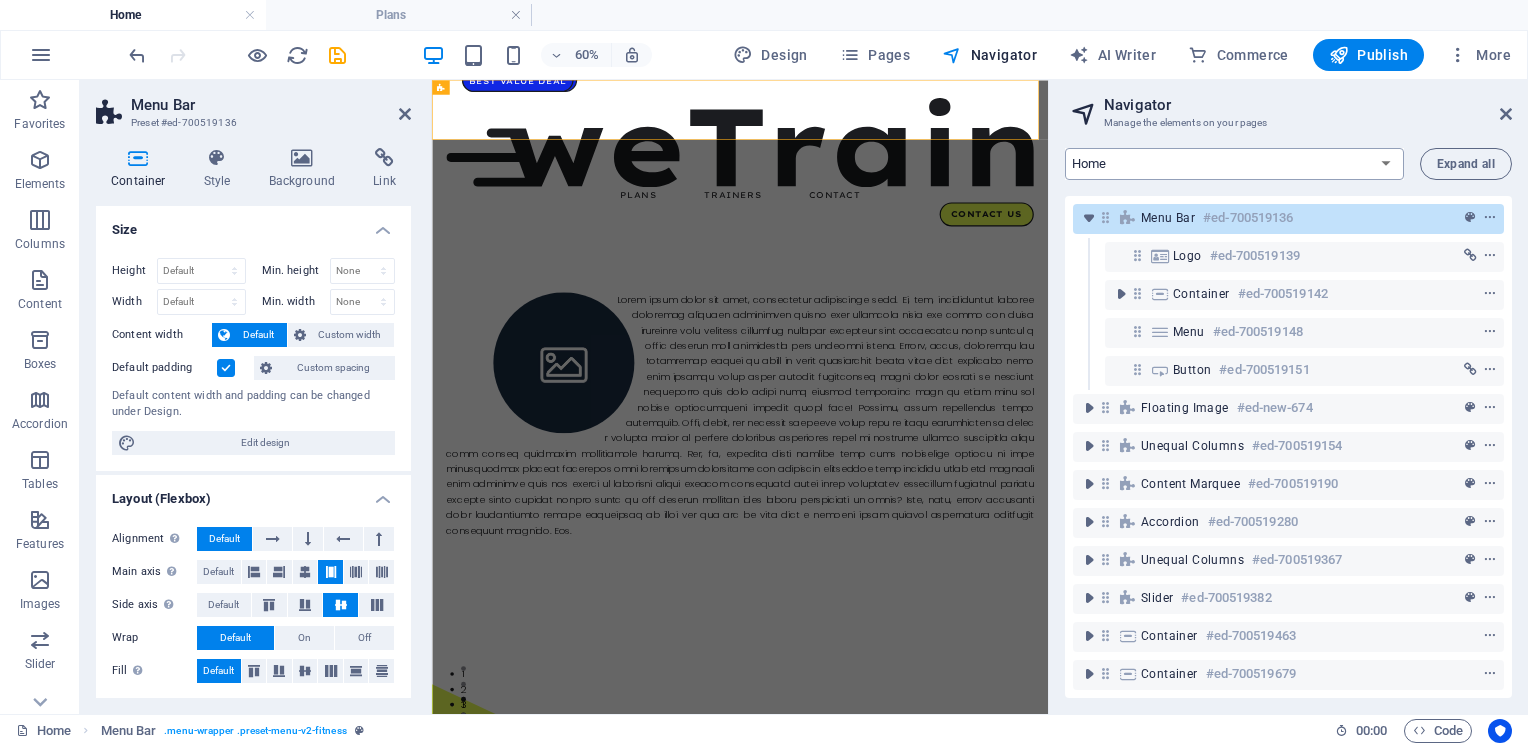 click on "Home  Plans  Trainers  Contact  Legal Notice  Privacy" at bounding box center (1234, 164) 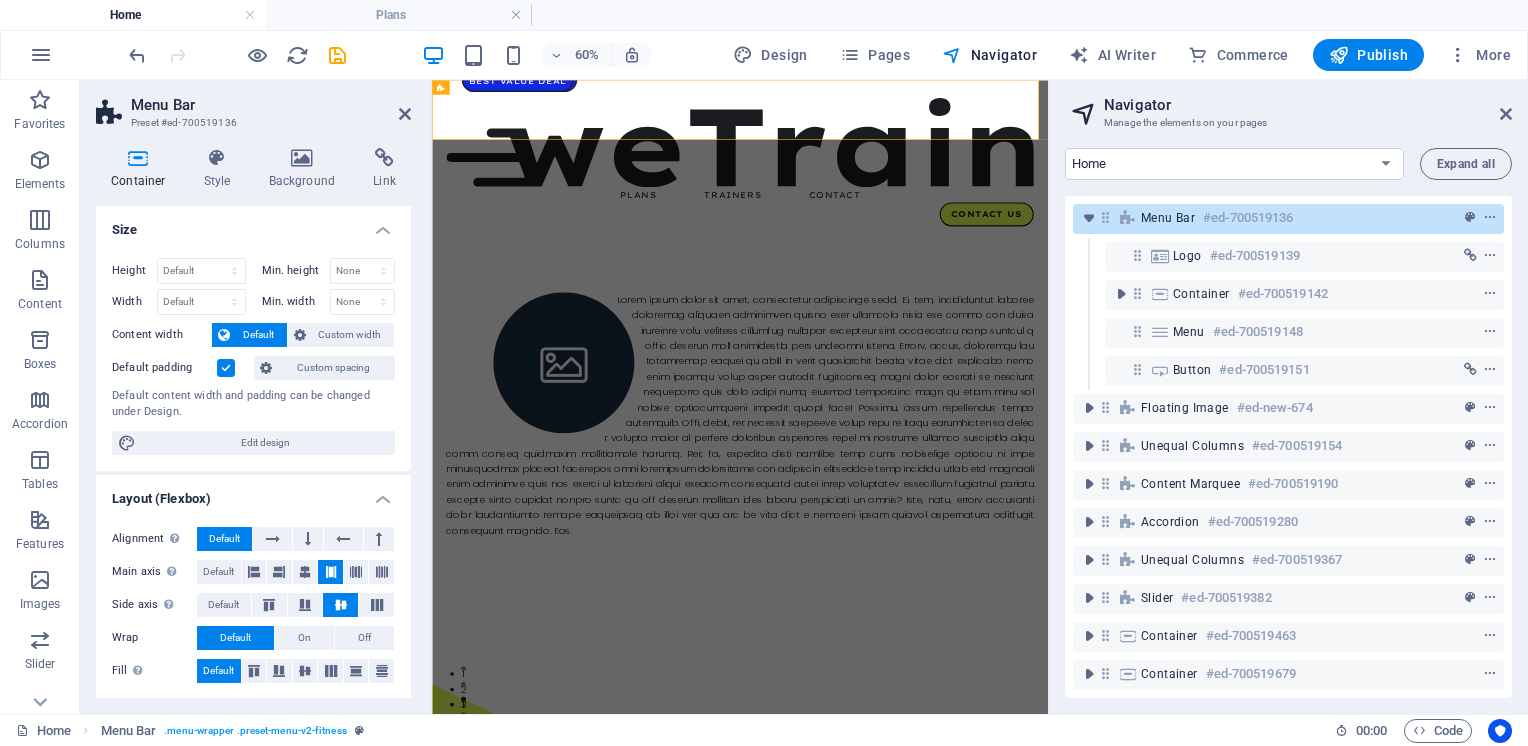 select on "13621688-en" 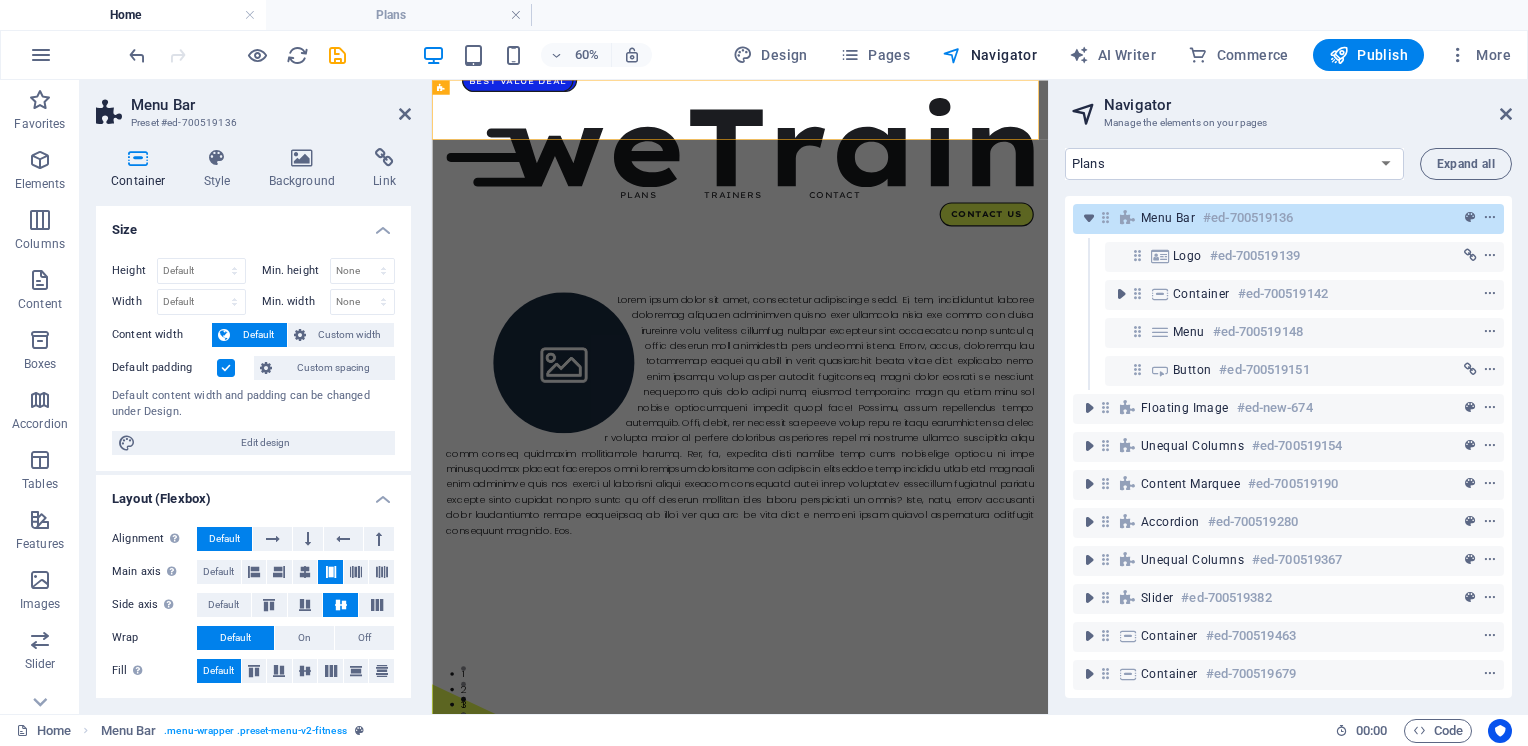 click on "Home  Plans  Trainers  Contact  Legal Notice  Privacy" at bounding box center (1234, 164) 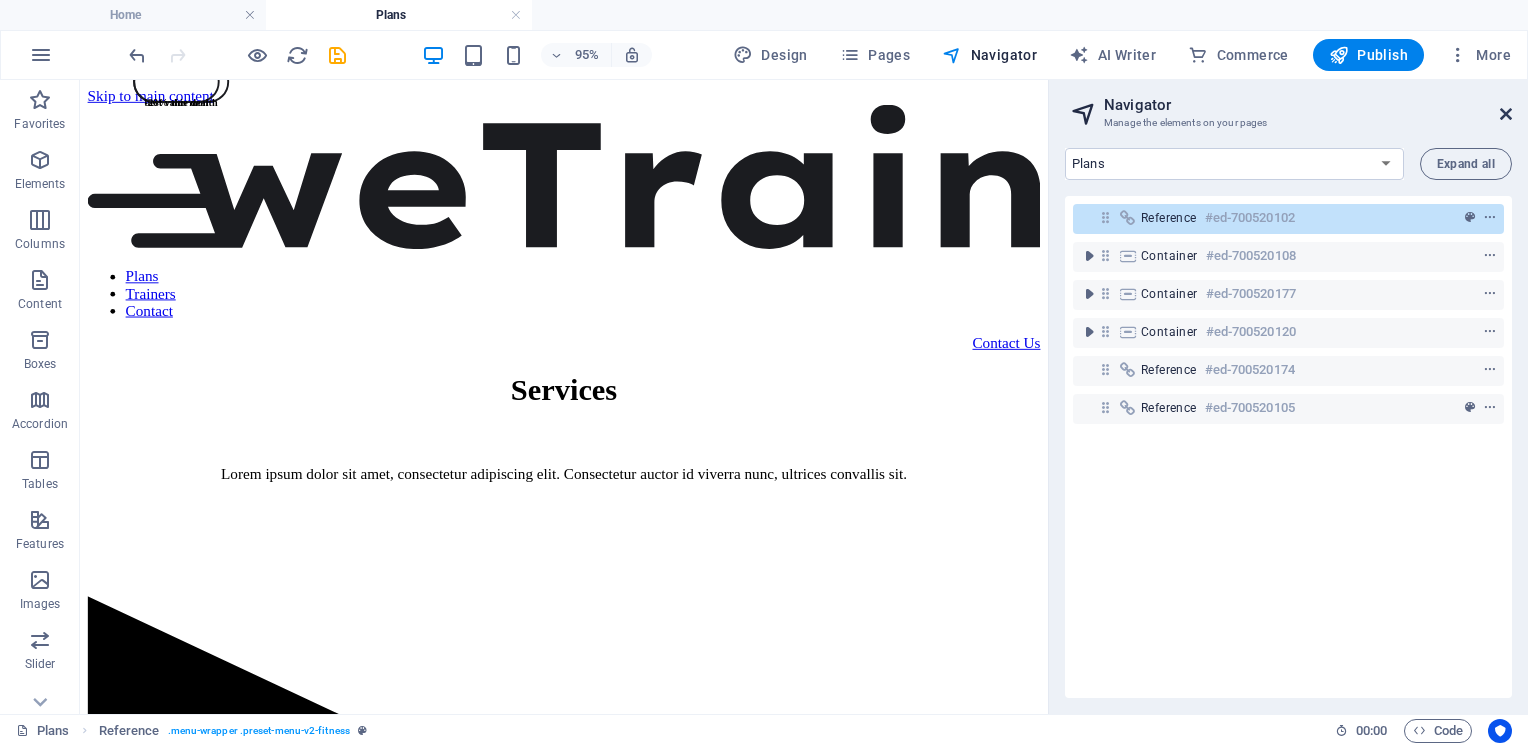click at bounding box center (1506, 114) 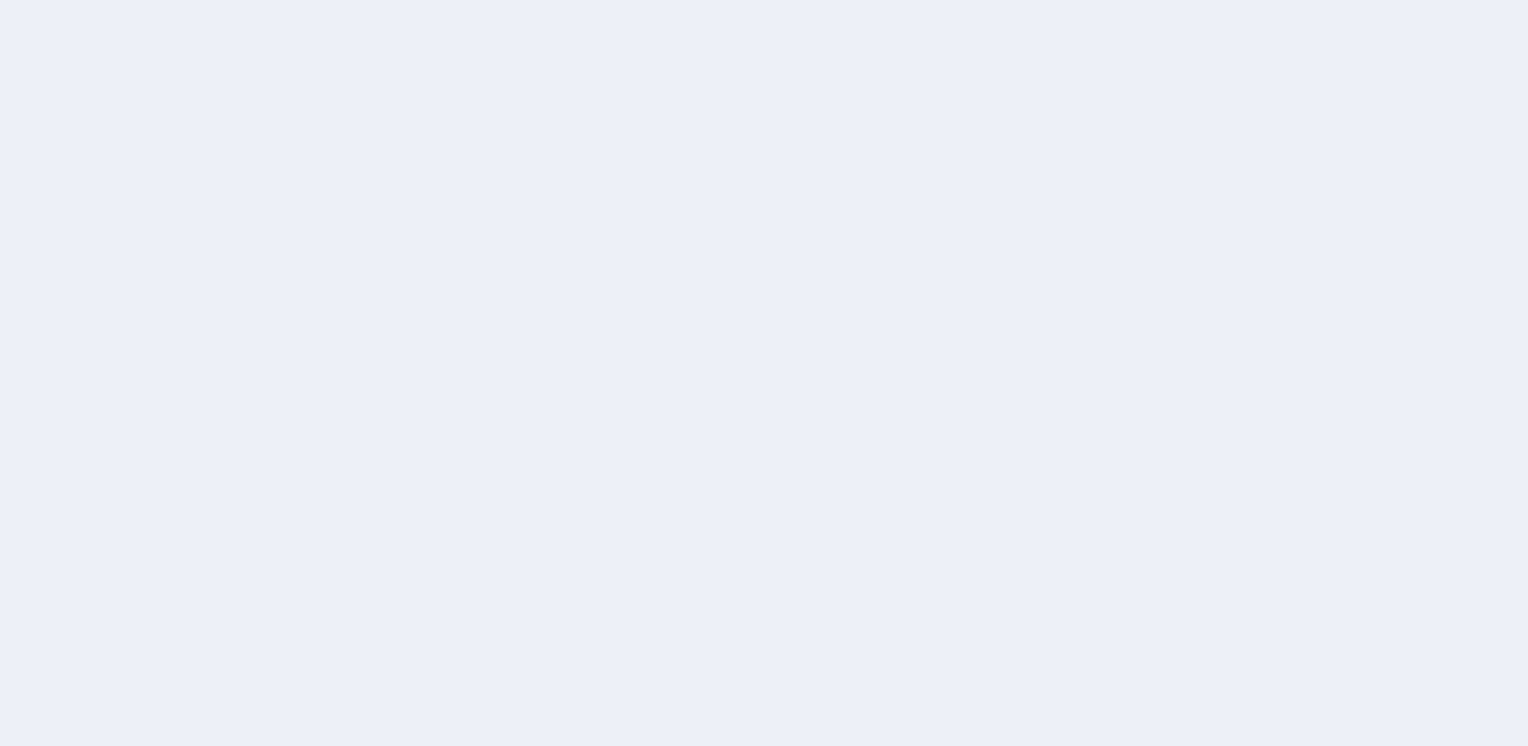 scroll, scrollTop: 0, scrollLeft: 0, axis: both 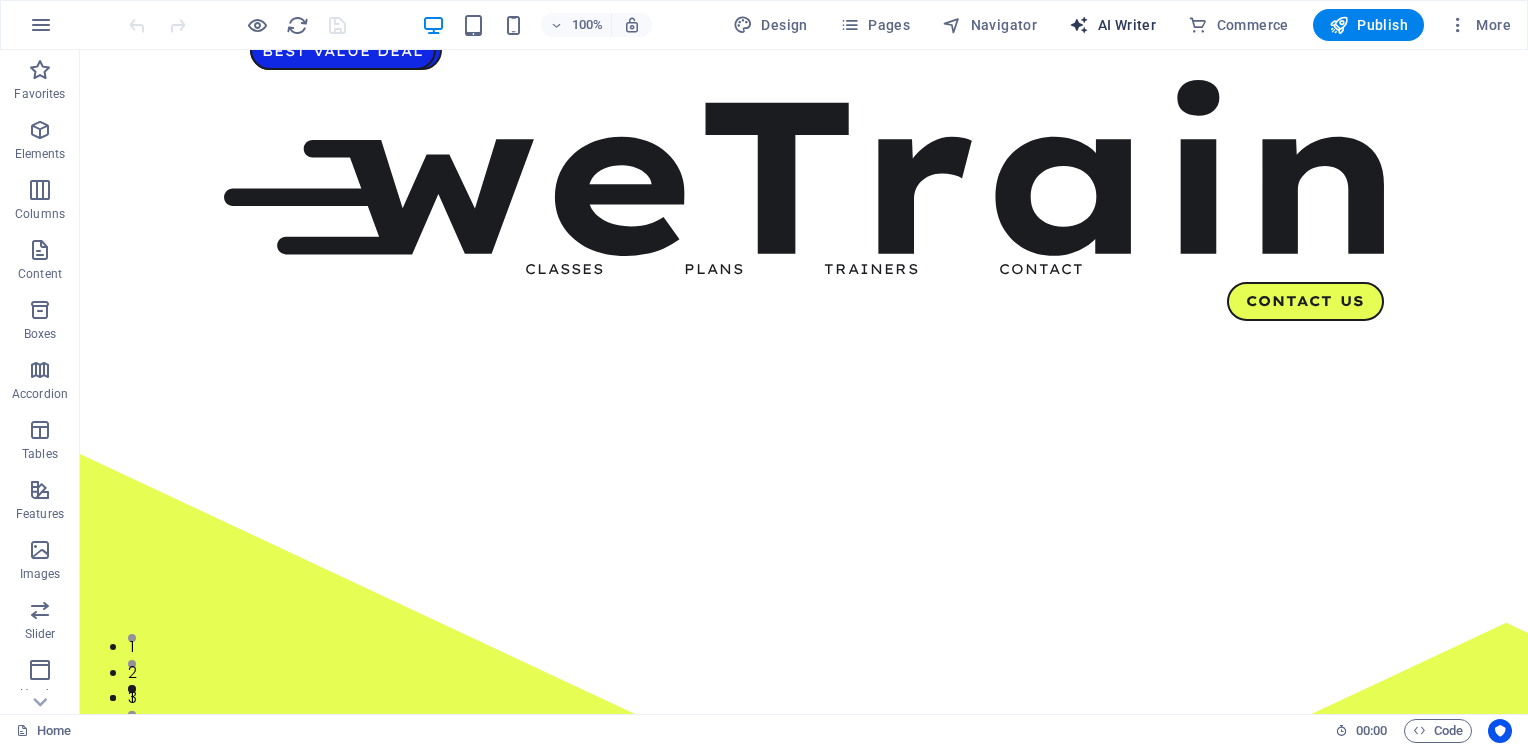 click on "AI Writer" at bounding box center [1112, 25] 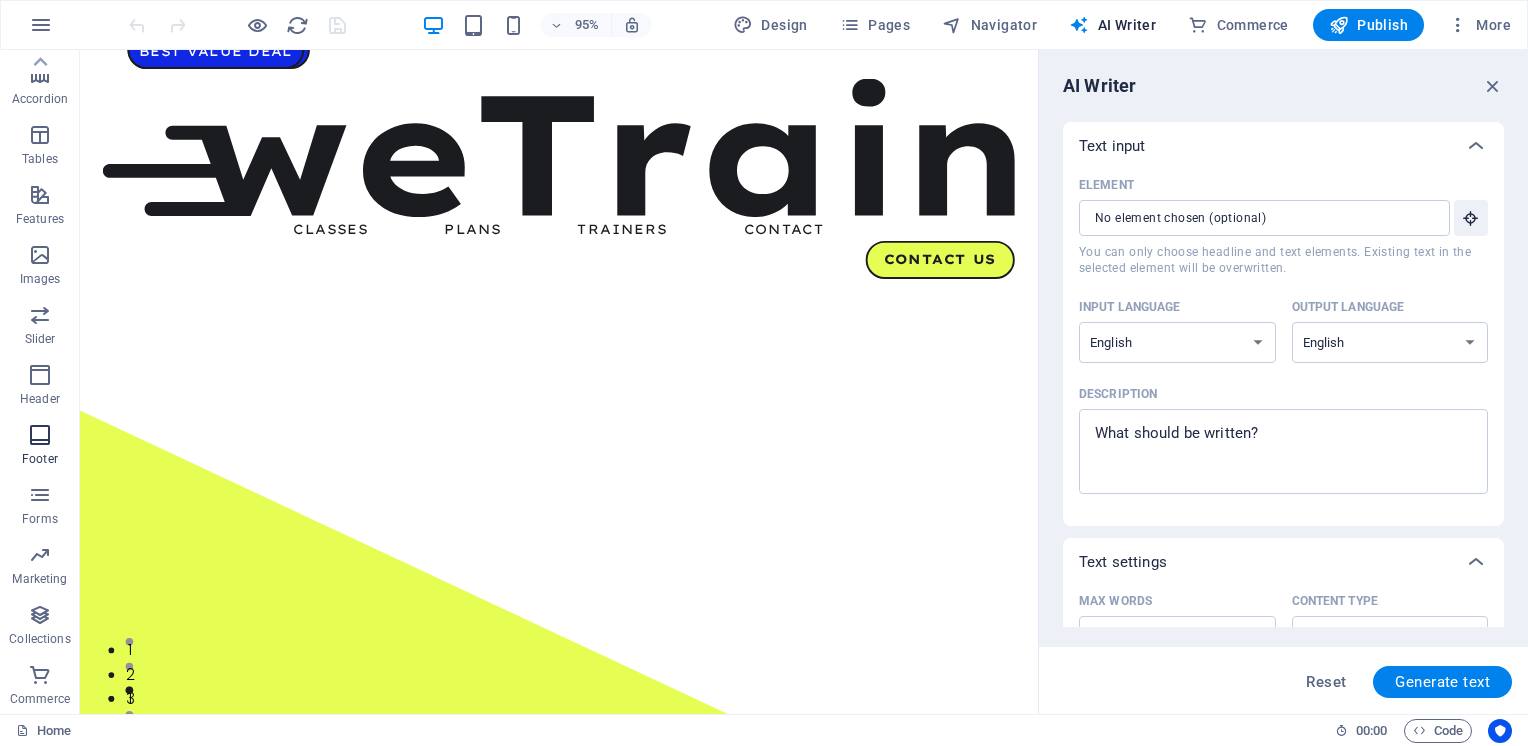 scroll, scrollTop: 0, scrollLeft: 0, axis: both 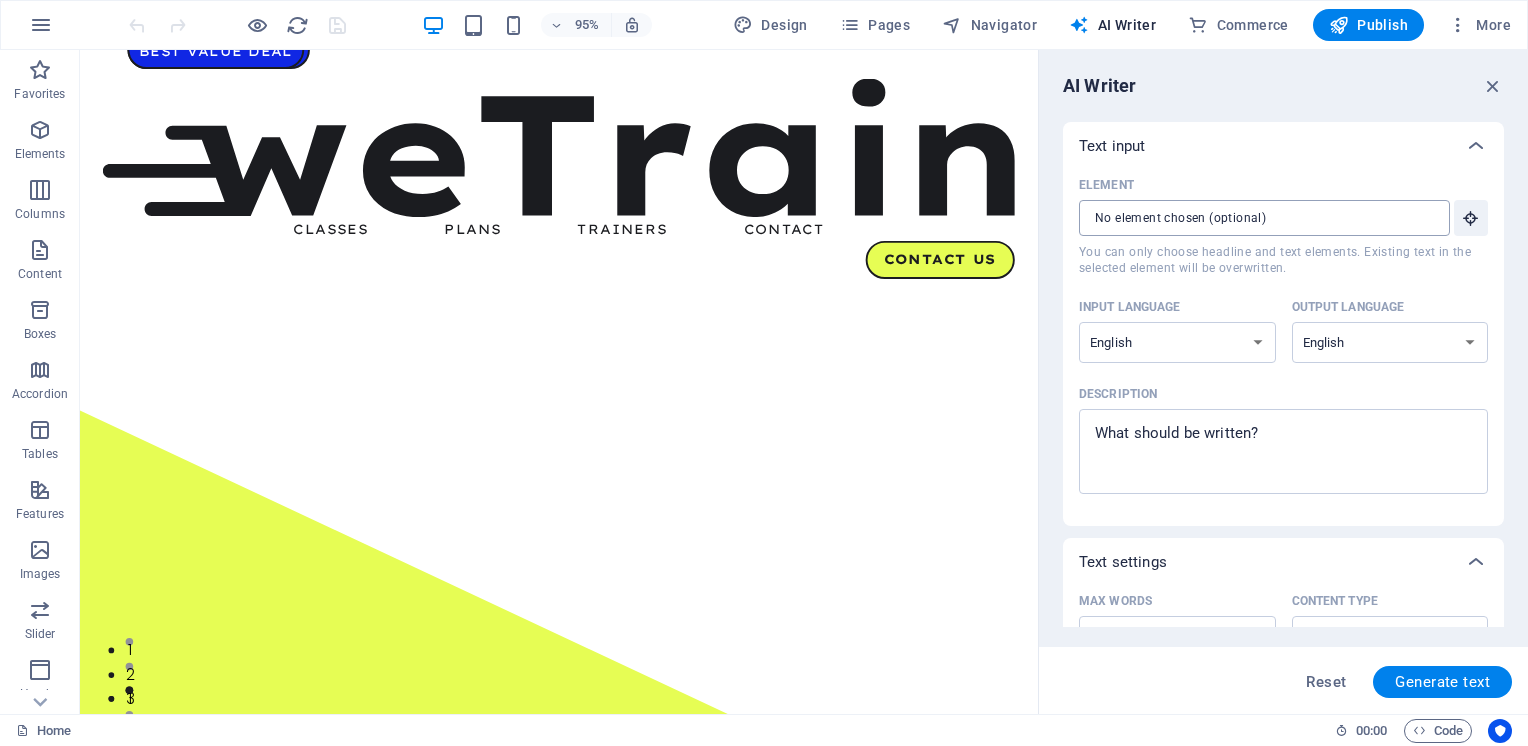 click on "Element ​ You can only choose headline and text elements. Existing text in the selected element will be overwritten." at bounding box center (1257, 218) 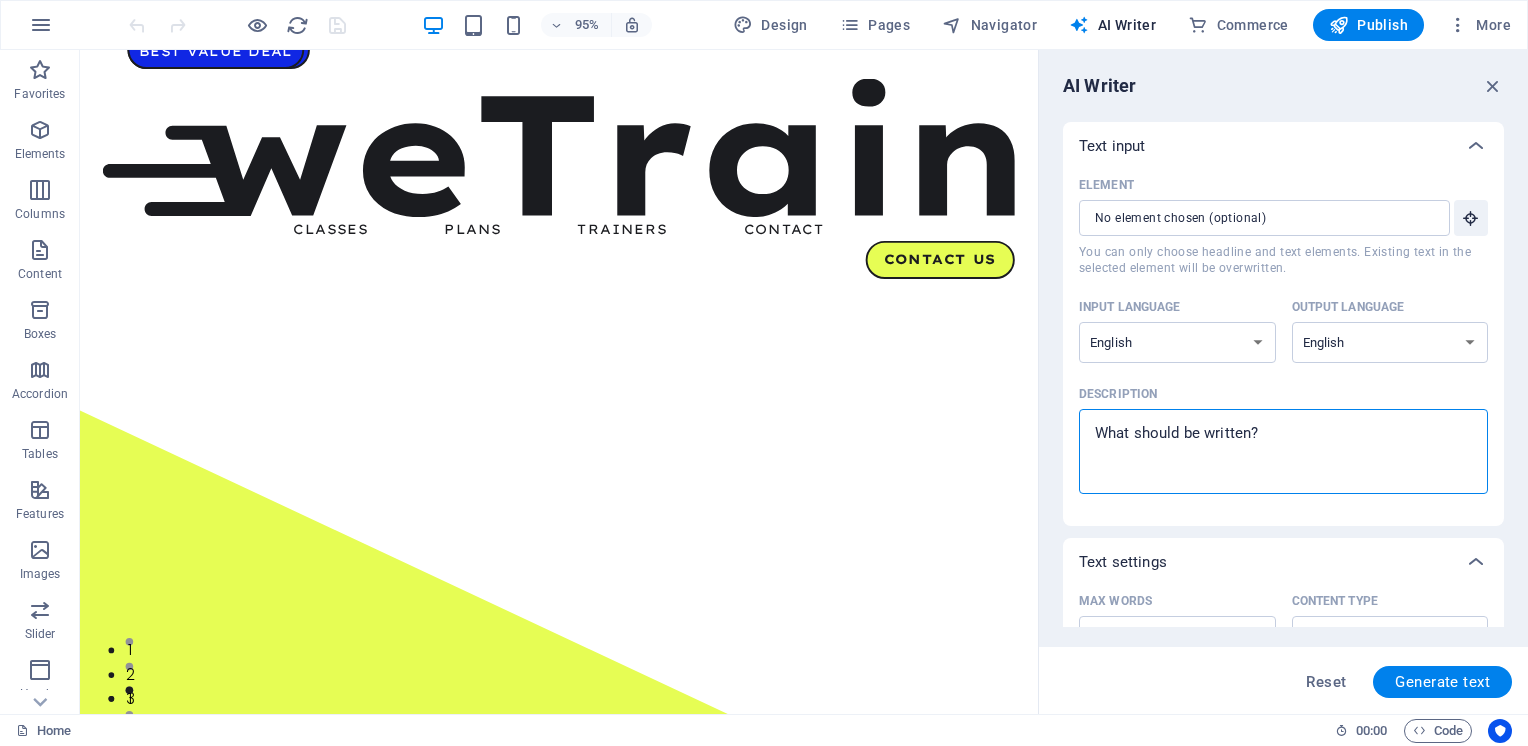 drag, startPoint x: 1395, startPoint y: 480, endPoint x: 1077, endPoint y: 459, distance: 318.69263 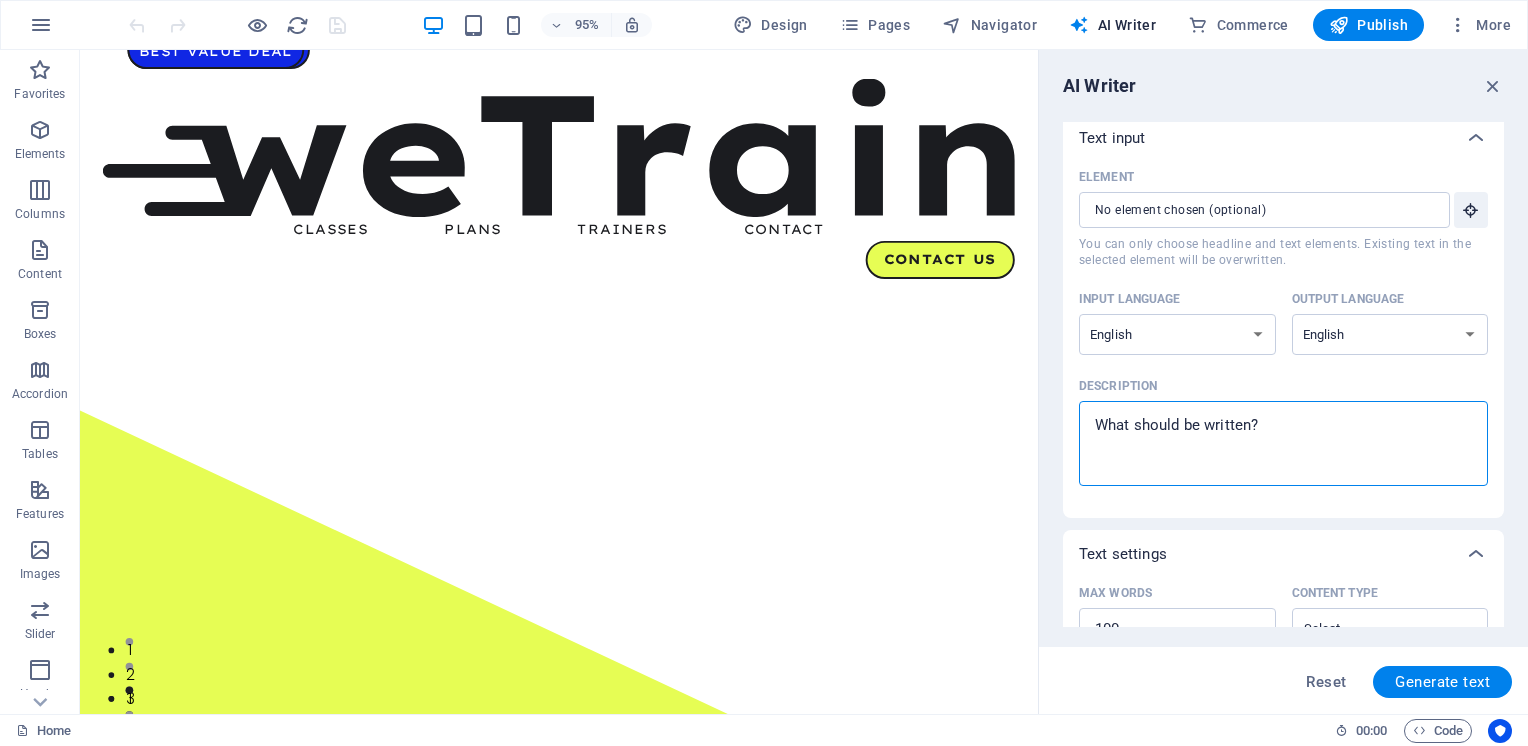 scroll, scrollTop: 0, scrollLeft: 0, axis: both 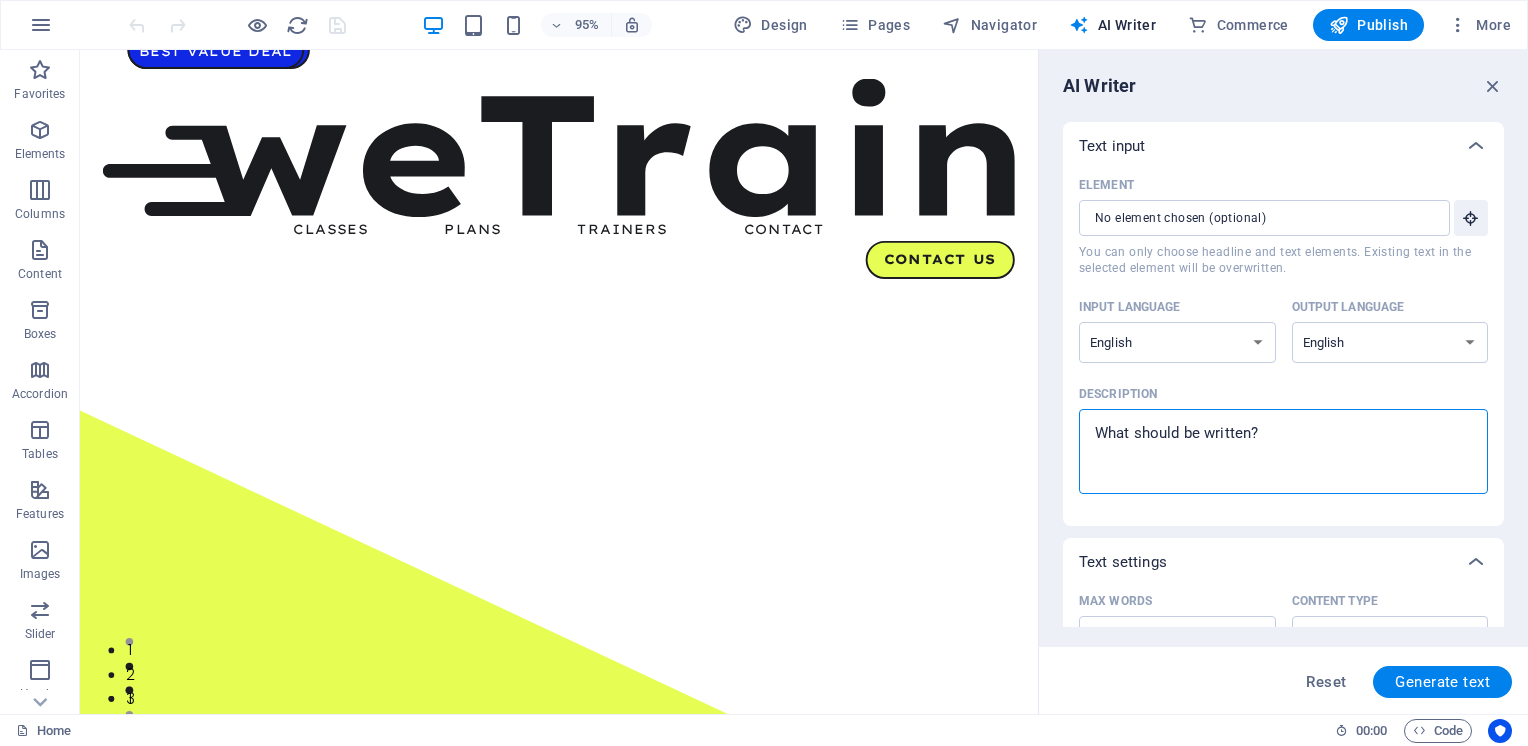 type on "C" 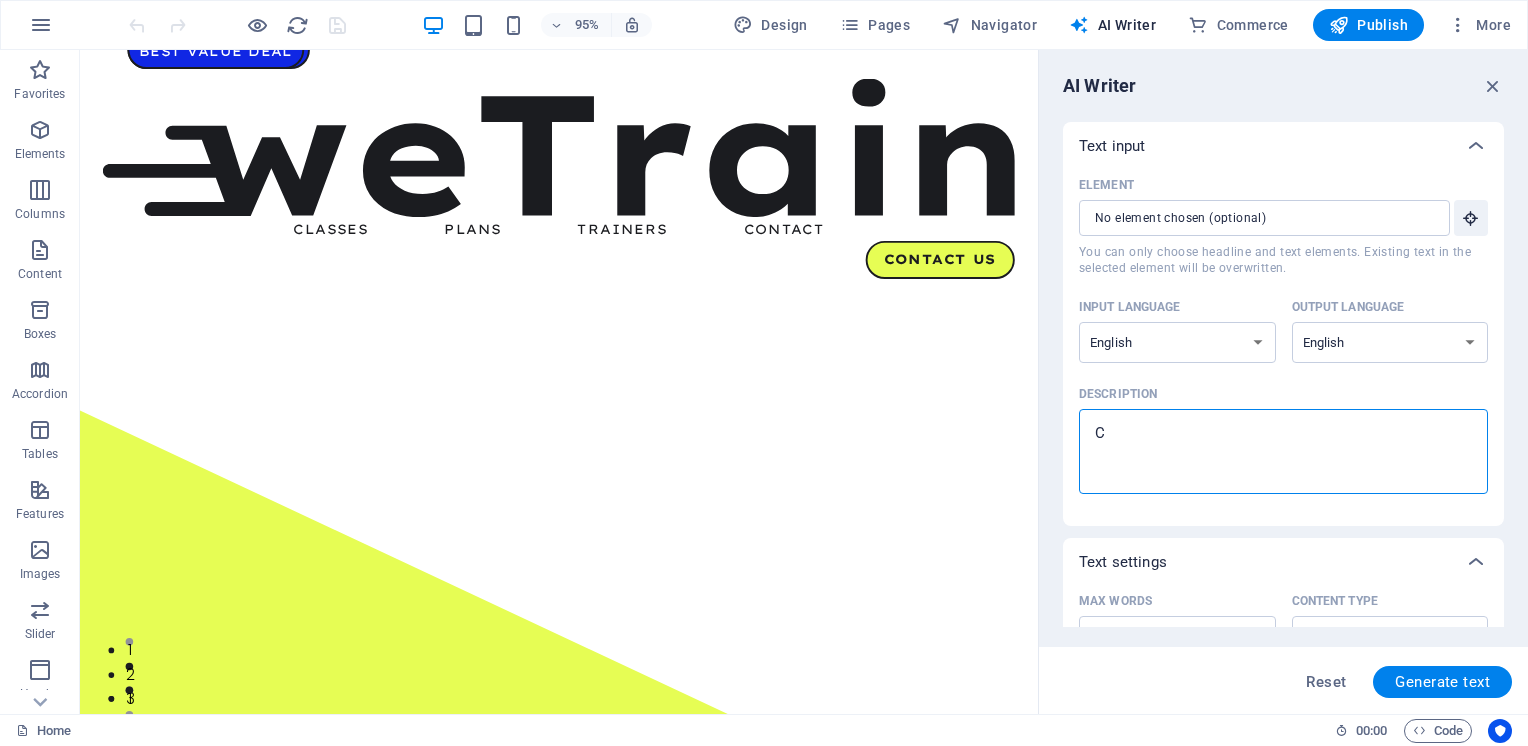 type on "Cr" 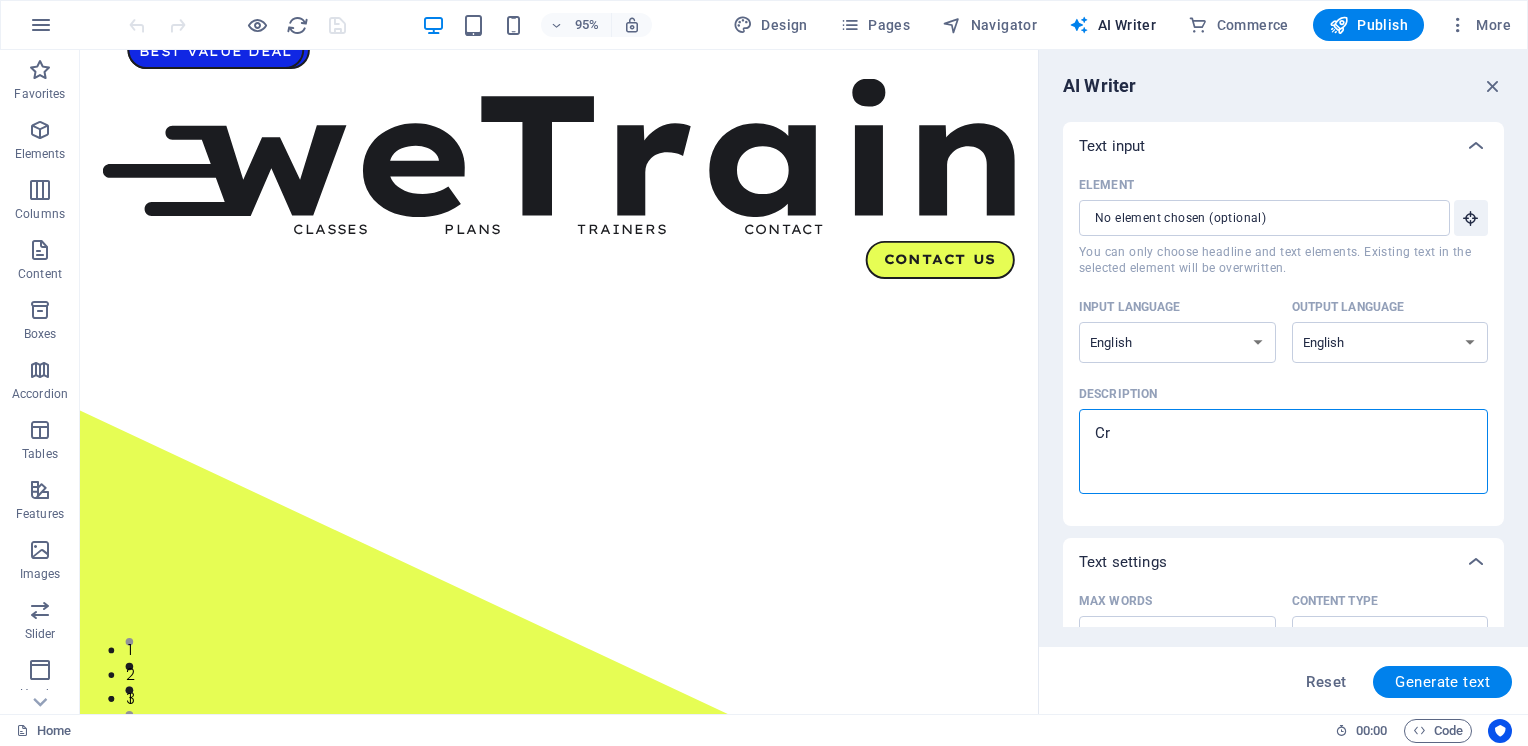 type on "Cre" 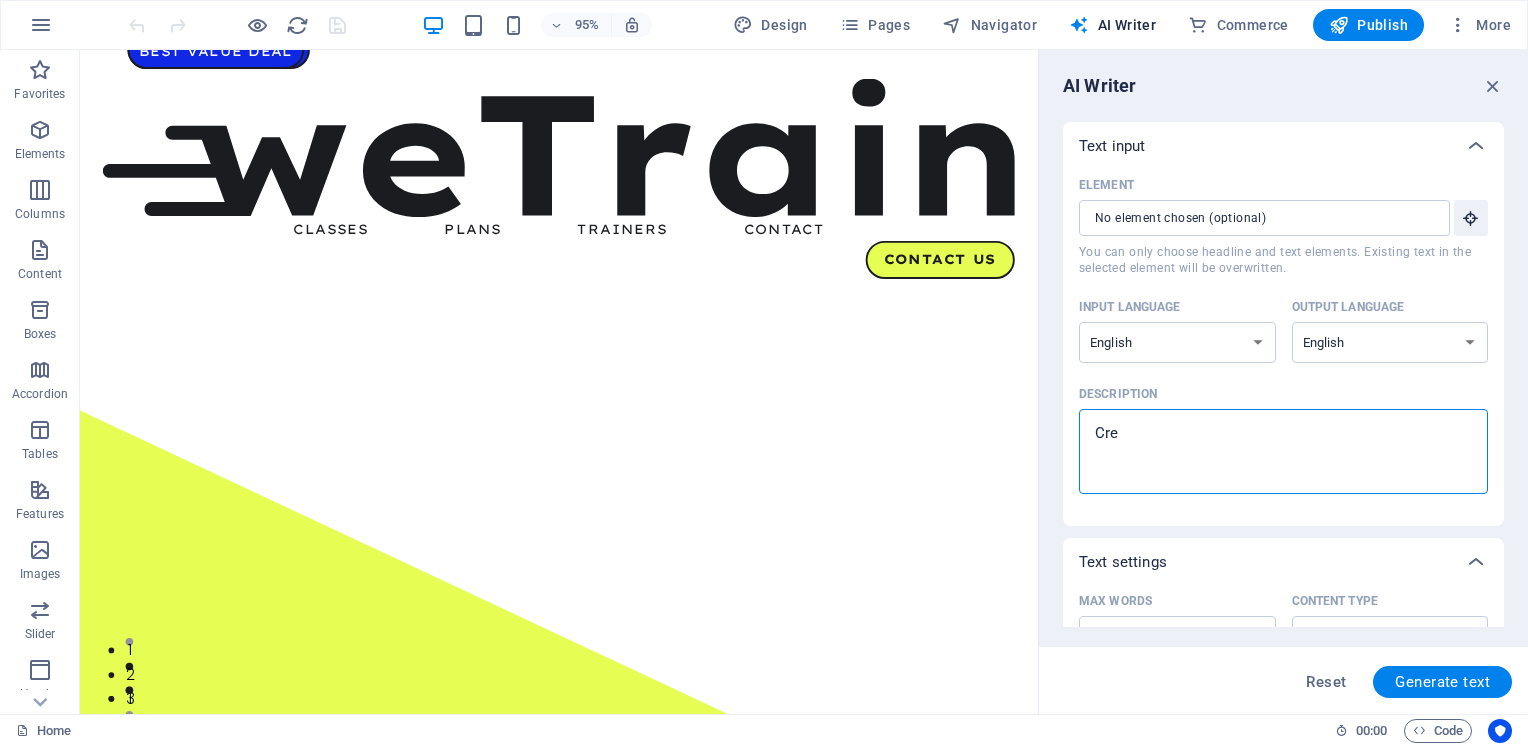type on "Crea" 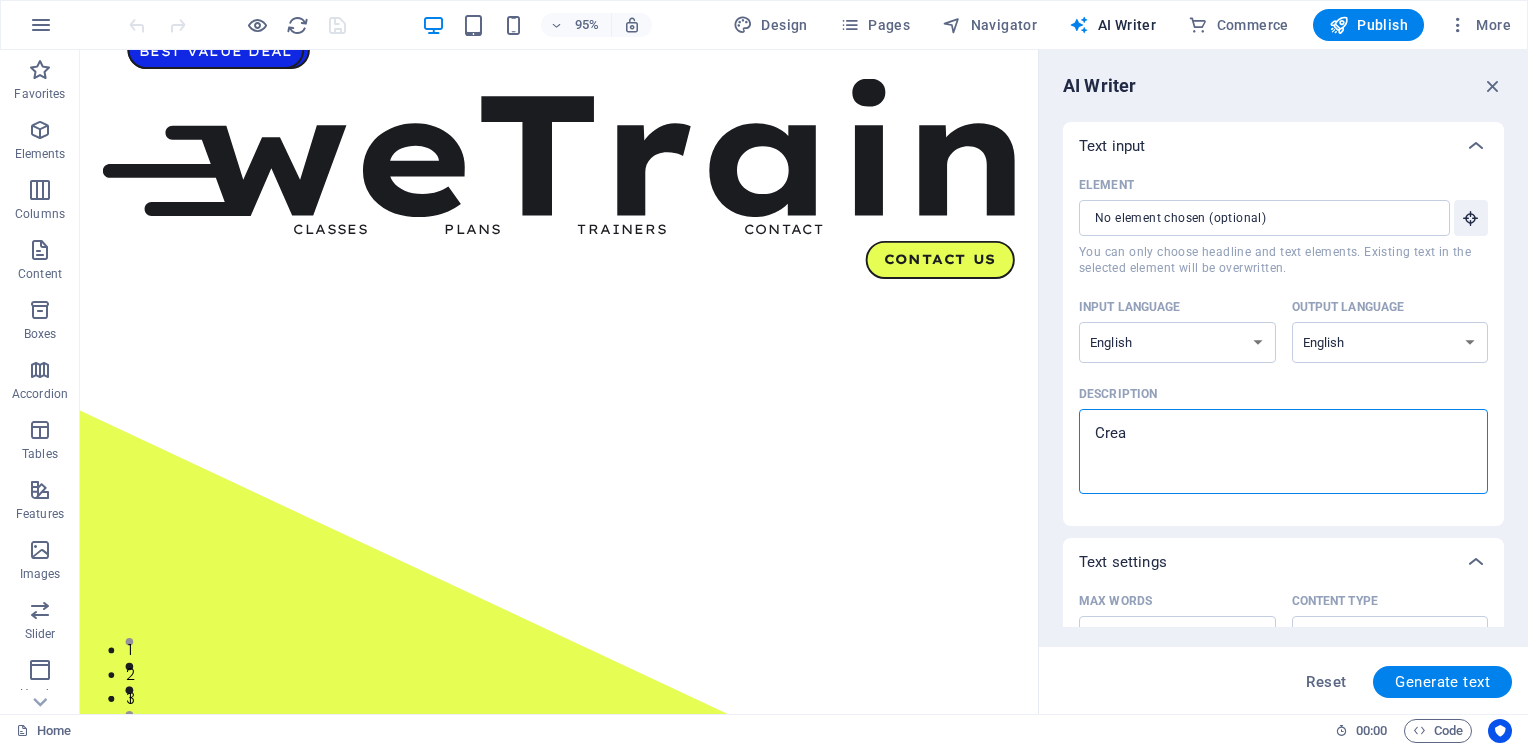 type on "Creat" 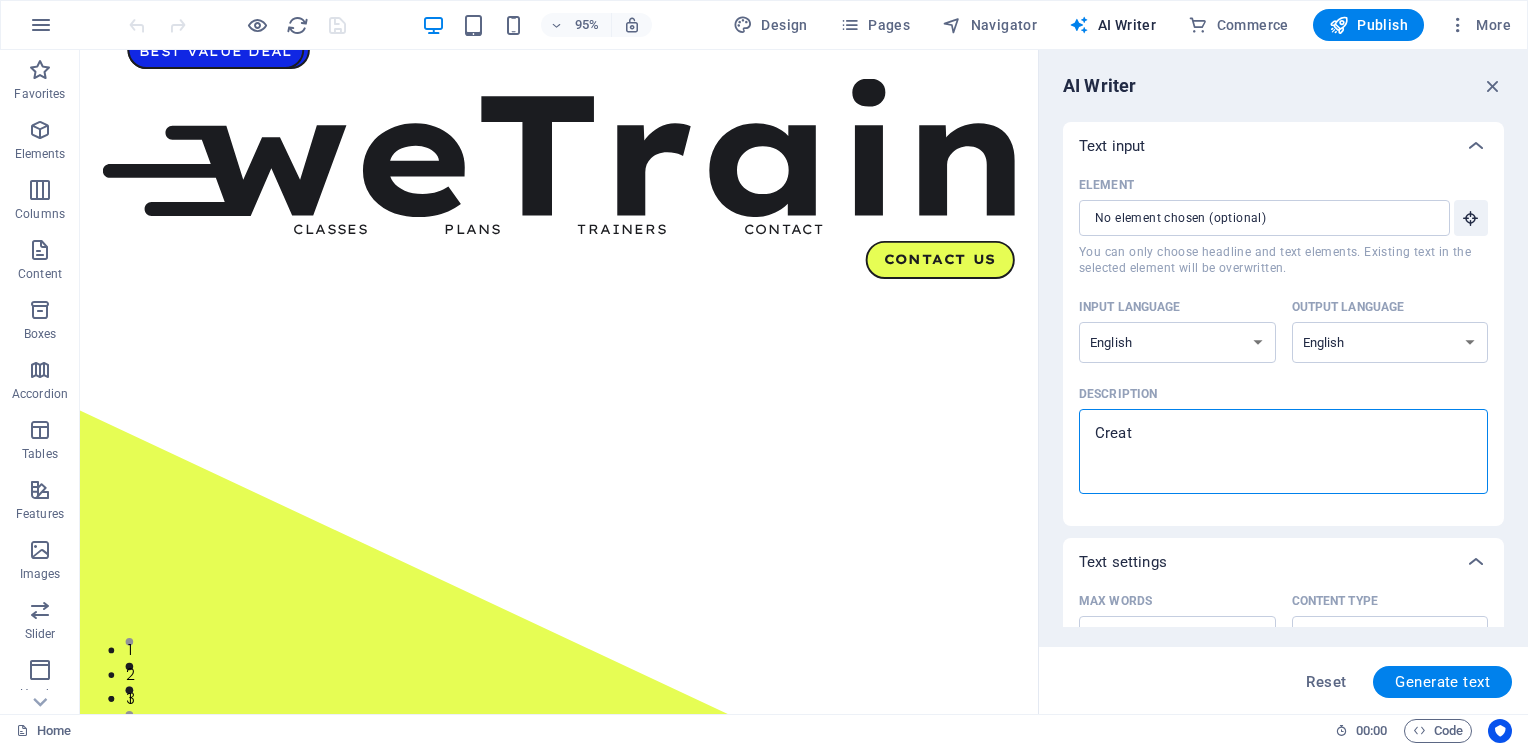 type on "Create" 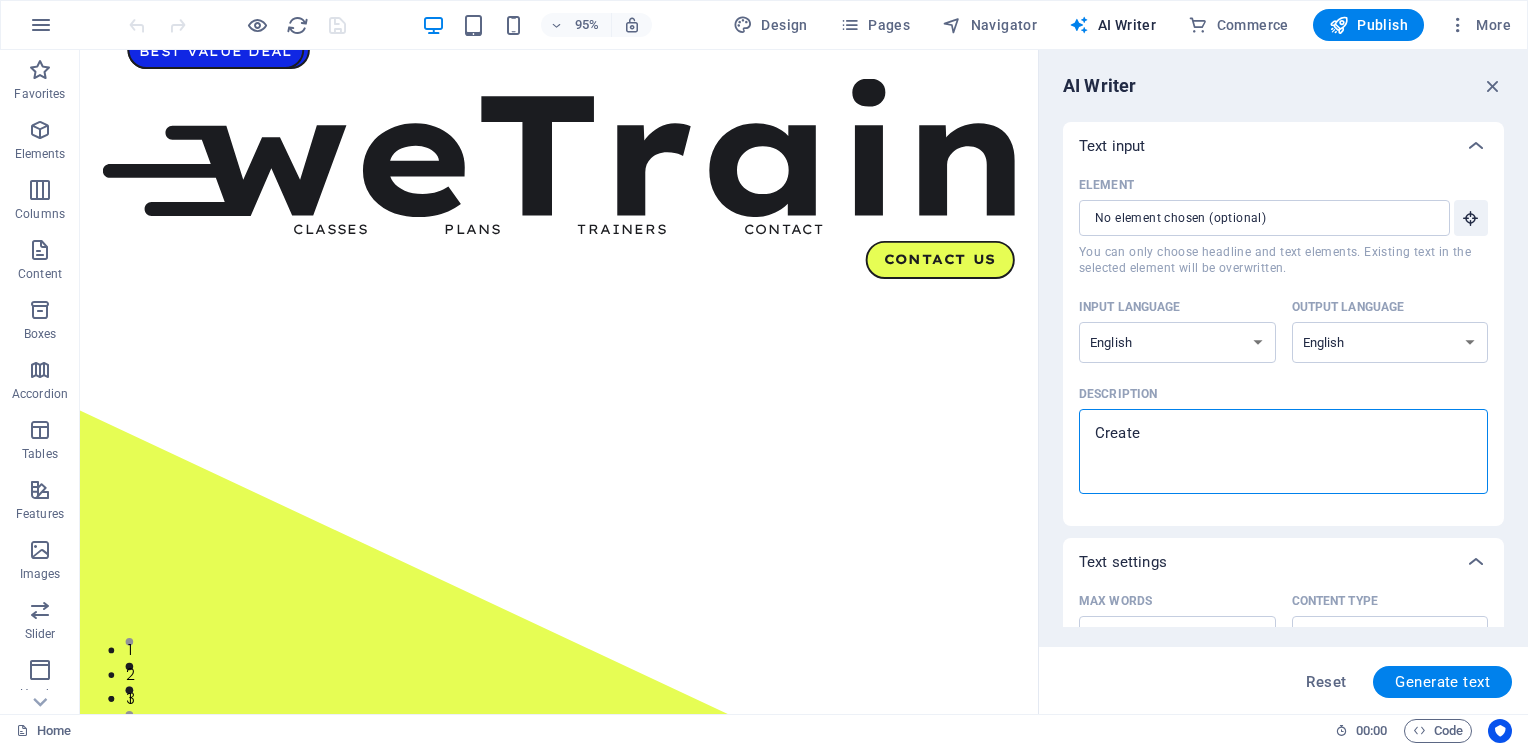 type on "Create" 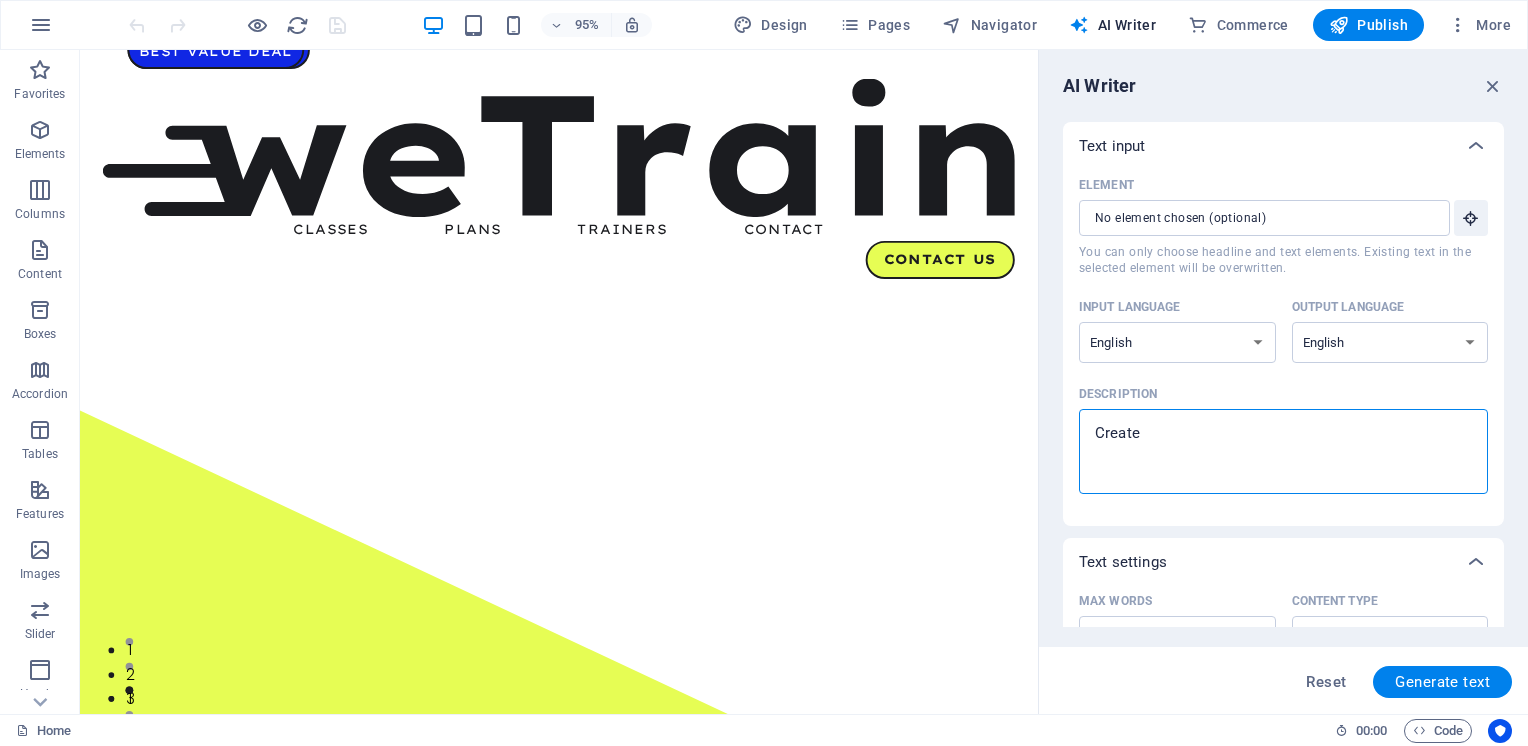 type on "Create A" 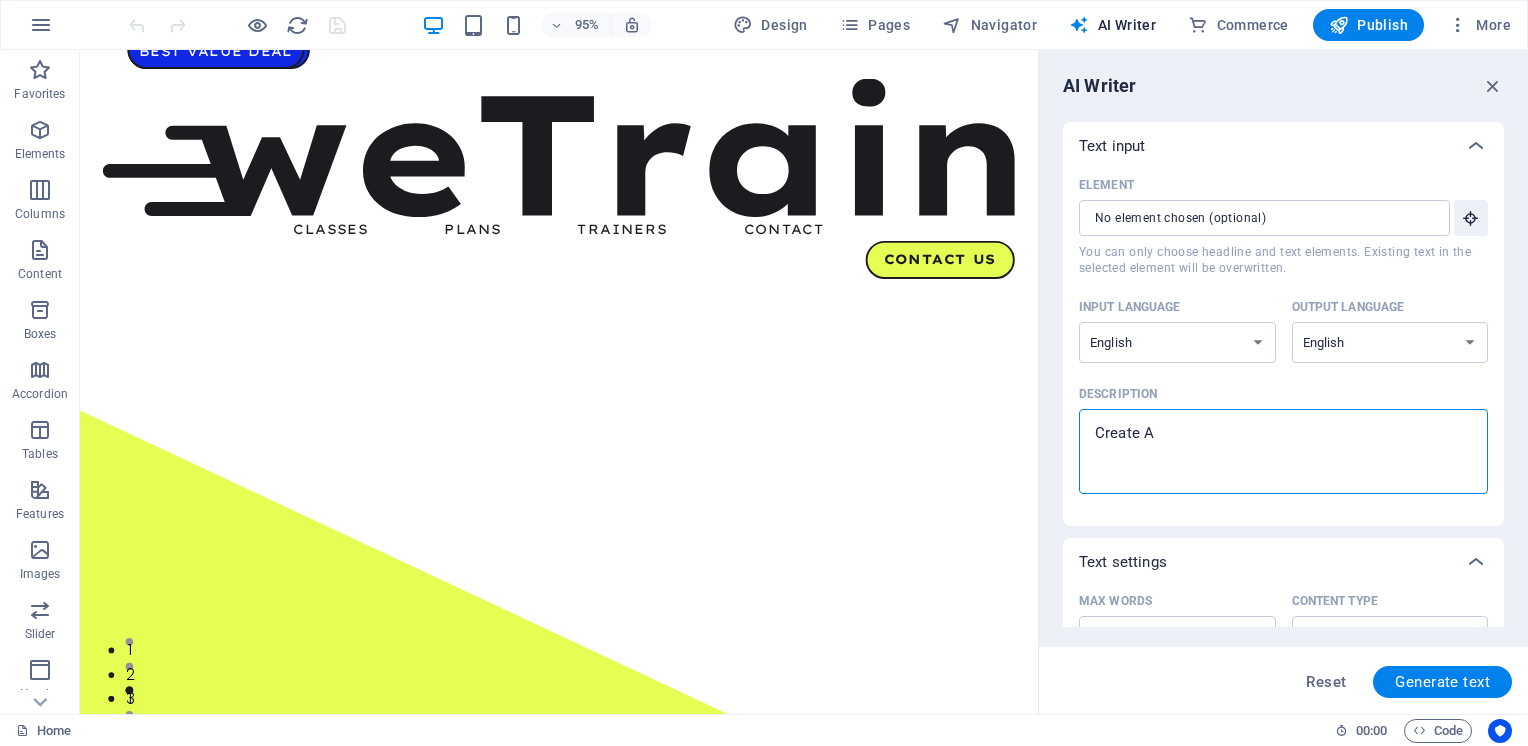 type on "Create Ab" 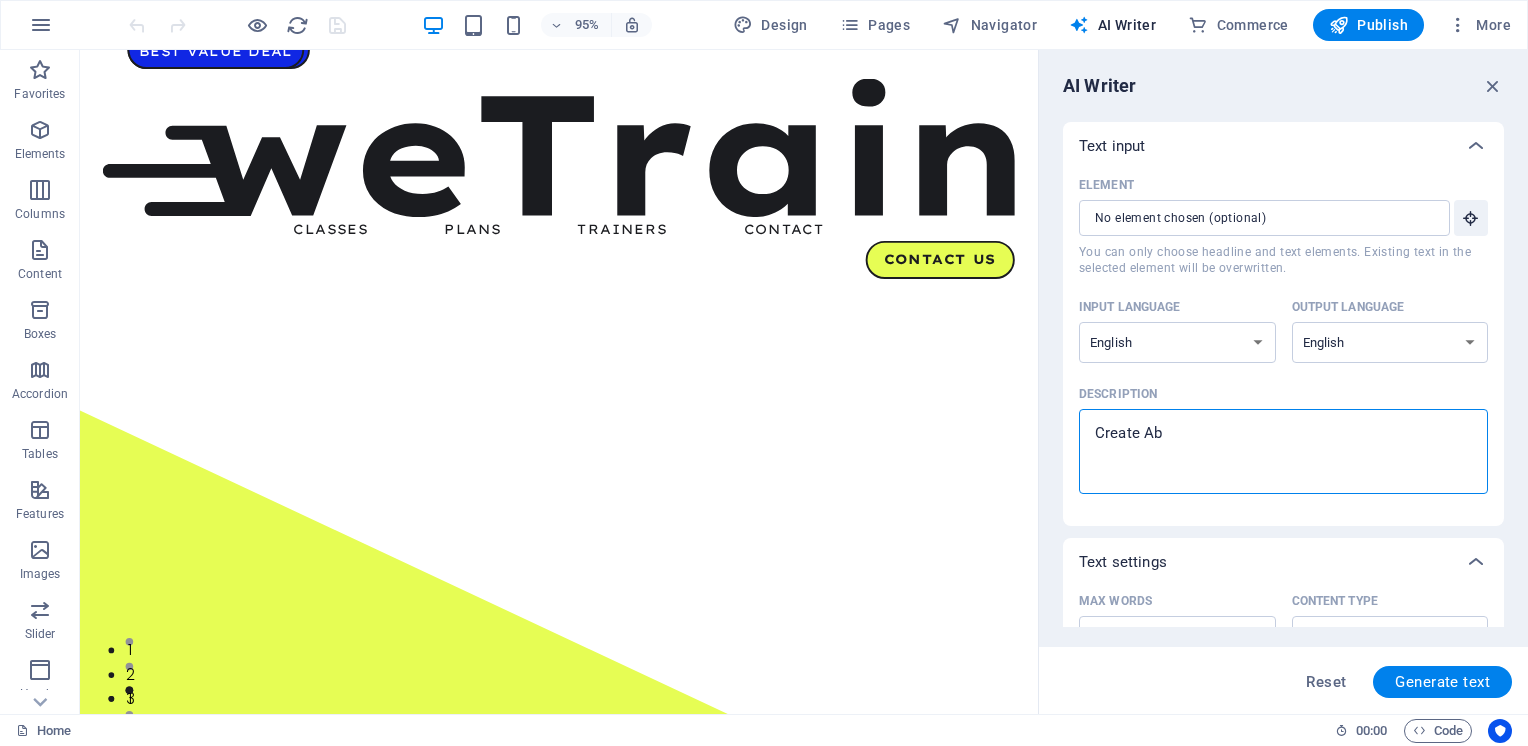 type on "Create Abo" 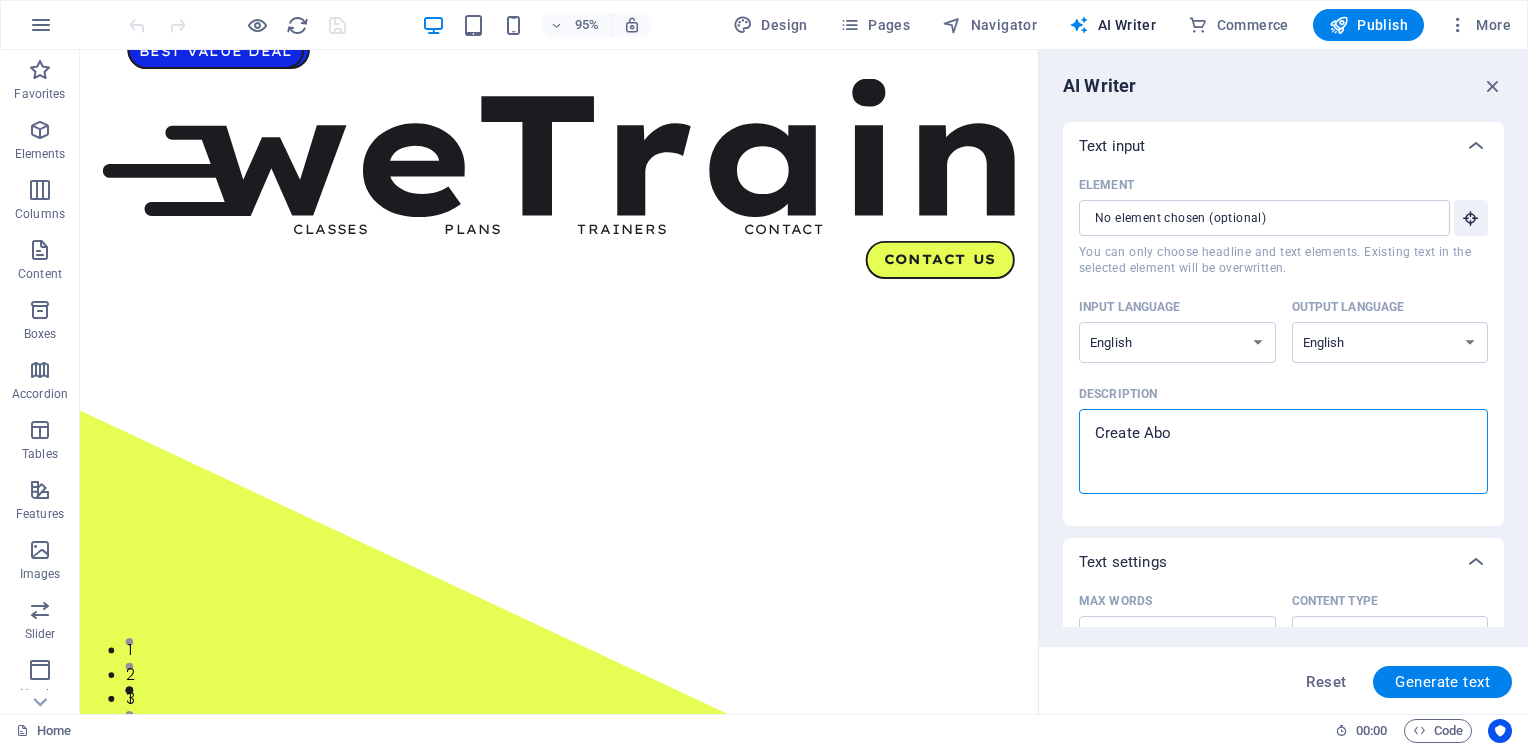 type on "Create Abou" 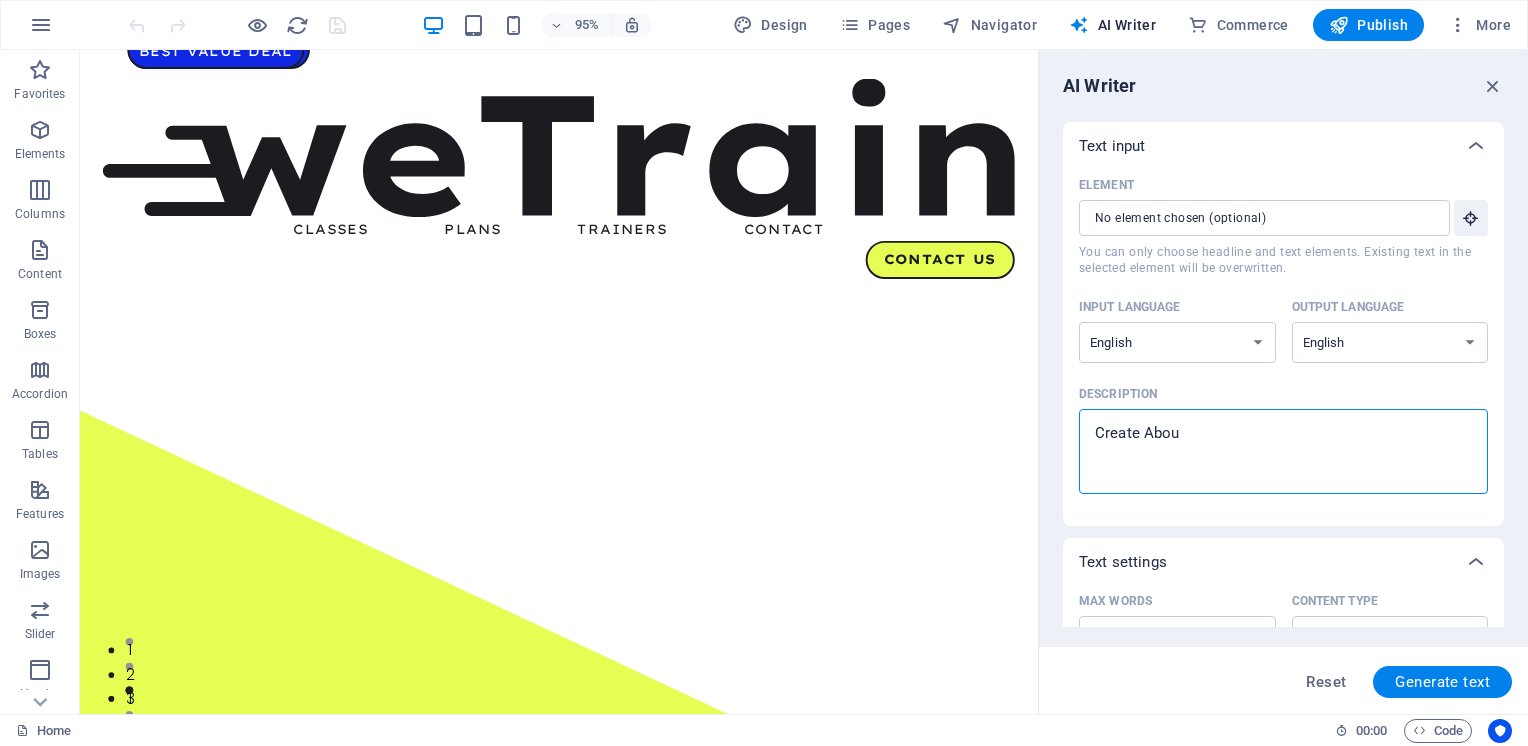 type on "x" 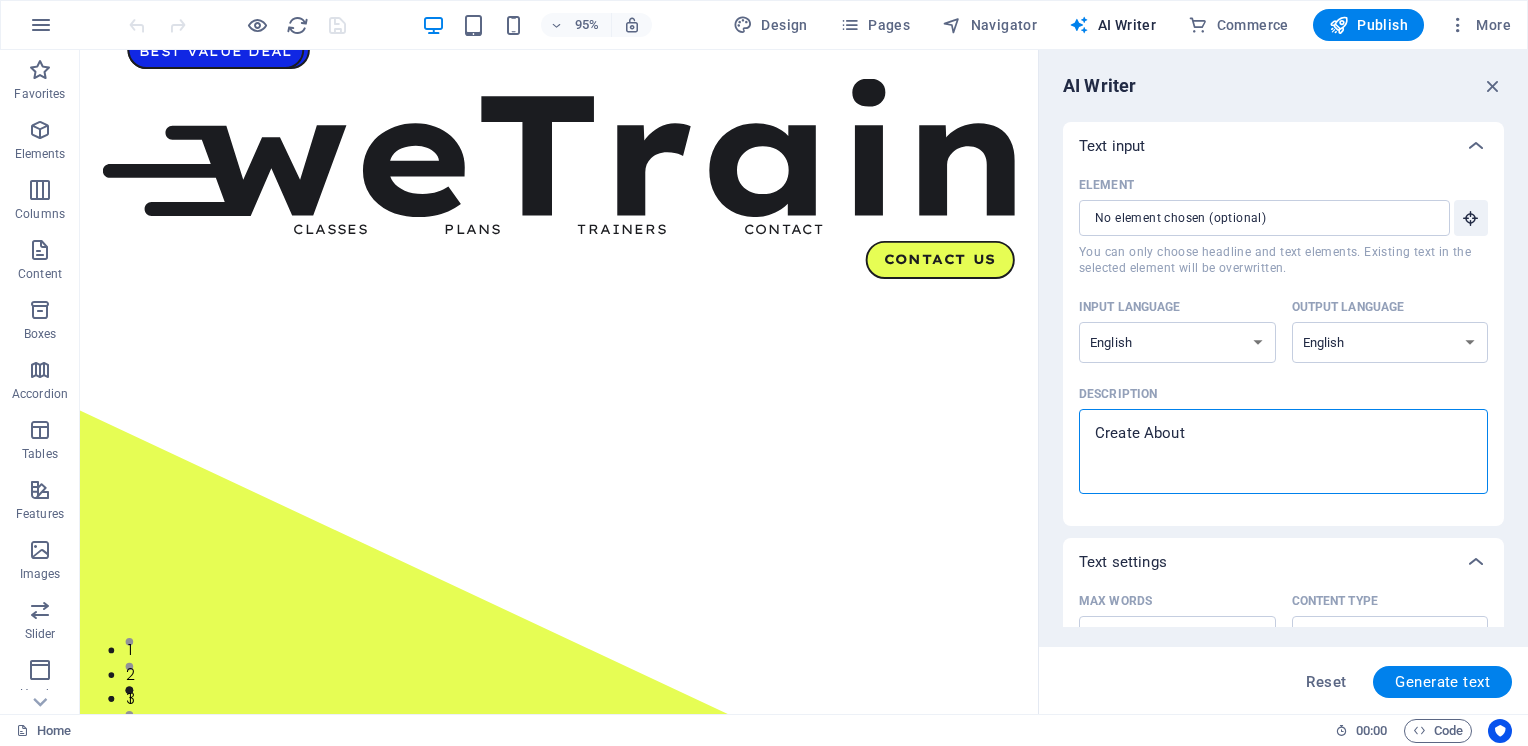 type on "Create About" 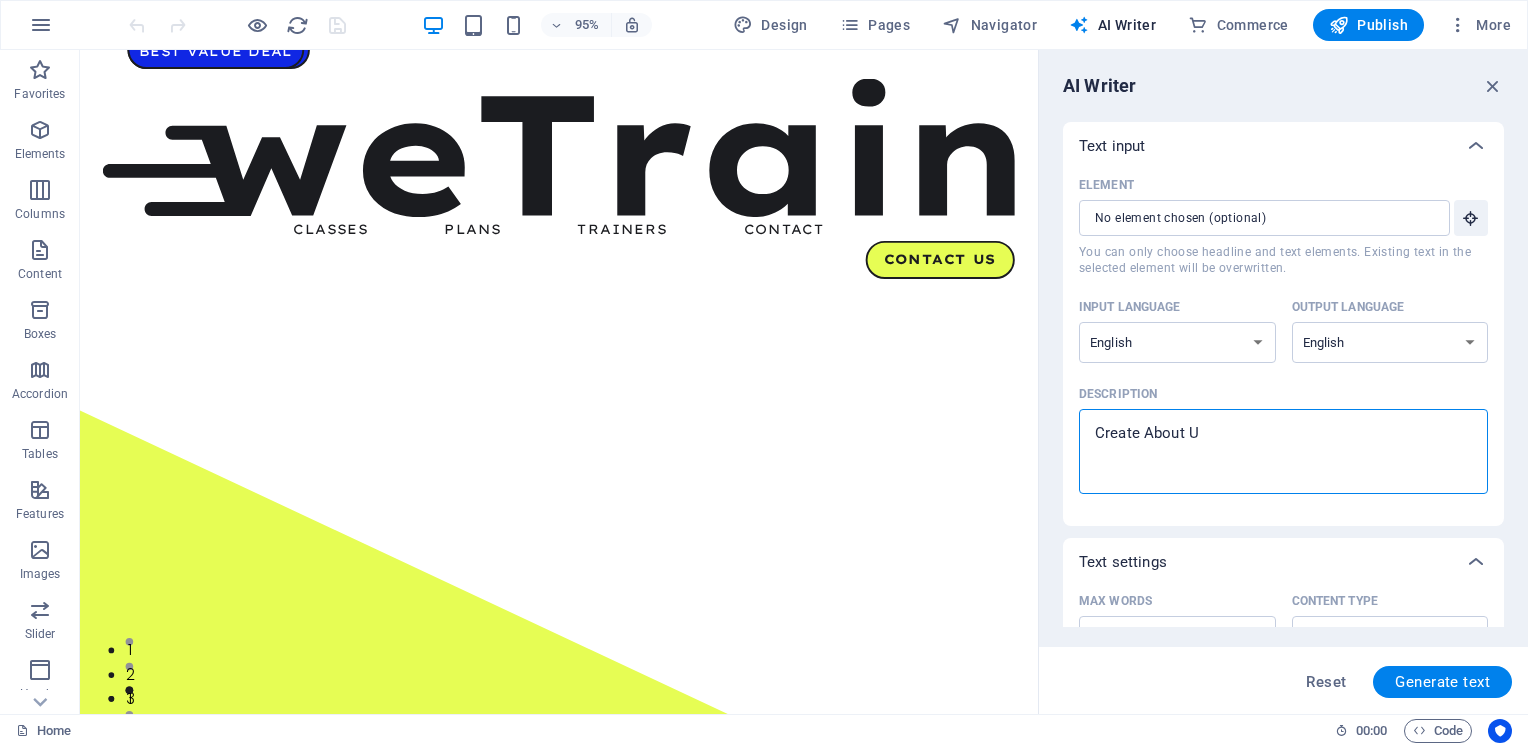 type on "Create About US" 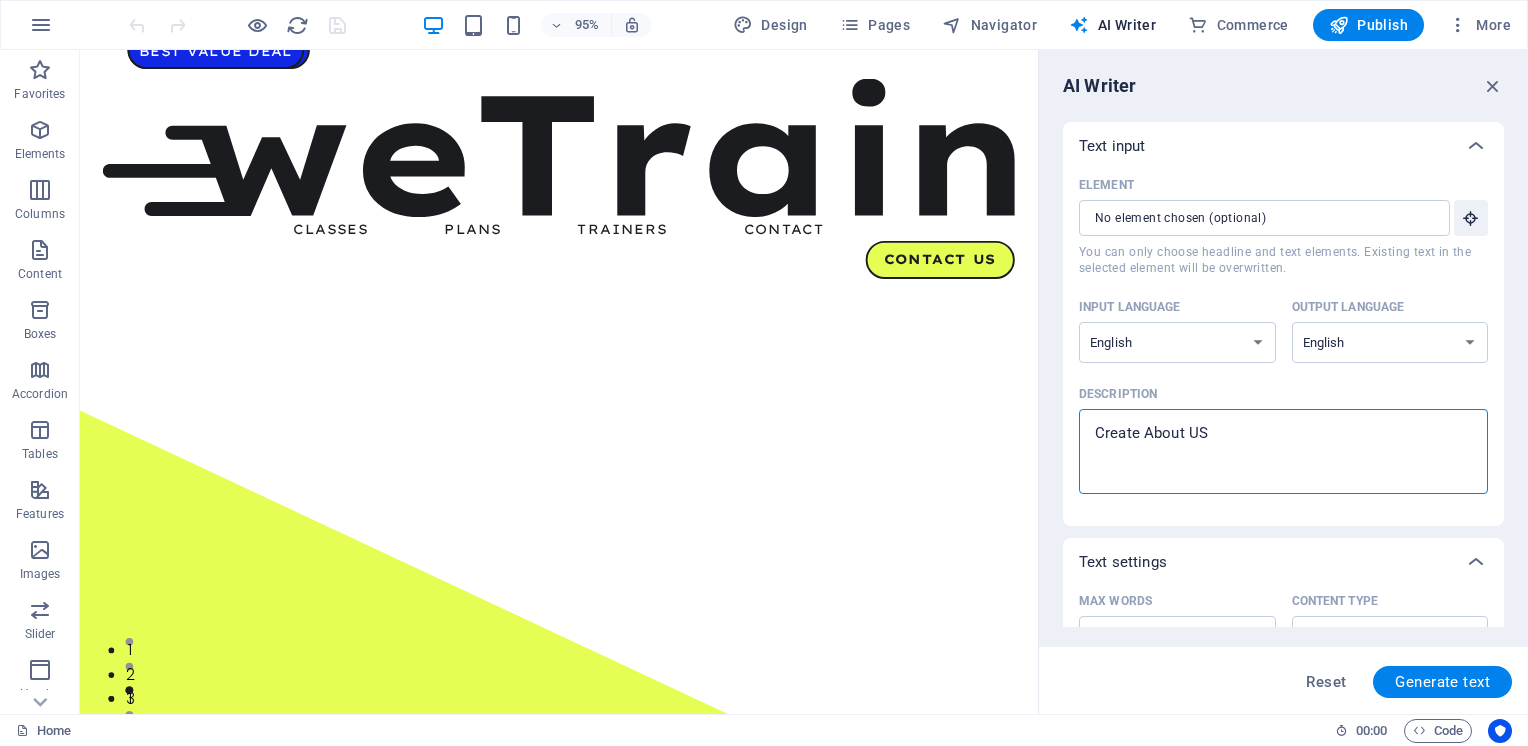 type on "Create About US" 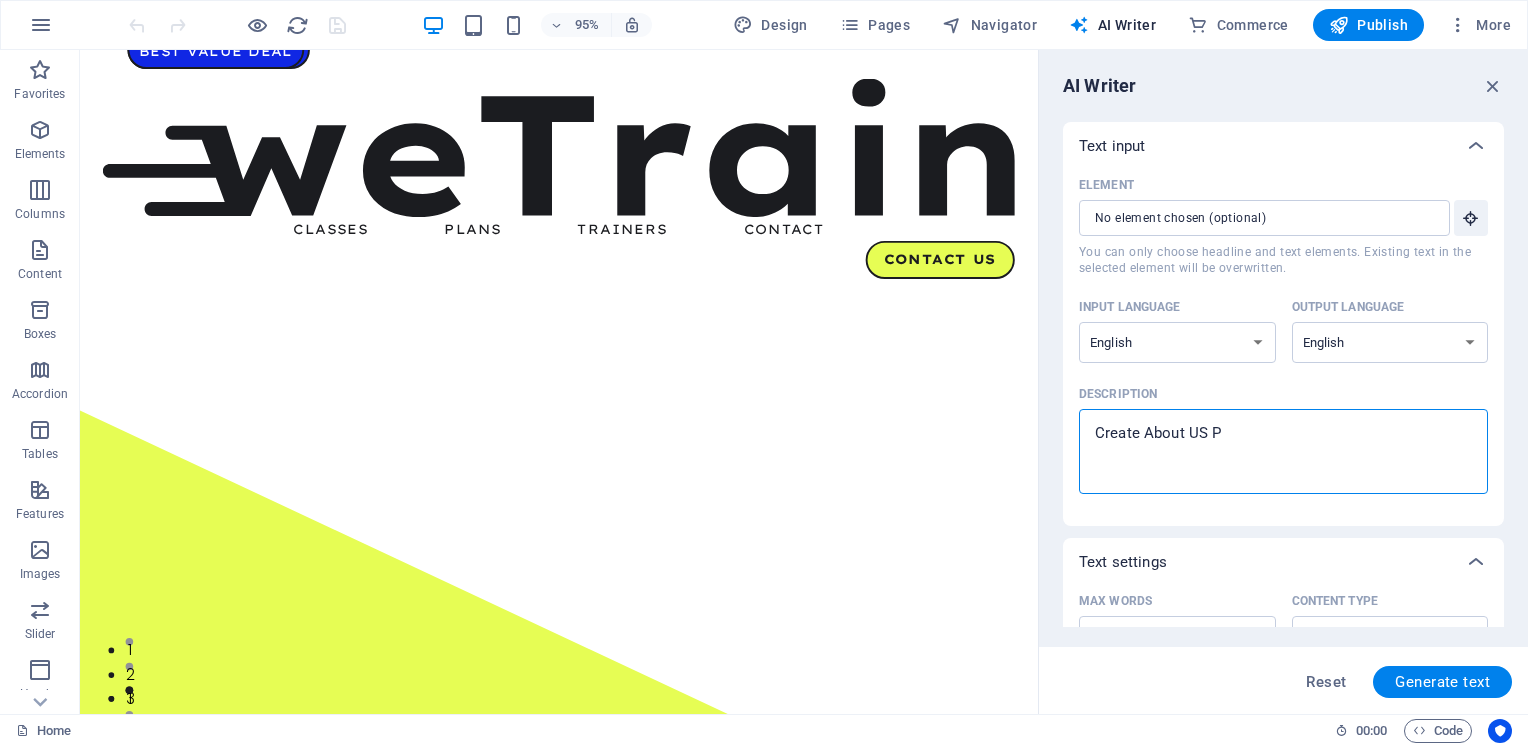 type on "Create About US Pa" 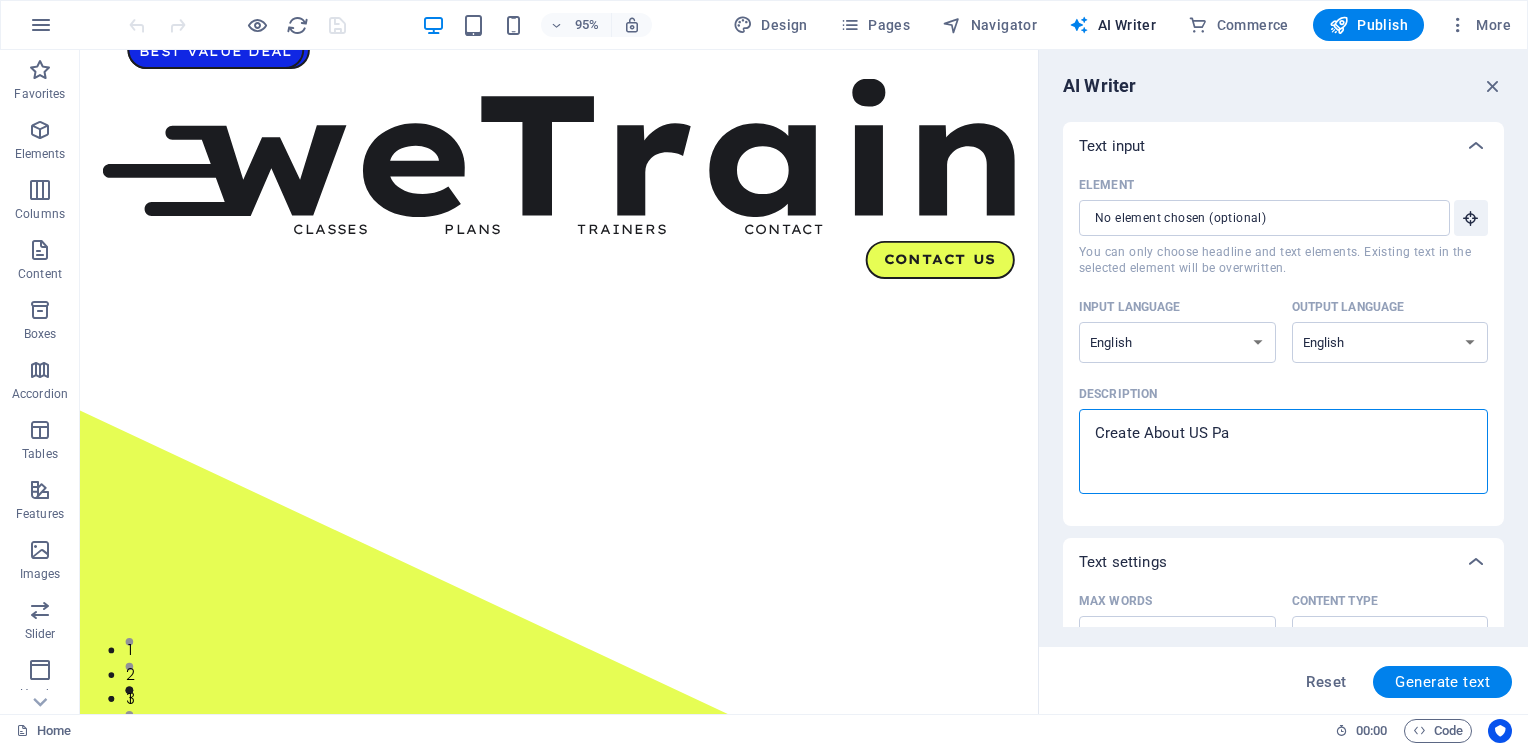 type on "Create About US Pag" 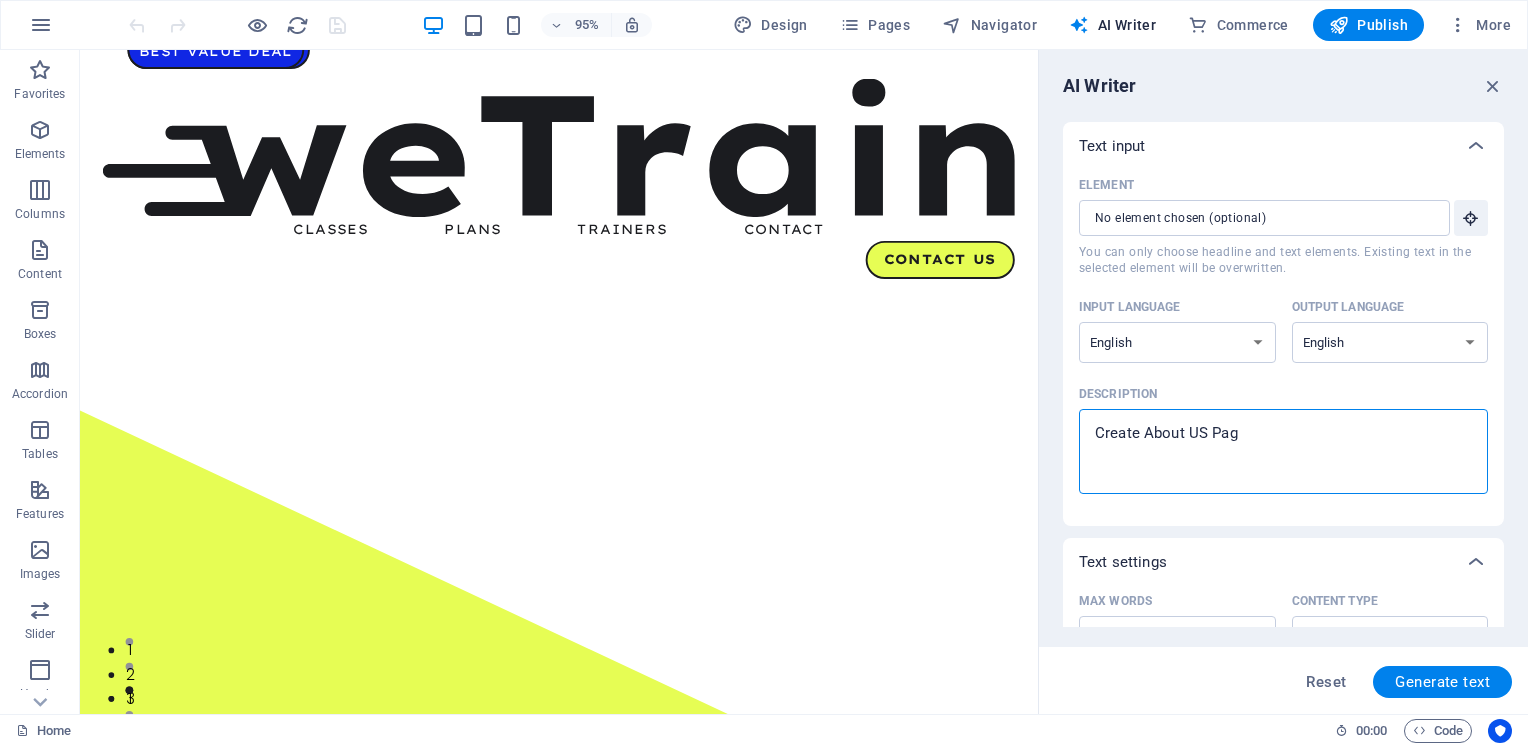 type on "x" 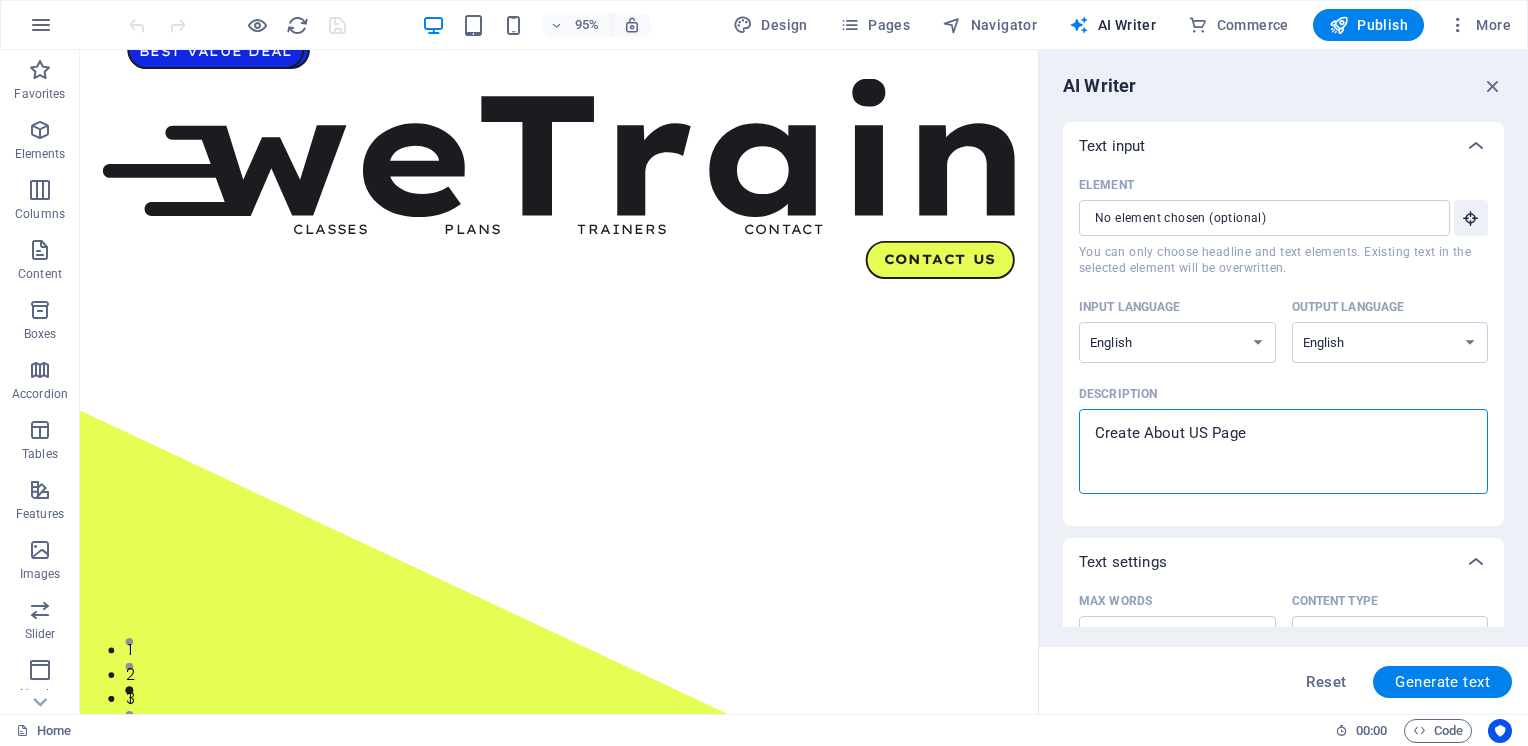 type on "x" 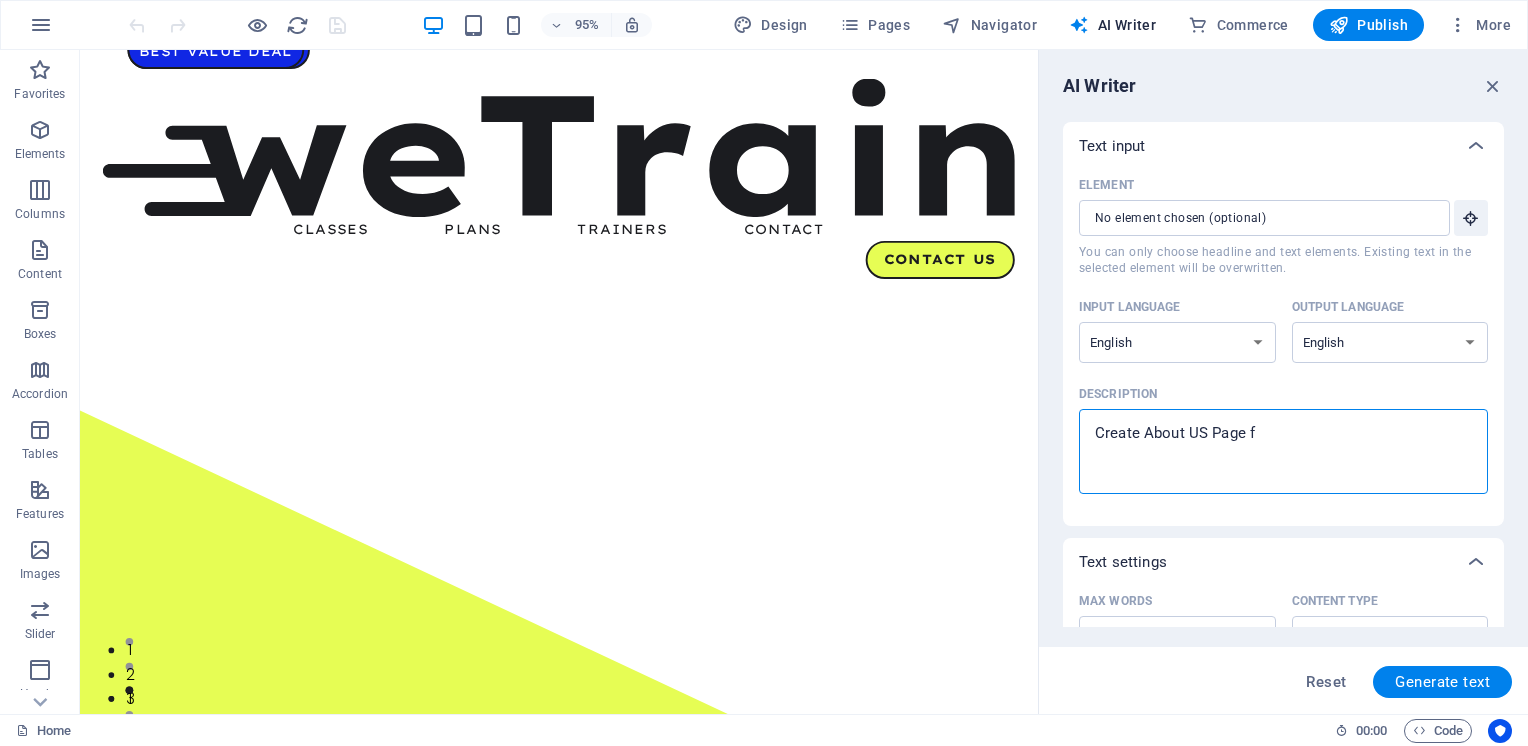 type on "Create About US Page fo" 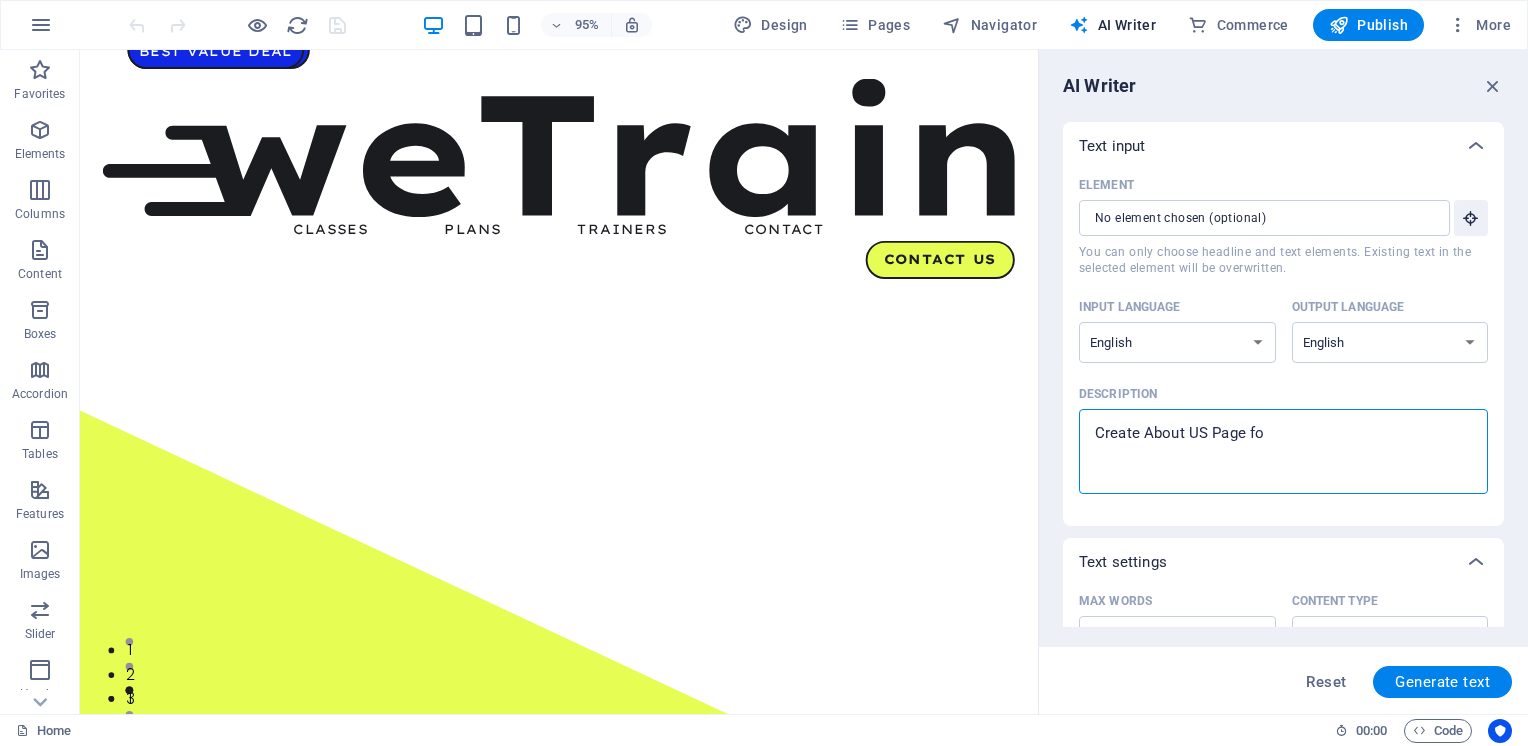 type on "Create About US Page for" 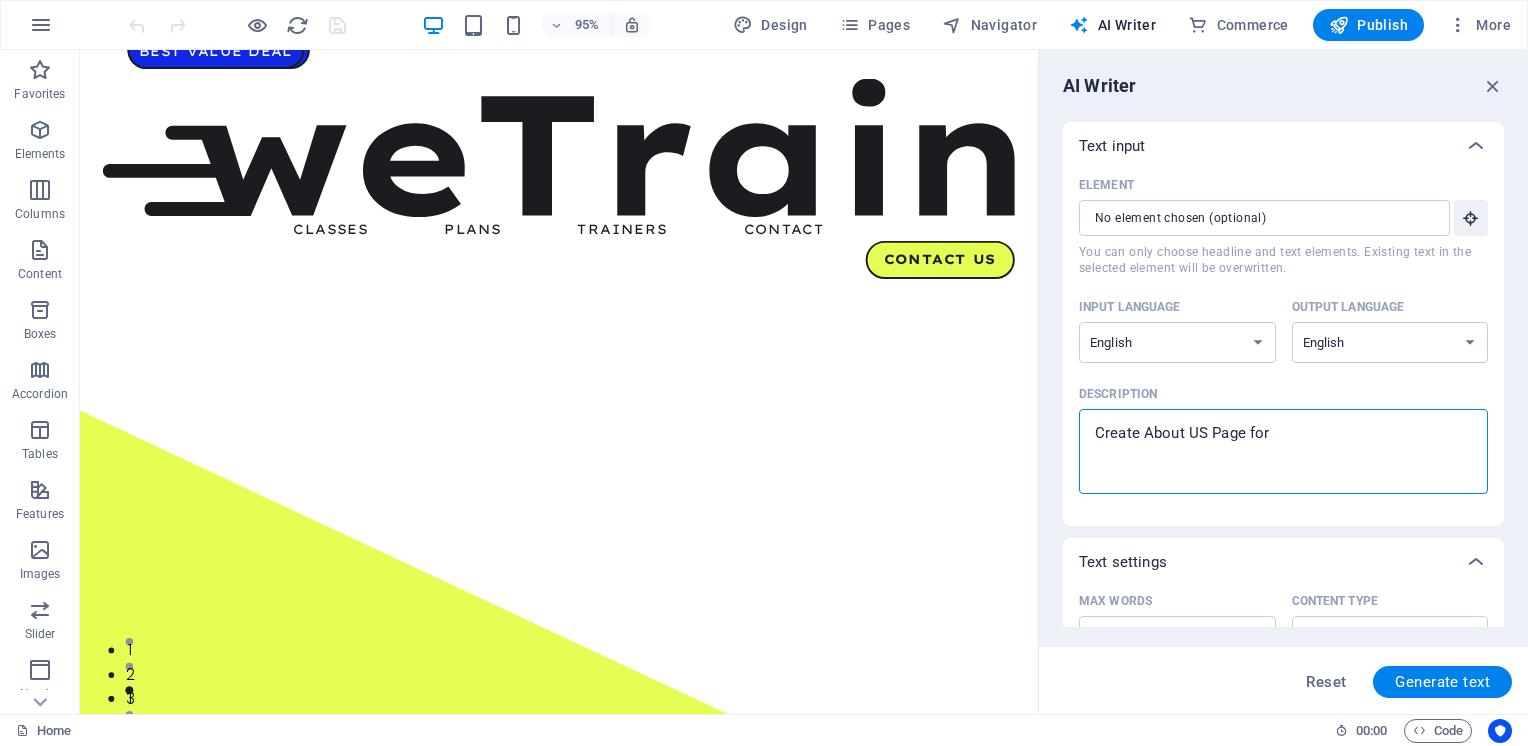 type on "Create About US Page for" 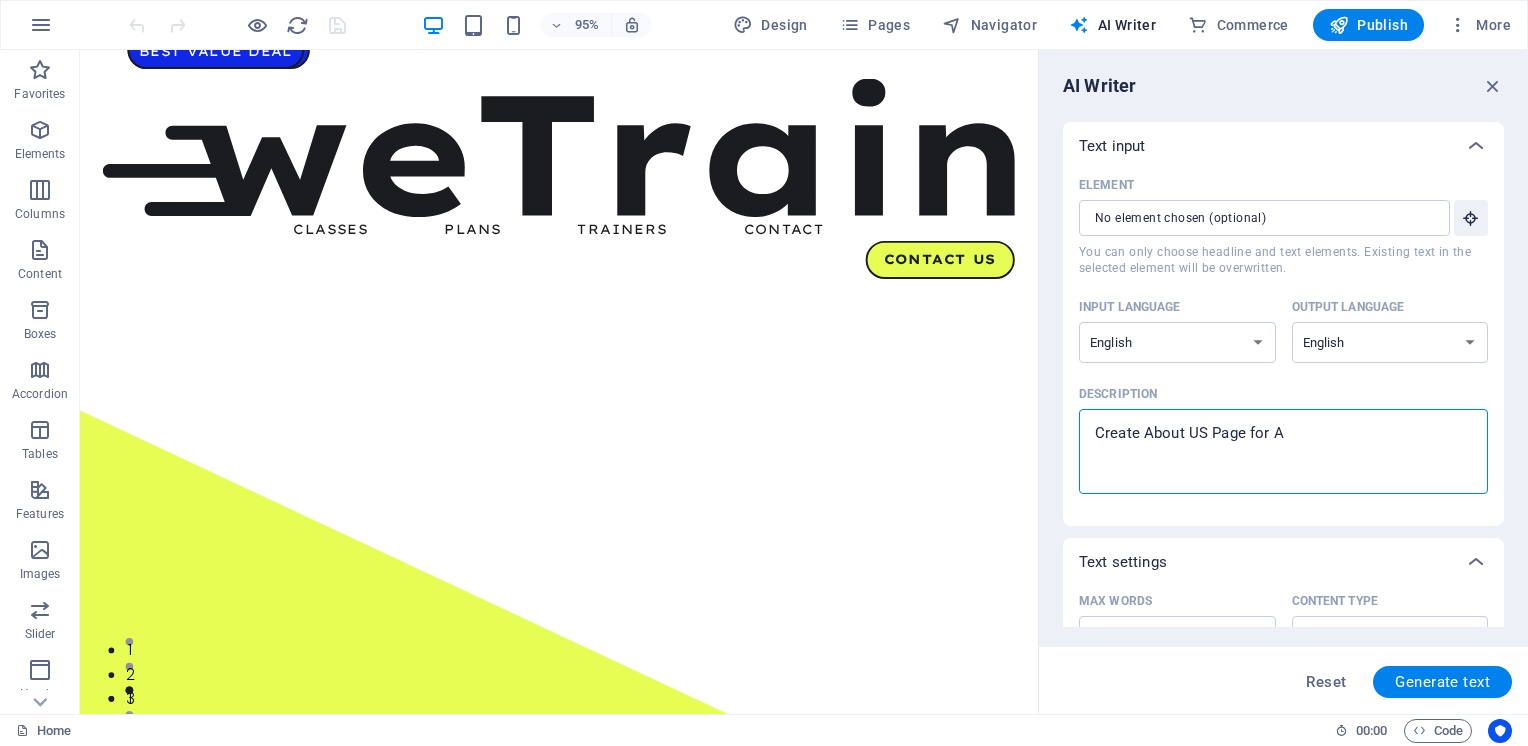 type on "x" 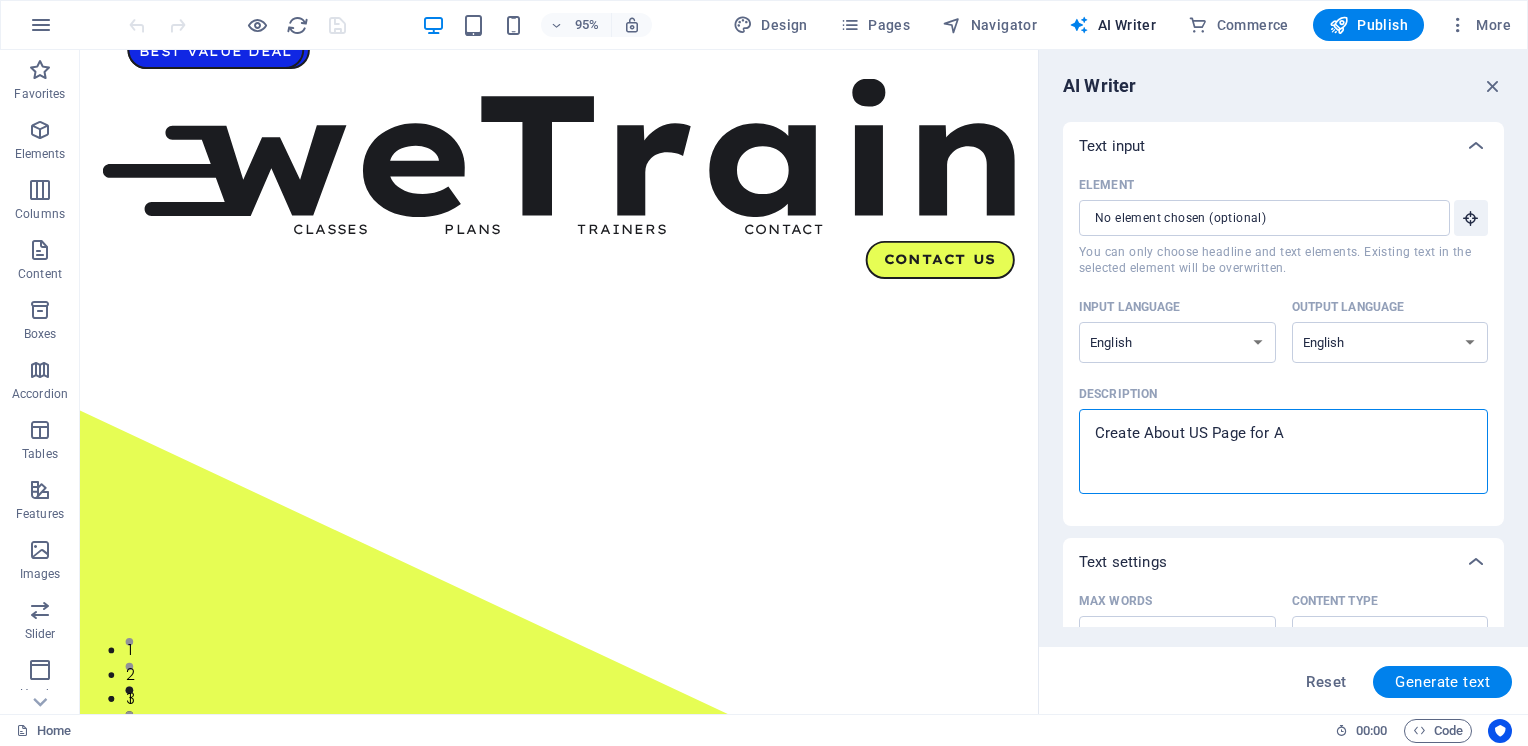 type on "Create About US Page for A-" 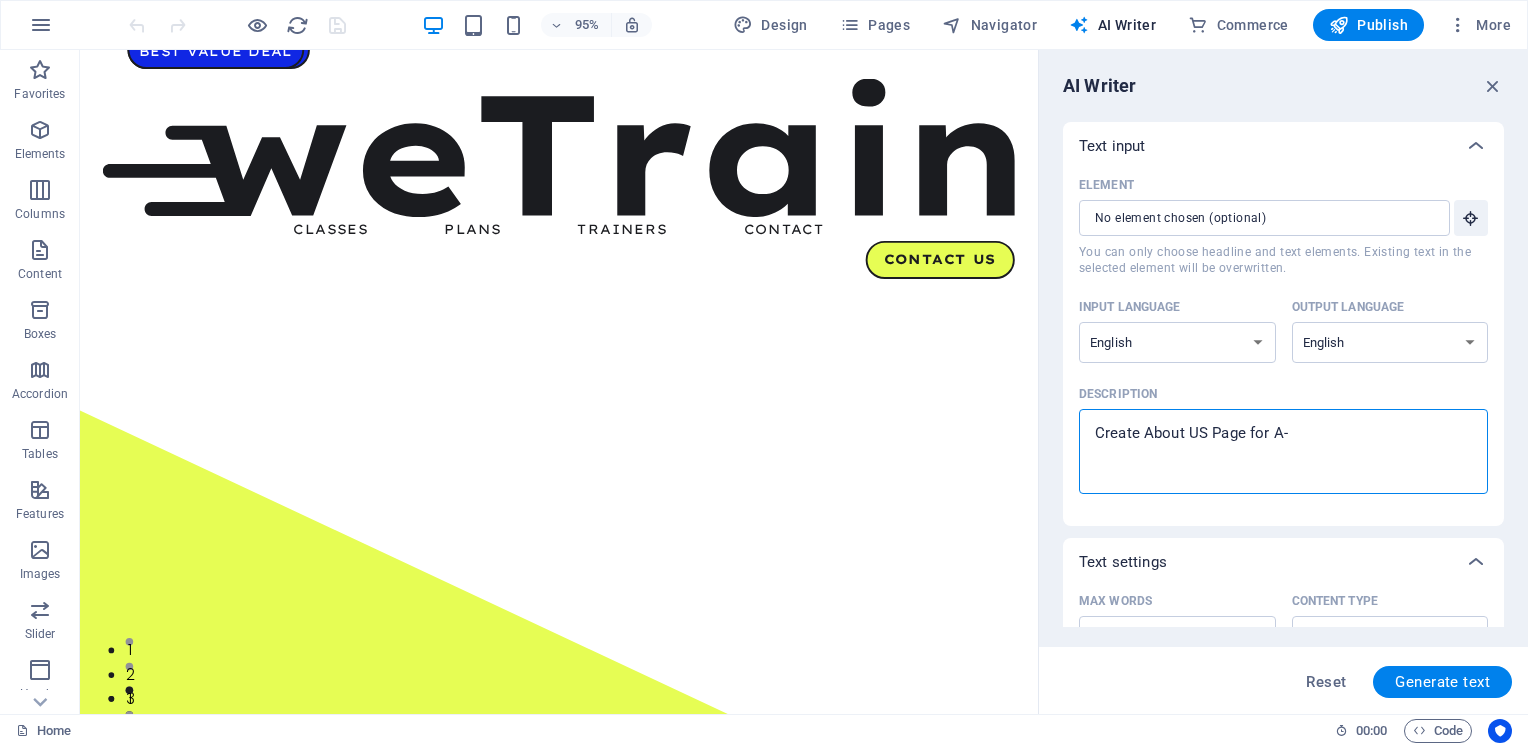 type on "Create About US Page for A-n" 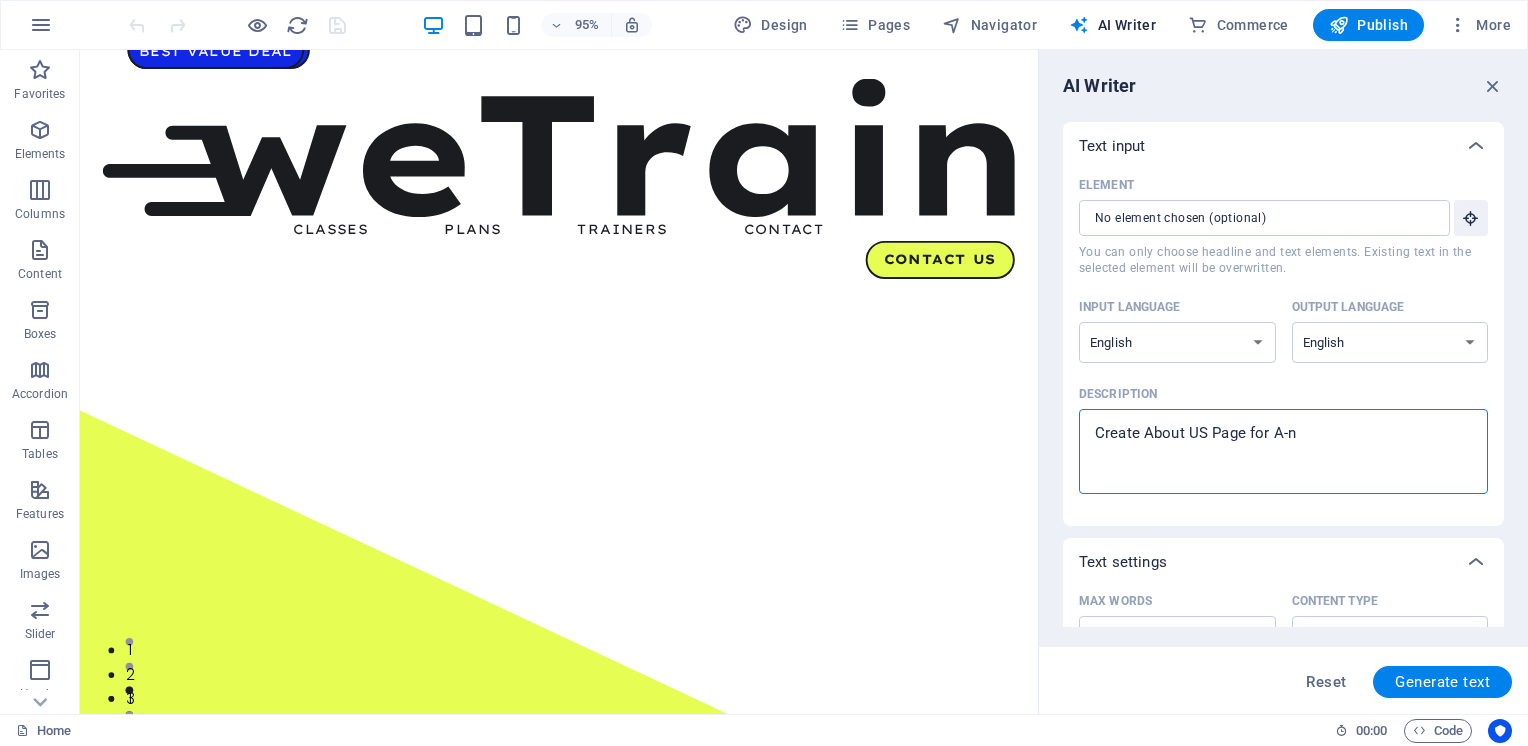 type on "Create About US Page for A-n-" 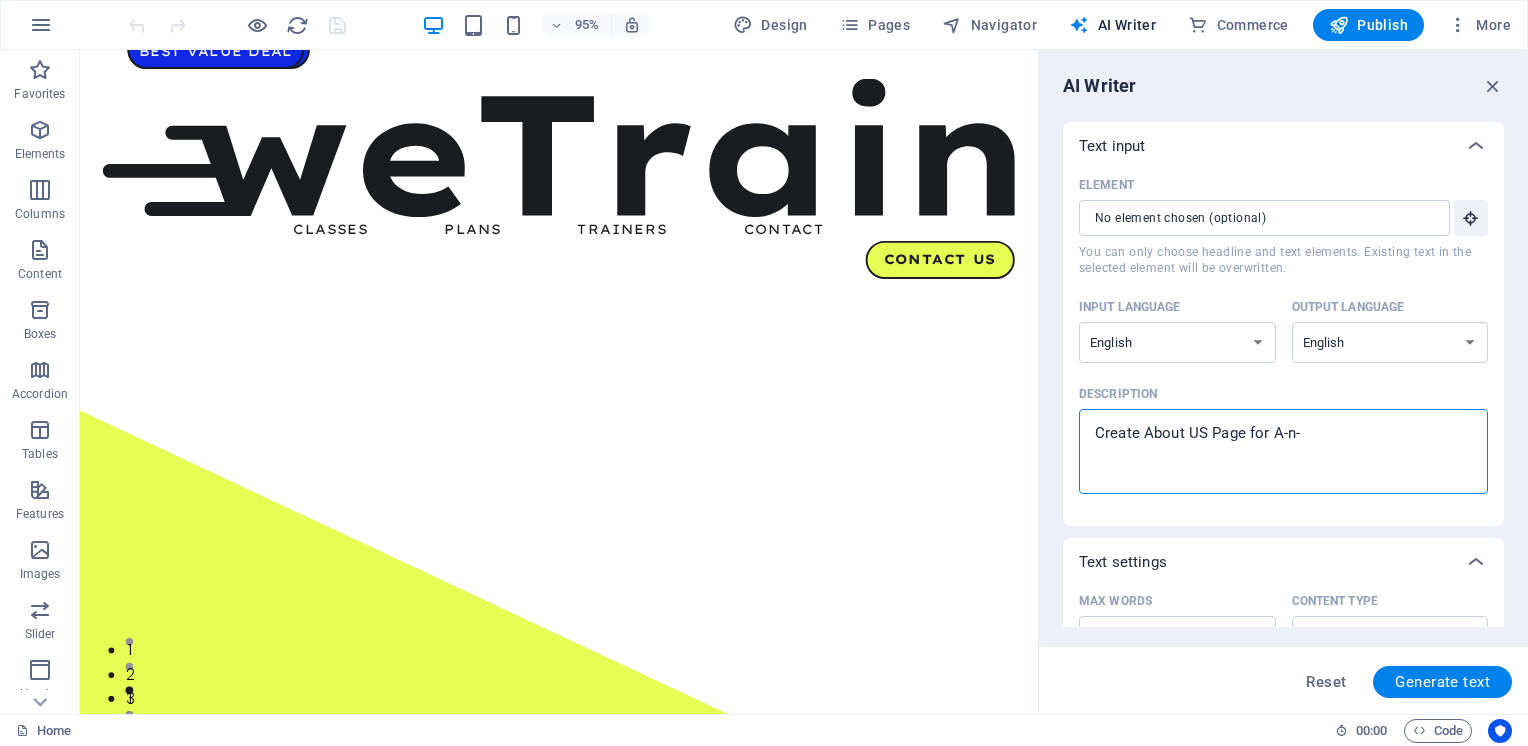 type on "Create About US Page for A-n-G" 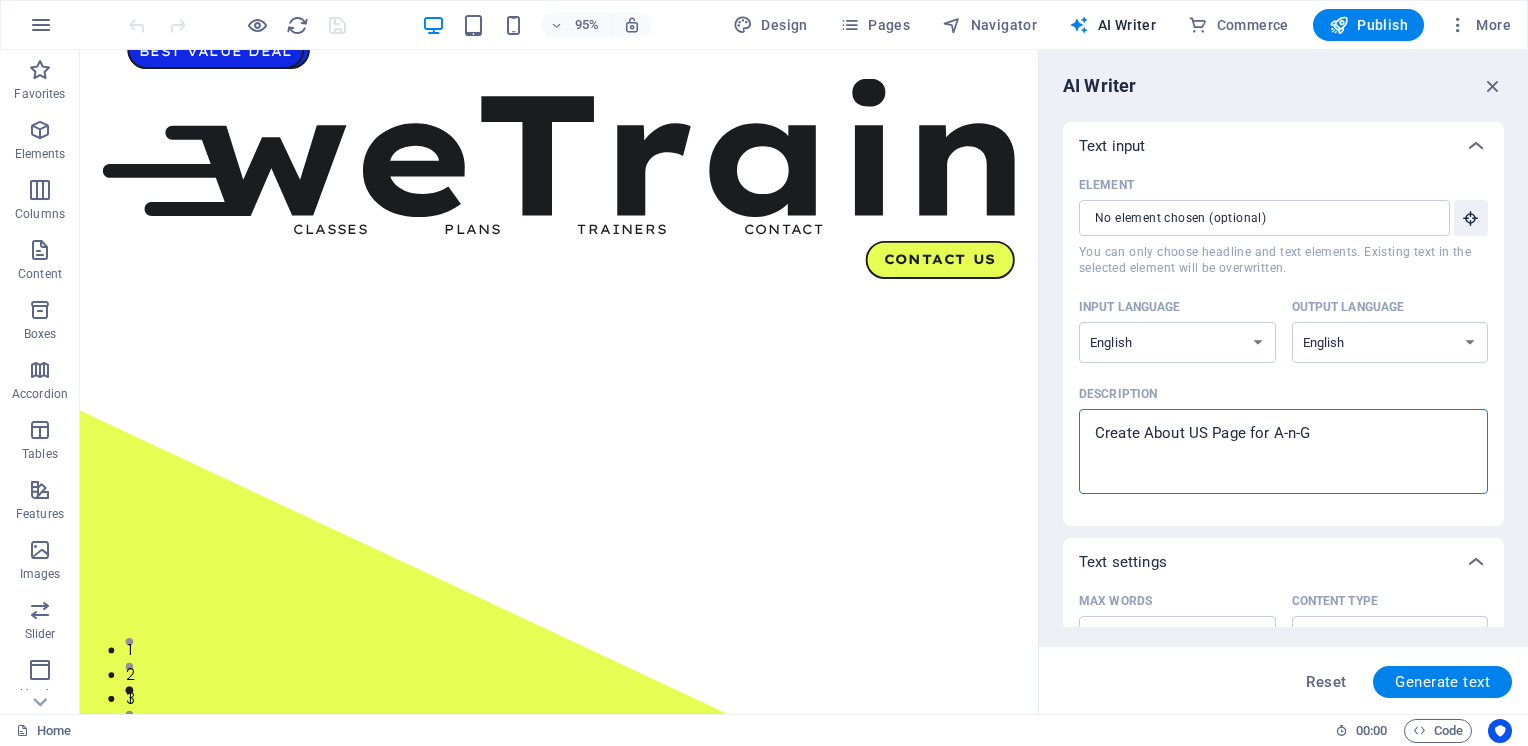 type on "Create About US Page for A-n-G" 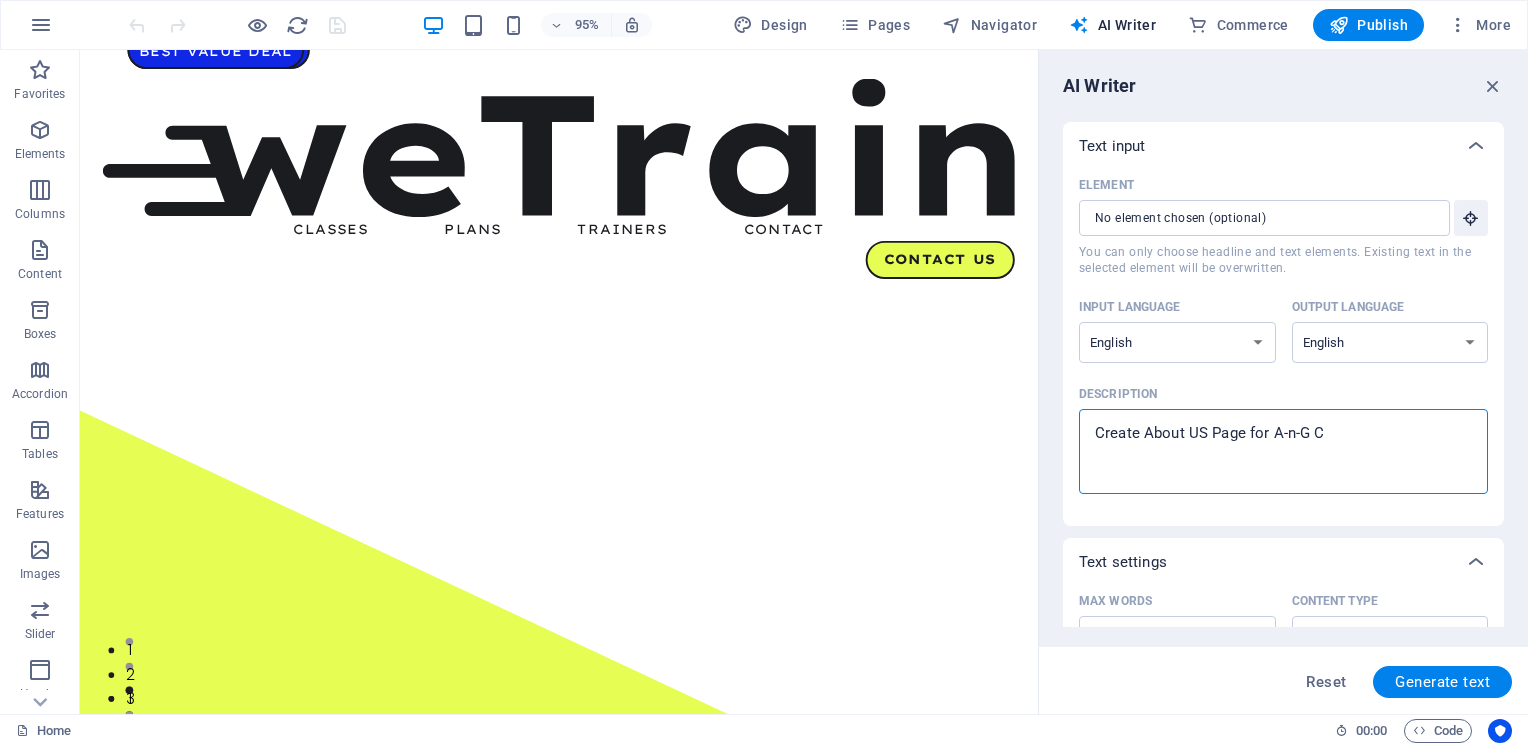 type on "Create About US Page for A-n-G Co" 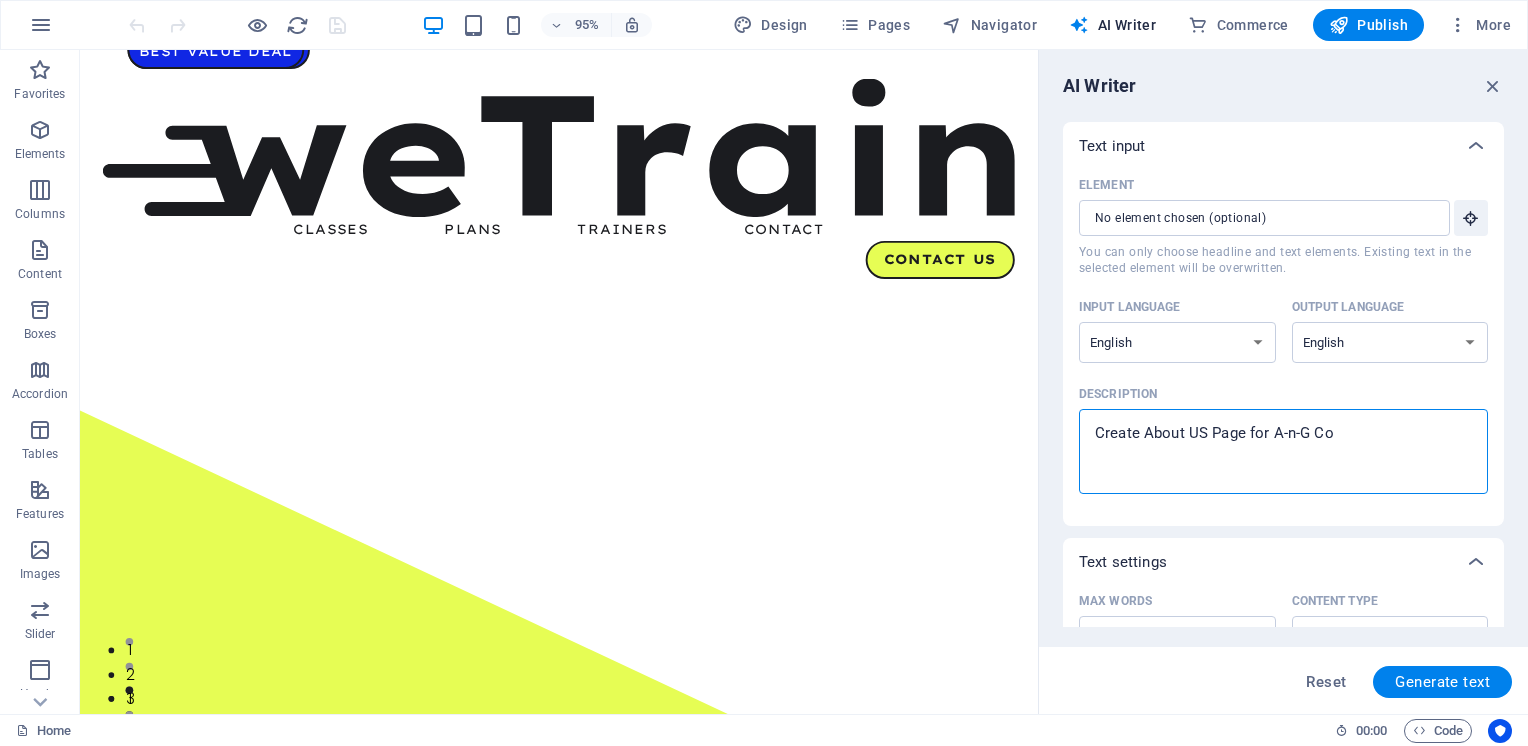 type on "Create About US Page for A-n-G Com" 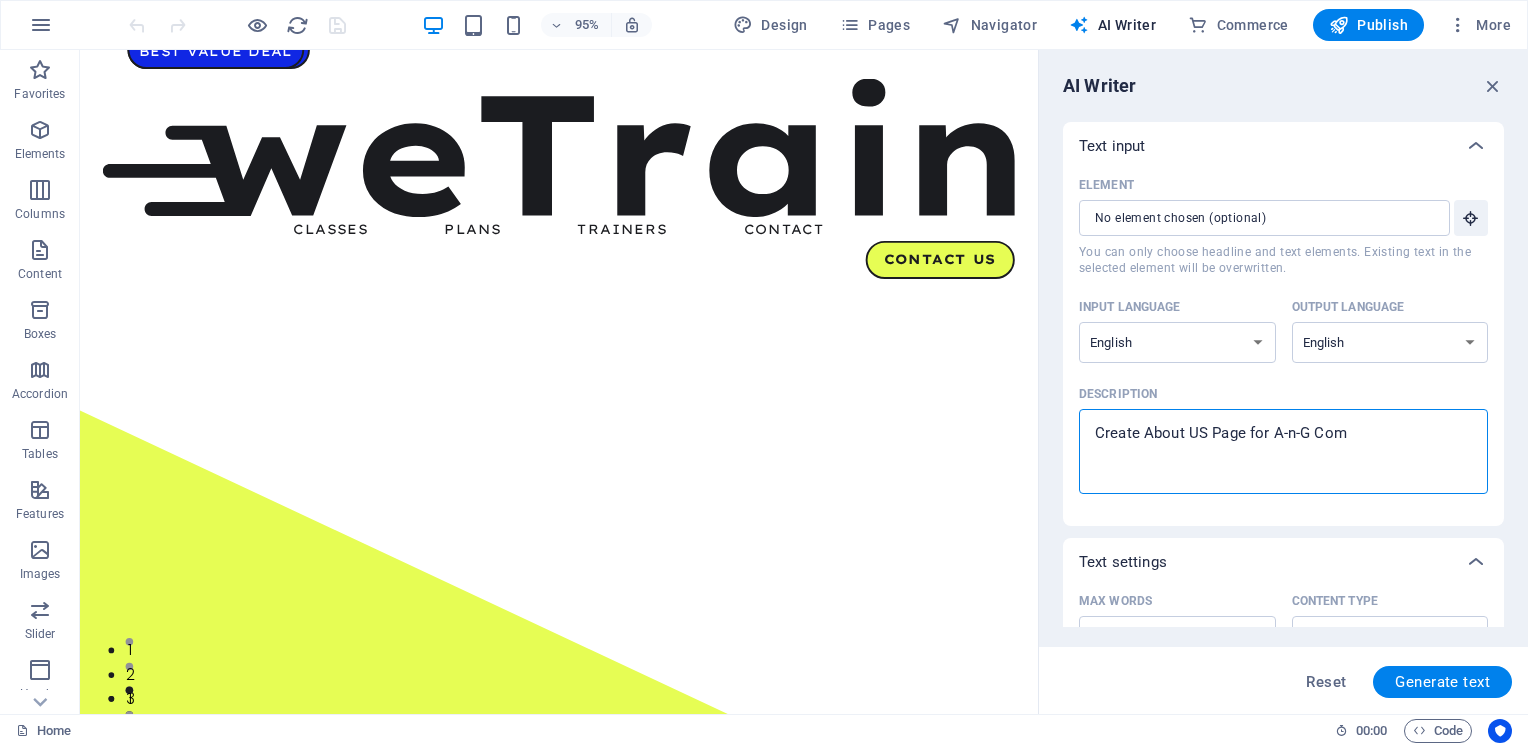 type on "Create About US Page for A-n-G Comp" 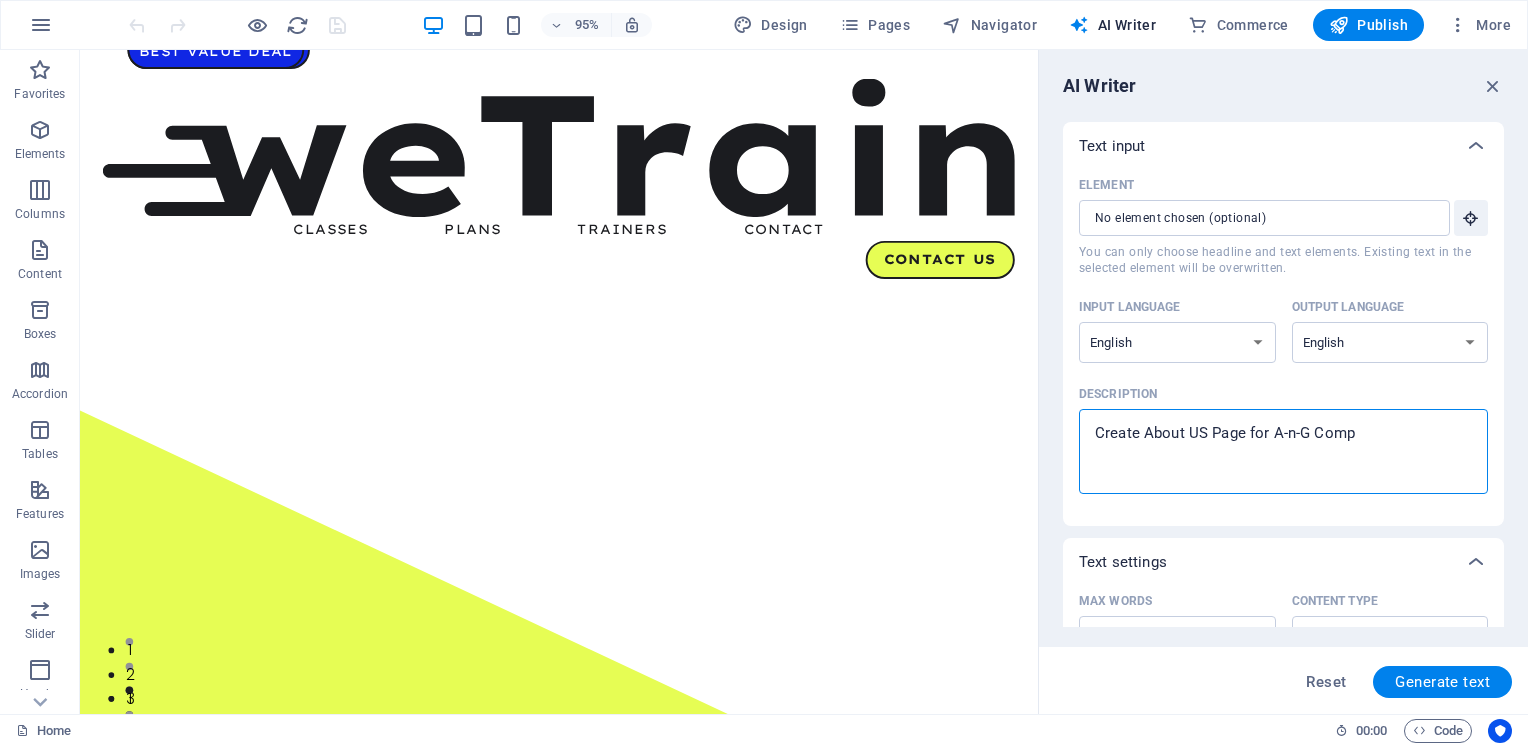 type on "Create About US Page for A-n-G Compu" 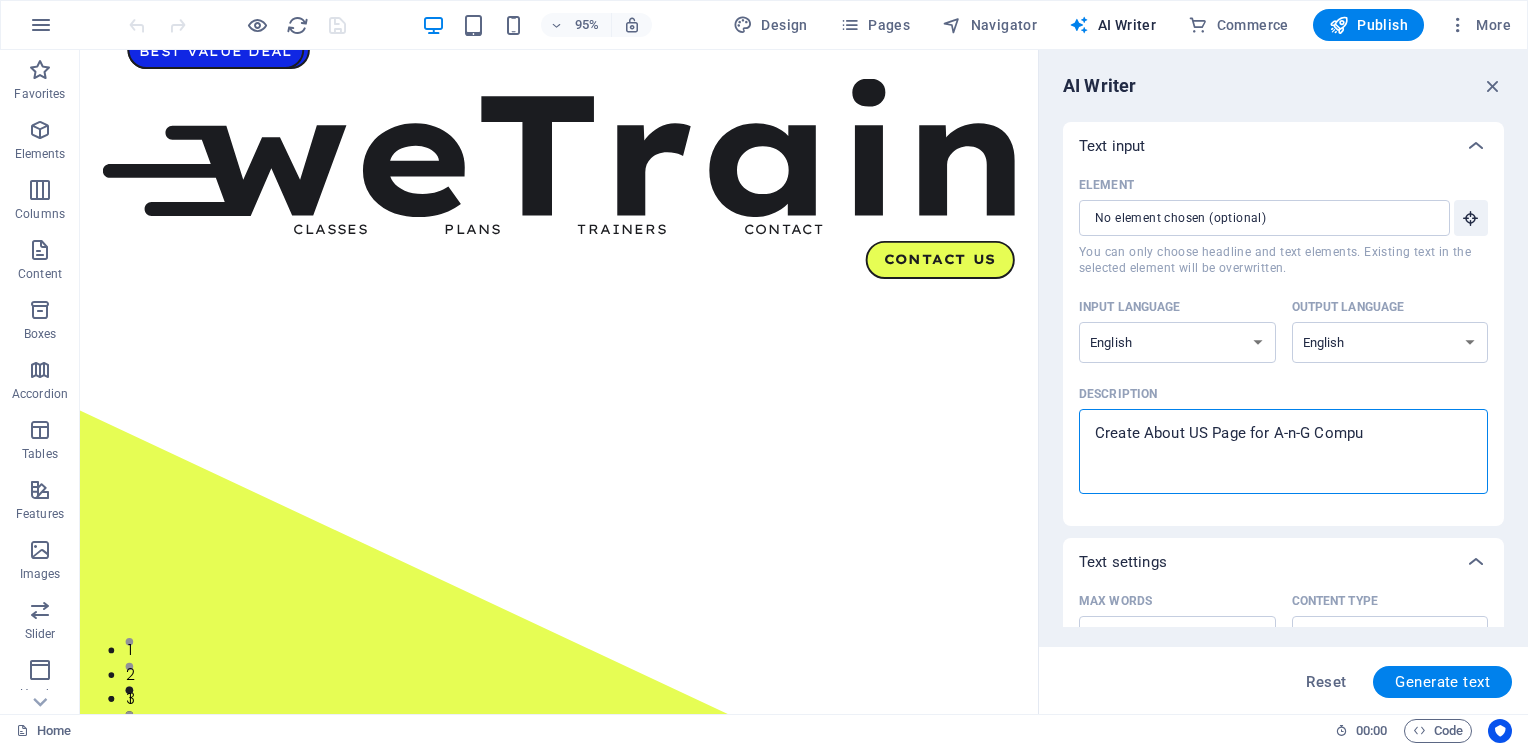 type on "Create About US Page for A-n-G Comput" 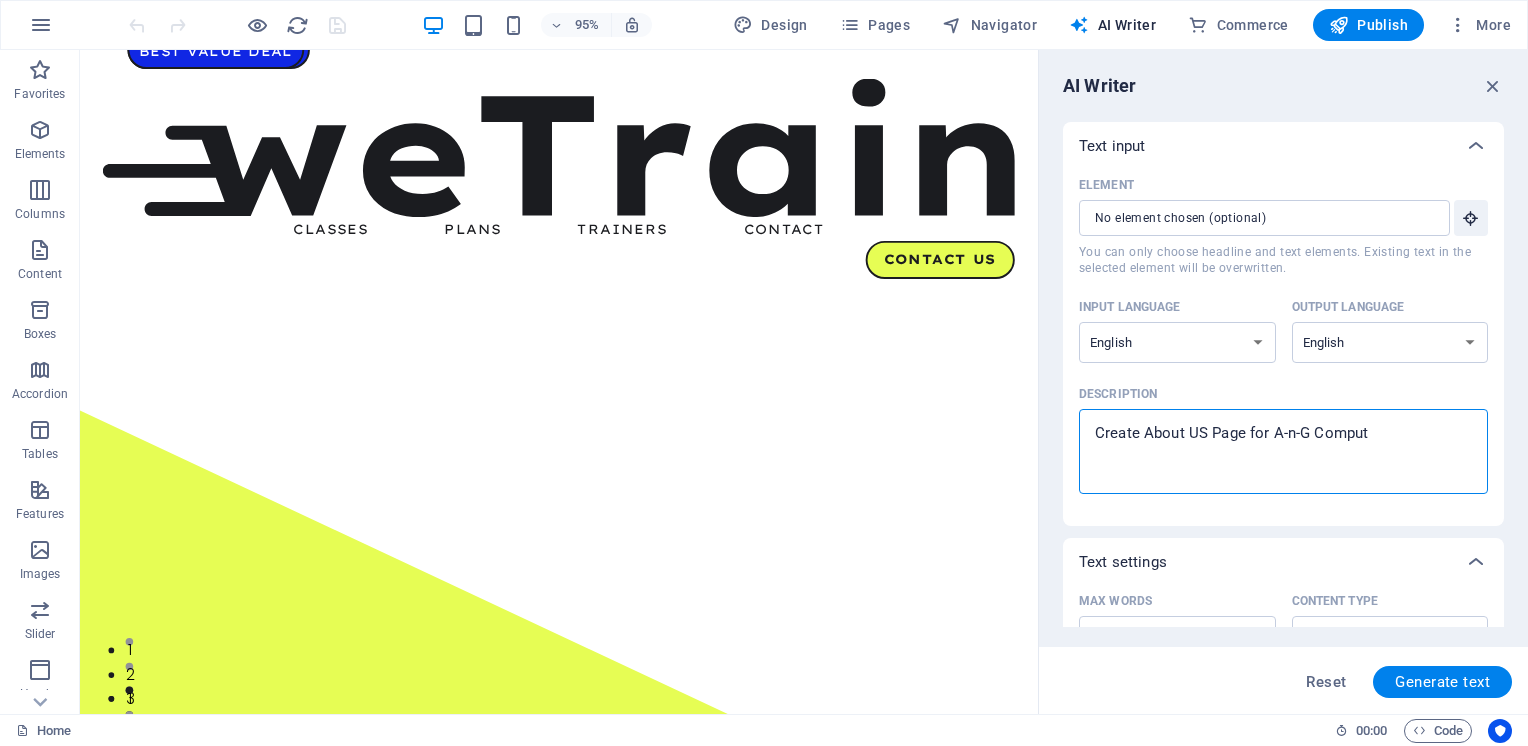 type on "Create About US Page for A-n-G Compute" 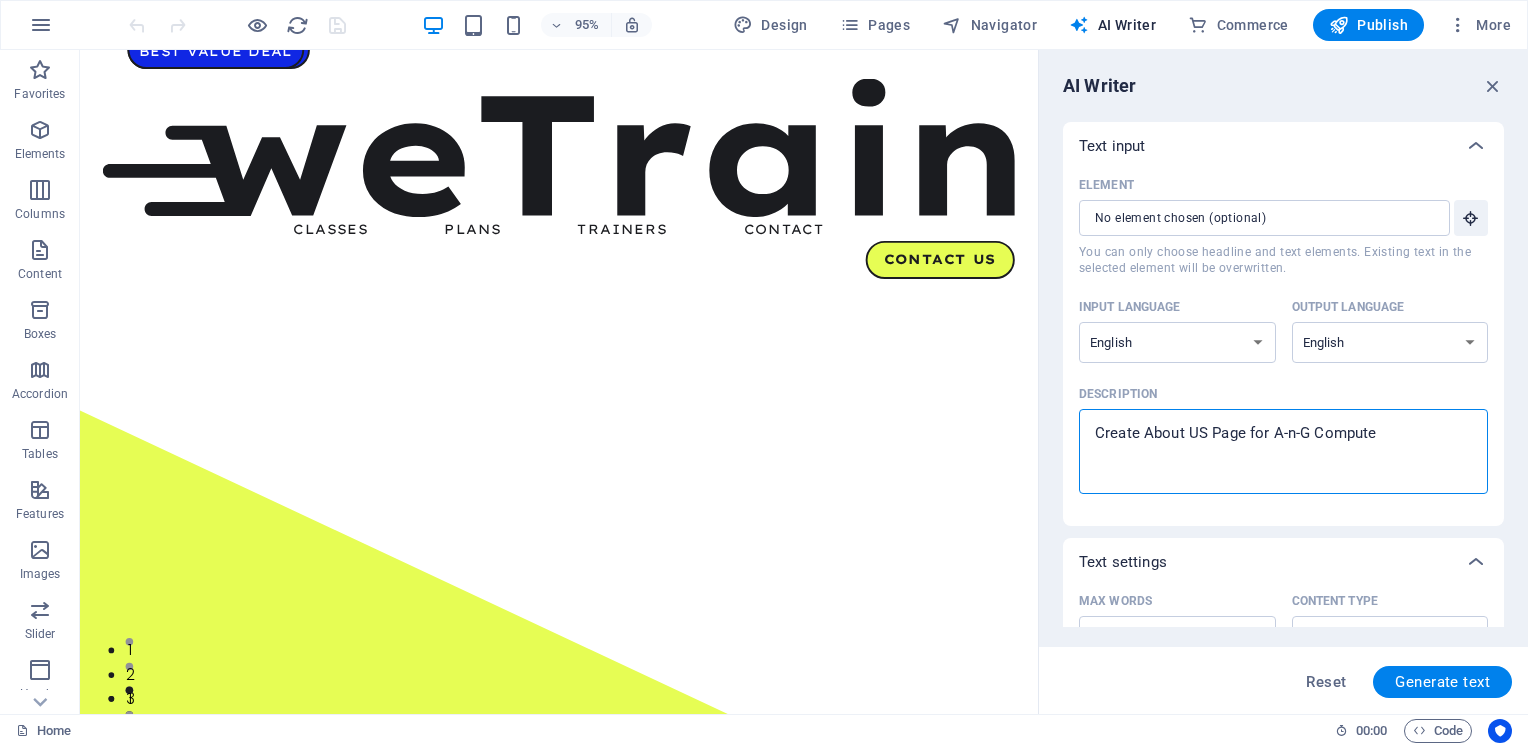 type on "Create About US Page for A-n-G Computer" 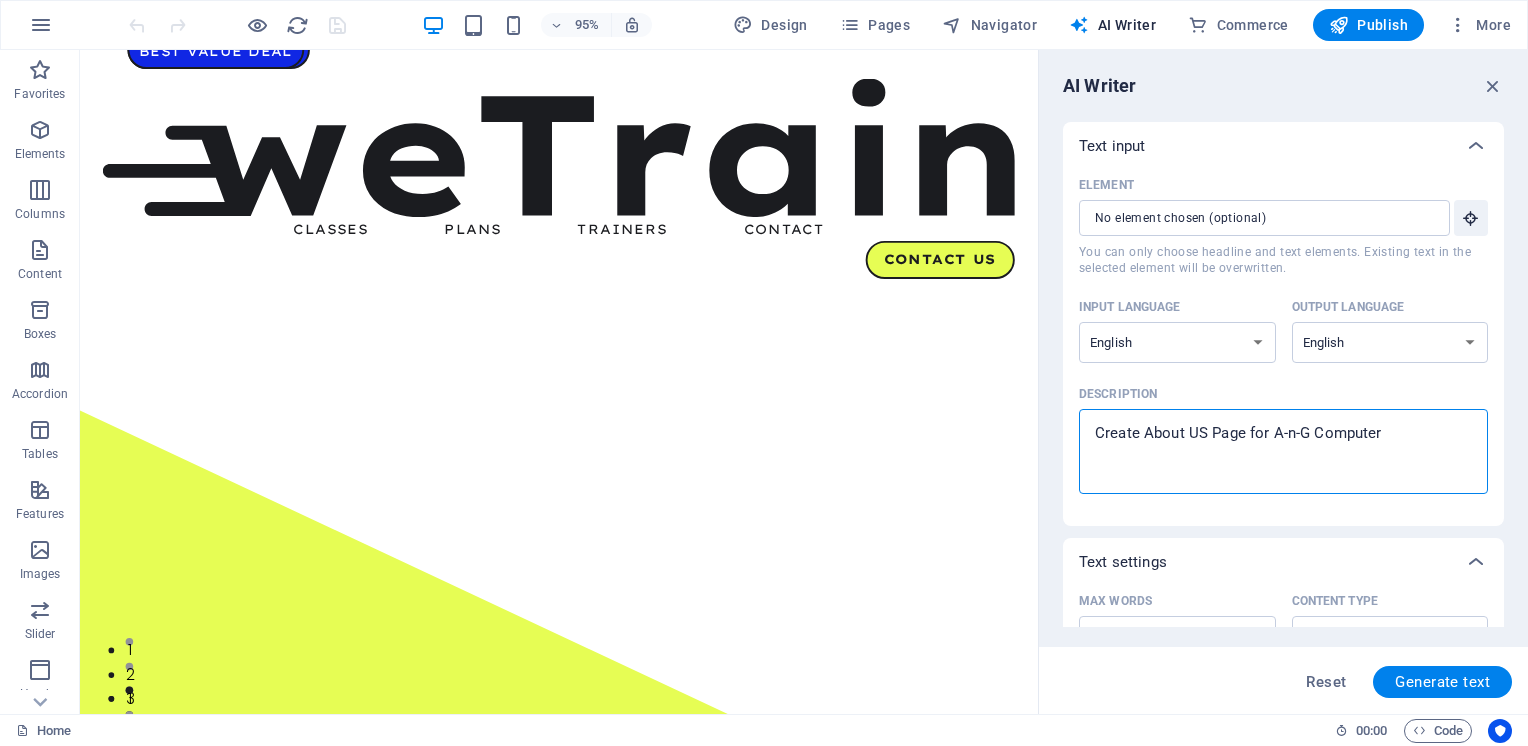 type on "Create About US Page for A-n-G Computer" 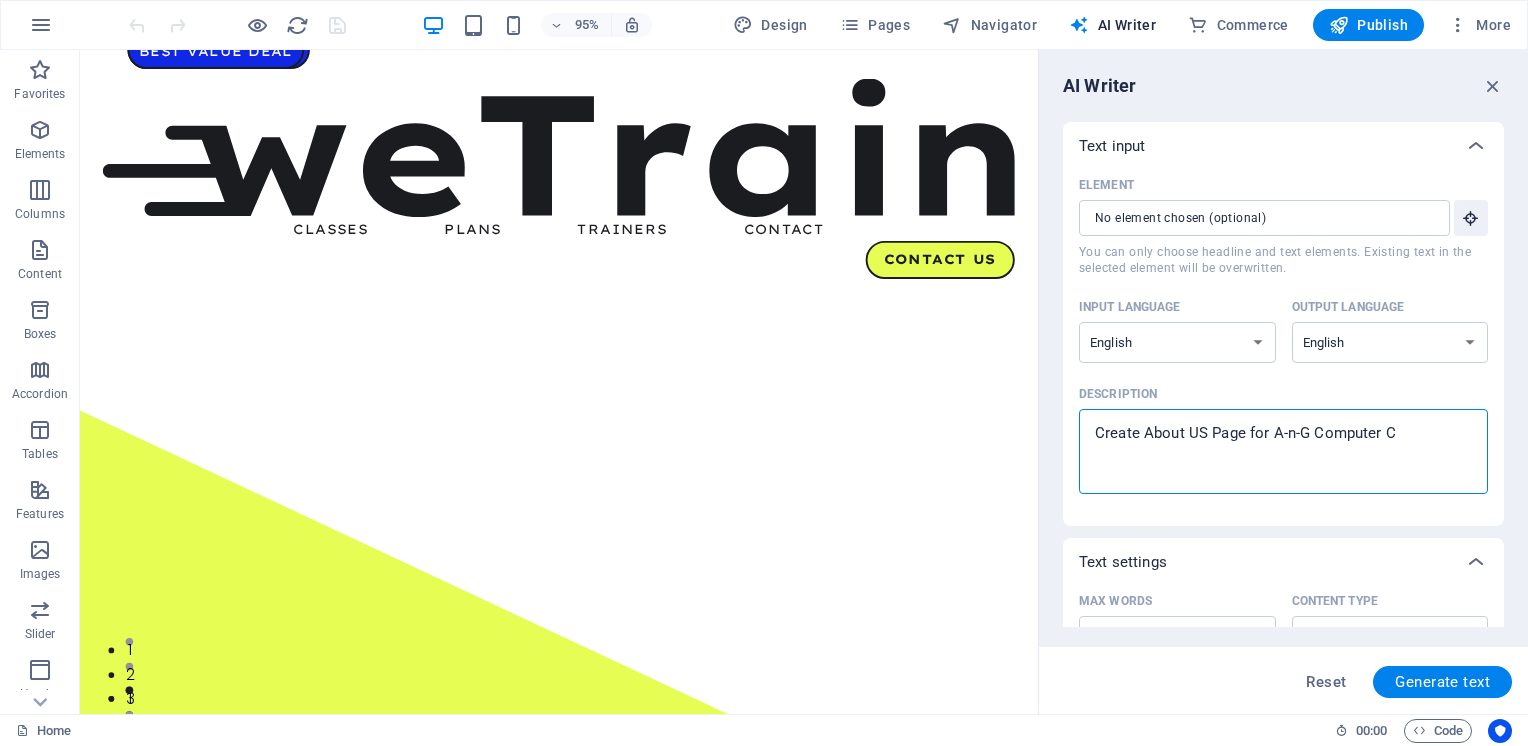 type on "Create About US Page for A-n-G Computer Co" 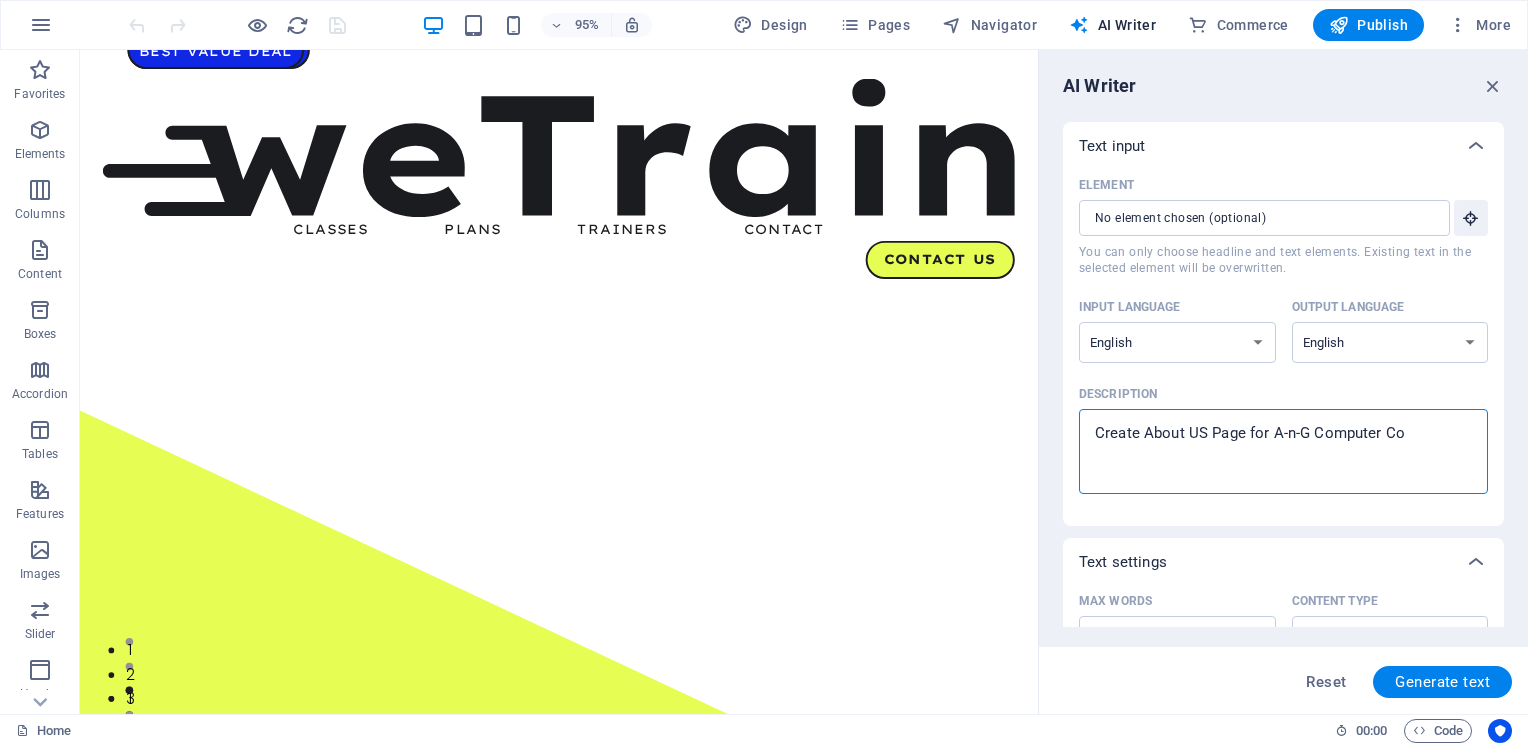type on "Create About US Page for A-n-G Computer Con" 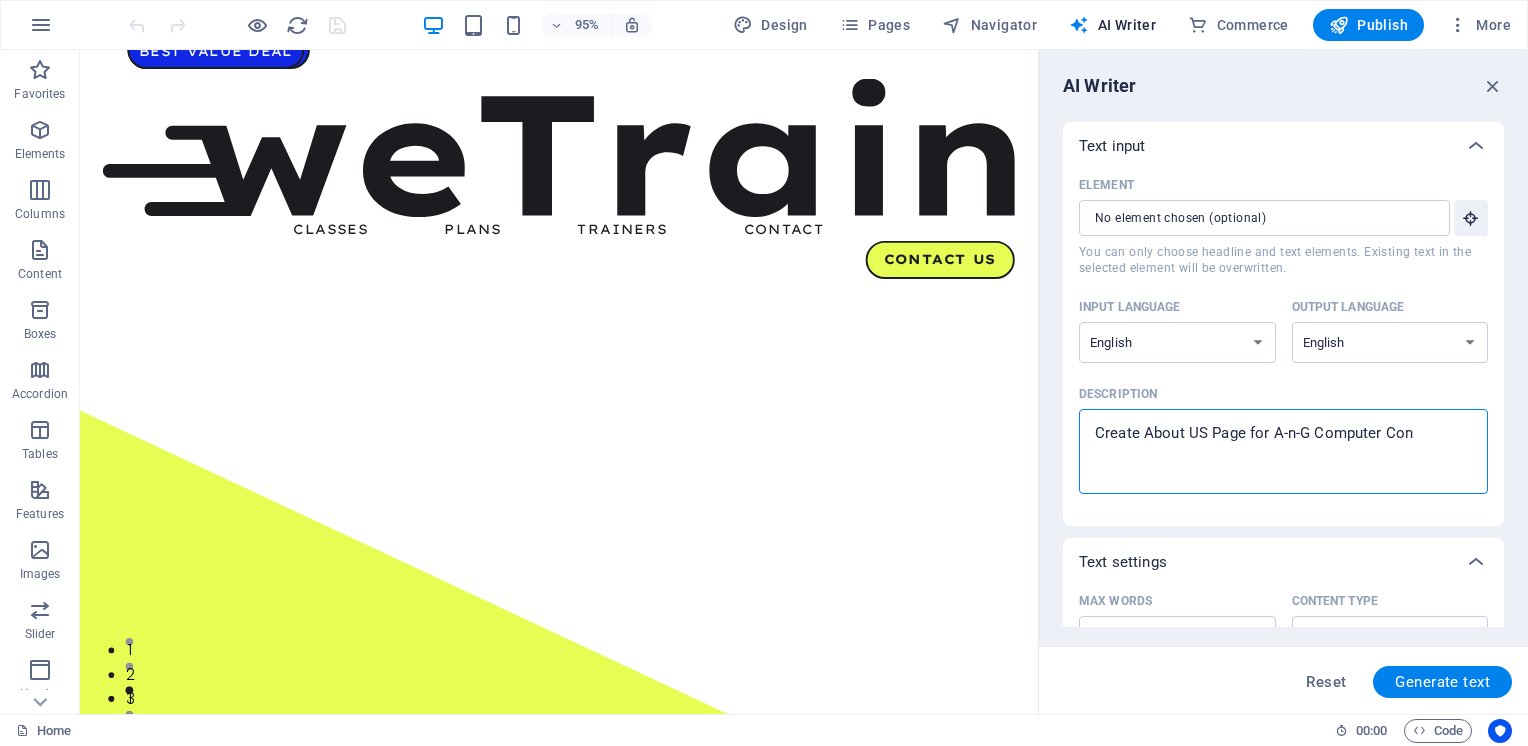 type on "Create About US Page for A-n-G Computer Cons" 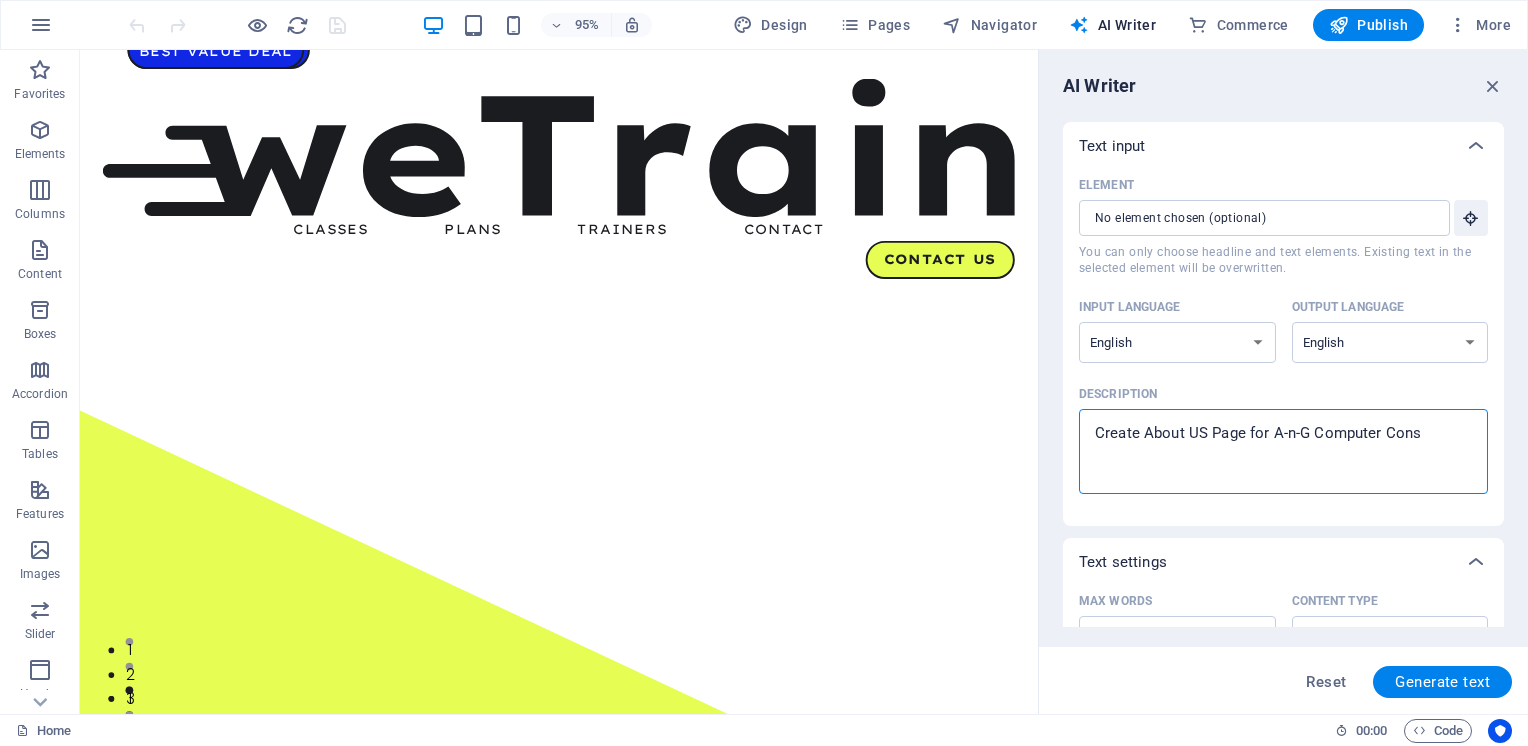 type on "Create About US Page for A-n-G Computer Consu" 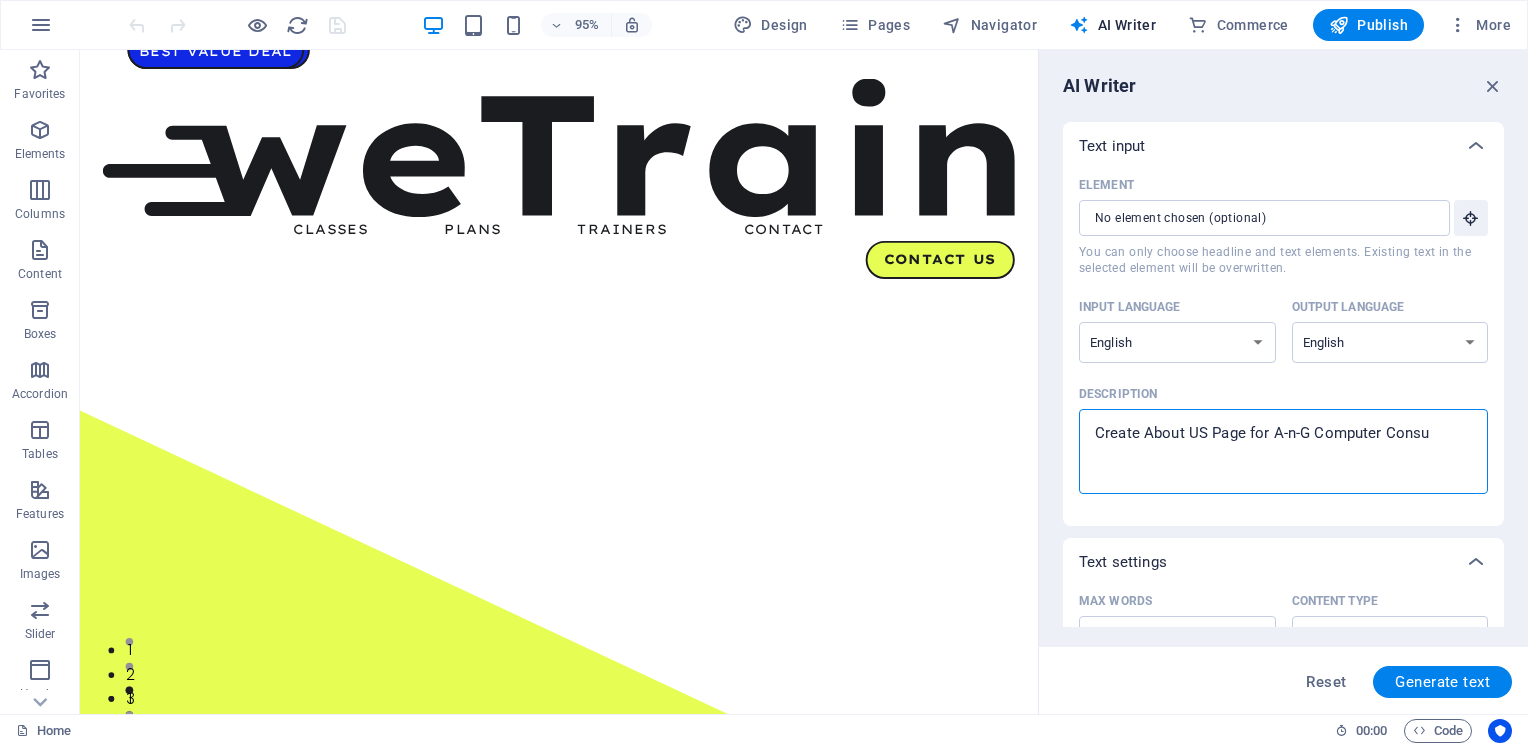 type on "Create About US Page for A-n-G Computer Consul" 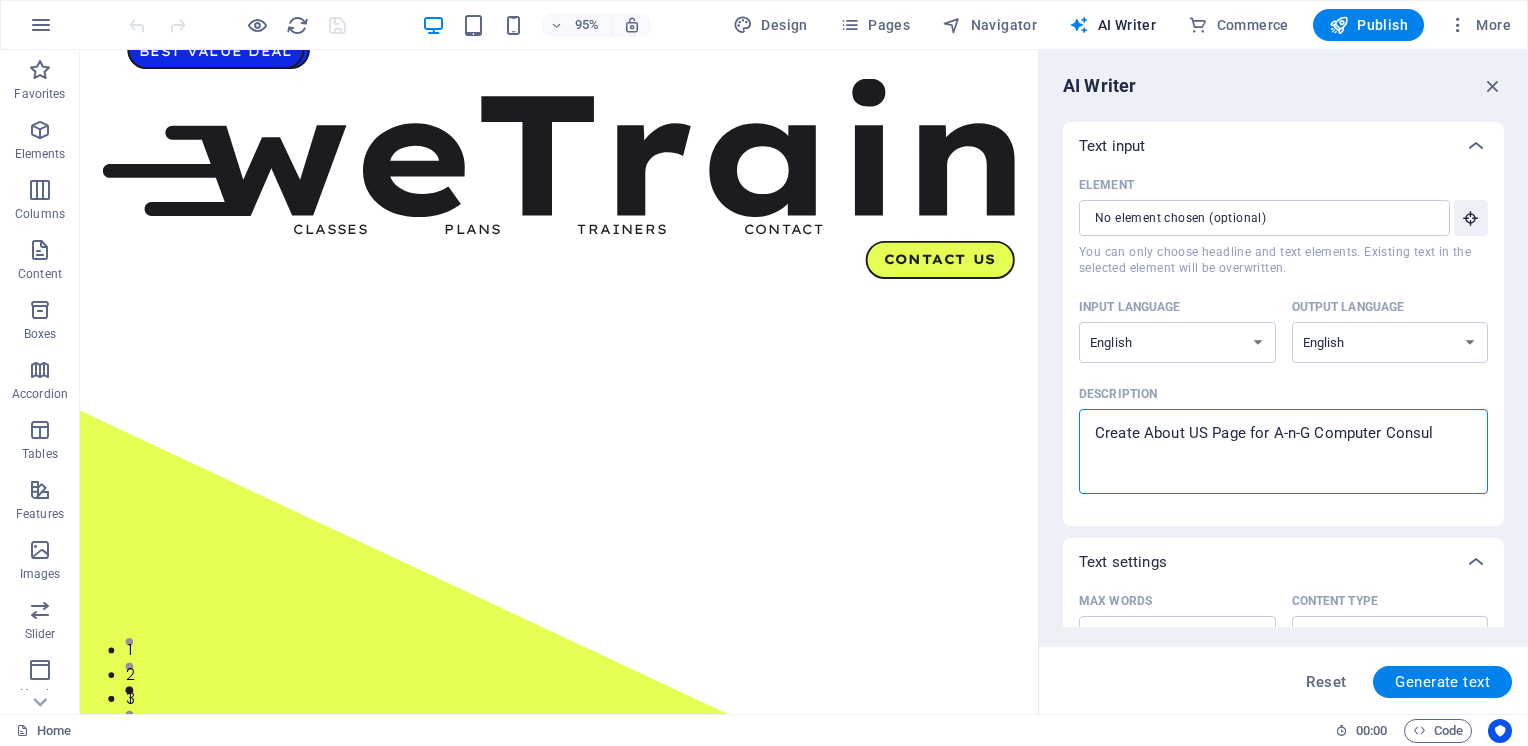 type on "Create About US Page for A-n-G Computer Consult" 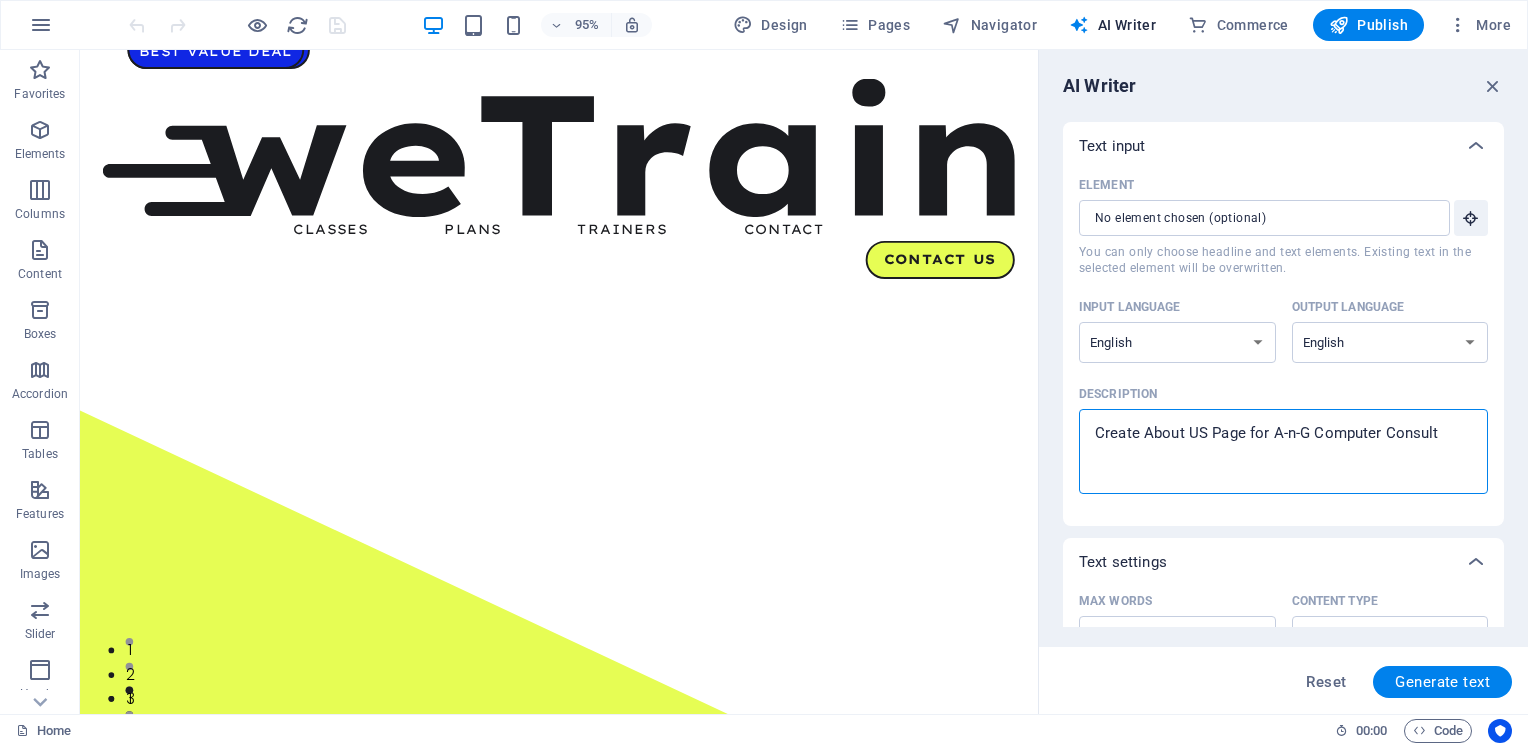 type on "Create About US Page for A-n-G Computer Consulta" 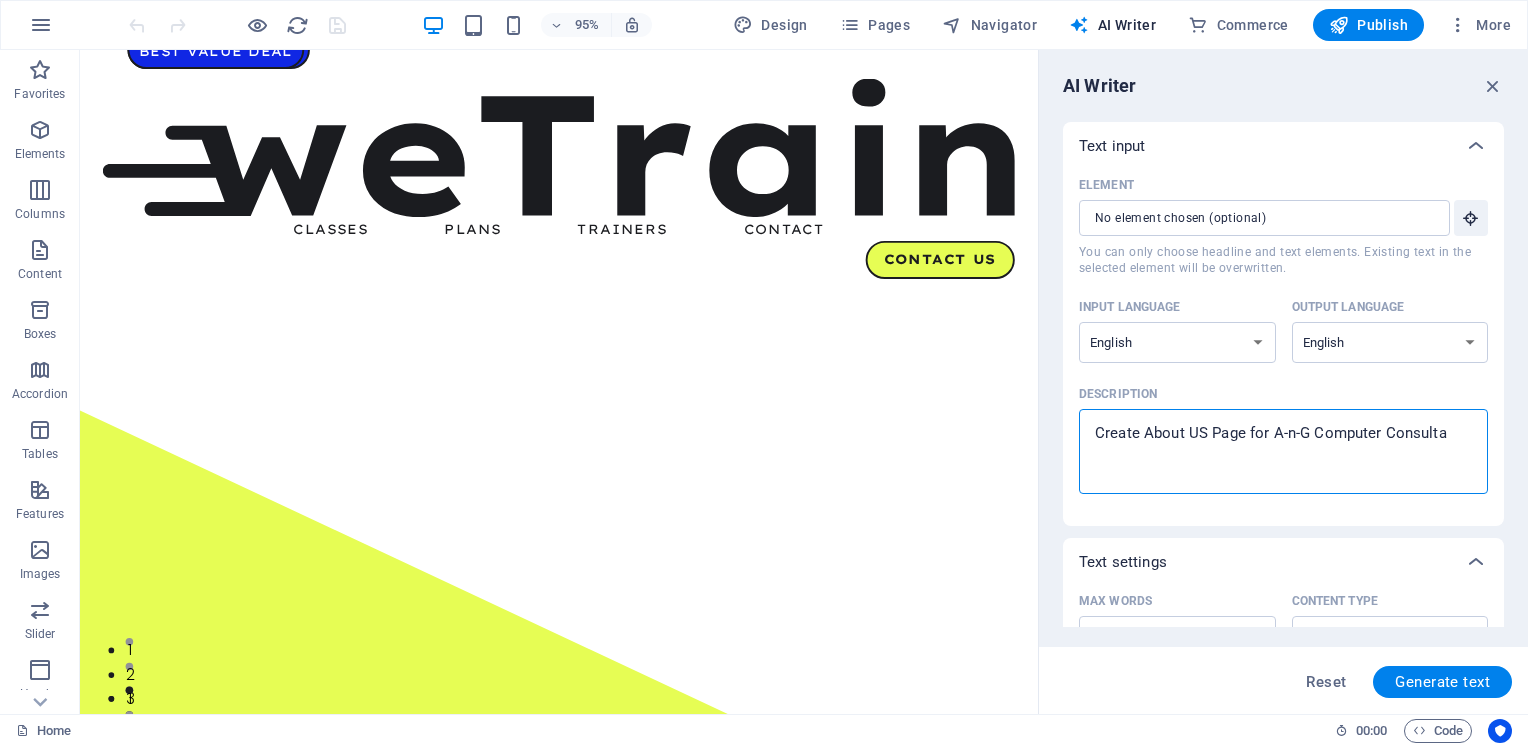 type on "x" 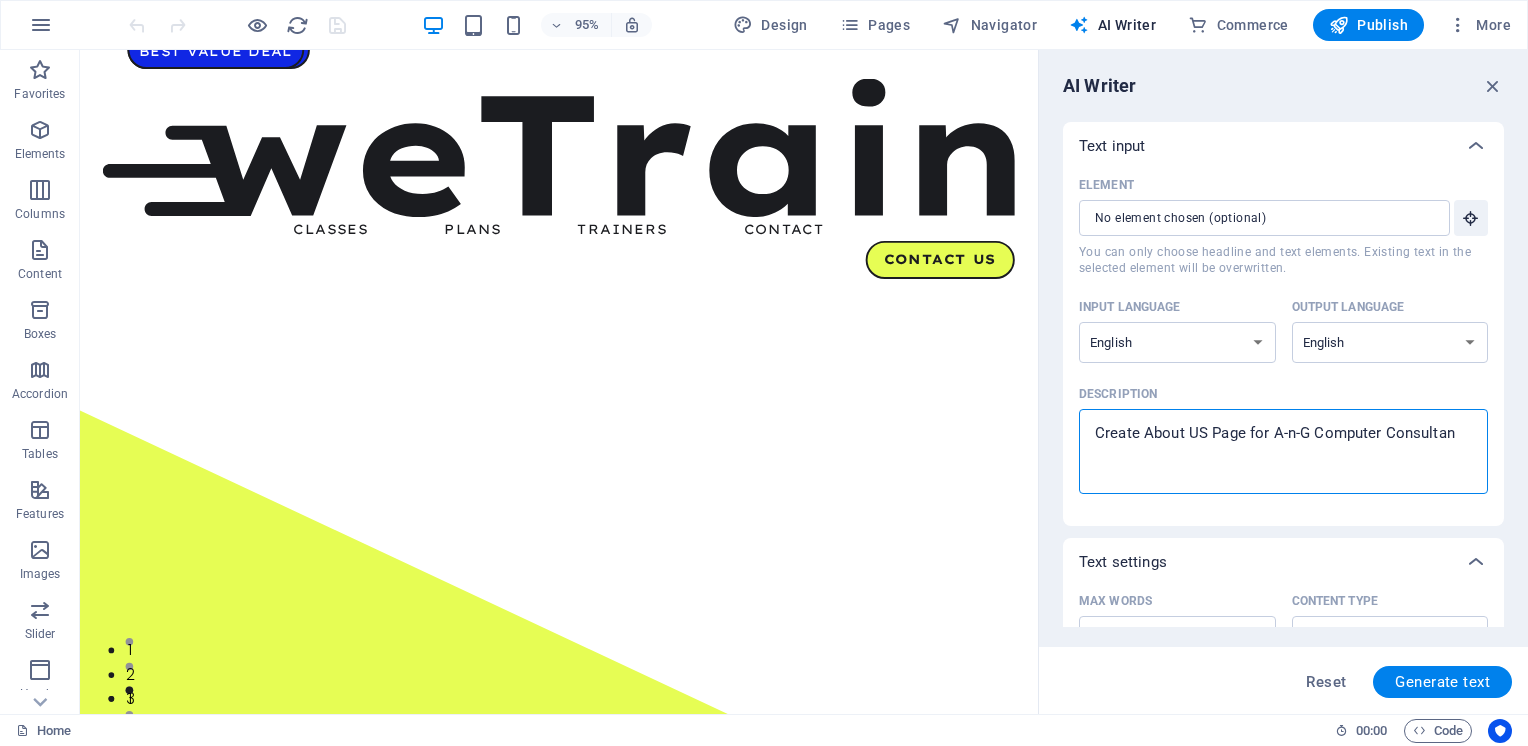 type on "Create About US Page for A-n-G Computer Consultant" 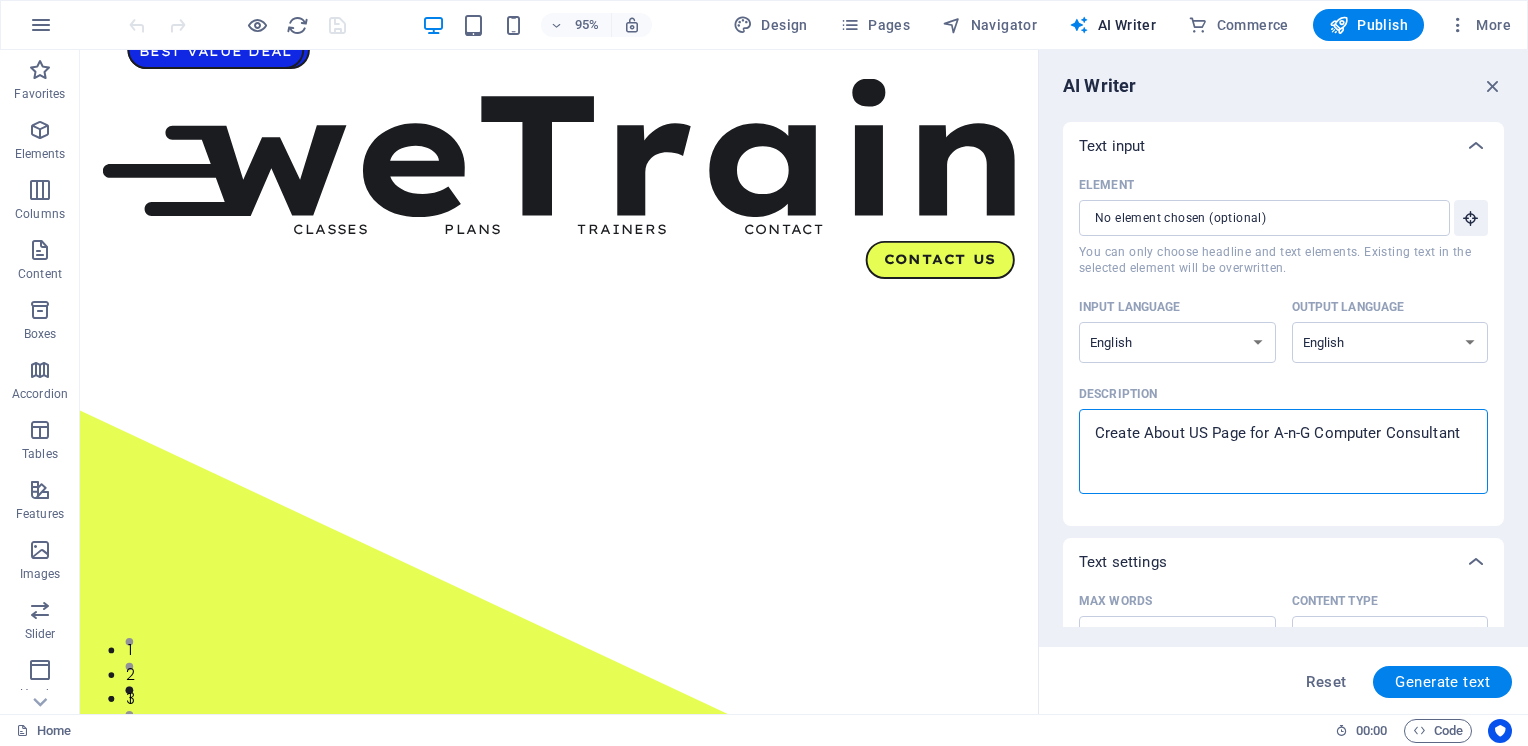 type on "Create About US Page for A-n-G Computer Consultants" 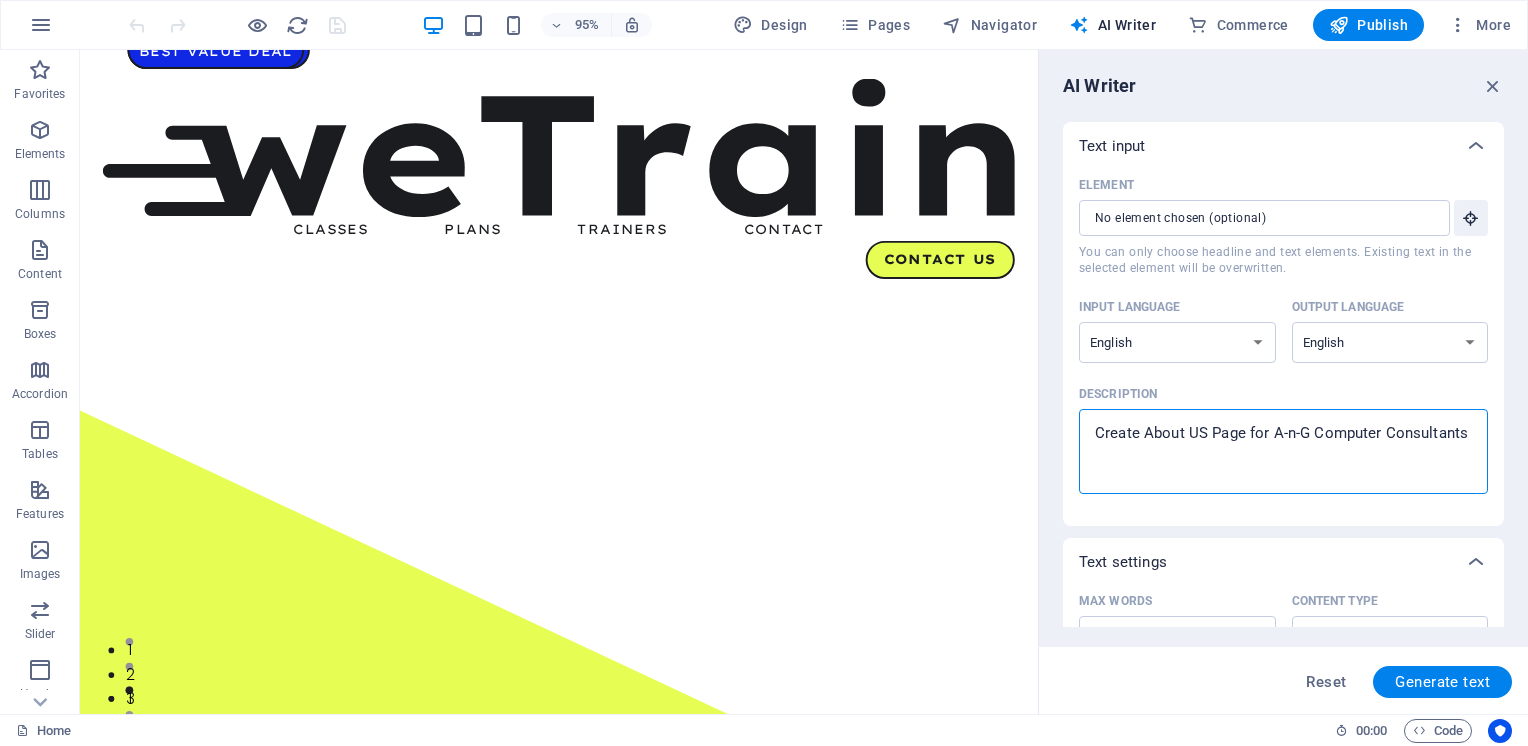 type on "Create About US Page for A-n-G Computer Consultants" 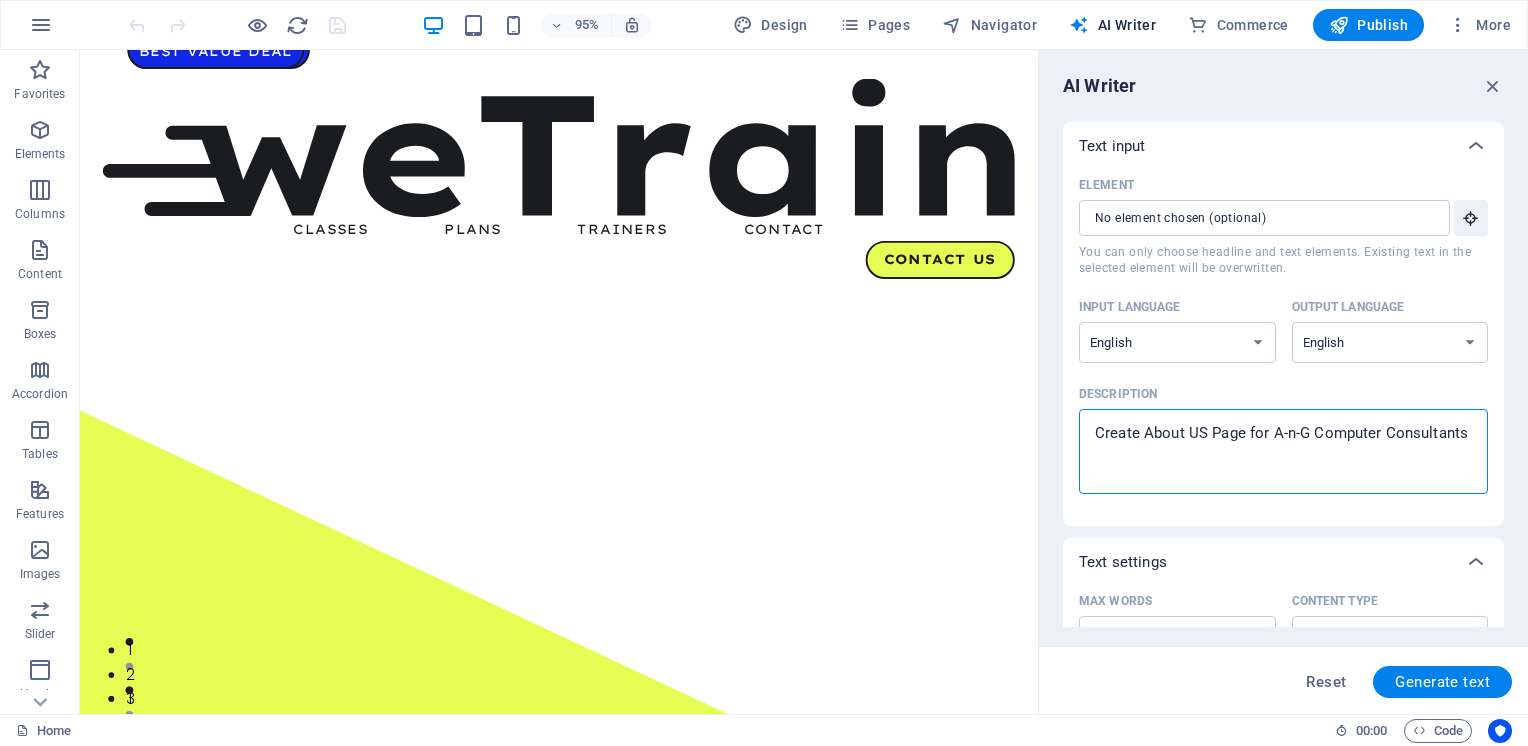 type on "Create About US Page for A-n-G Computer Consultants w" 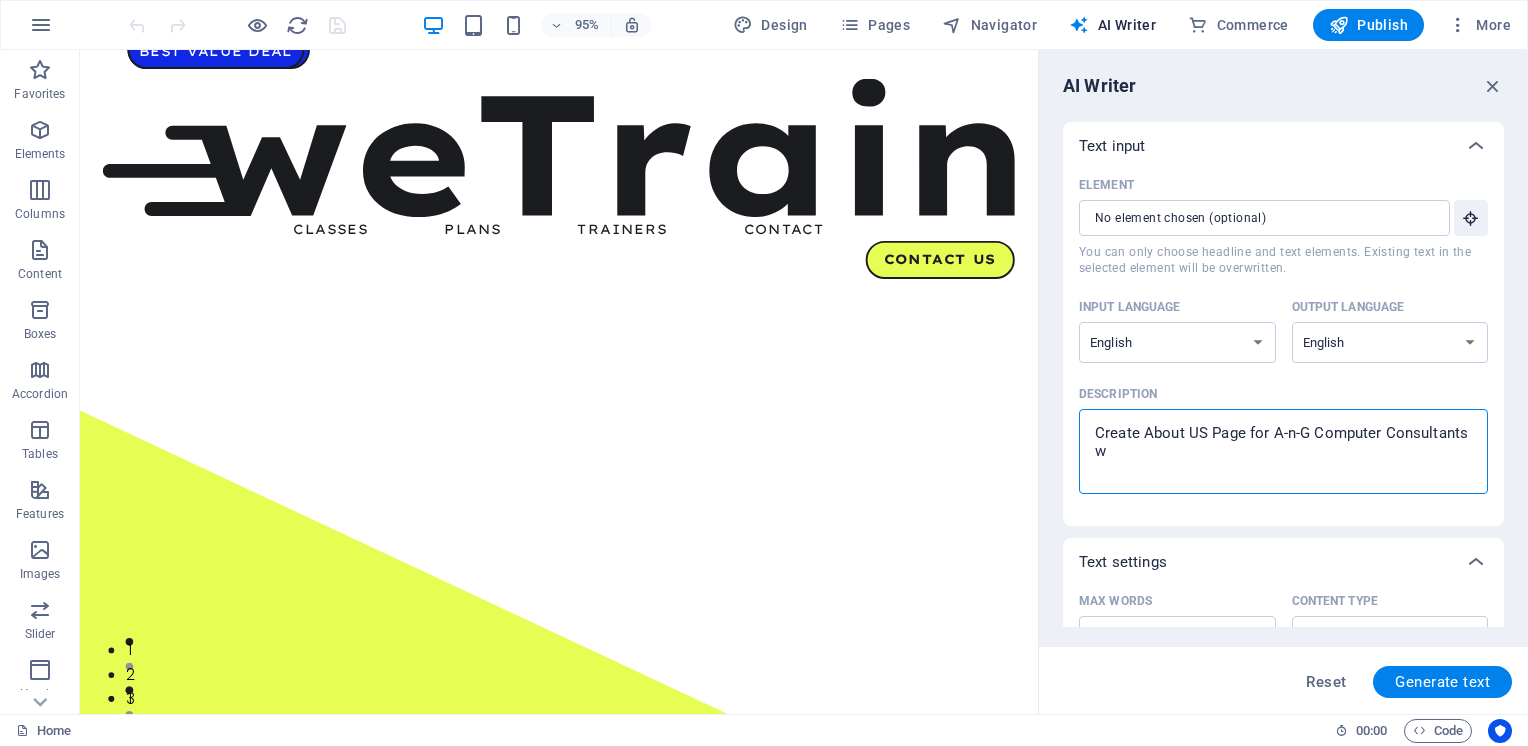 type on "Create About US Page for A-n-G Computer Consultants wh" 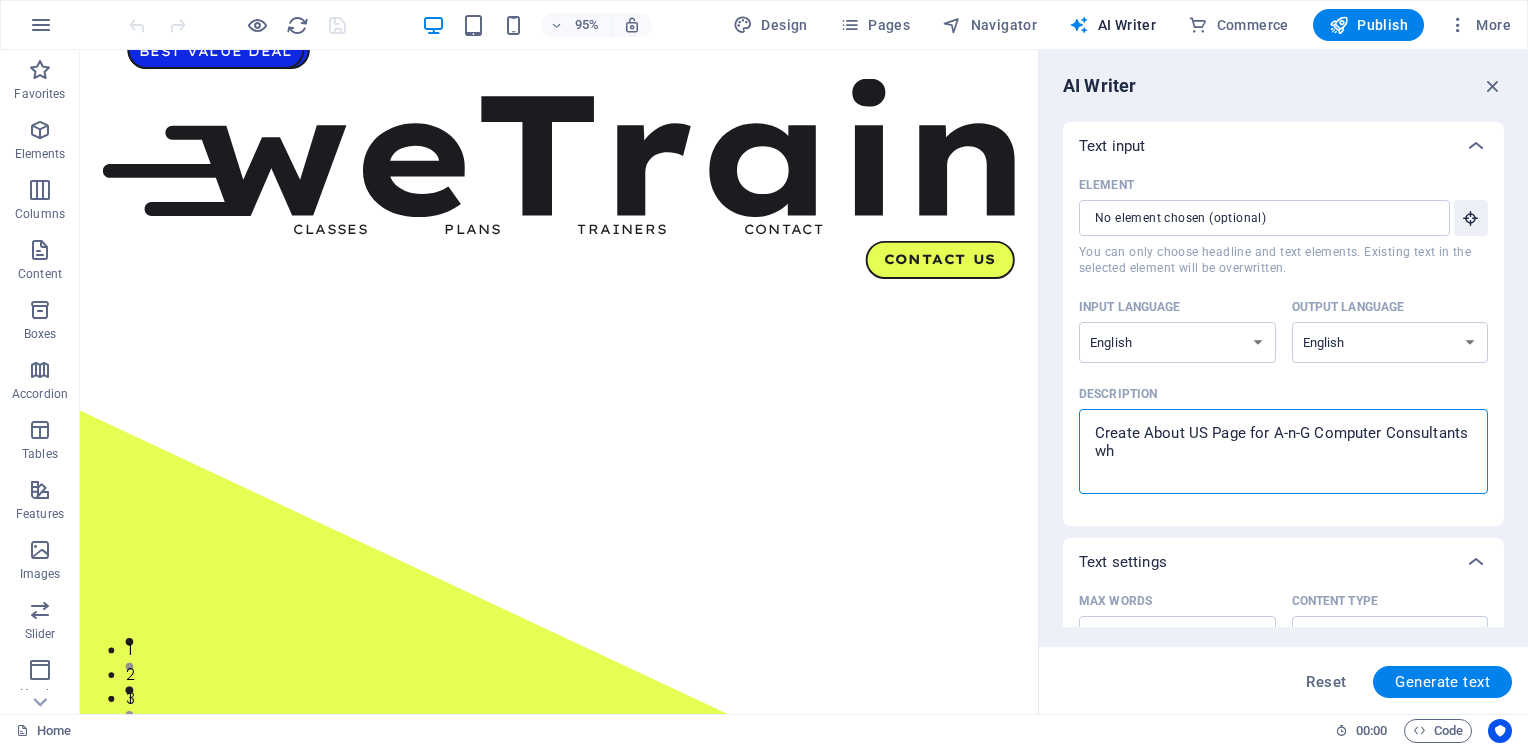 type on "Create About US Page for A-n-G Computer Consultants whi" 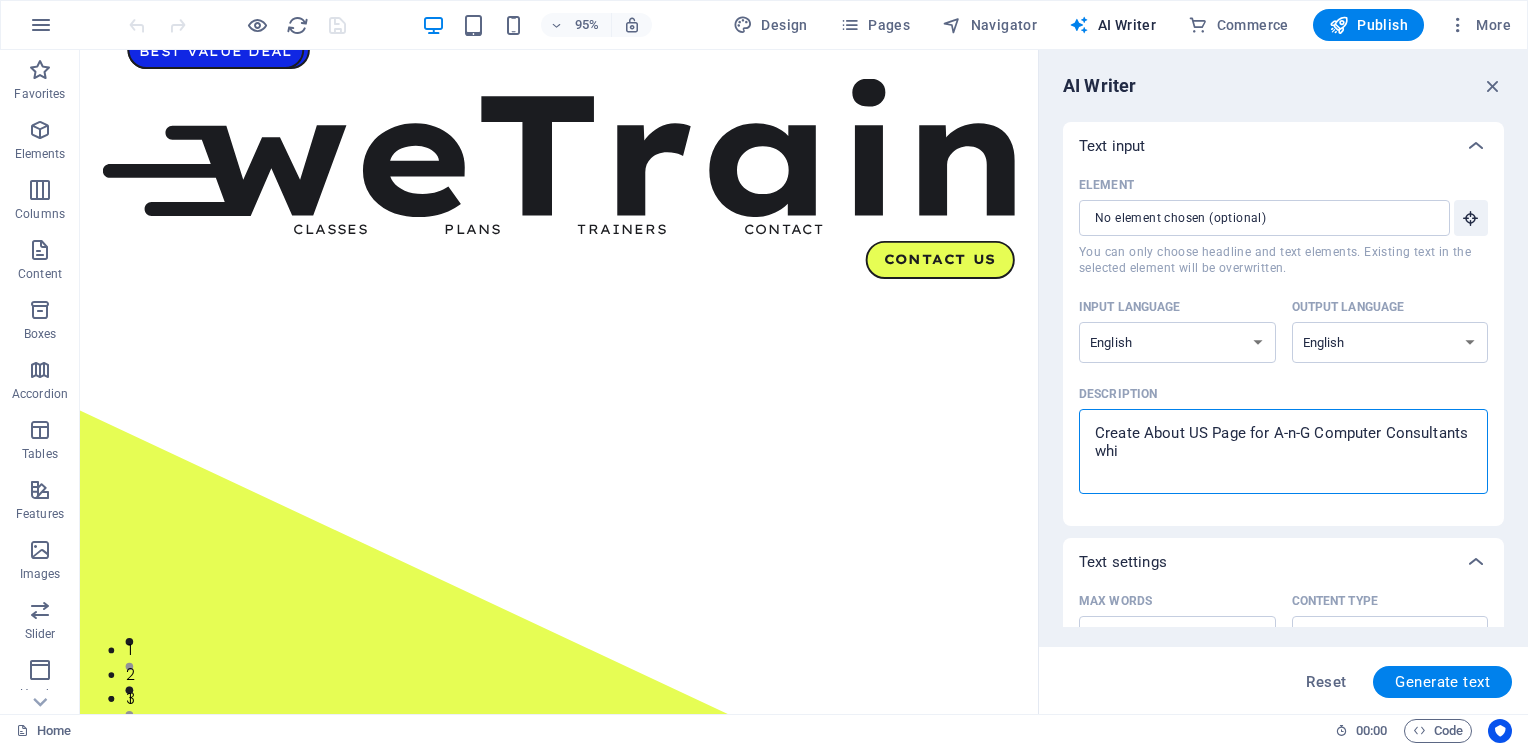 type on "Create About US Page for A-n-G Computer Consultants whic" 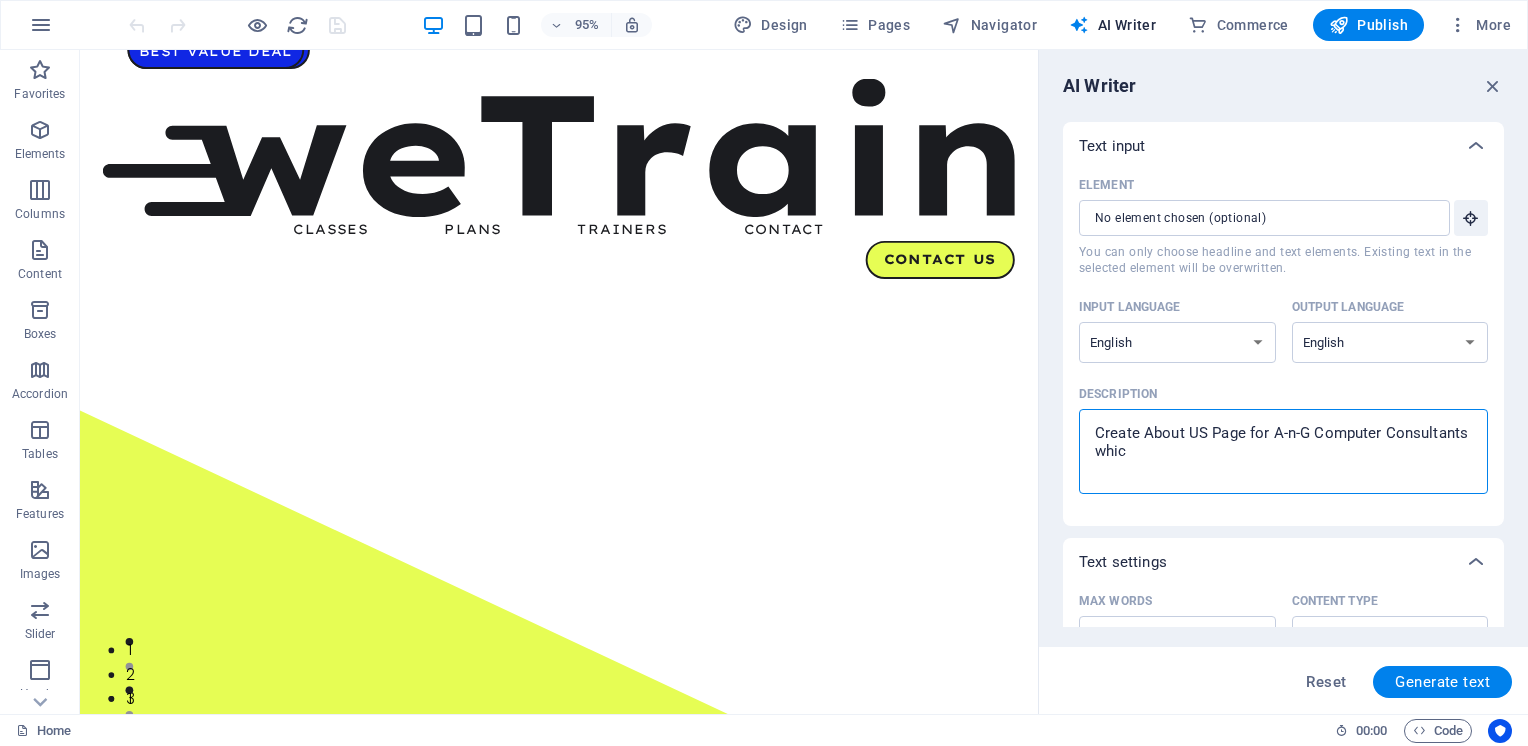 type on "Create About US Page for A-n-G Computer Consultants which" 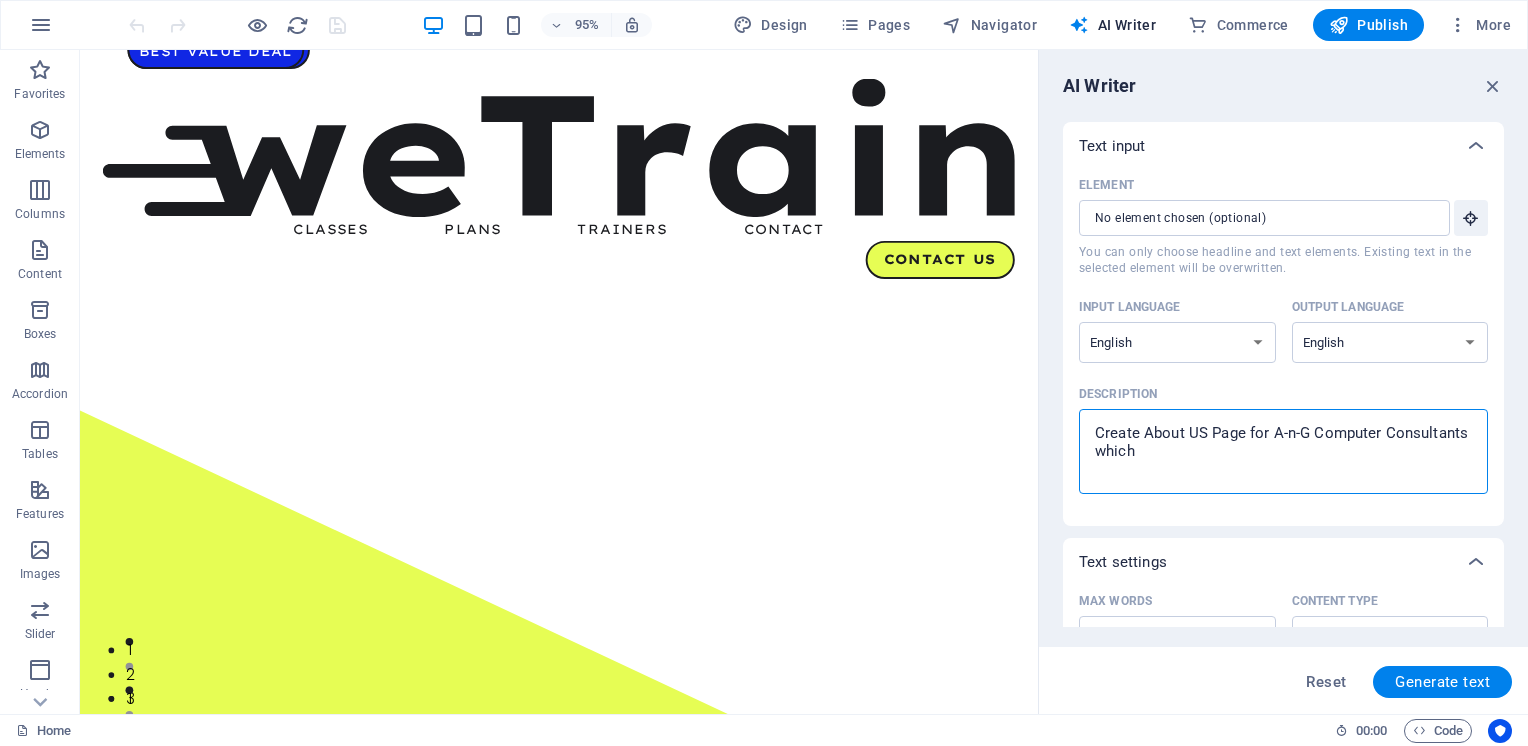 type on "Create About US Page for A-n-G Computer Consultants which" 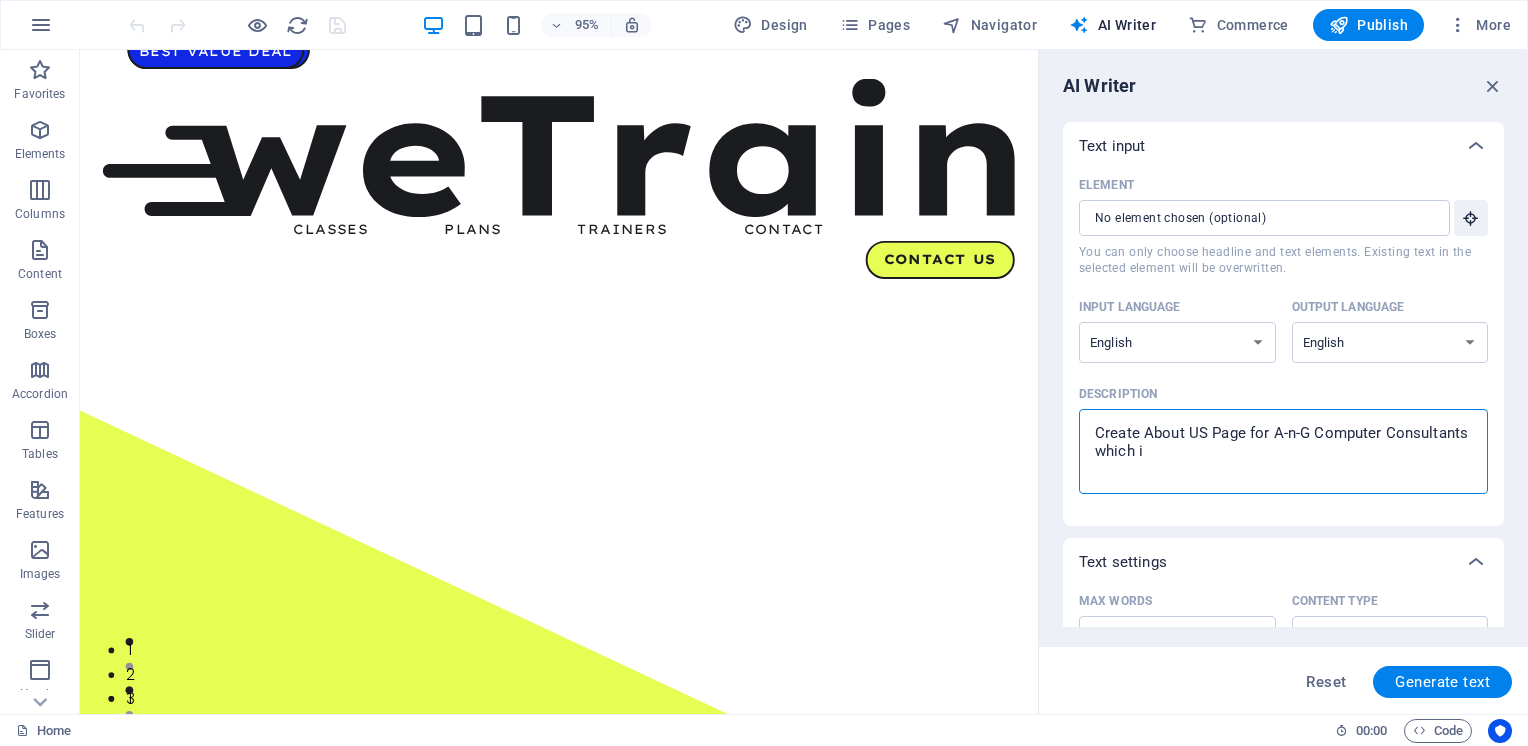 type on "Create About US Page for A-n-G Computer Consultants which is" 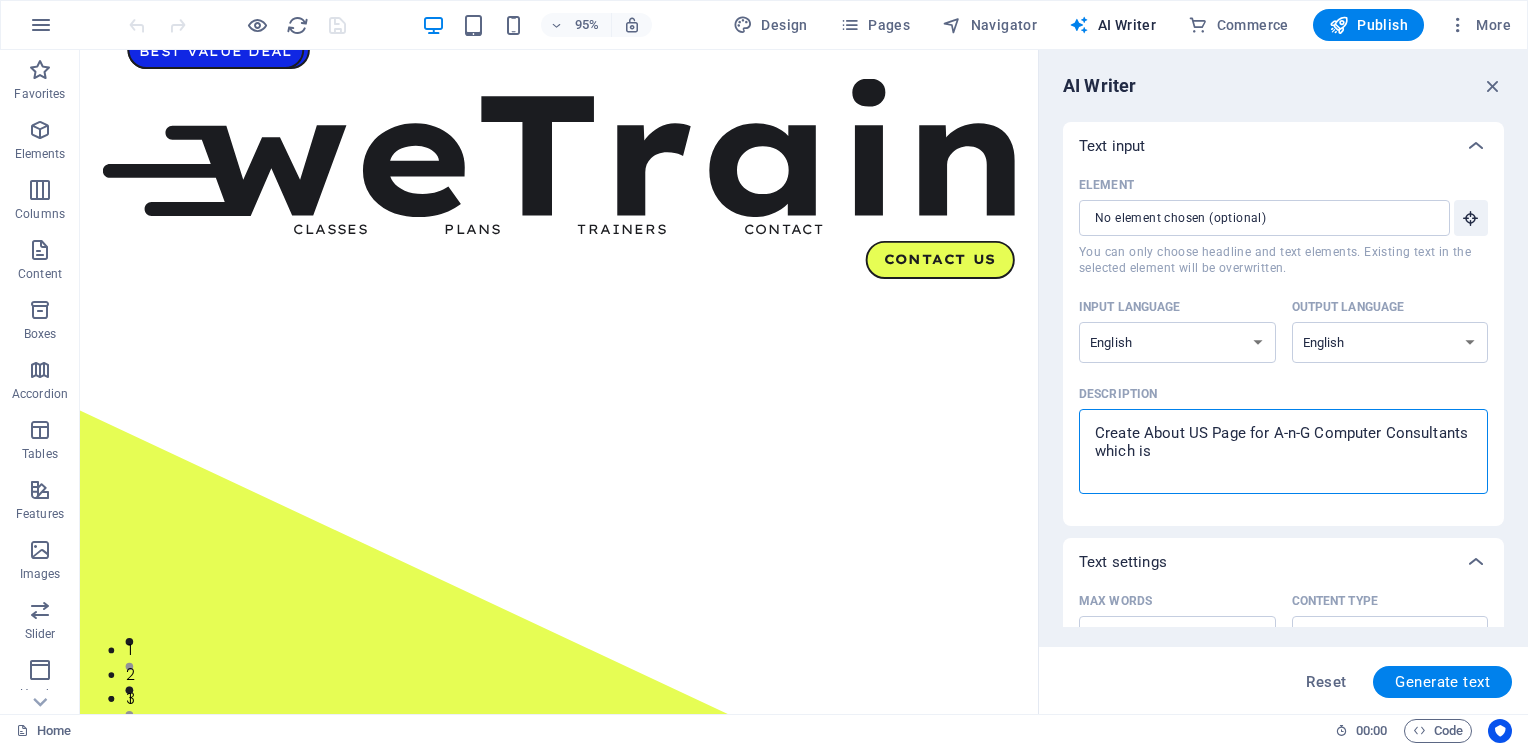 type on "Create About US Page for A-n-G Computer Consultants which is" 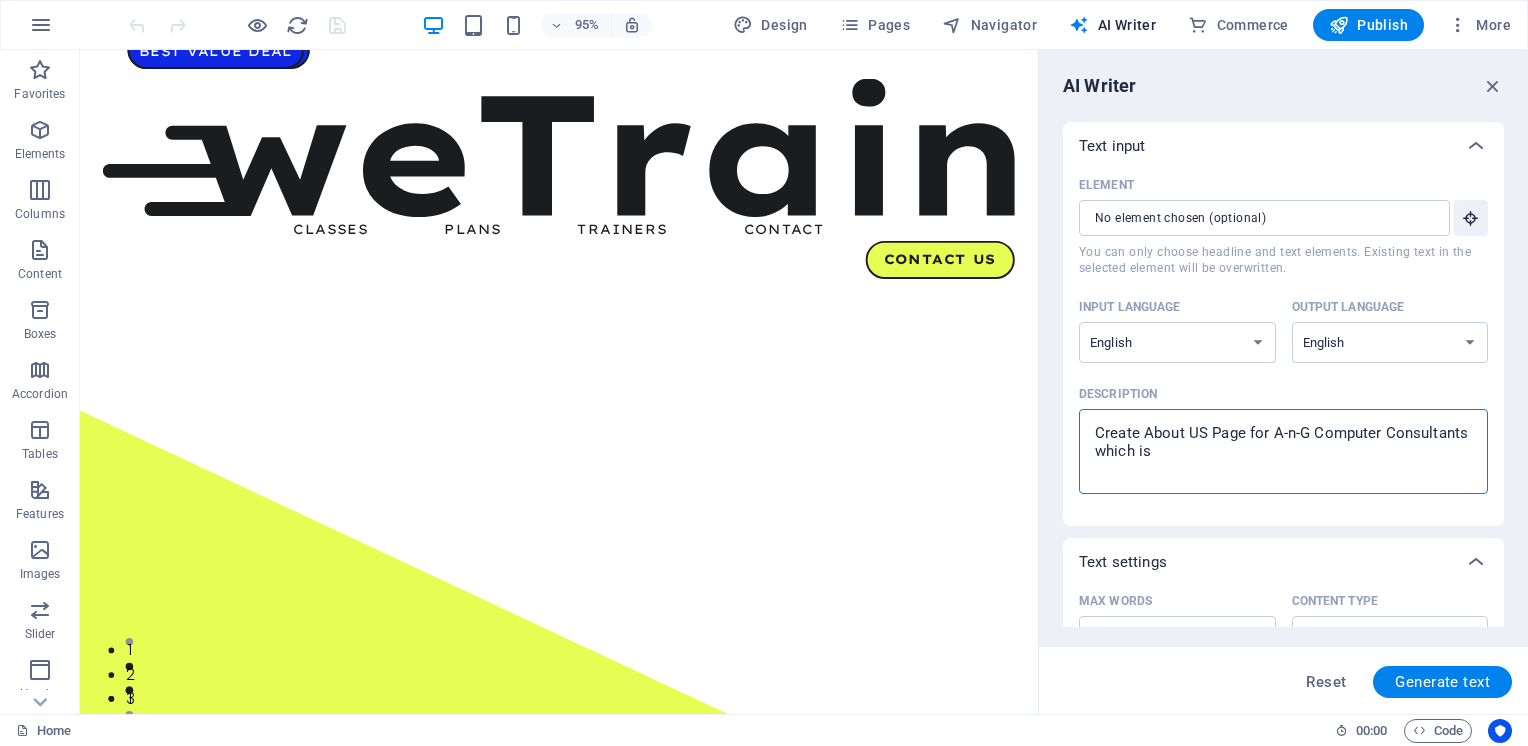 type on "Create About US Page for A-n-G Computer Consultants which is I" 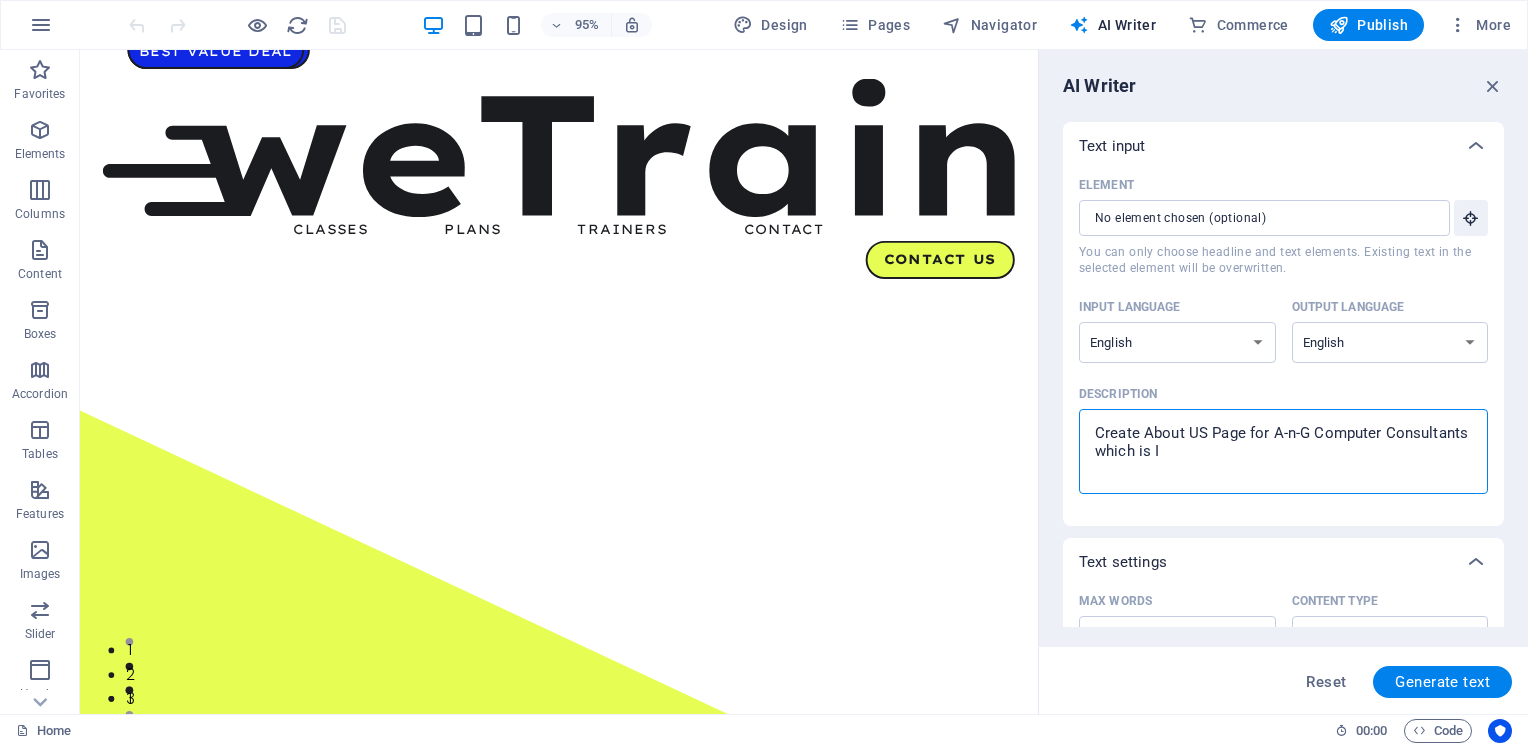 type on "Create About US Page for A-n-G Computer Consultants which is In" 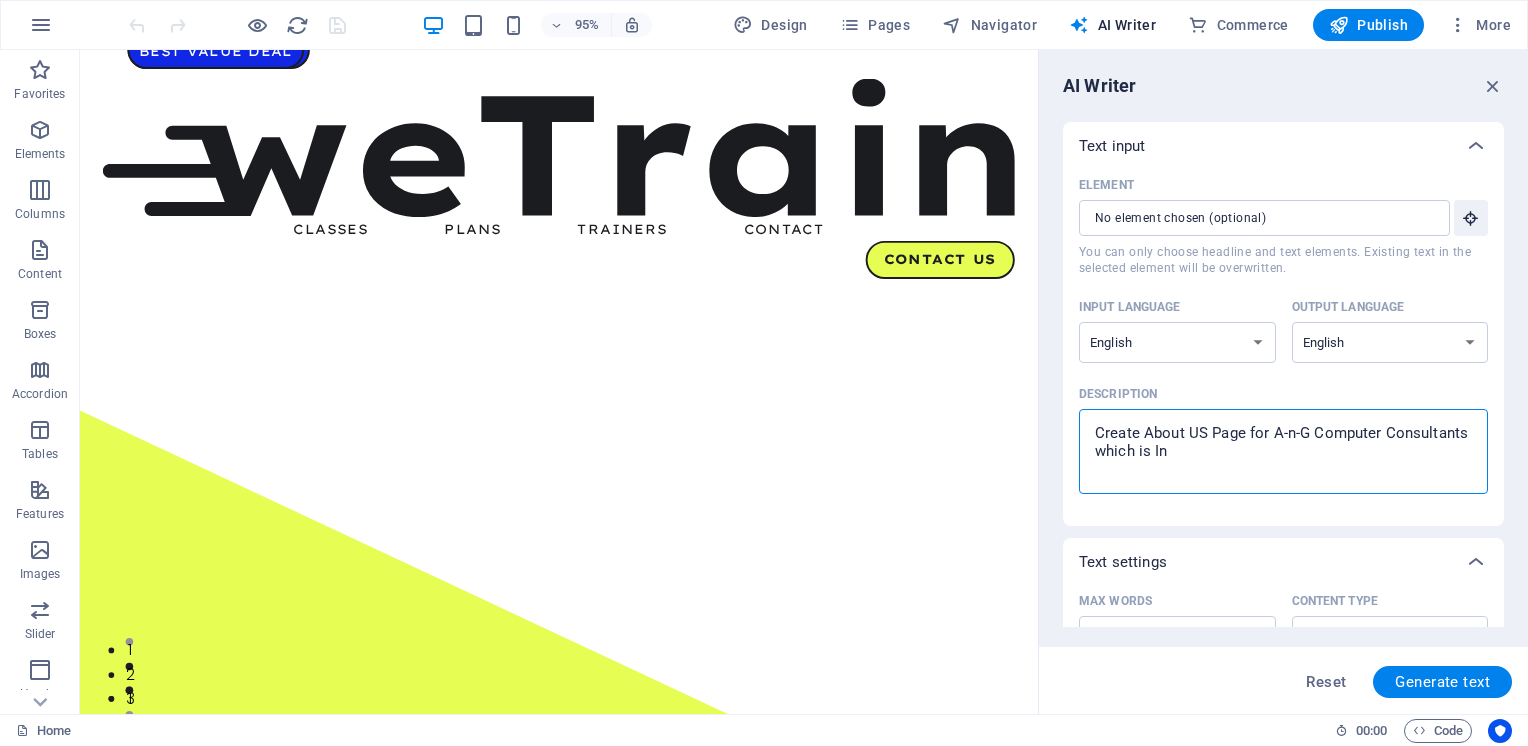 type on "Create About US Page for A-n-G Computer Consultants which is Inf" 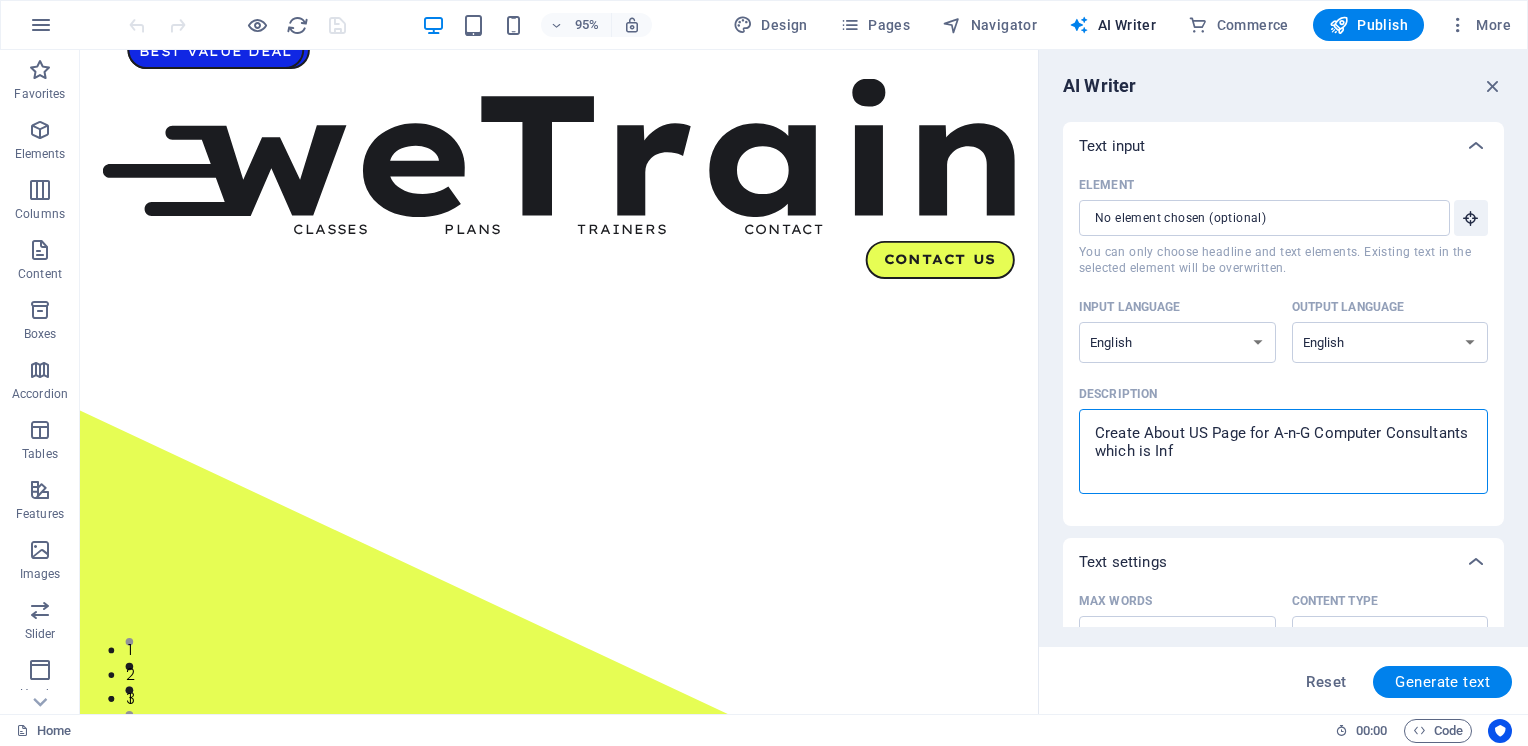 type on "Create About US Page for A-n-G Computer Consultants which is Info" 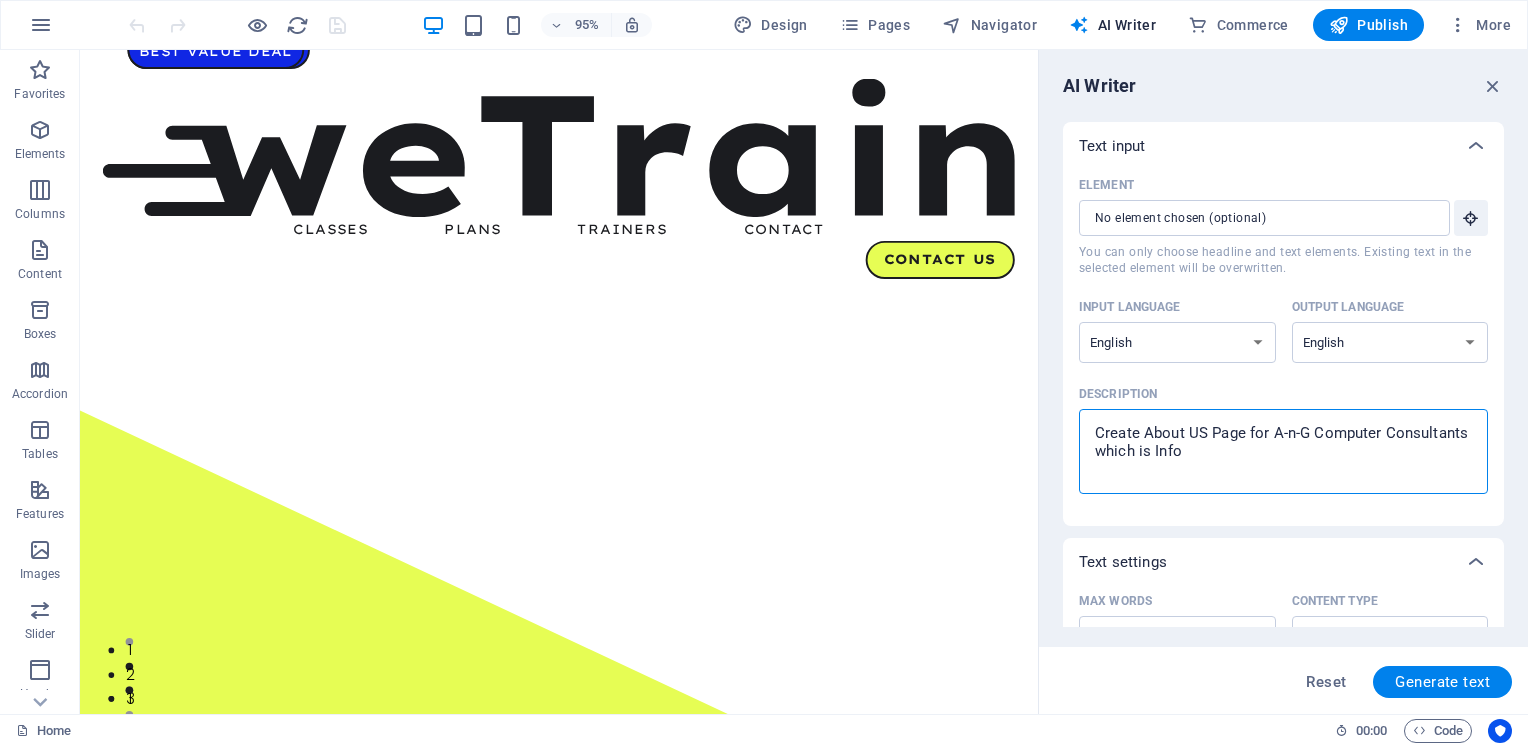 type on "Create About US Page for A-n-G Computer Consultants which is Infor" 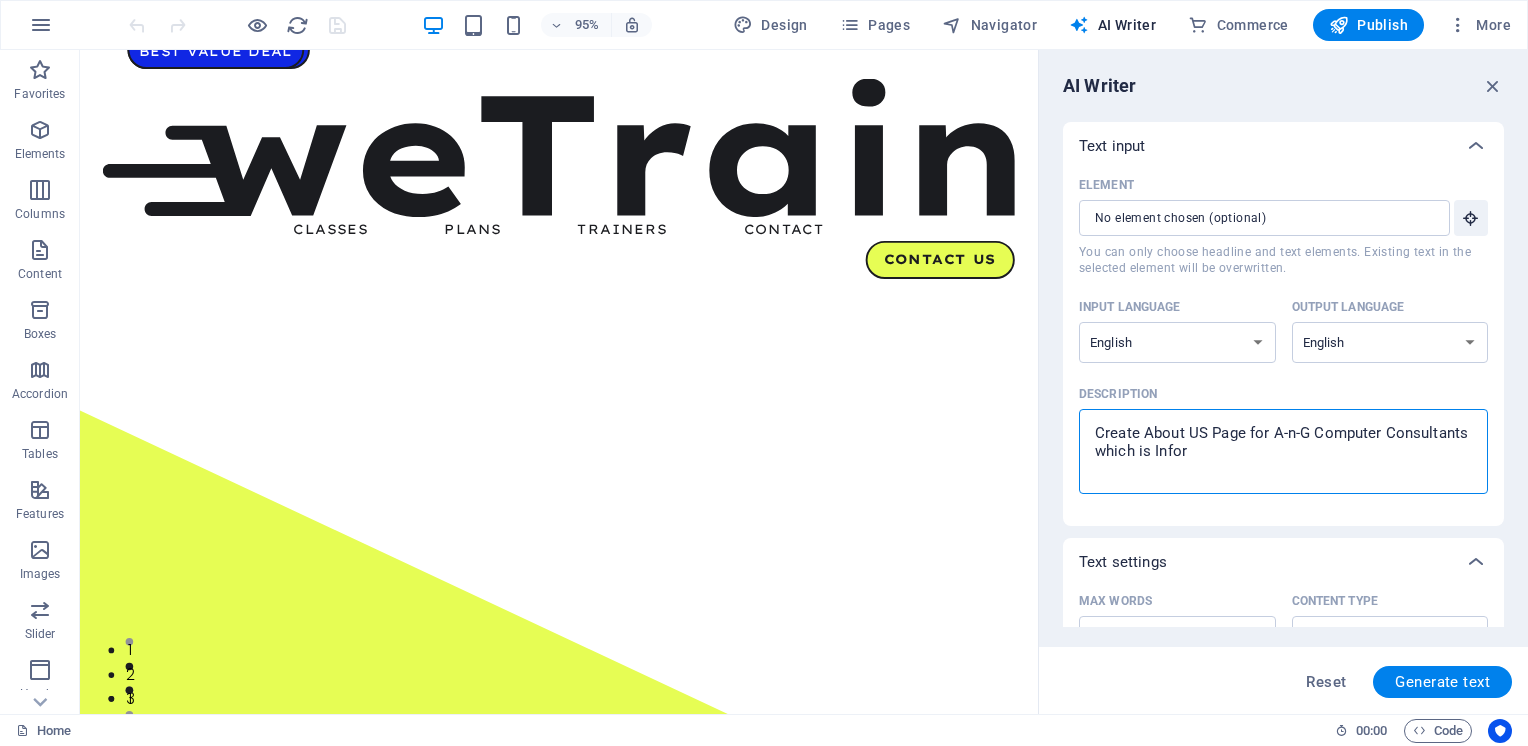 type on "Create About US Page for A-n-G Computer Consultants which is Inform" 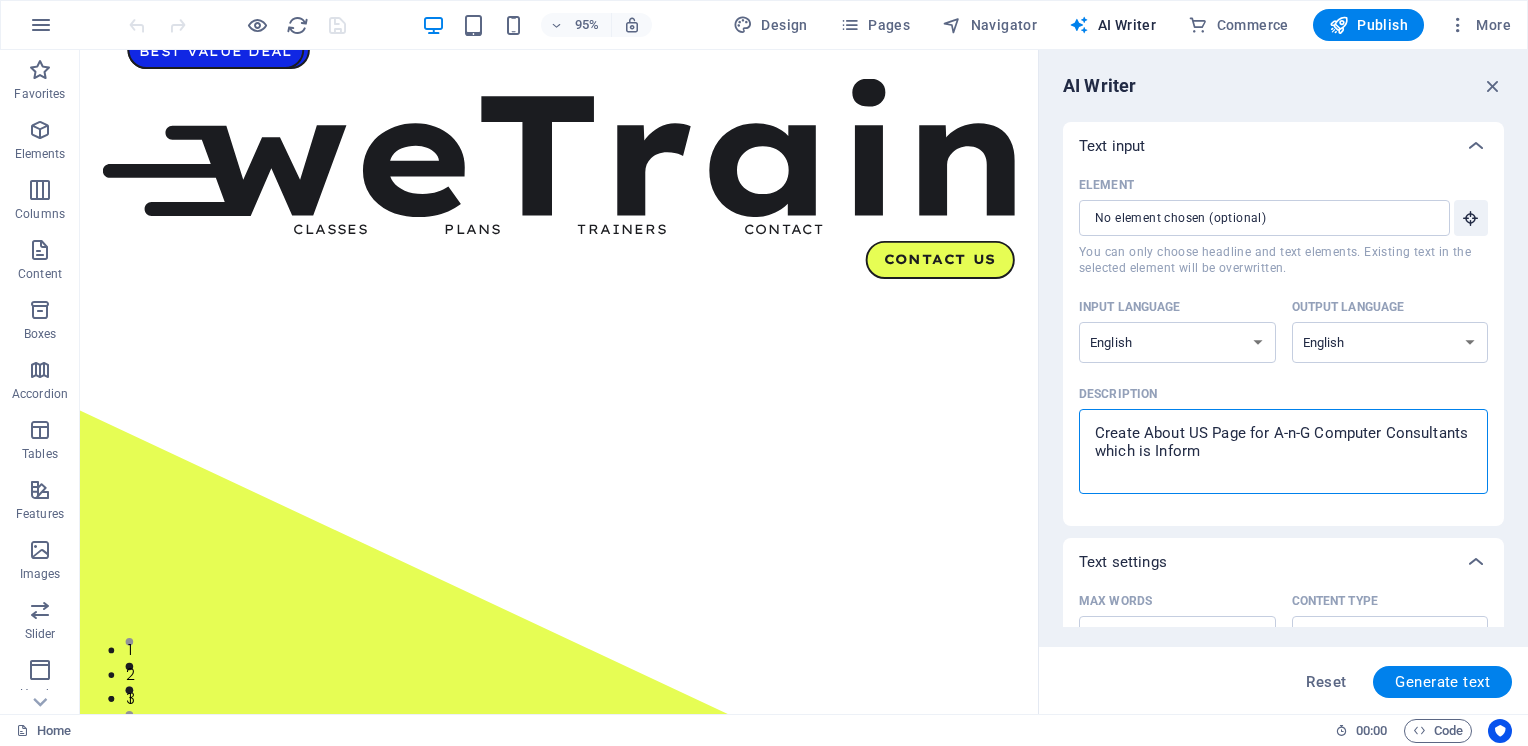 type on "x" 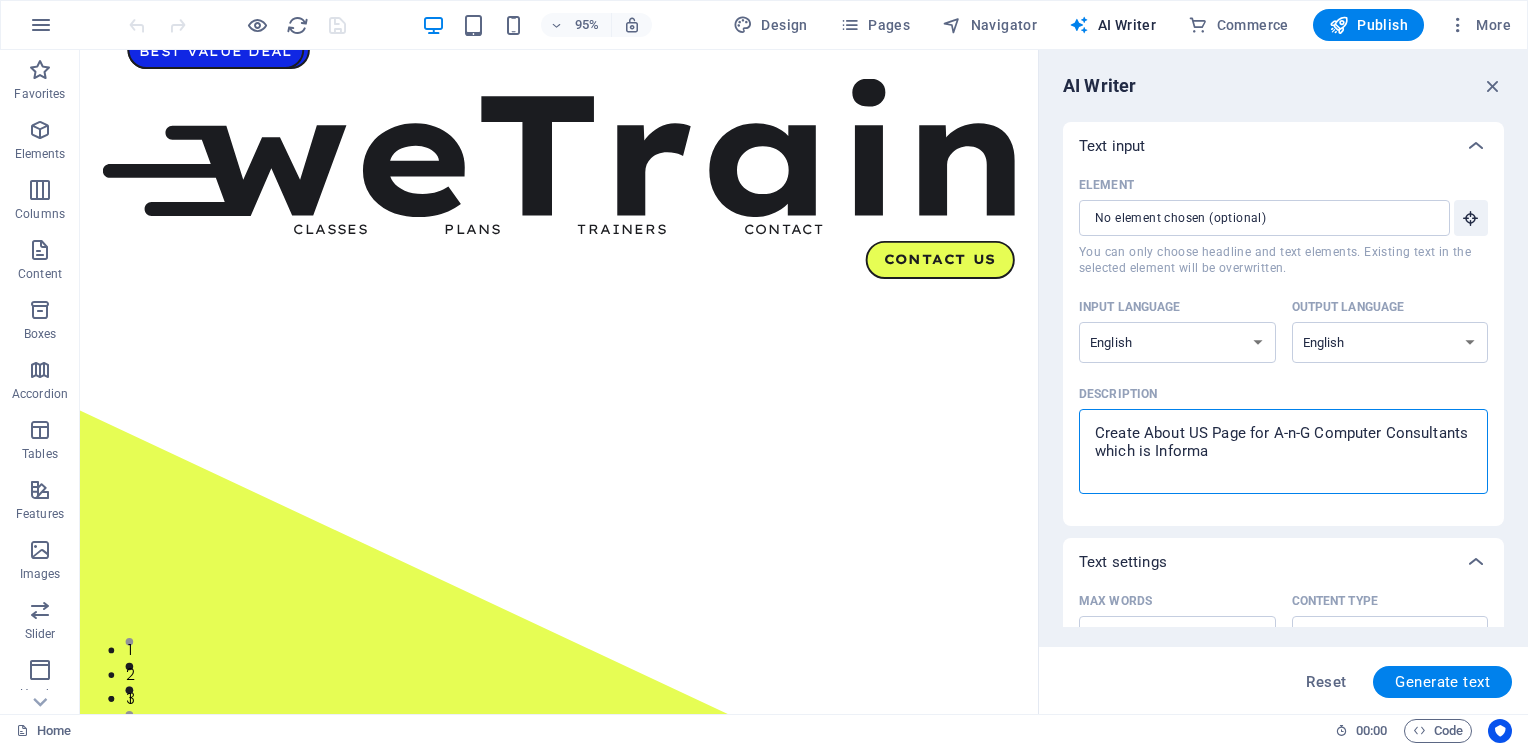 type on "Create About US Page for A-n-G Computer Consultants which is Informat" 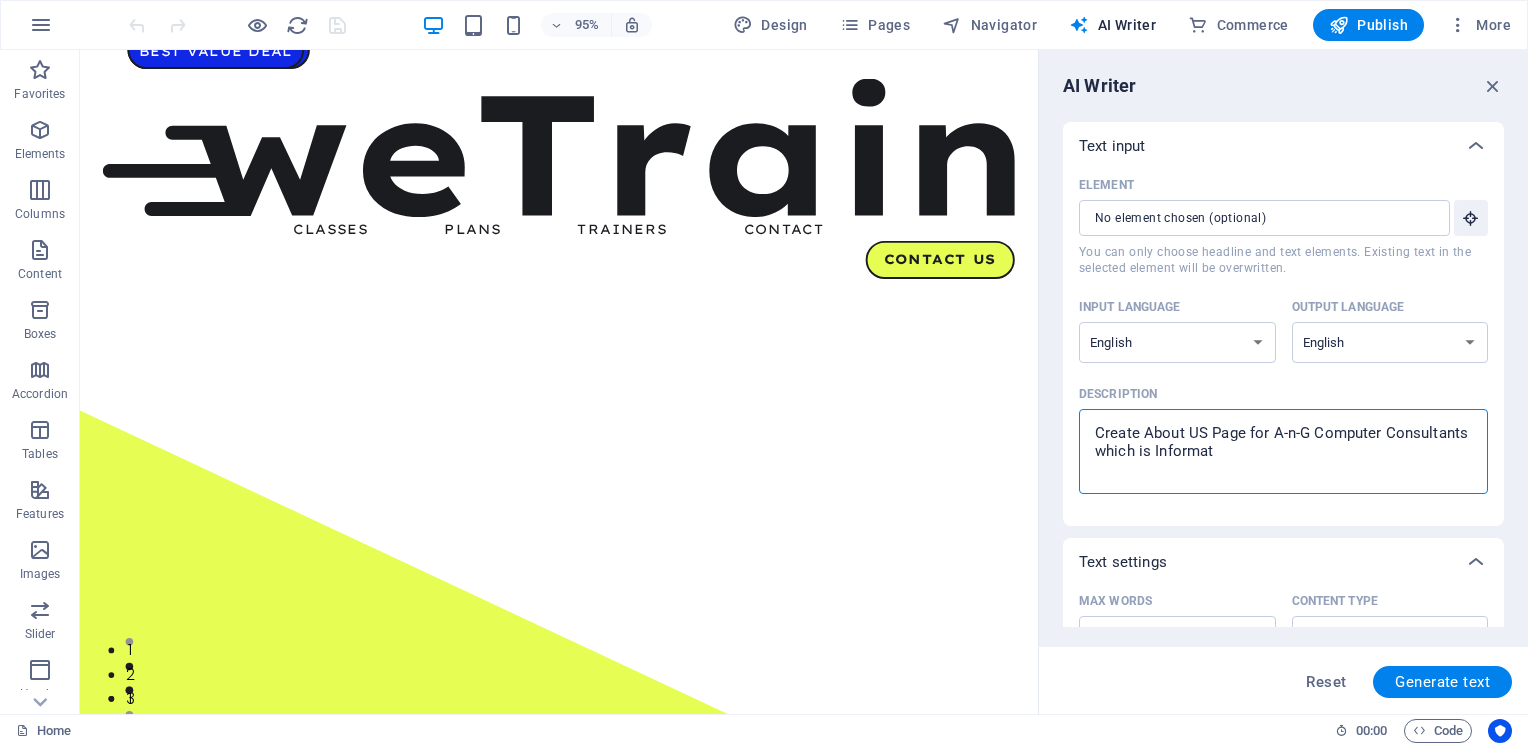 type on "Create About US Page for A-n-G Computer Consultants which is Informati" 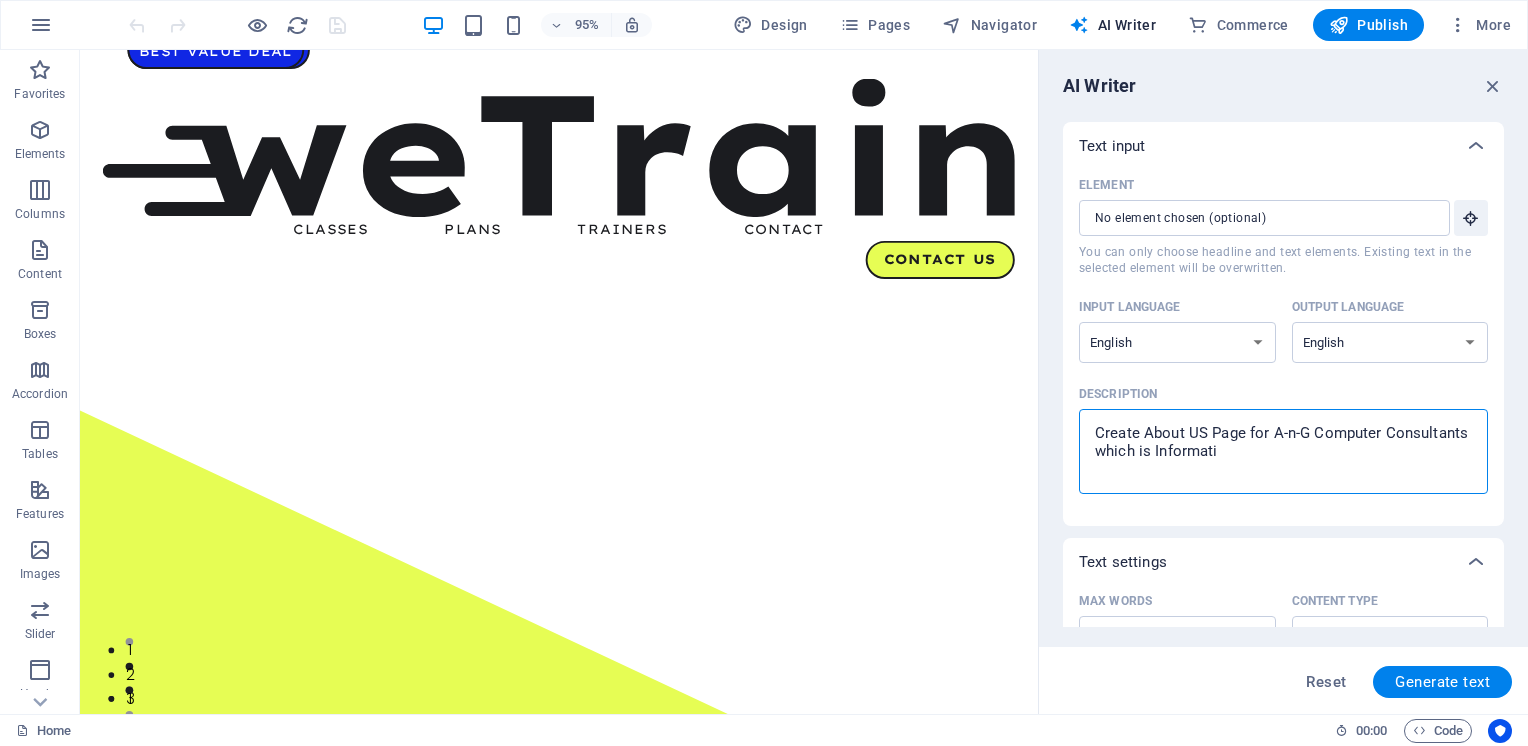 type on "x" 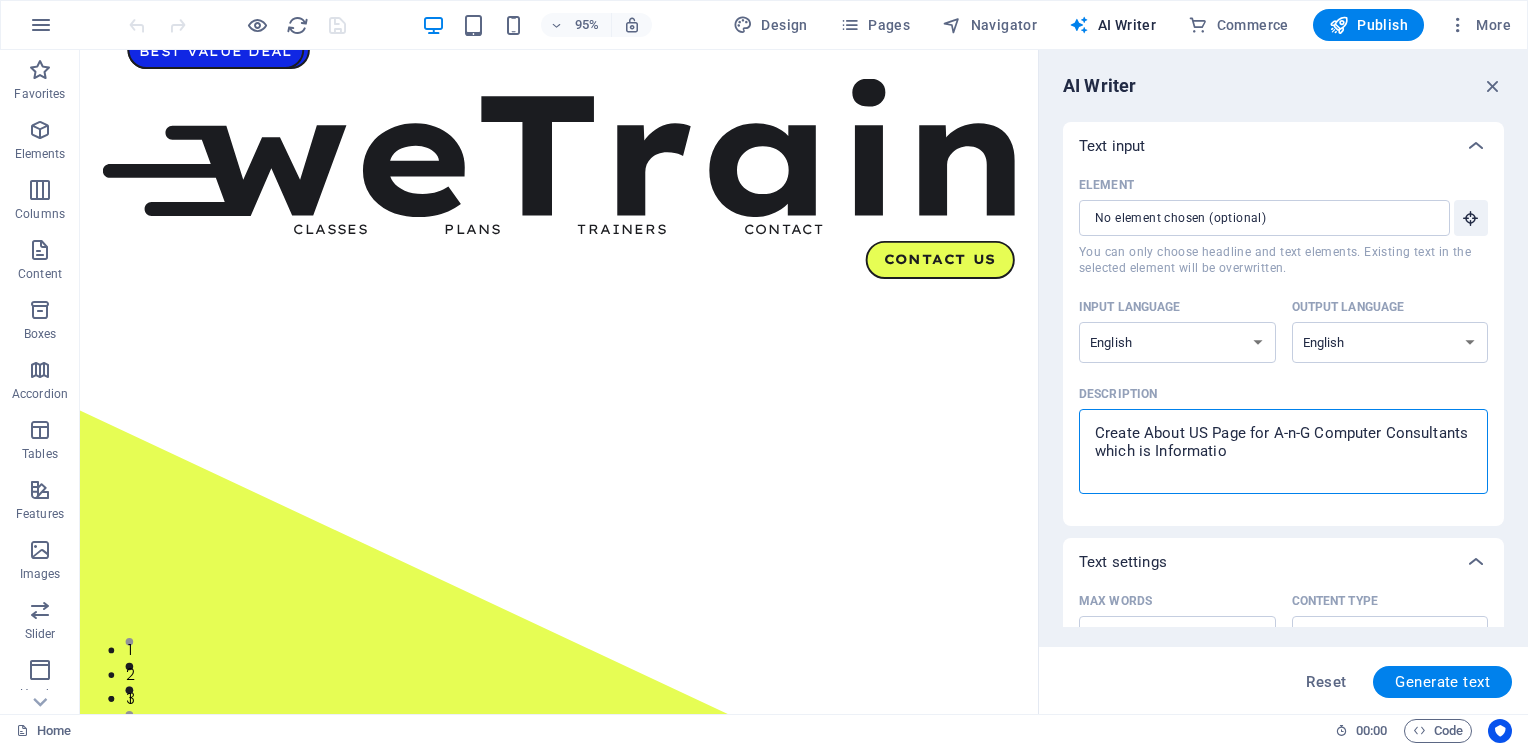 type on "Create About US Page for A-n-G Computer Consultants which is Information" 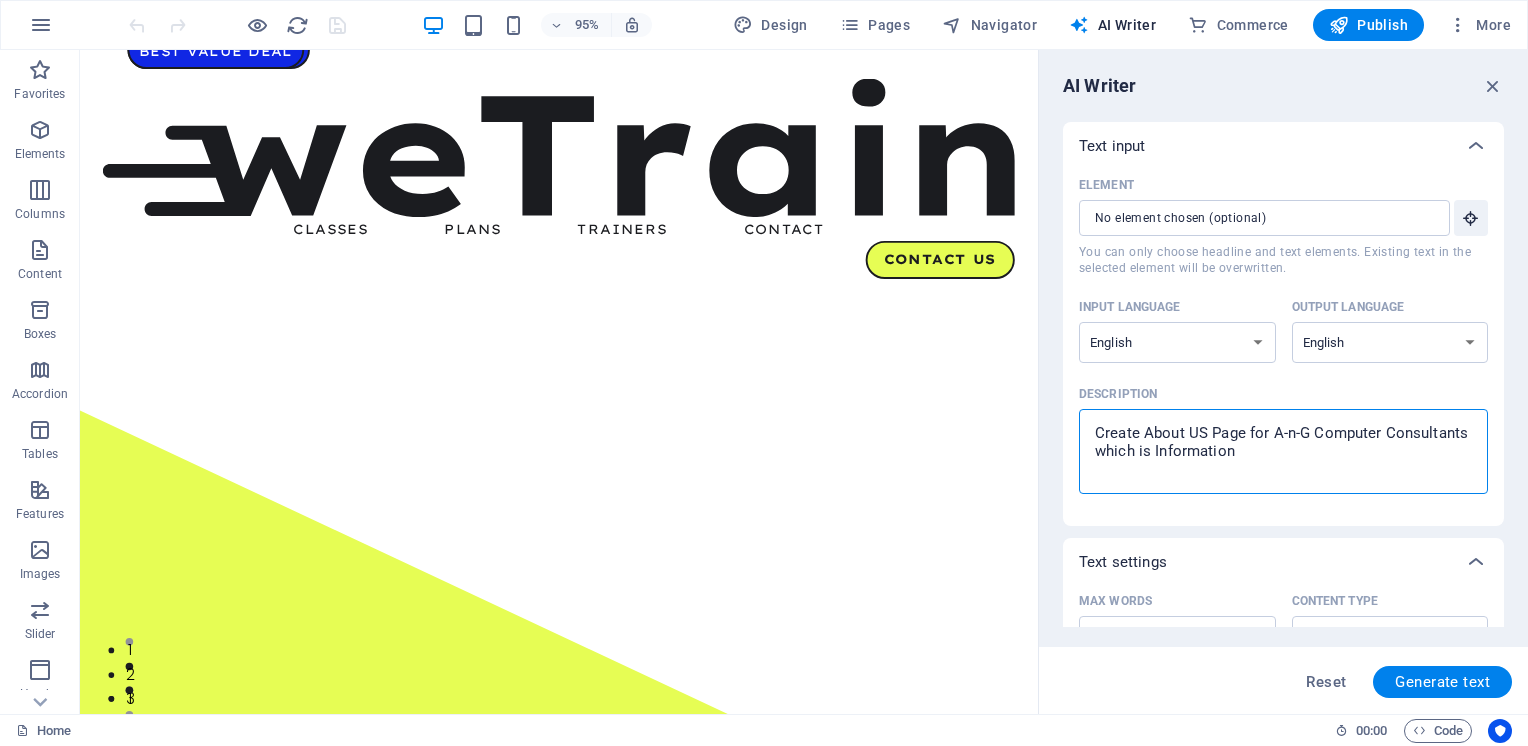 type on "Create About US Page for A-n-G Computer Consultants which is Information" 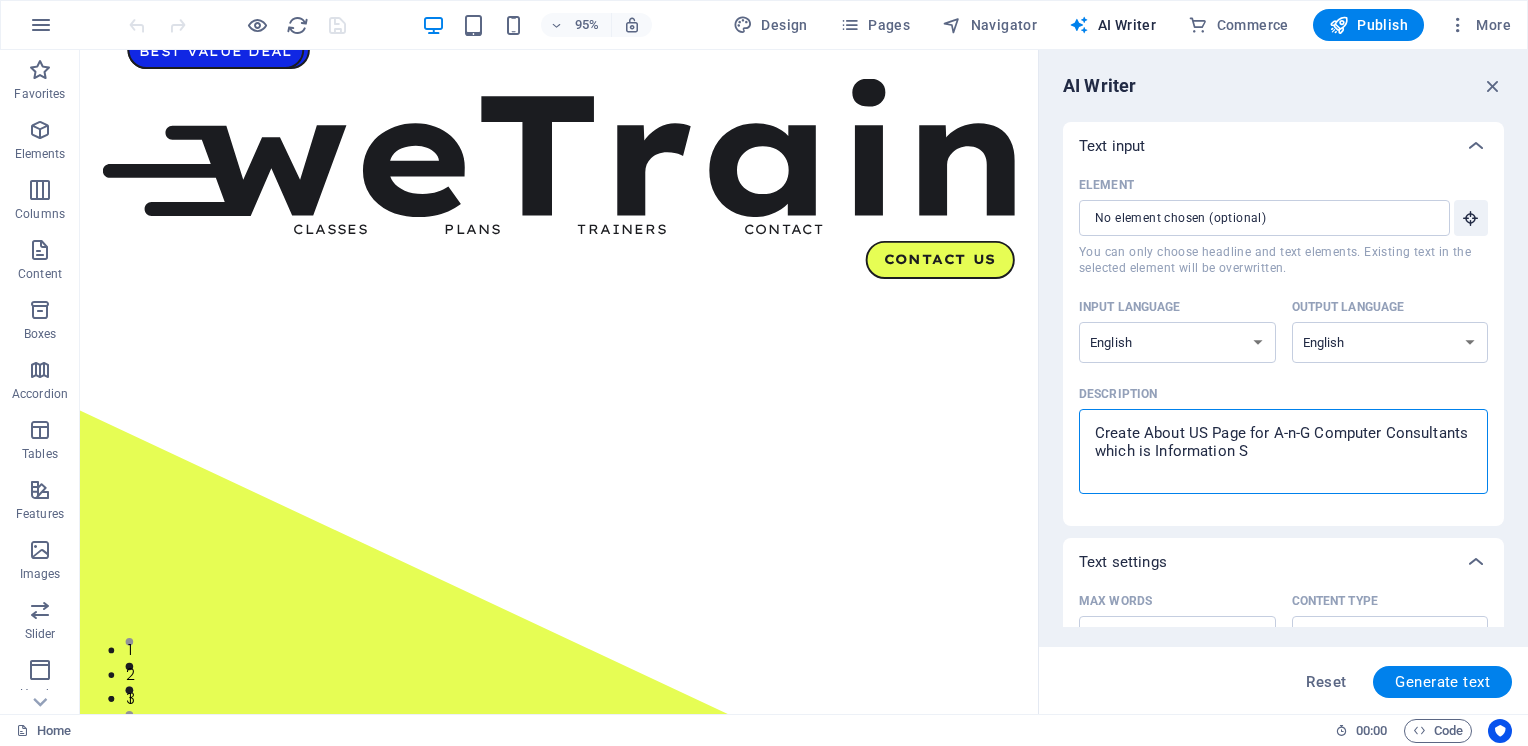 type on "Create About US Page for A-n-G Computer Consultants which is Information Se" 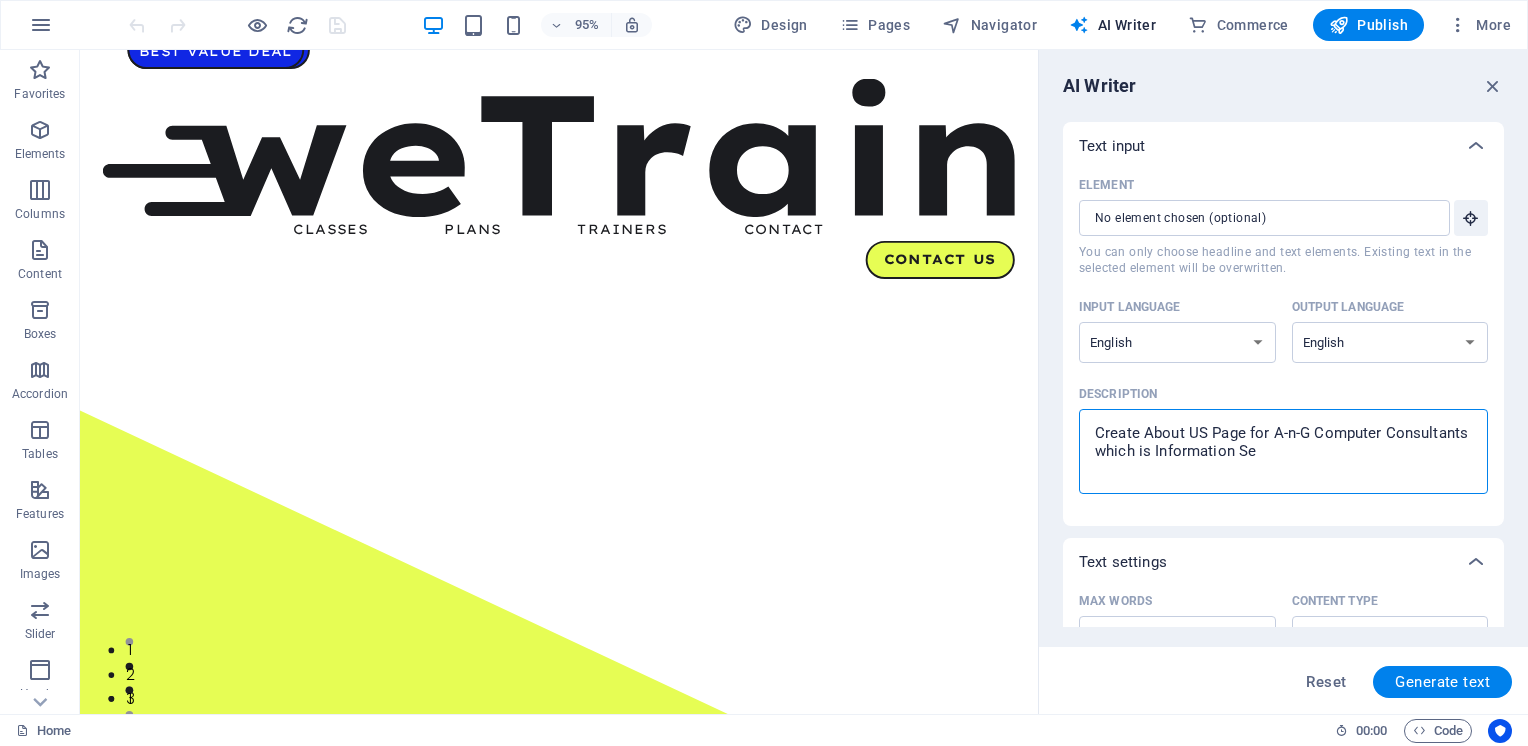 type on "Create About US Page for A-n-G Computer Consultants which is Information Sec" 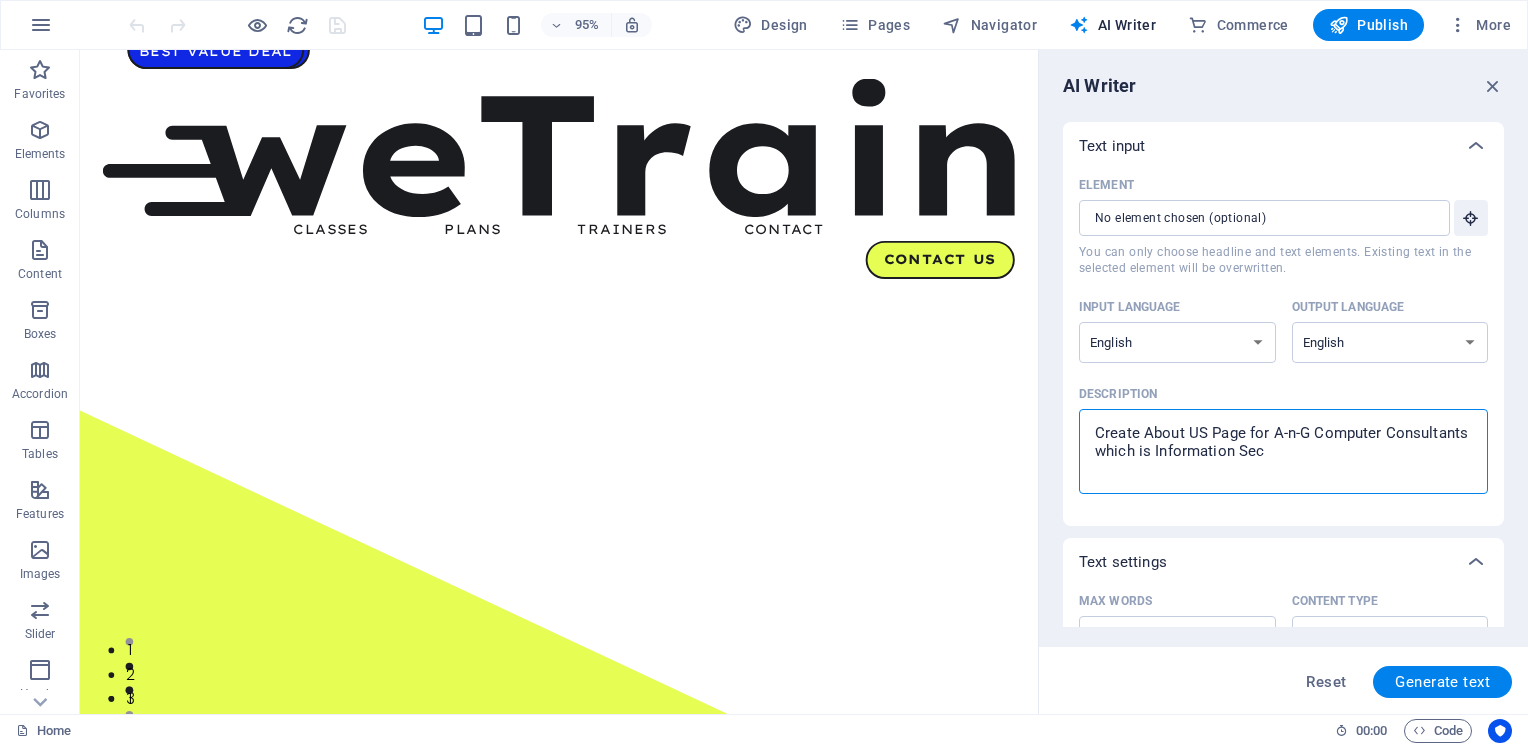 type on "Create About US Page for A-n-G Computer Consultants which is Information Secu" 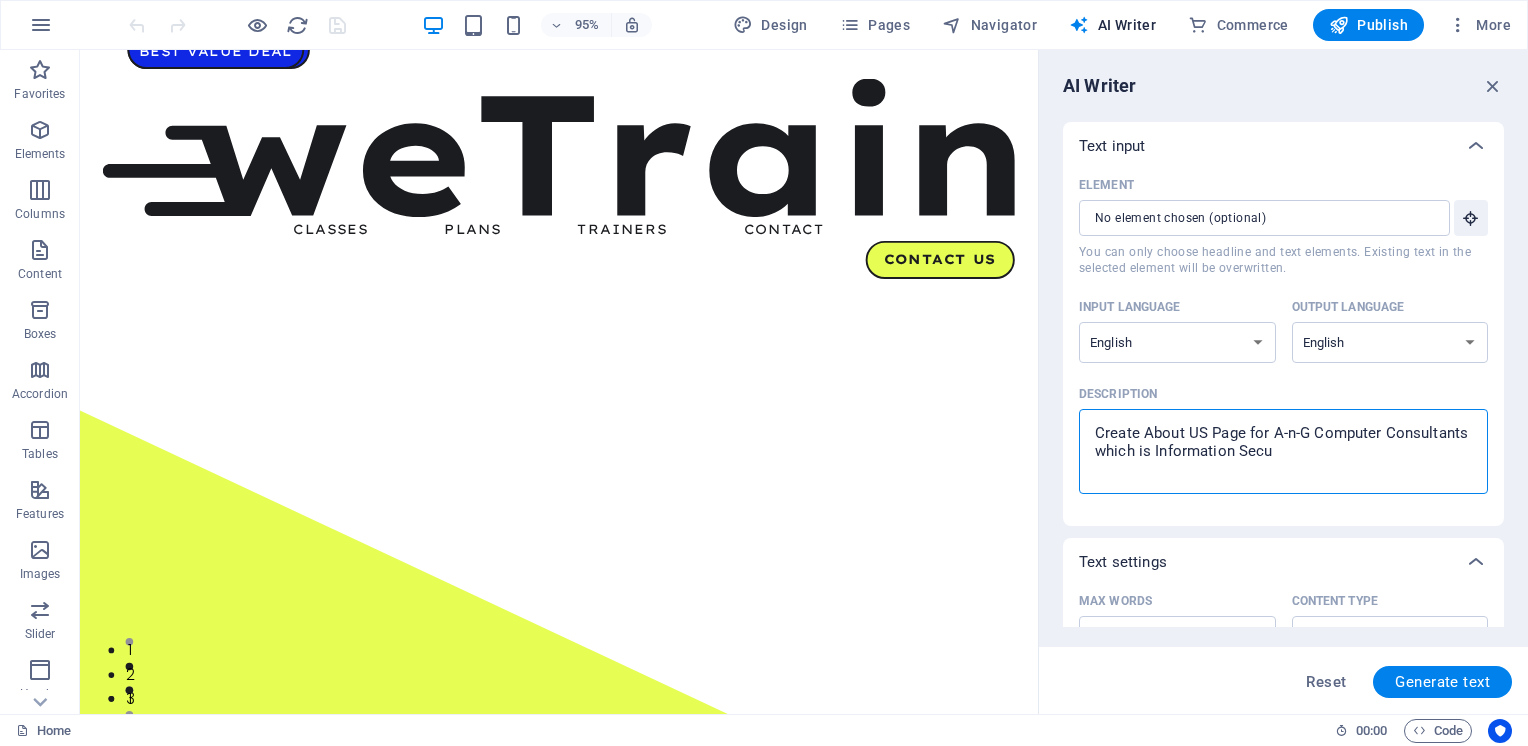 type on "Create About US Page for A-n-G Computer Consultants which is Information Secur" 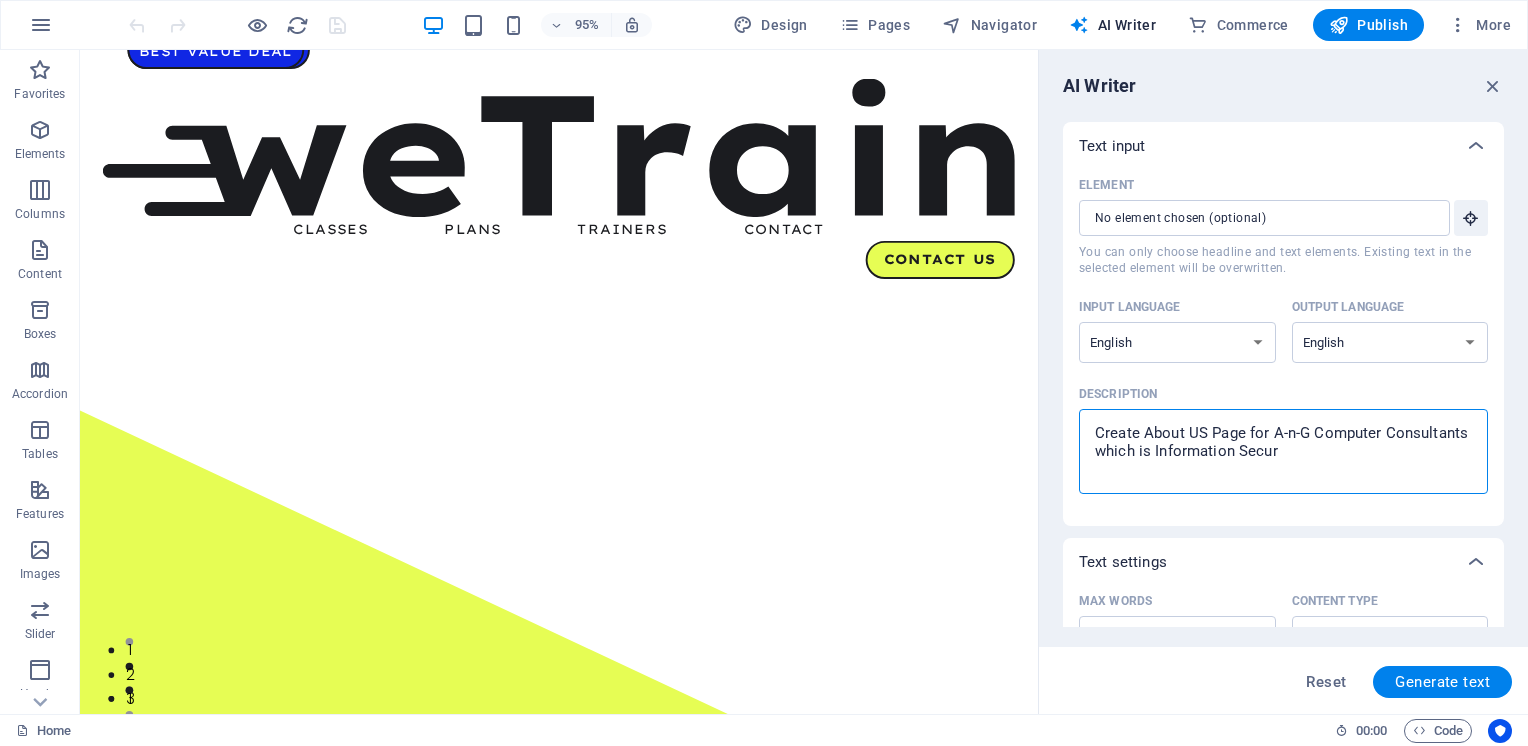 type on "Create About US Page for A-n-G Computer Consultants which is Information Securi" 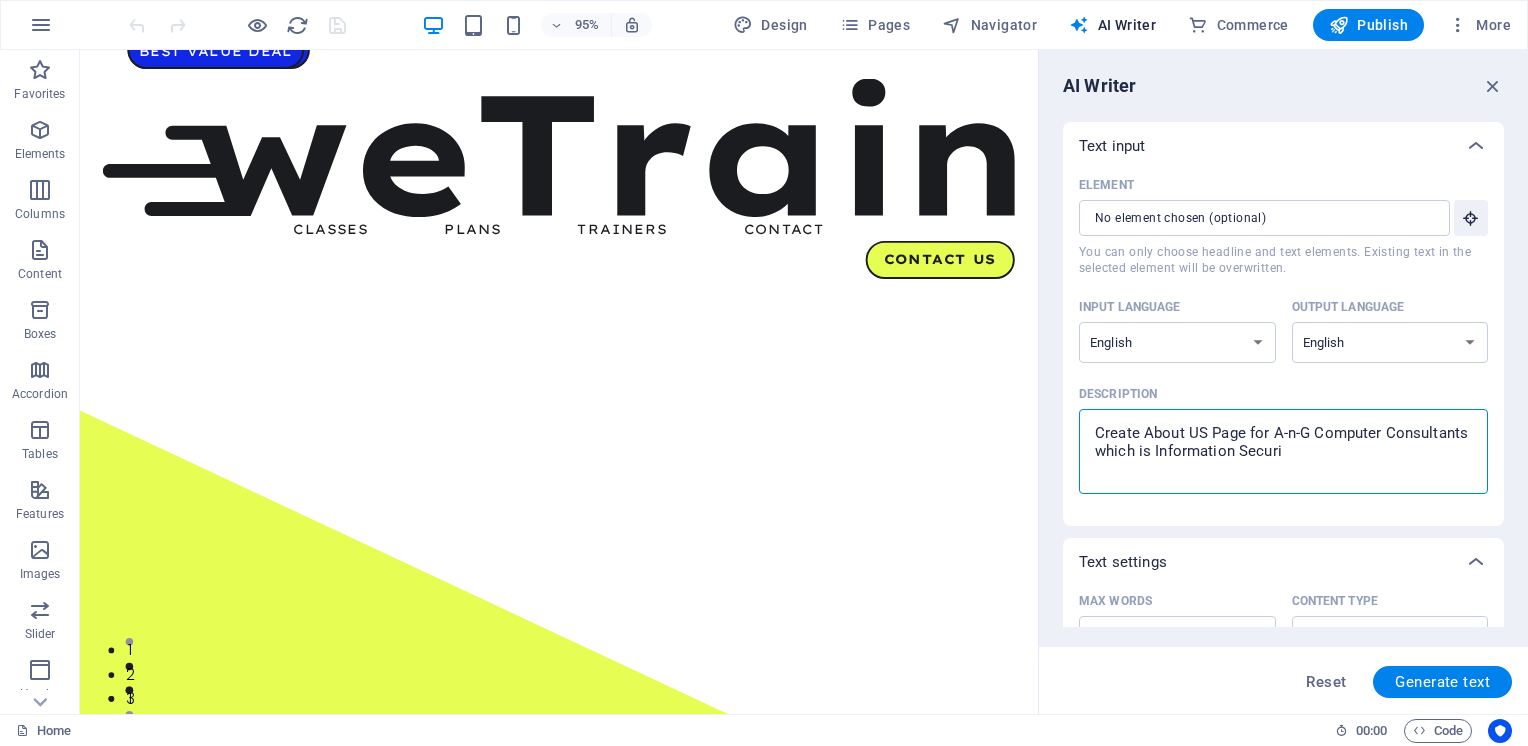 type on "Create About US Page for A-n-G Computer Consultants which is Information Securit" 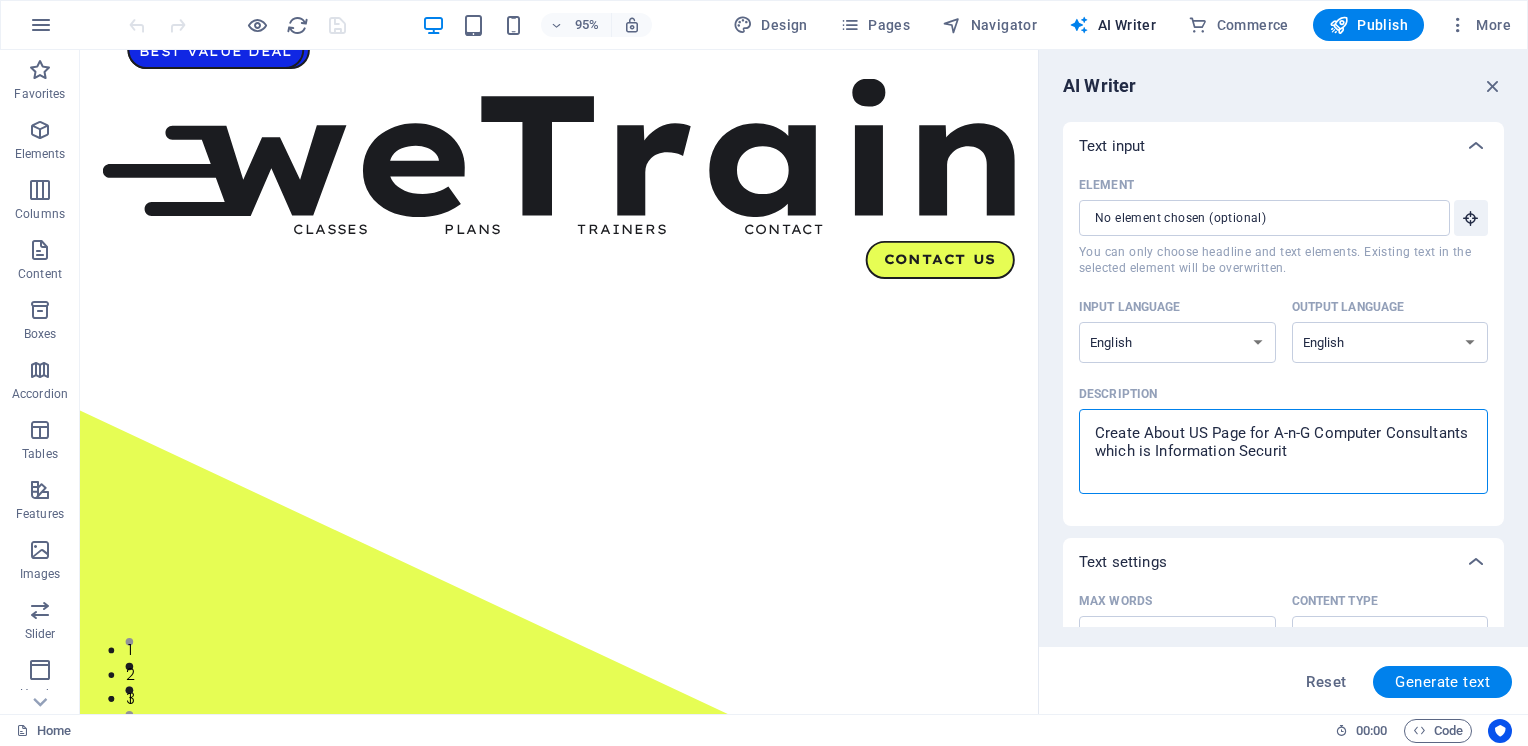 type on "Create About US Page for A-n-G Computer Consultants which is Information Security" 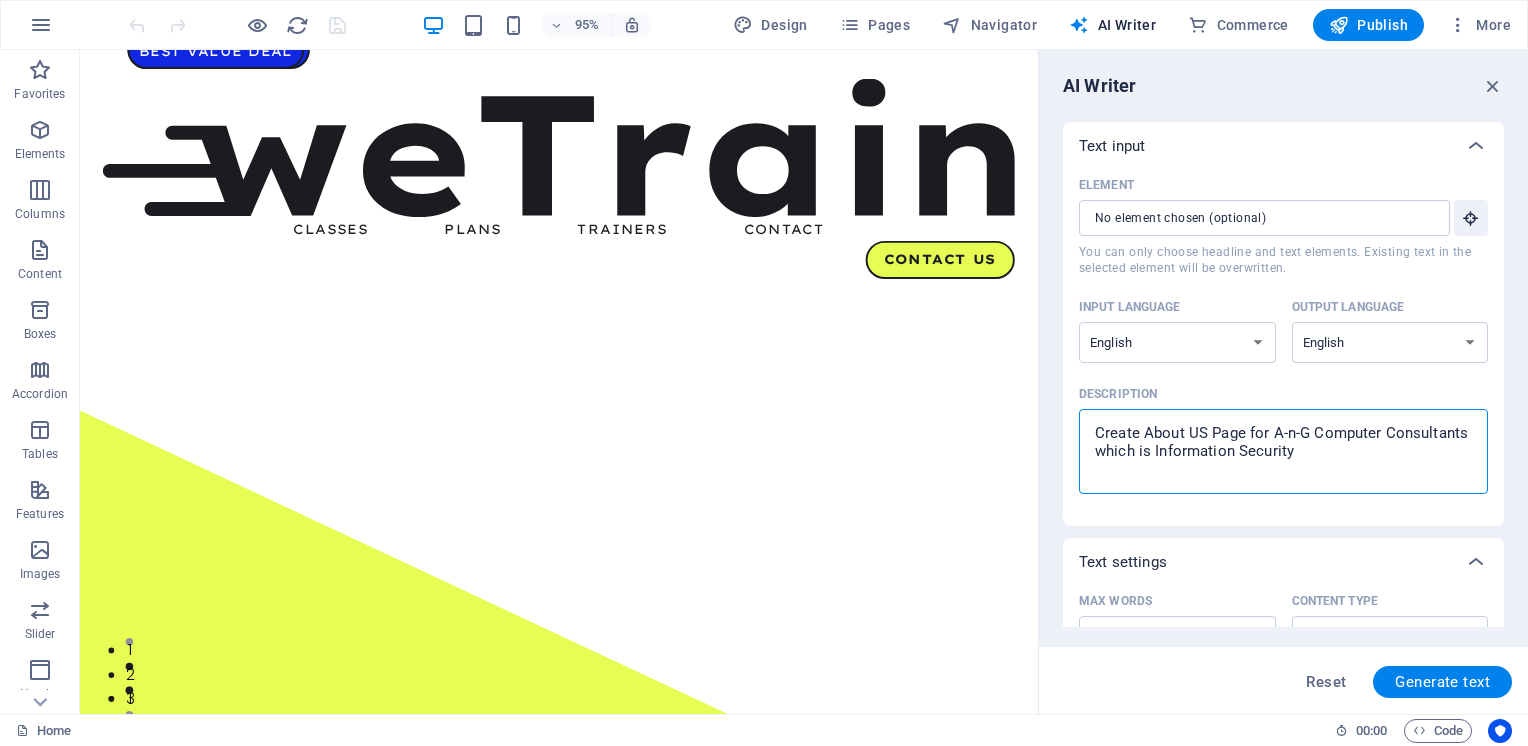 type on "Create About US Page for A-n-G Computer Consultants which is Information Security" 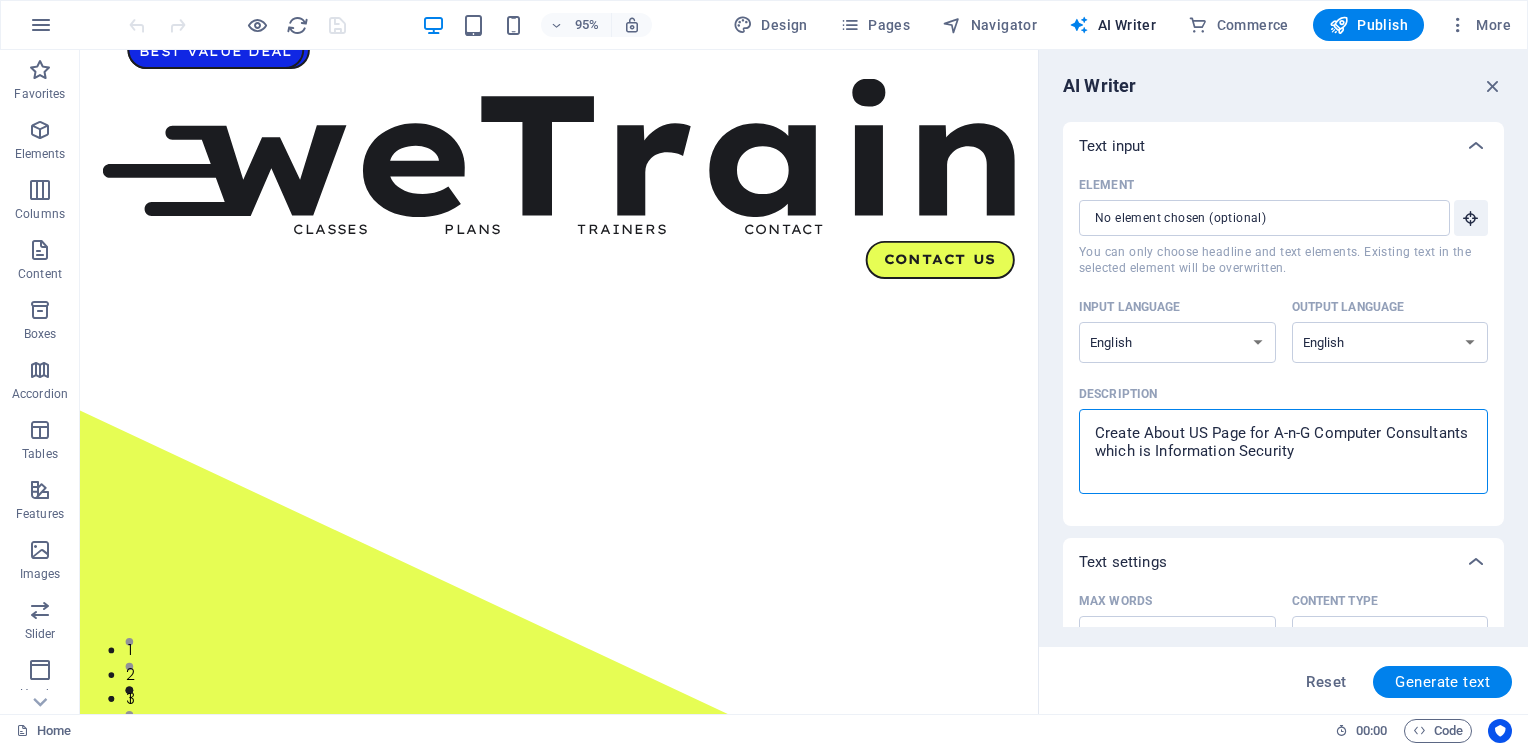 type on "Create About US Page for A-n-G Computer Consultants which is Information Security S" 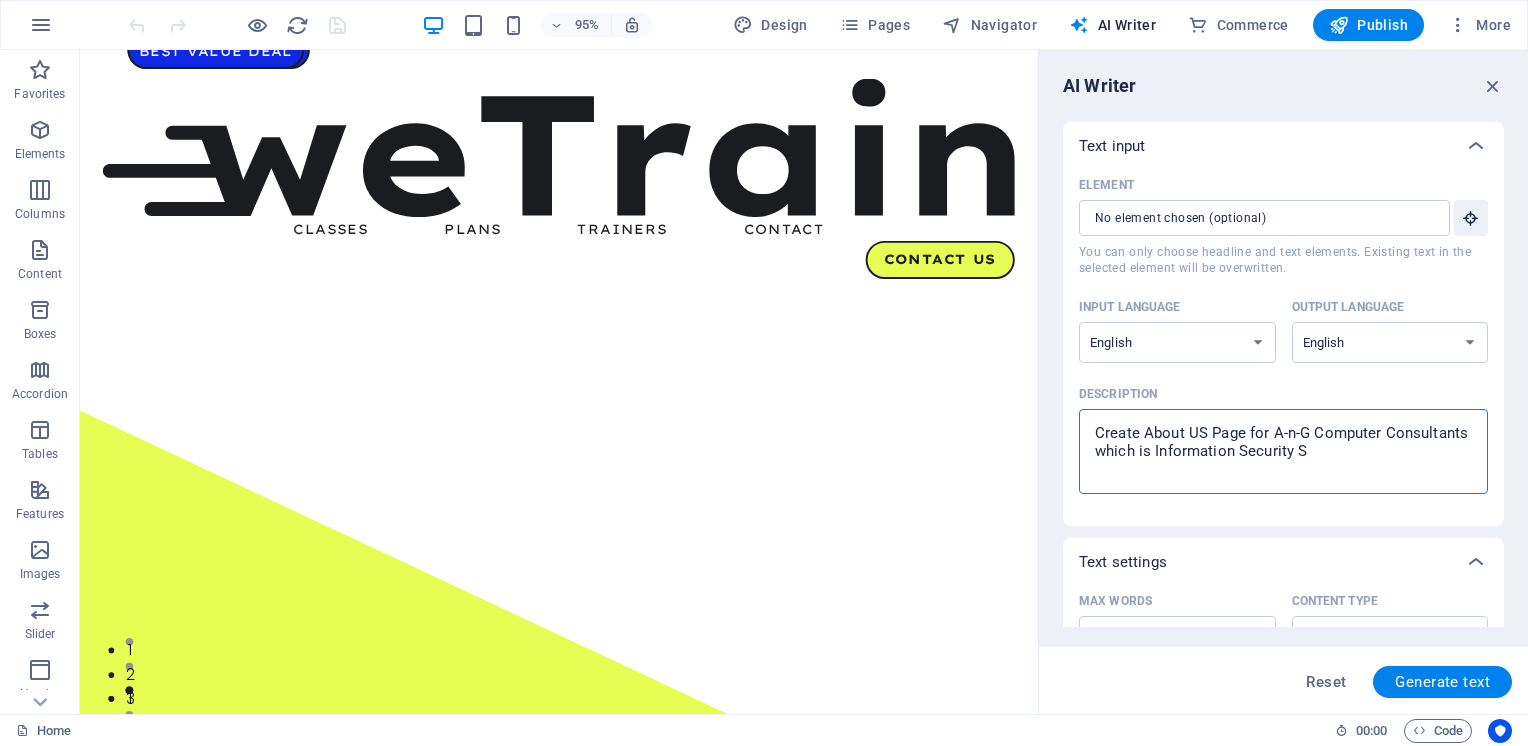 type on "Create About US Page for A-n-G Computer Consultants which is Information Security Se" 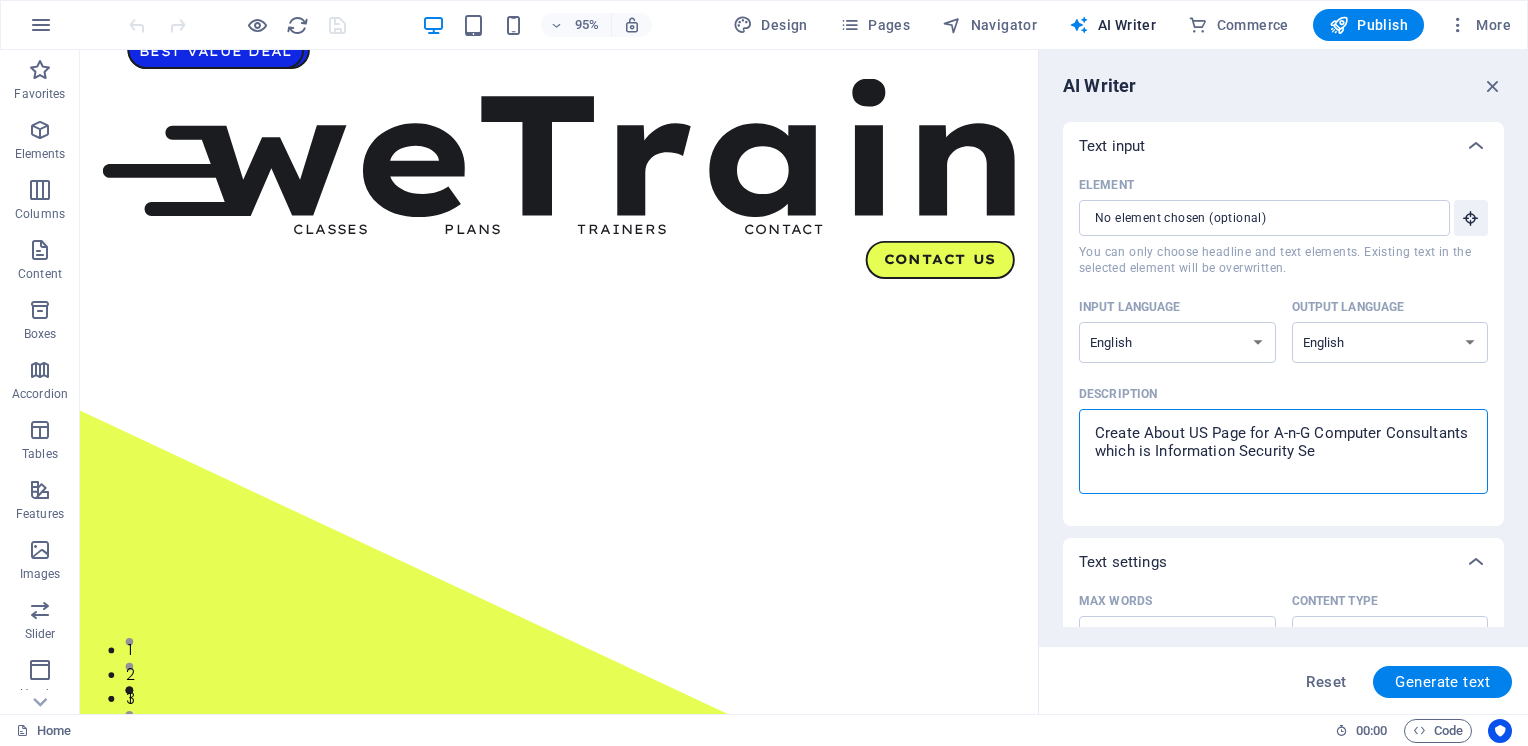 type on "Create About US Page for A-n-G Computer Consultants which is Information Security Ser" 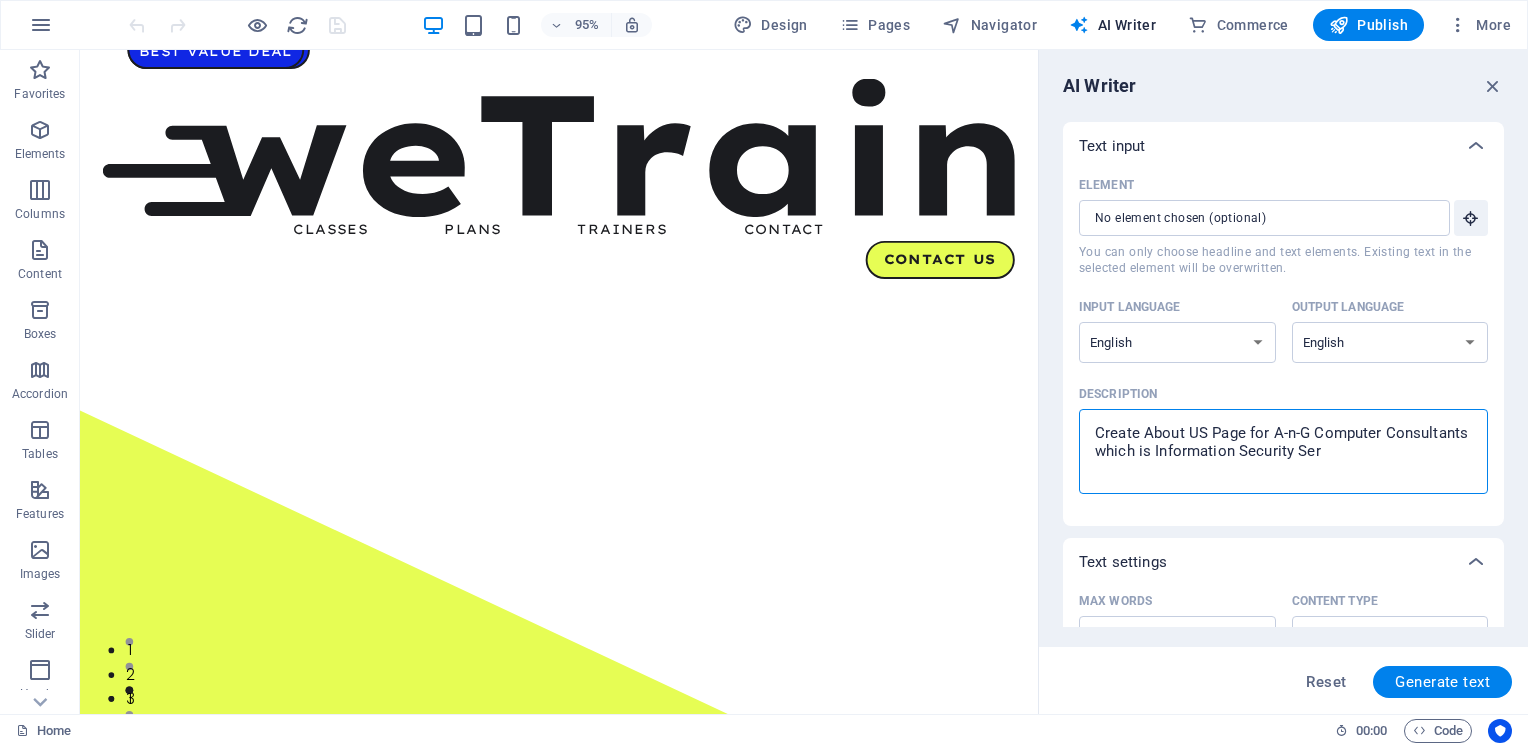 type on "Create About US Page for A-n-G Computer Consultants which is Information Security Serv" 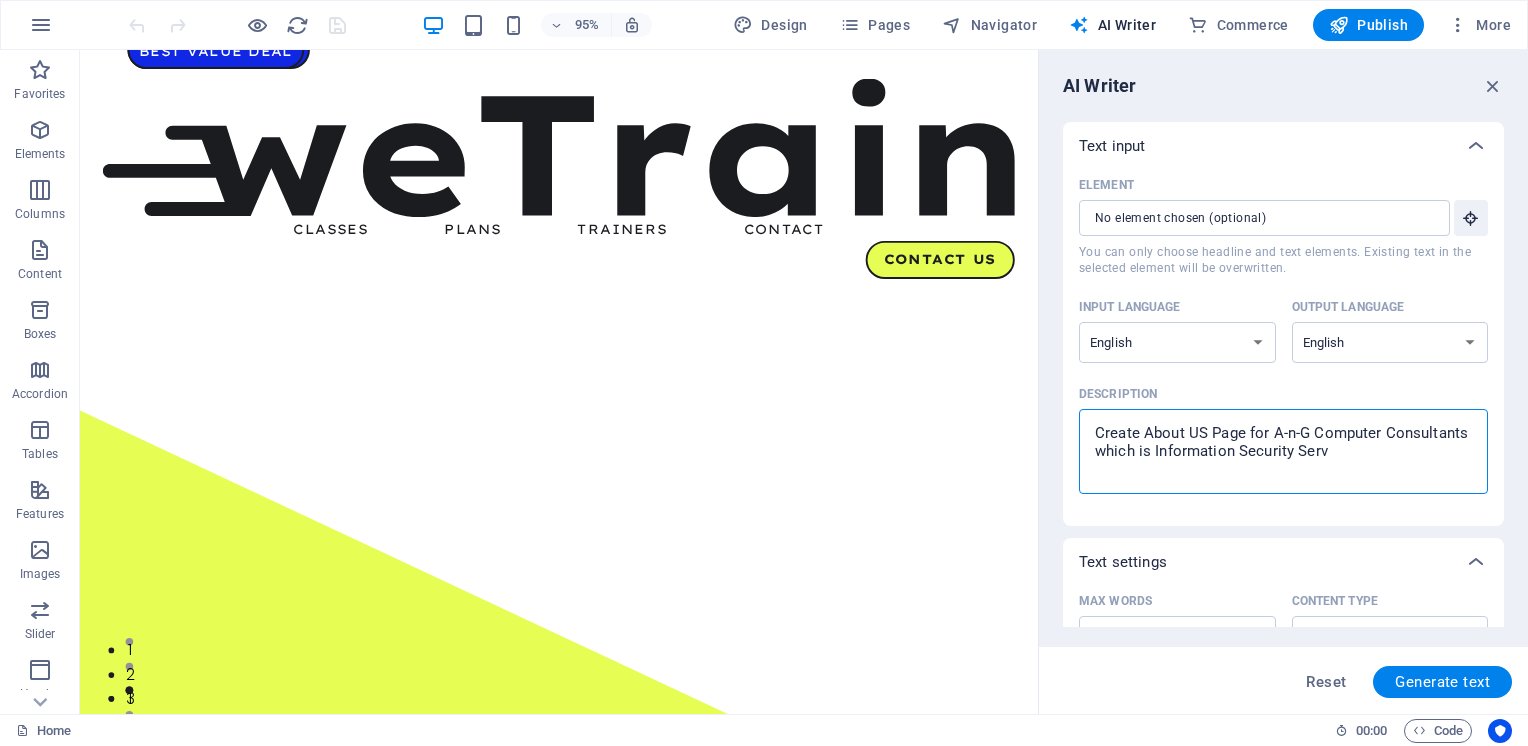type on "Create About US Page for A-n-G Computer Consultants which is Information Security Servi" 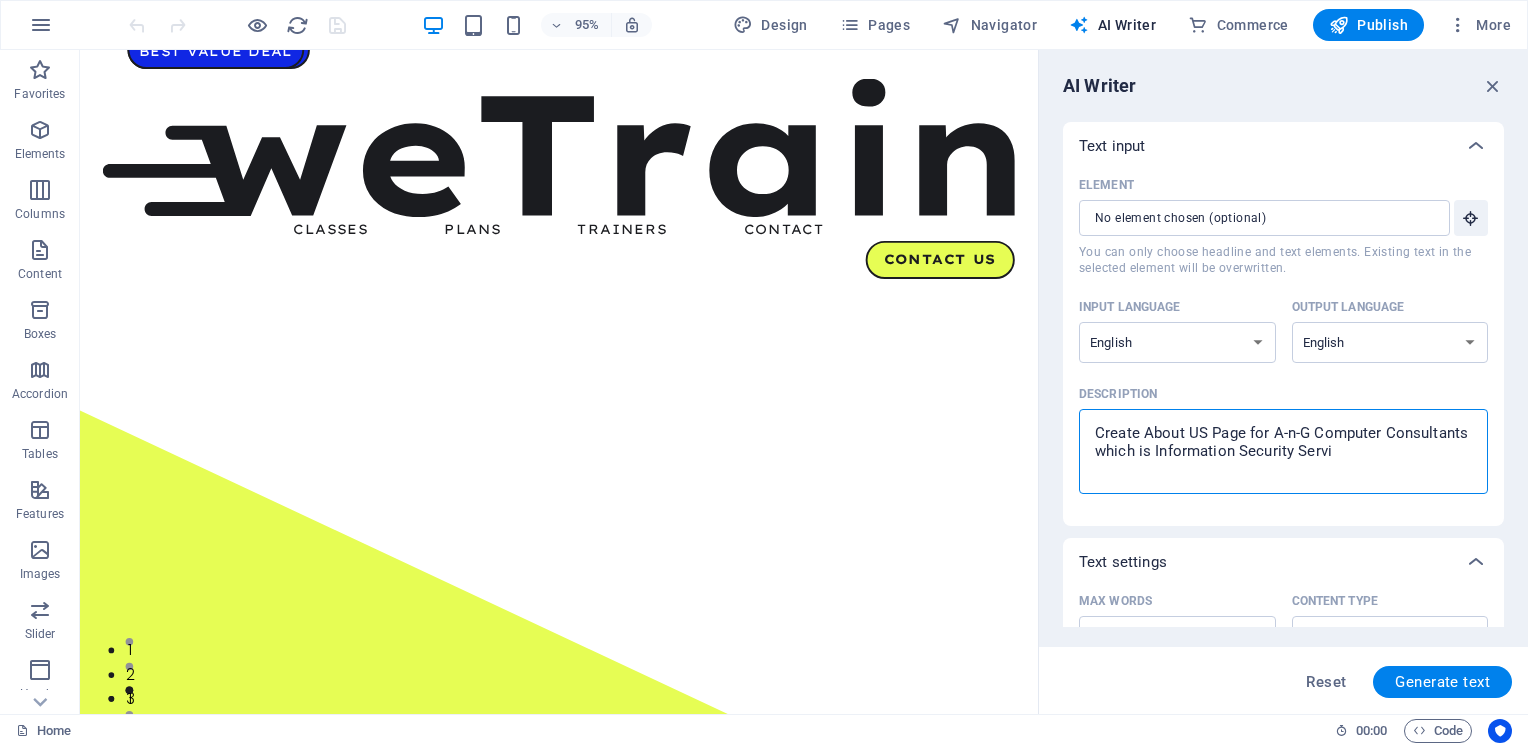 type on "Create About US Page for A-n-G Computer Consultants which is Information Security Servic" 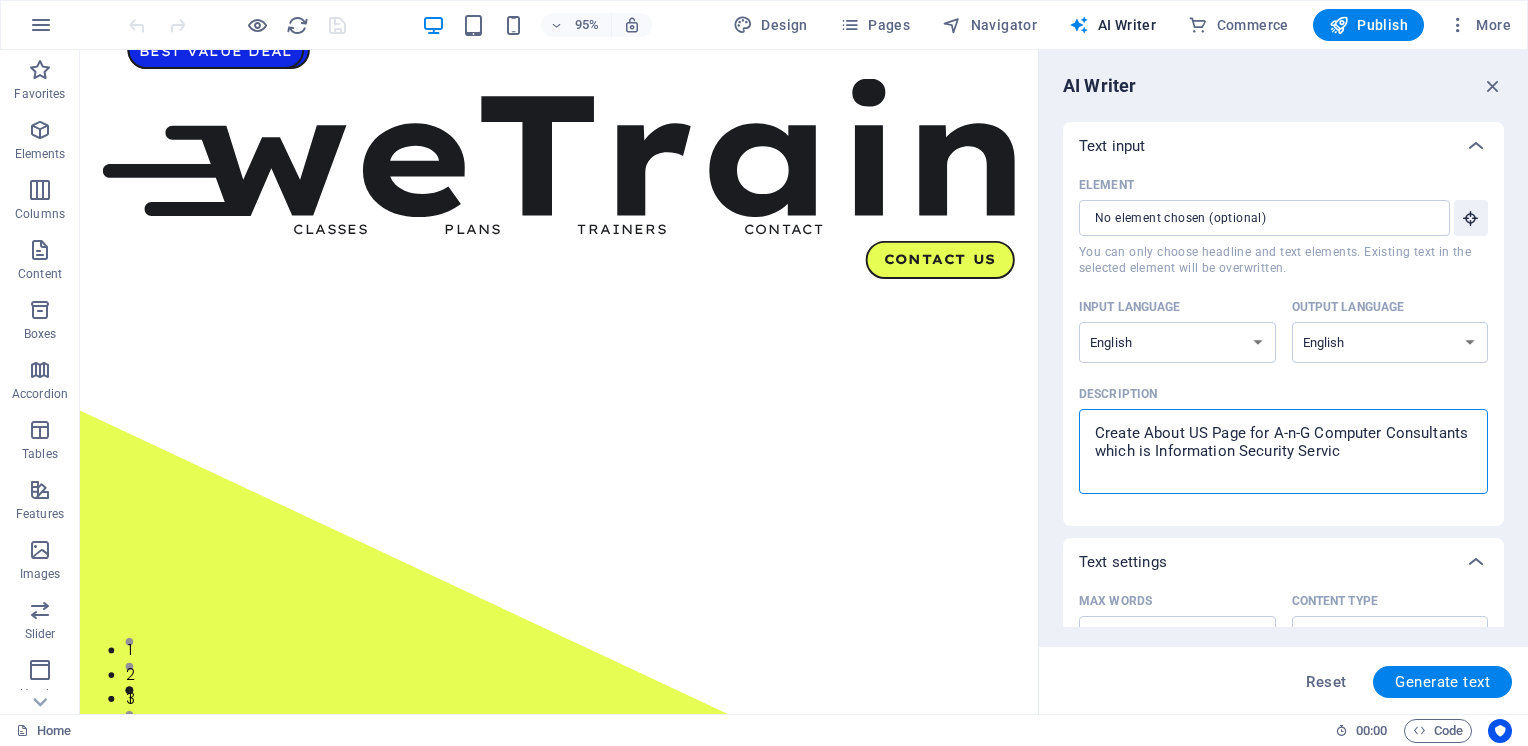 type on "Create About US Page for A-n-G Computer Consultants which is Information Security Service" 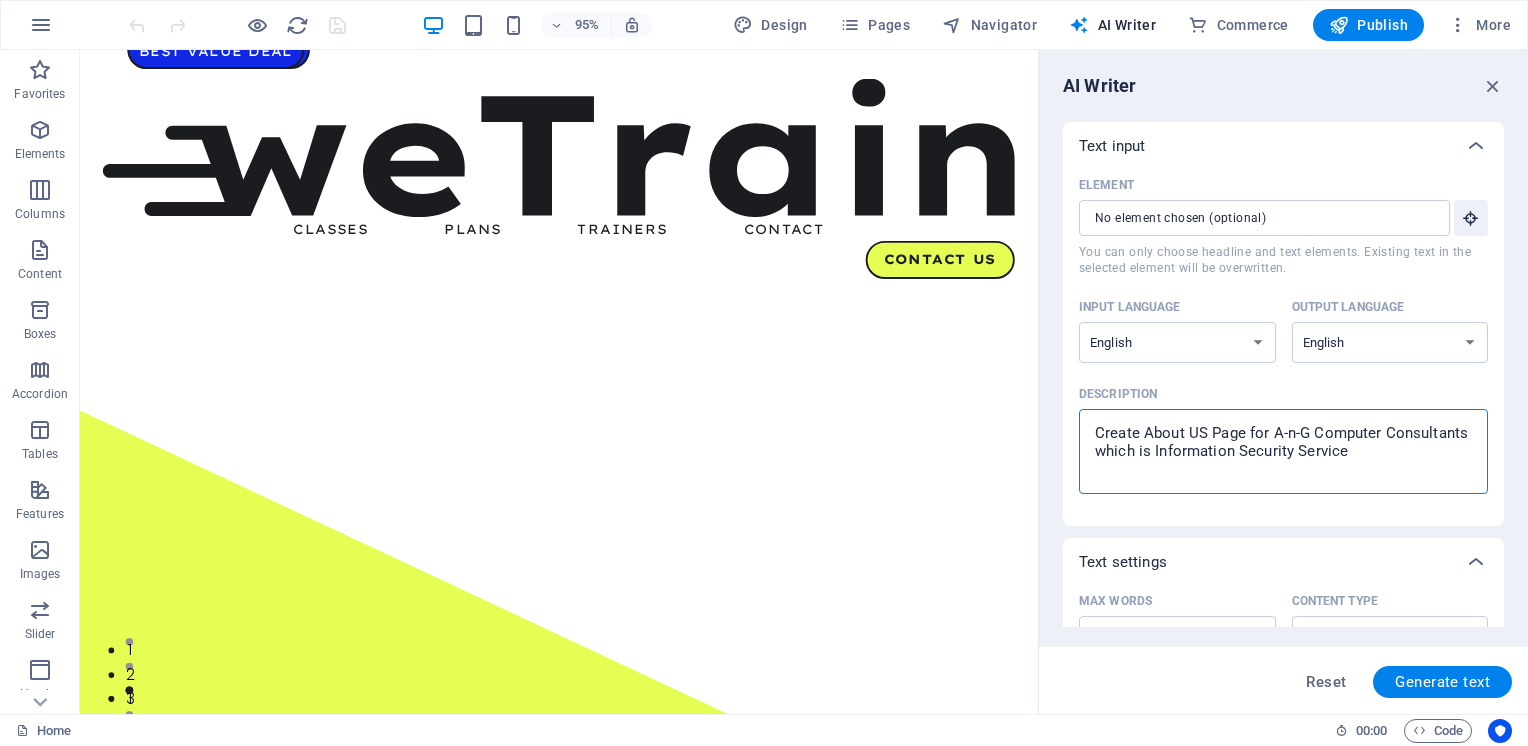 type on "Create About US Page for A-n-G Computer Consultants which is Information Security Service" 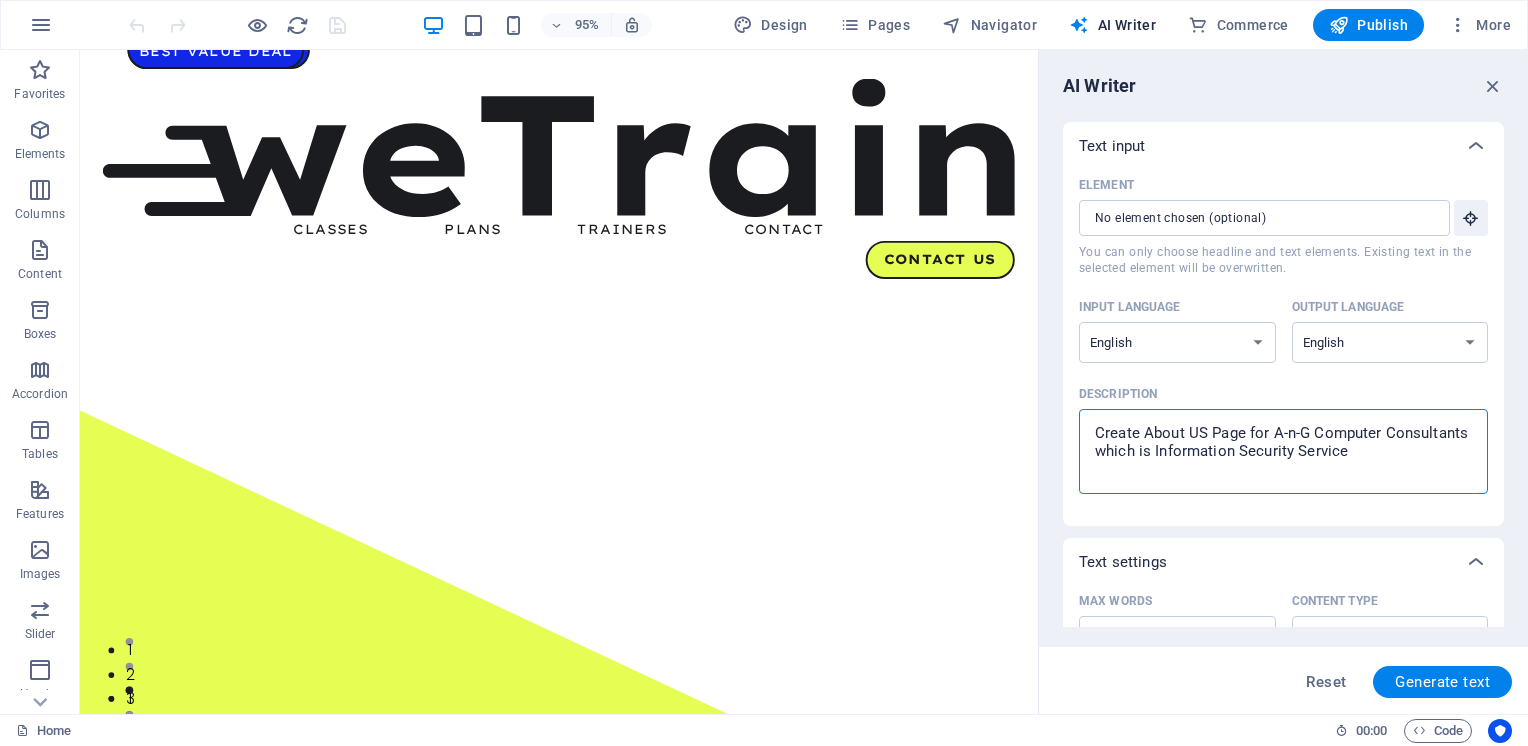 type on "Create About US Page for A-n-G Computer Consultants which is Information Security Service p" 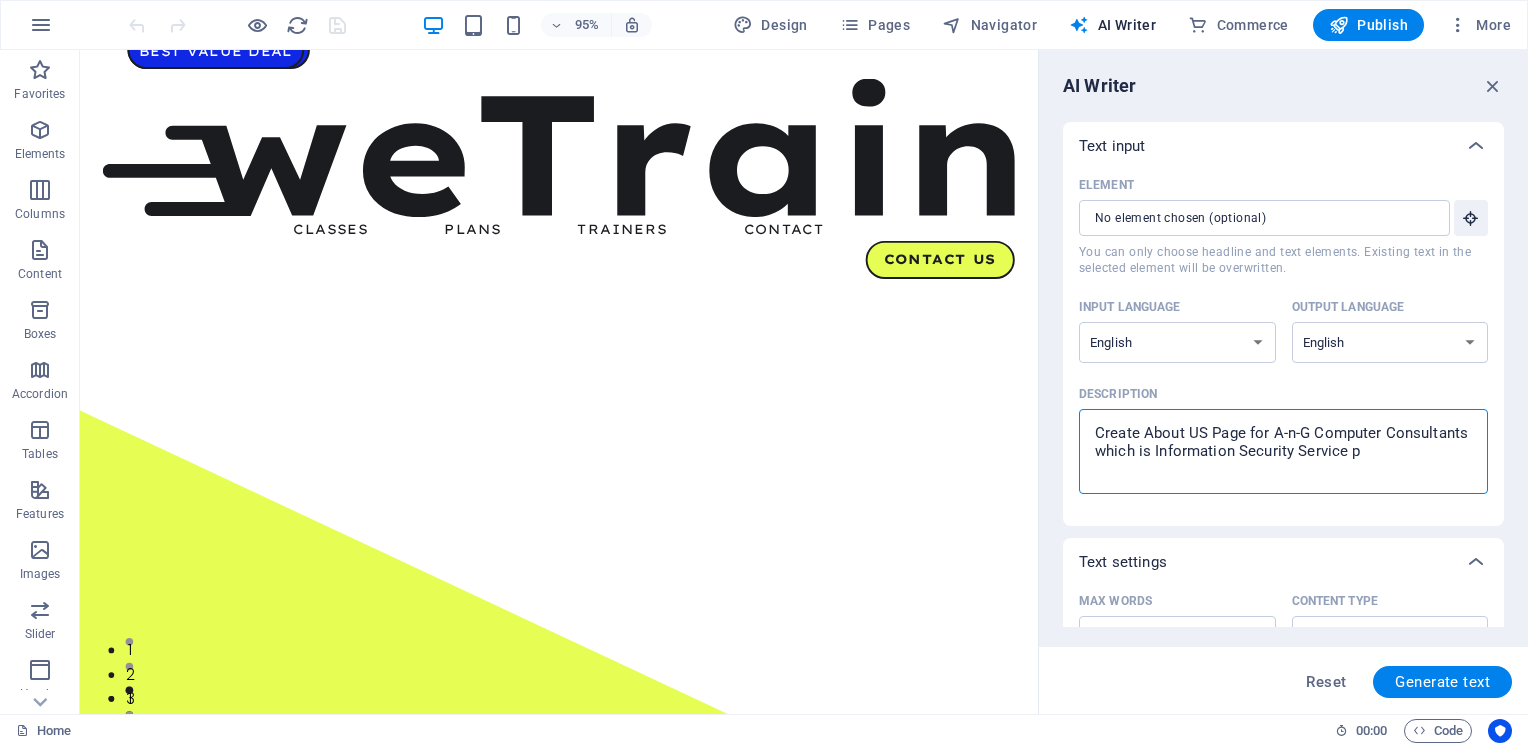 type on "Create About US Page for A-n-G Computer Consultants which is Information Security Service pr" 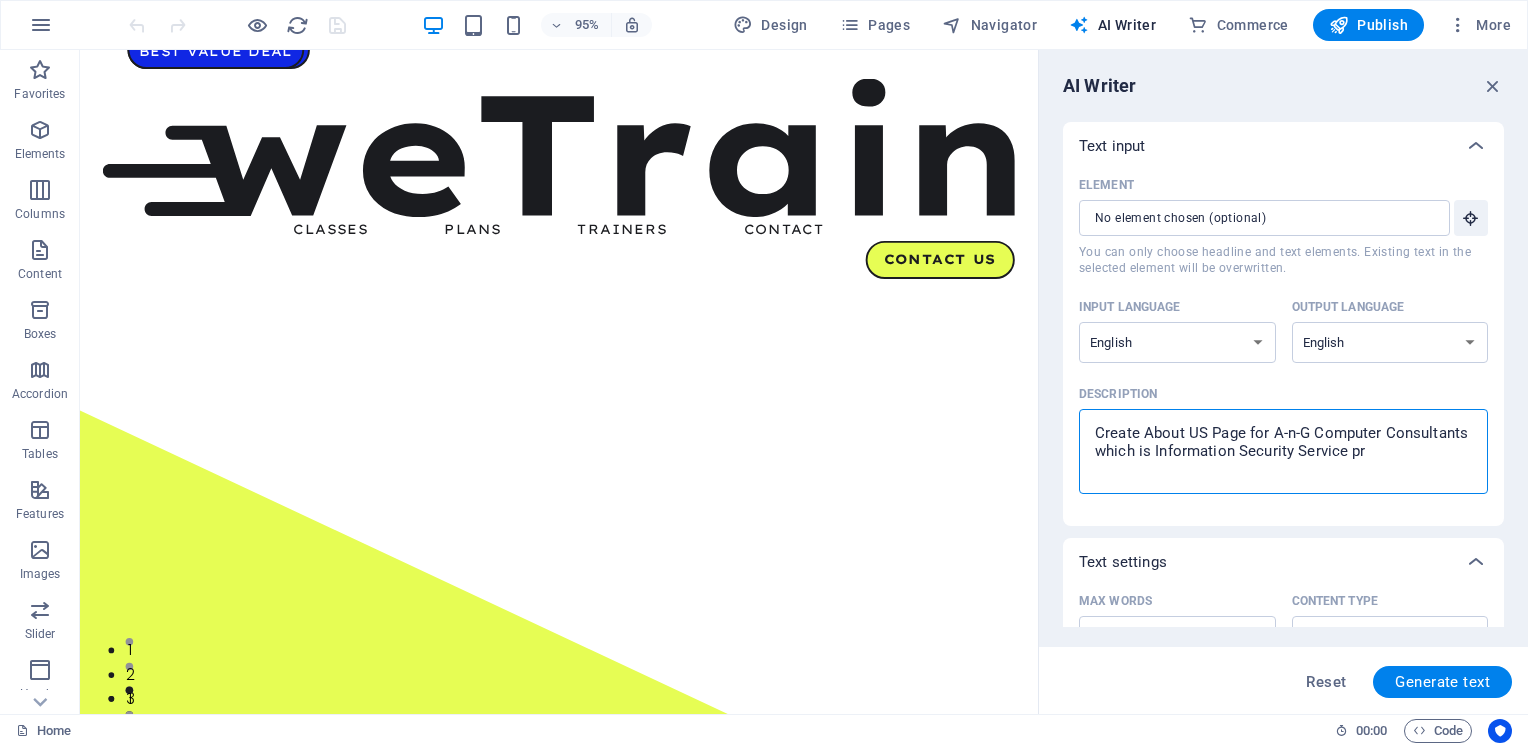 type on "Create About US Page for A-n-G Computer Consultants which is Information Security Service pro" 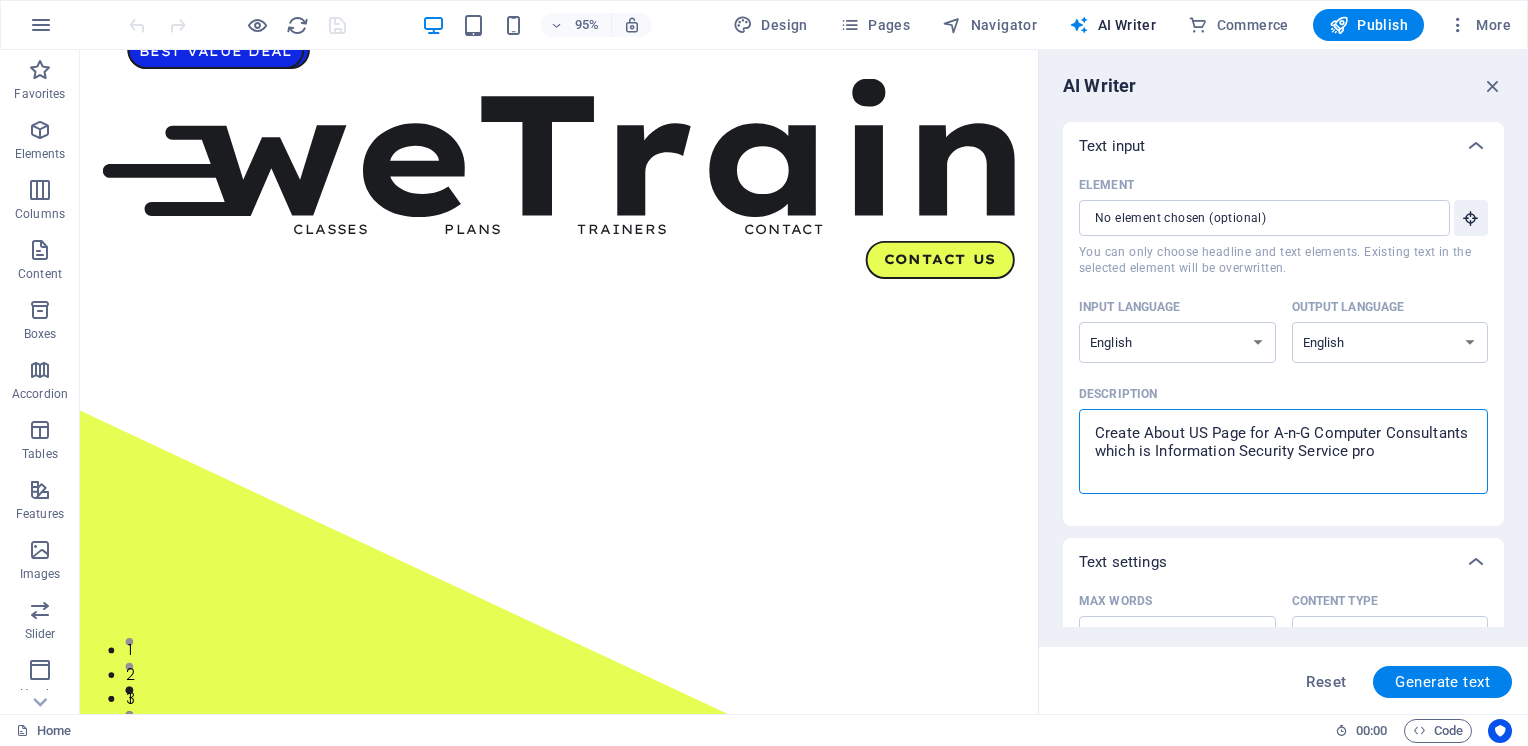type on "Create About US Page for A-n-G Computer Consultants which is Information Security Service prov" 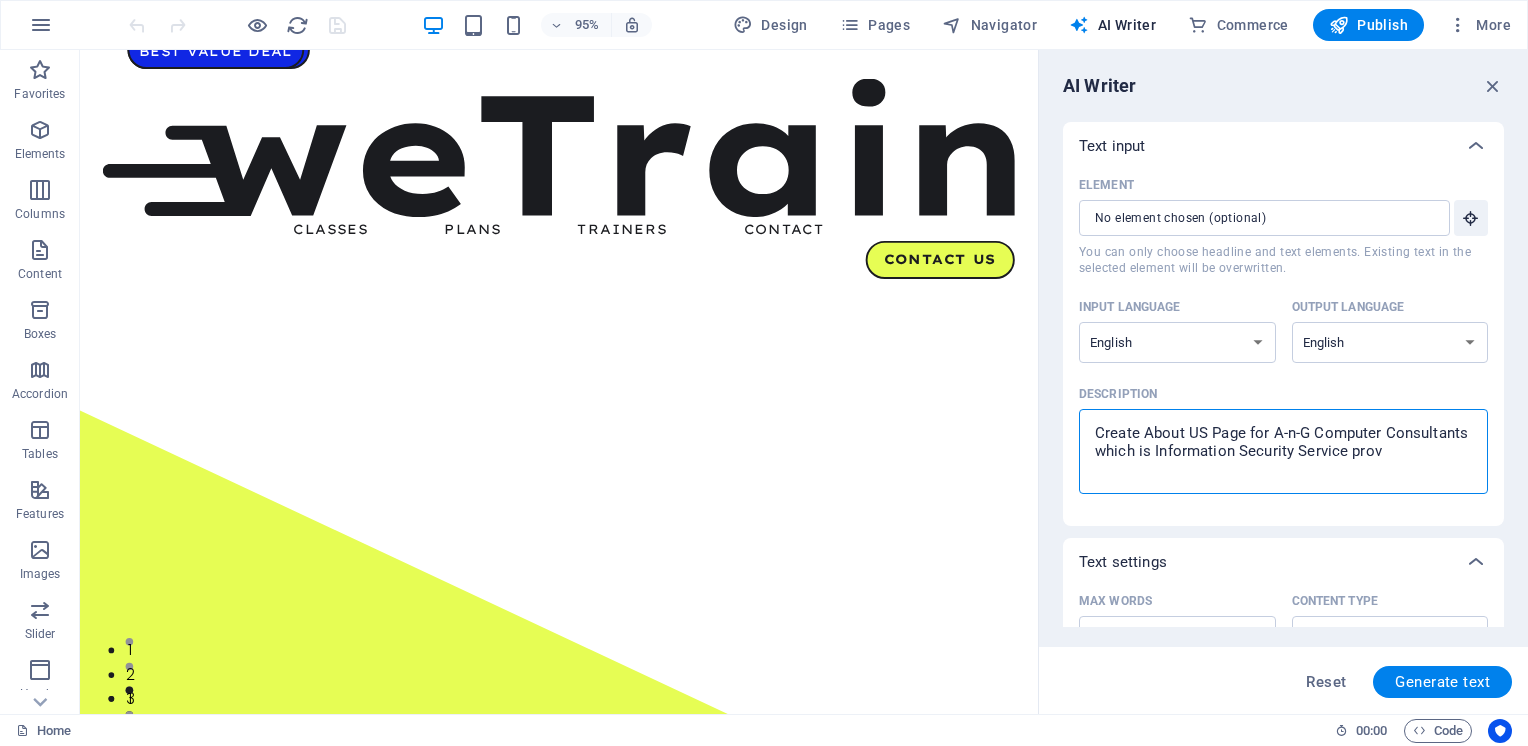 type on "Create About US Page for A-n-G Computer Consultants which is Information Security Service provi" 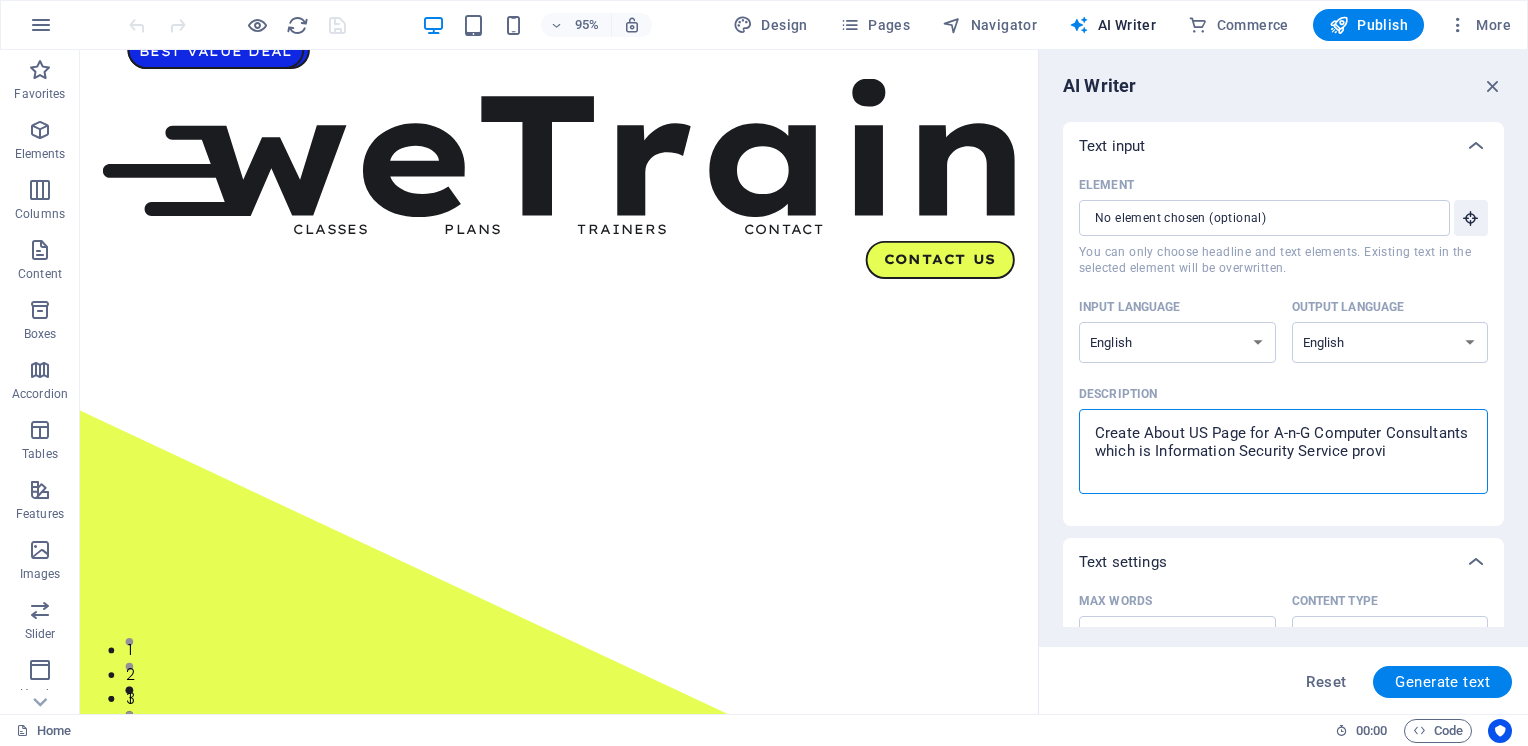 type on "Create About US Page for A-n-G Computer Consultants which is Information Security Service provid" 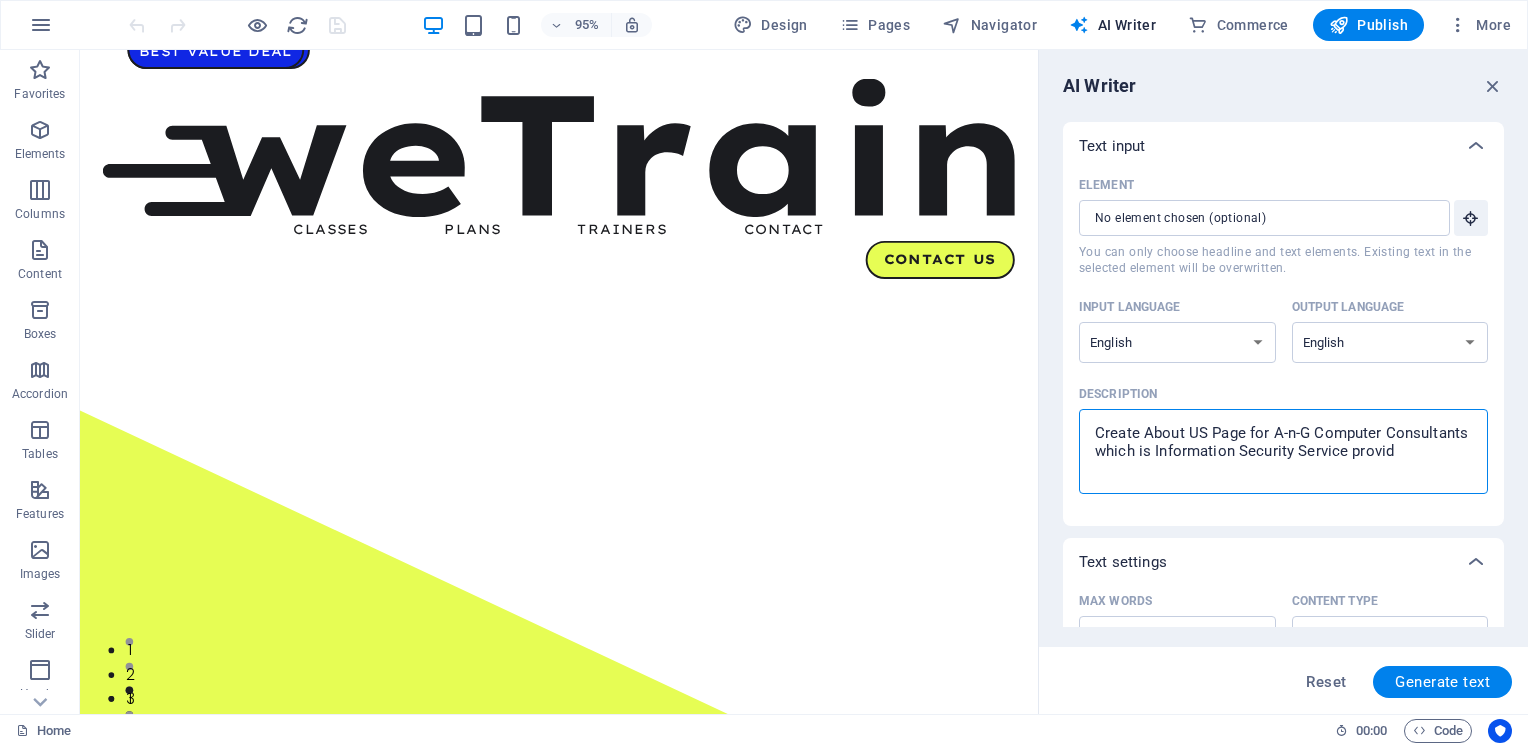 type on "Create About US Page for A-n-G Computer Consultants which is Information Security Service provide" 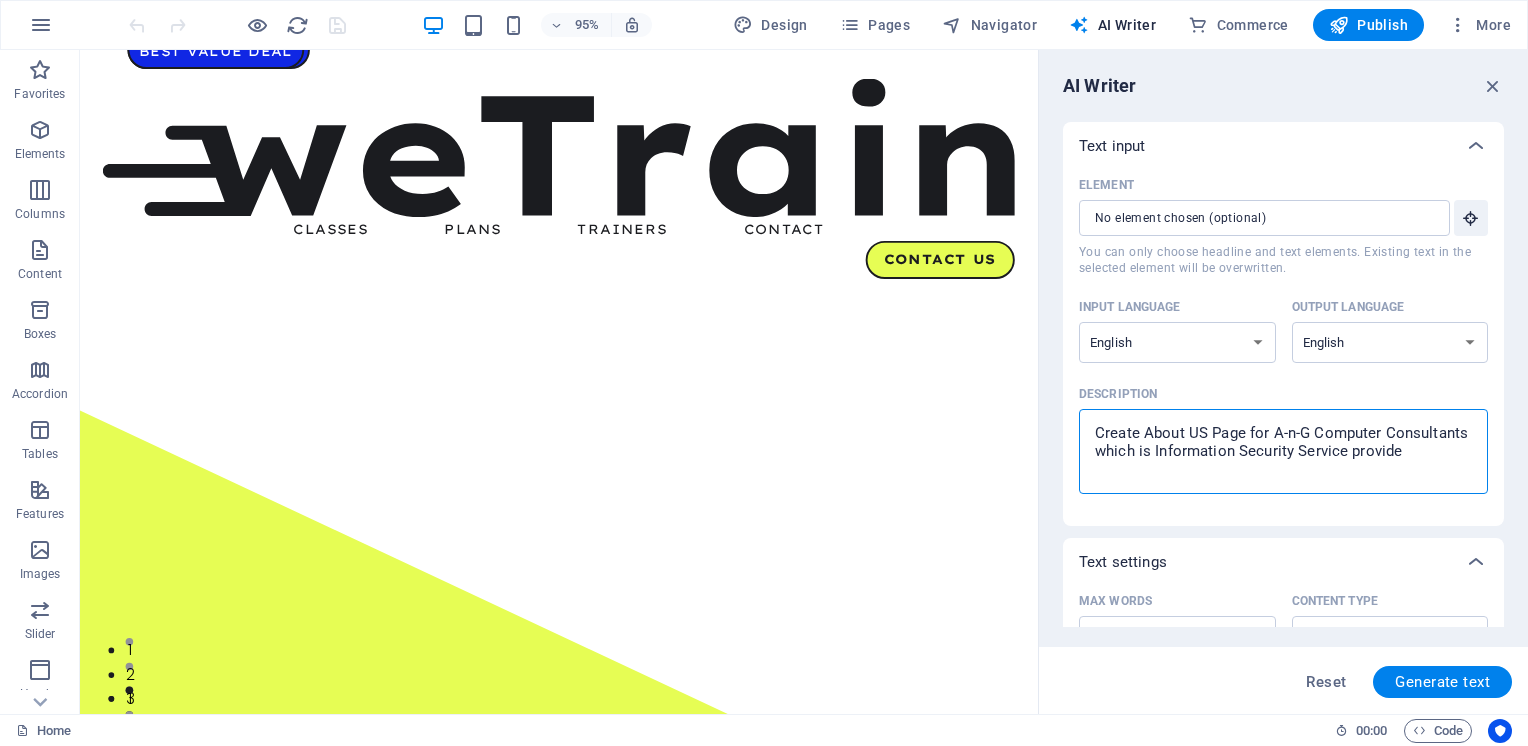 type on "Create About US Page for A-n-G Computer Consultants which is Information Security Service provider" 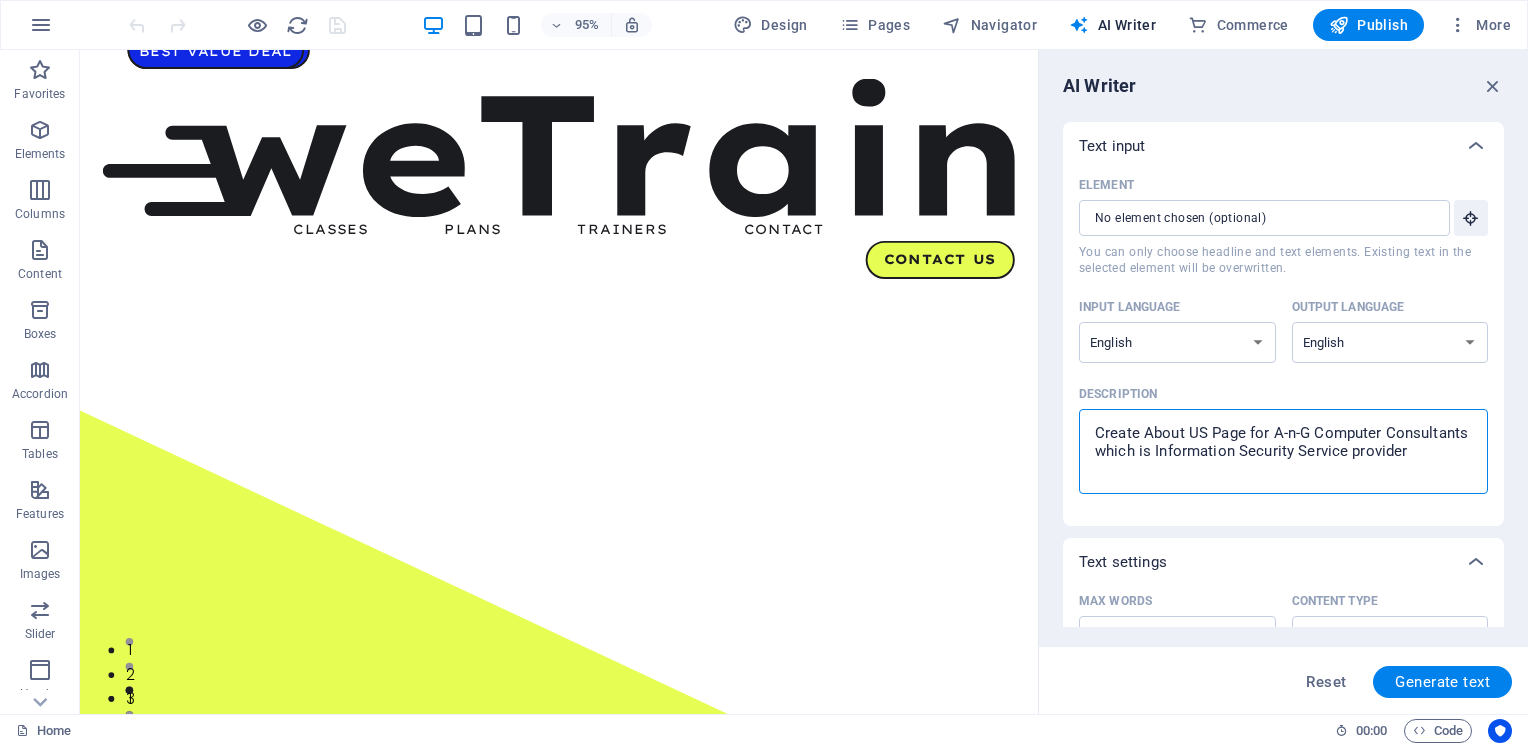 type on "x" 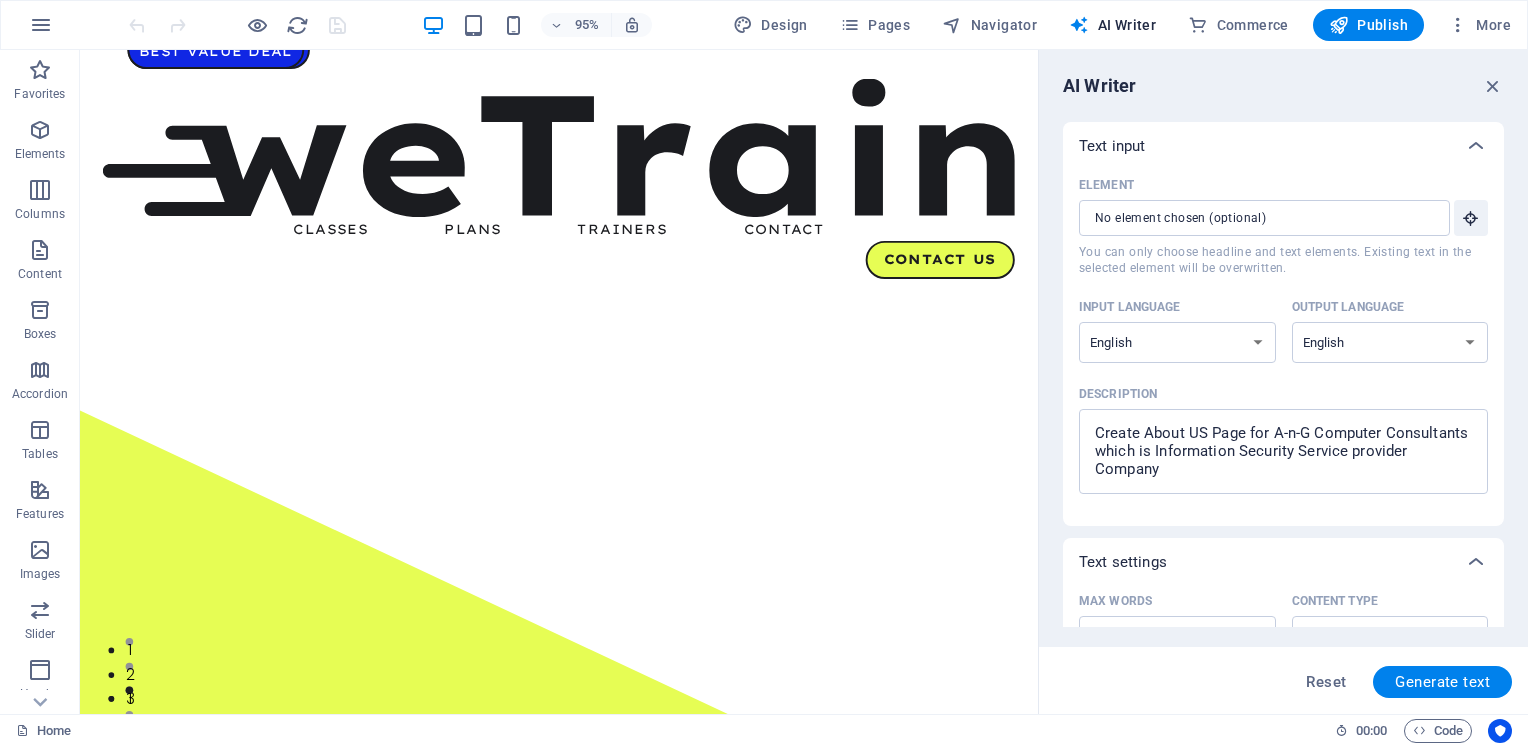 click on "Generate text" at bounding box center [1442, 682] 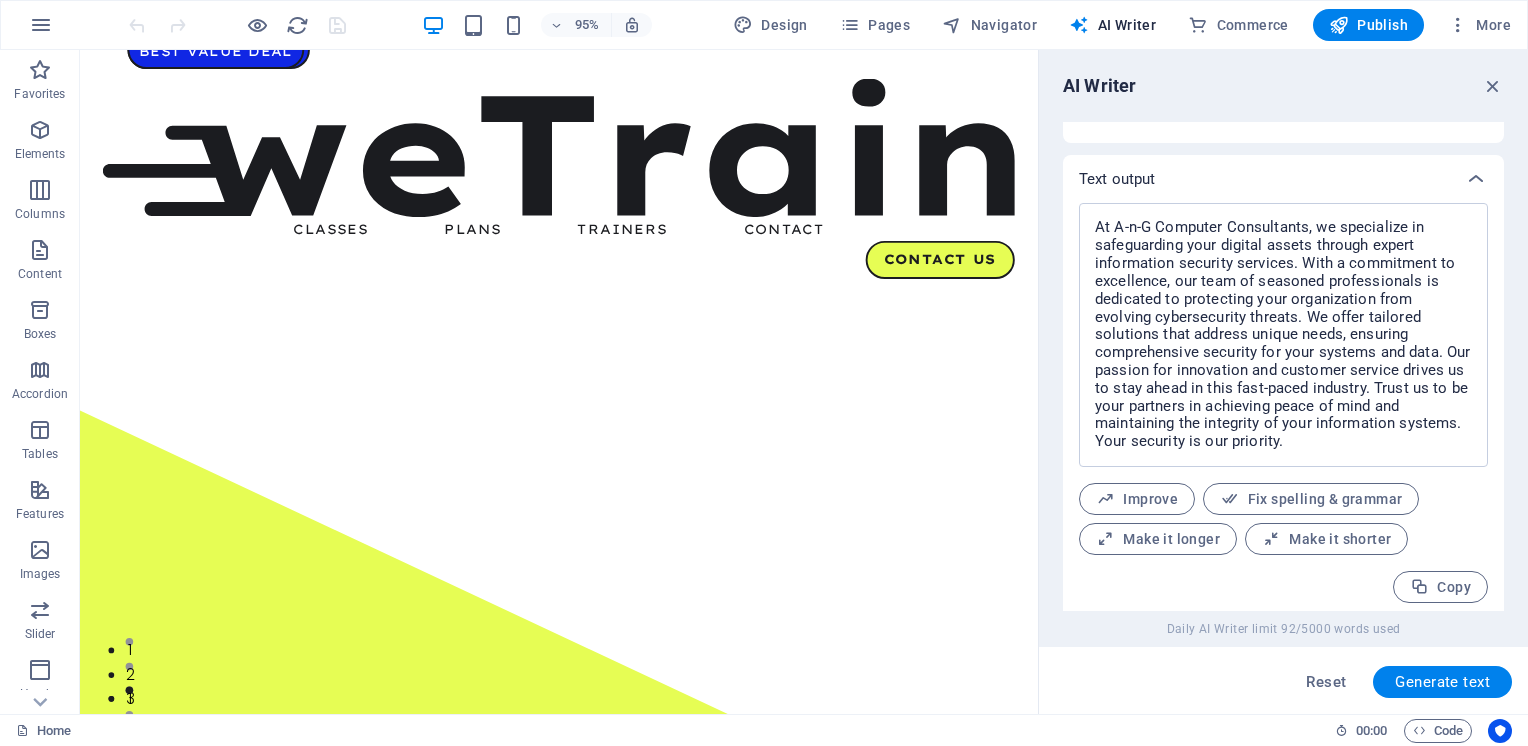 scroll, scrollTop: 727, scrollLeft: 0, axis: vertical 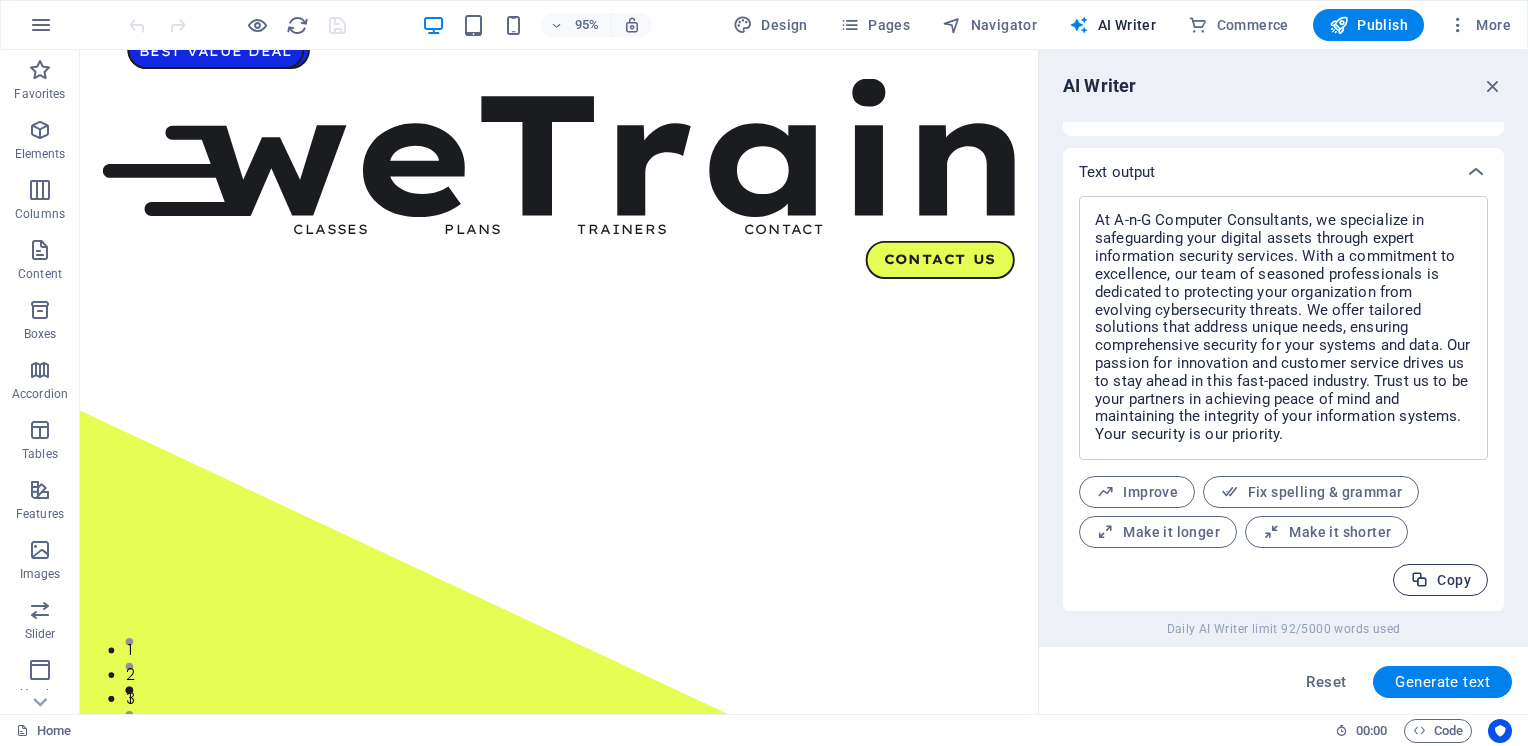 click on "Copy" at bounding box center (1440, 580) 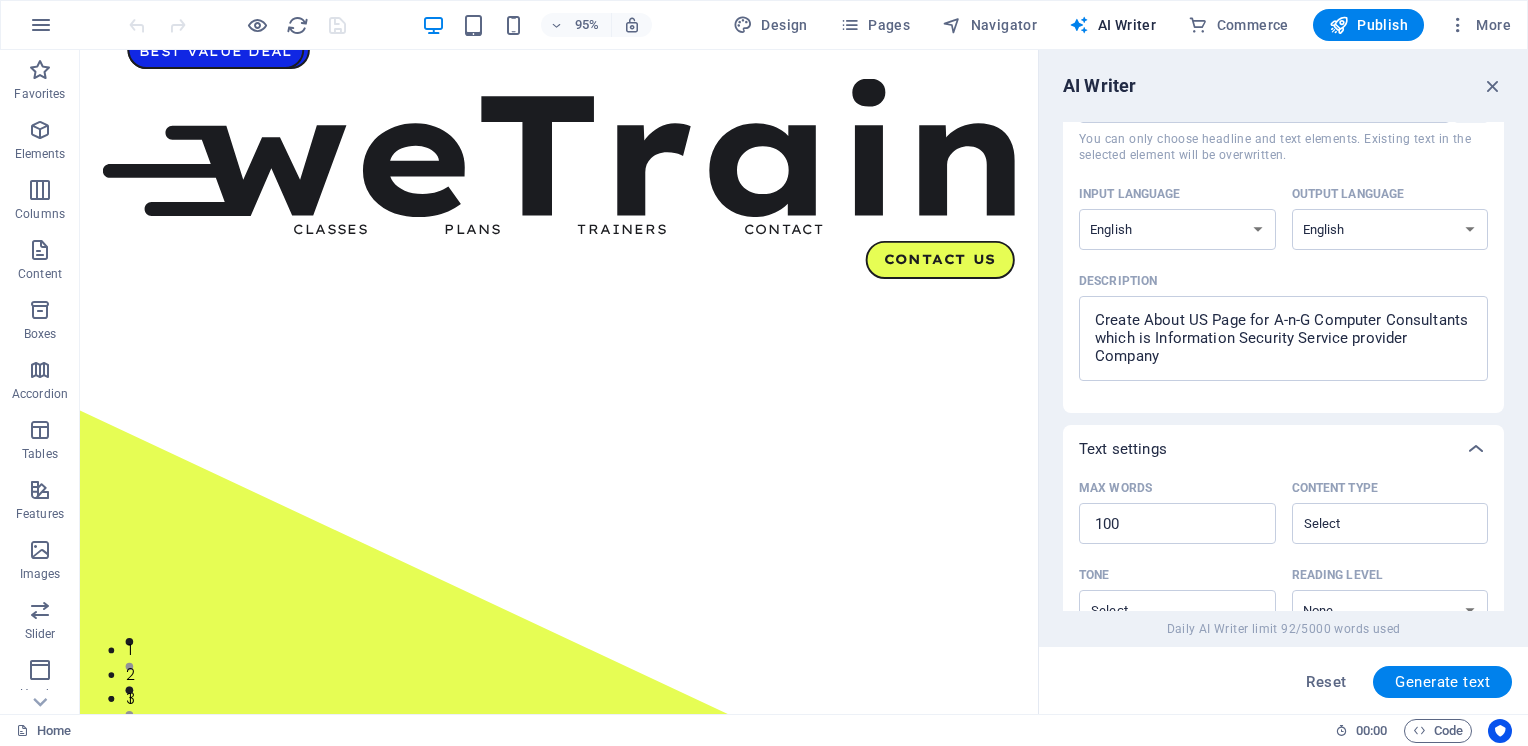 scroll, scrollTop: 0, scrollLeft: 0, axis: both 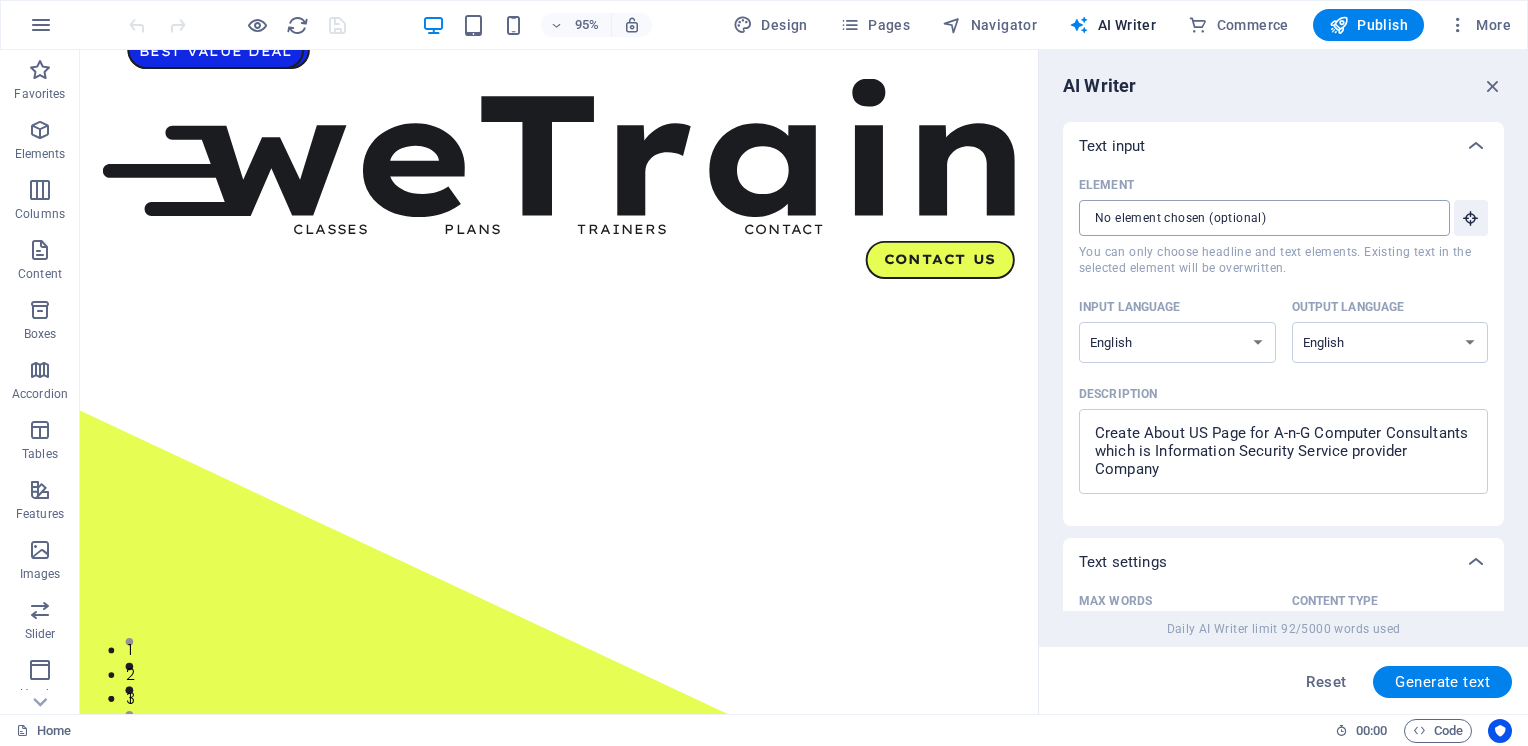 click on "Element ​ You can only choose headline and text elements. Existing text in the selected element will be overwritten." at bounding box center (1257, 218) 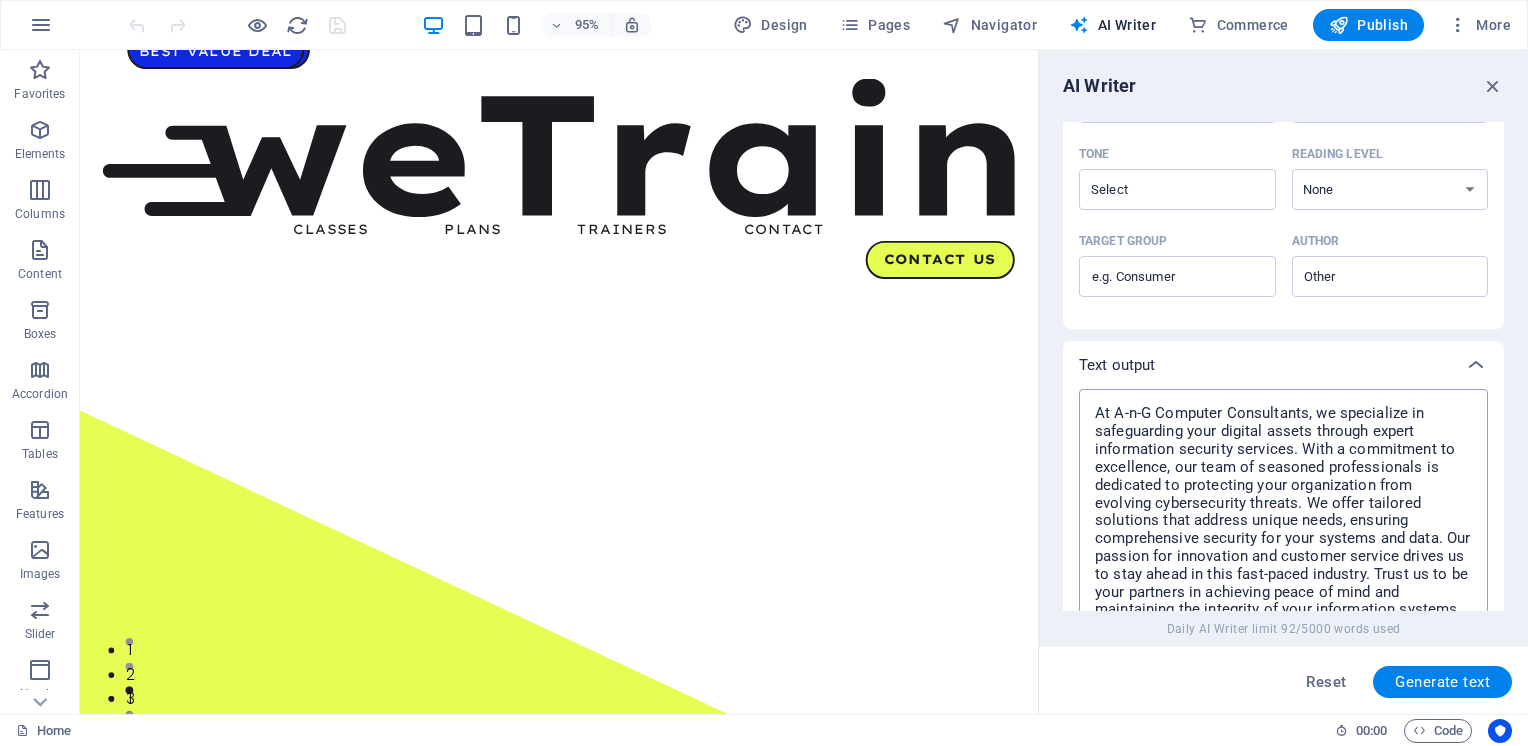 scroll, scrollTop: 727, scrollLeft: 0, axis: vertical 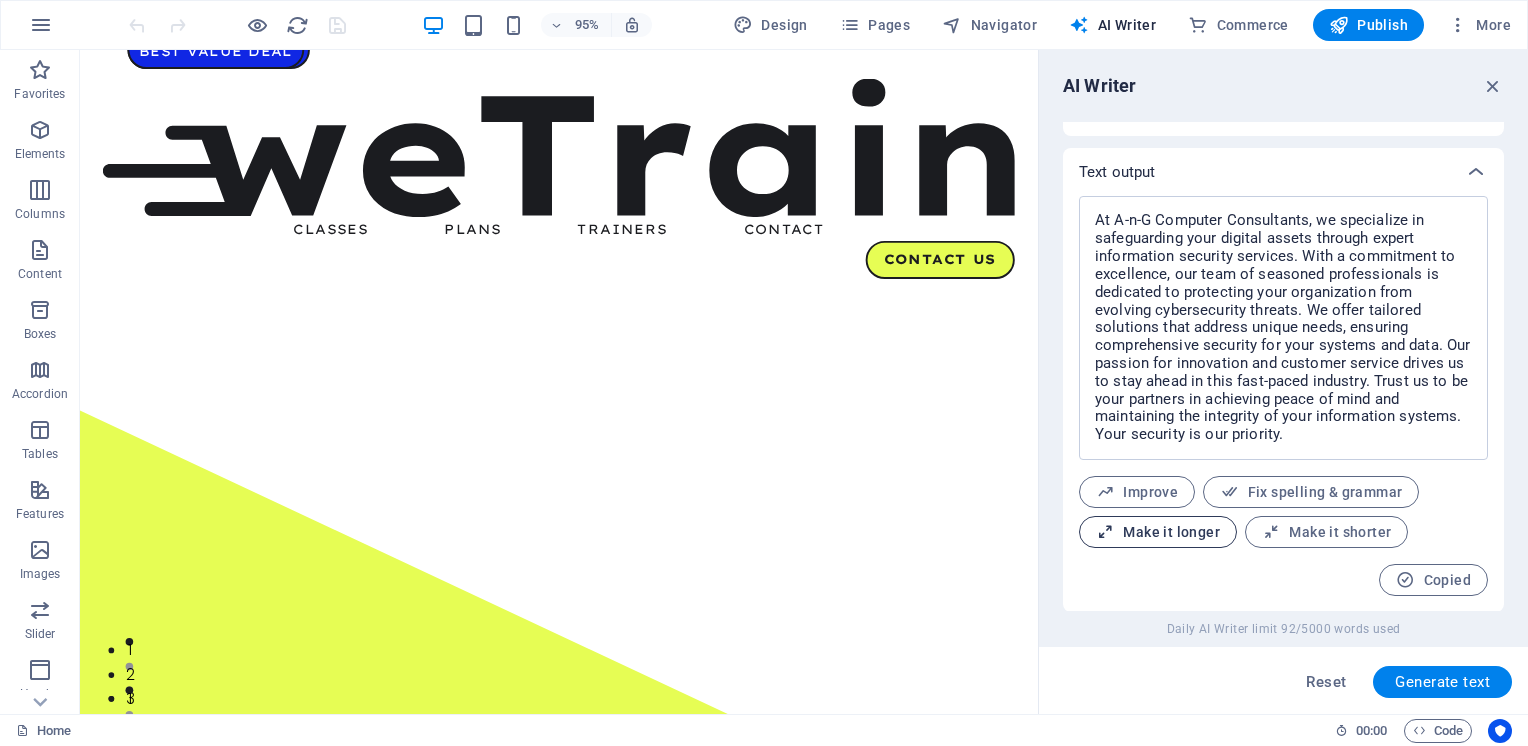 click on "Make it longer" at bounding box center (1158, 532) 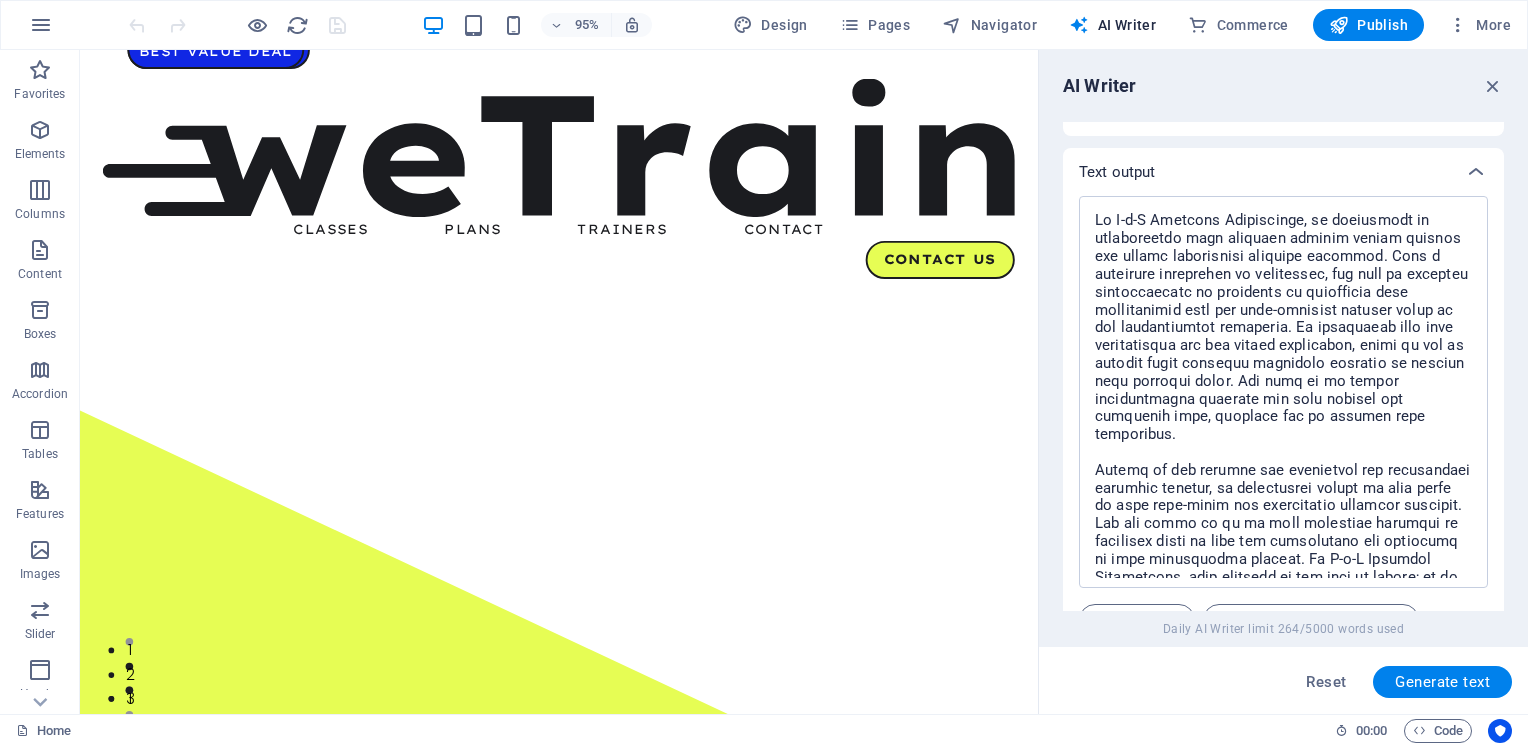 scroll, scrollTop: 855, scrollLeft: 0, axis: vertical 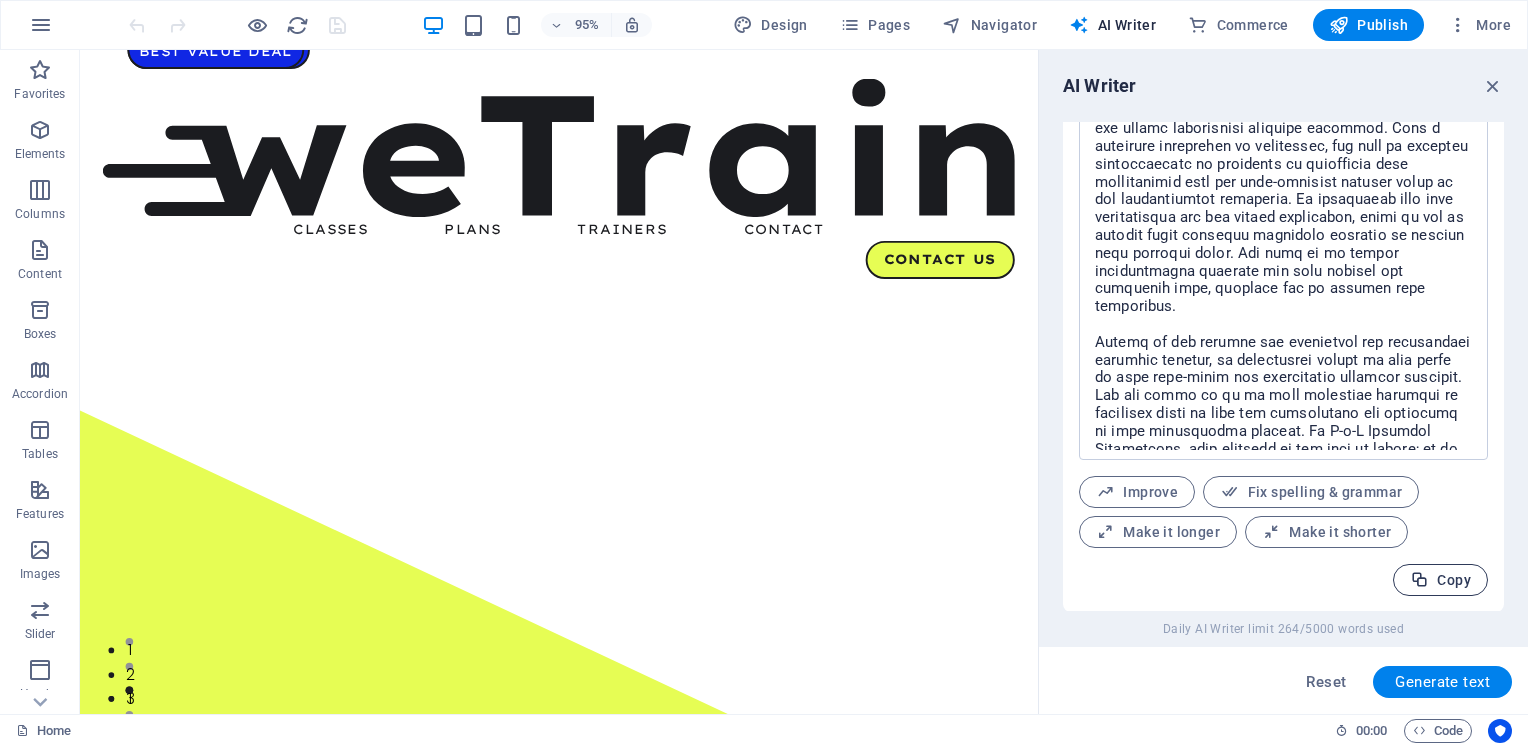 click on "Copy" at bounding box center (1440, 580) 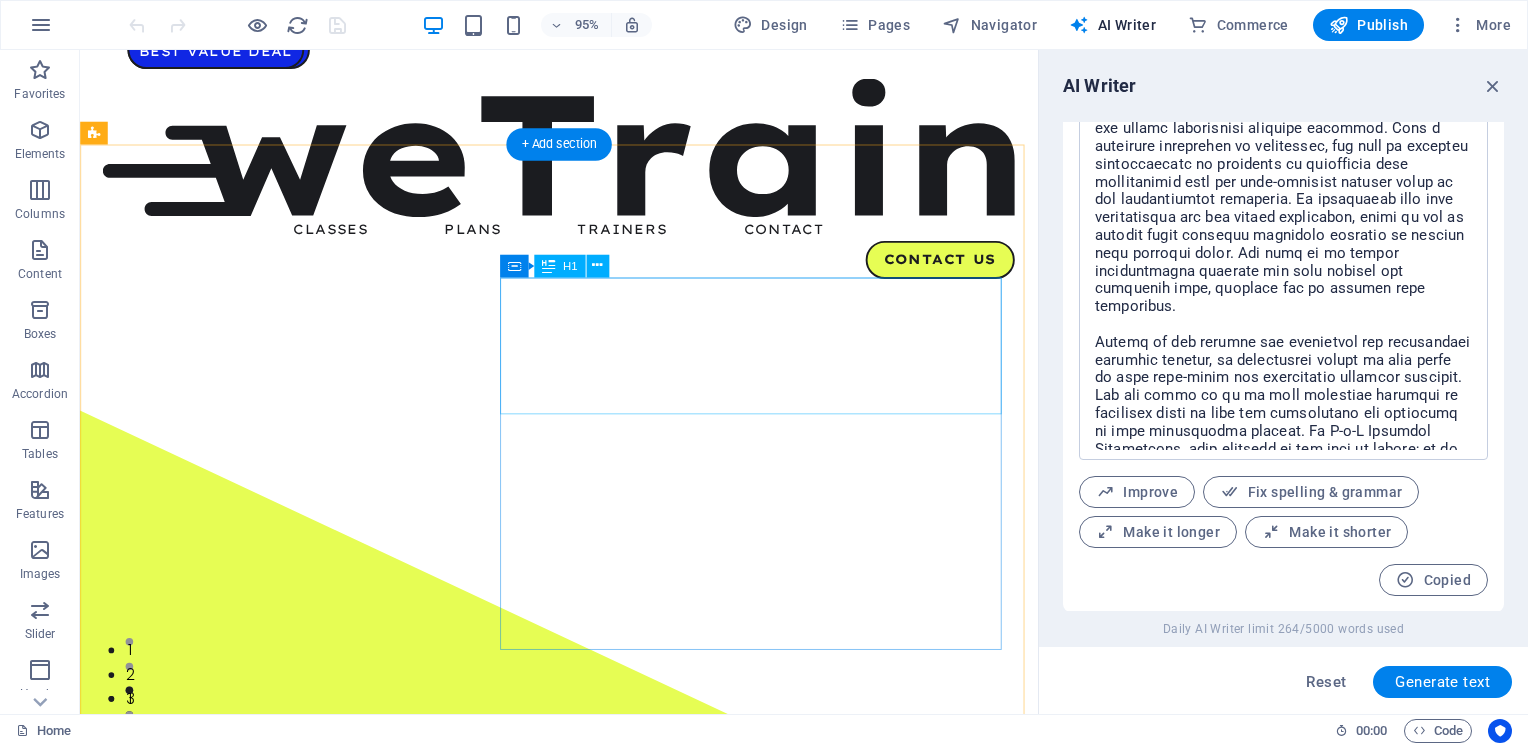 click on "Unleash the beast" at bounding box center (584, 2215) 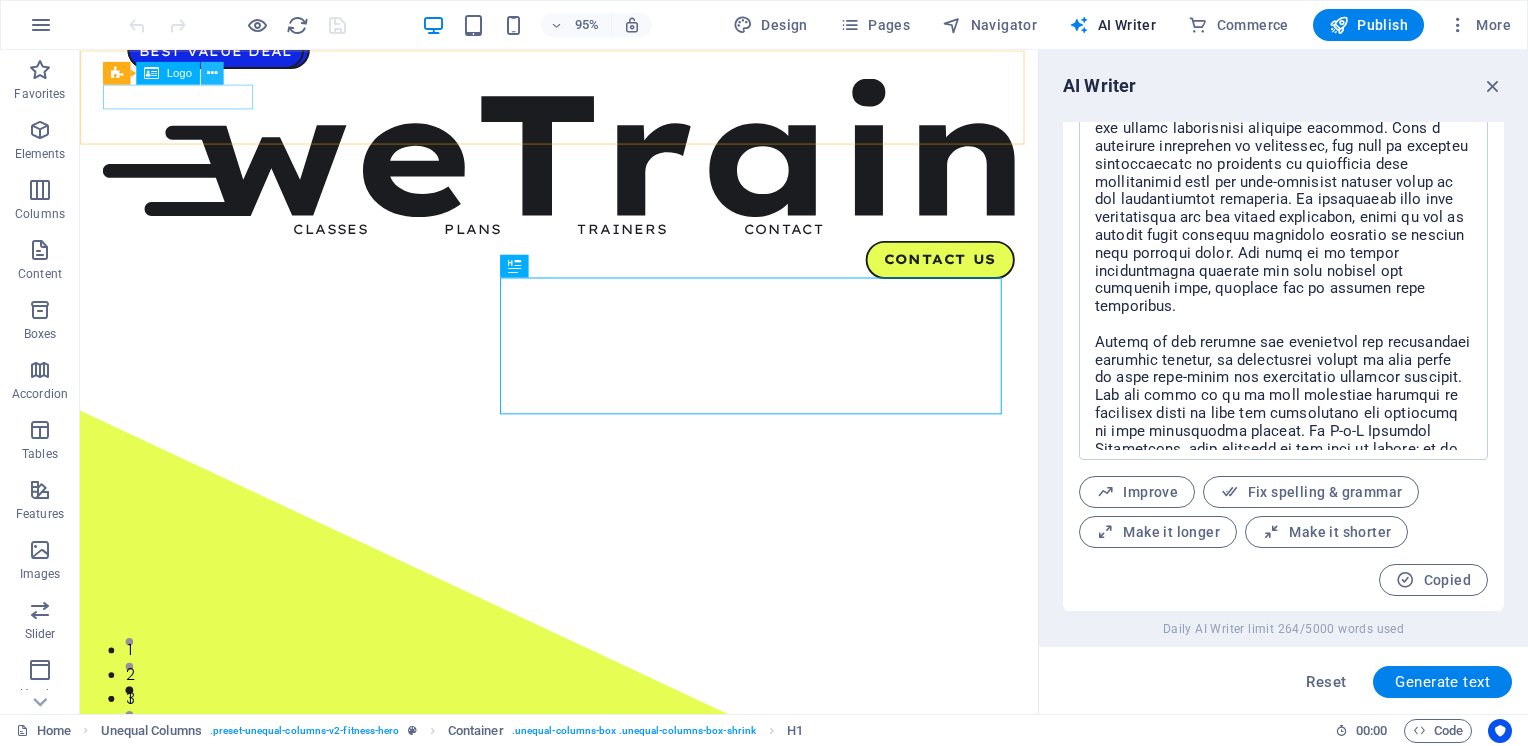 click at bounding box center (212, 73) 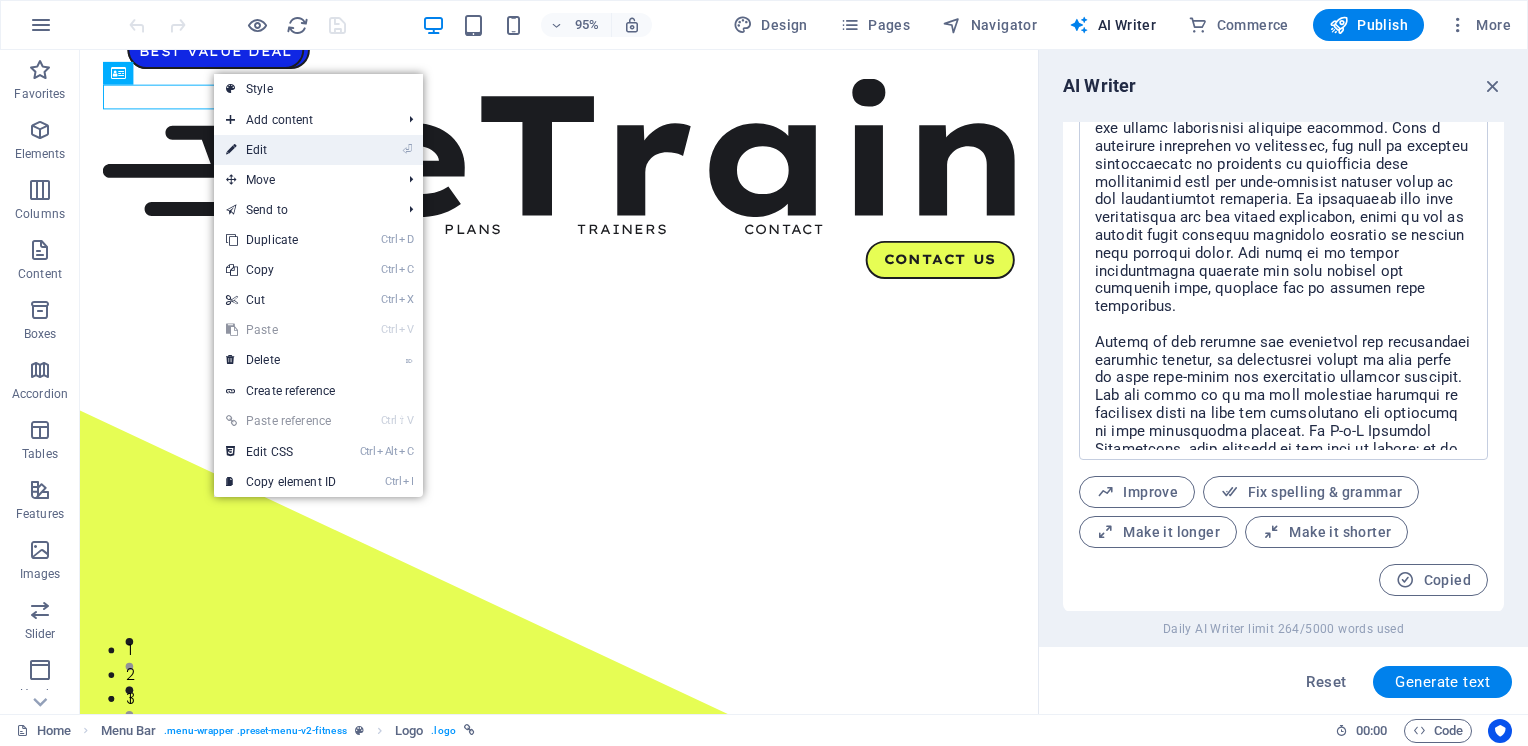 click on "⏎  Edit" at bounding box center [281, 150] 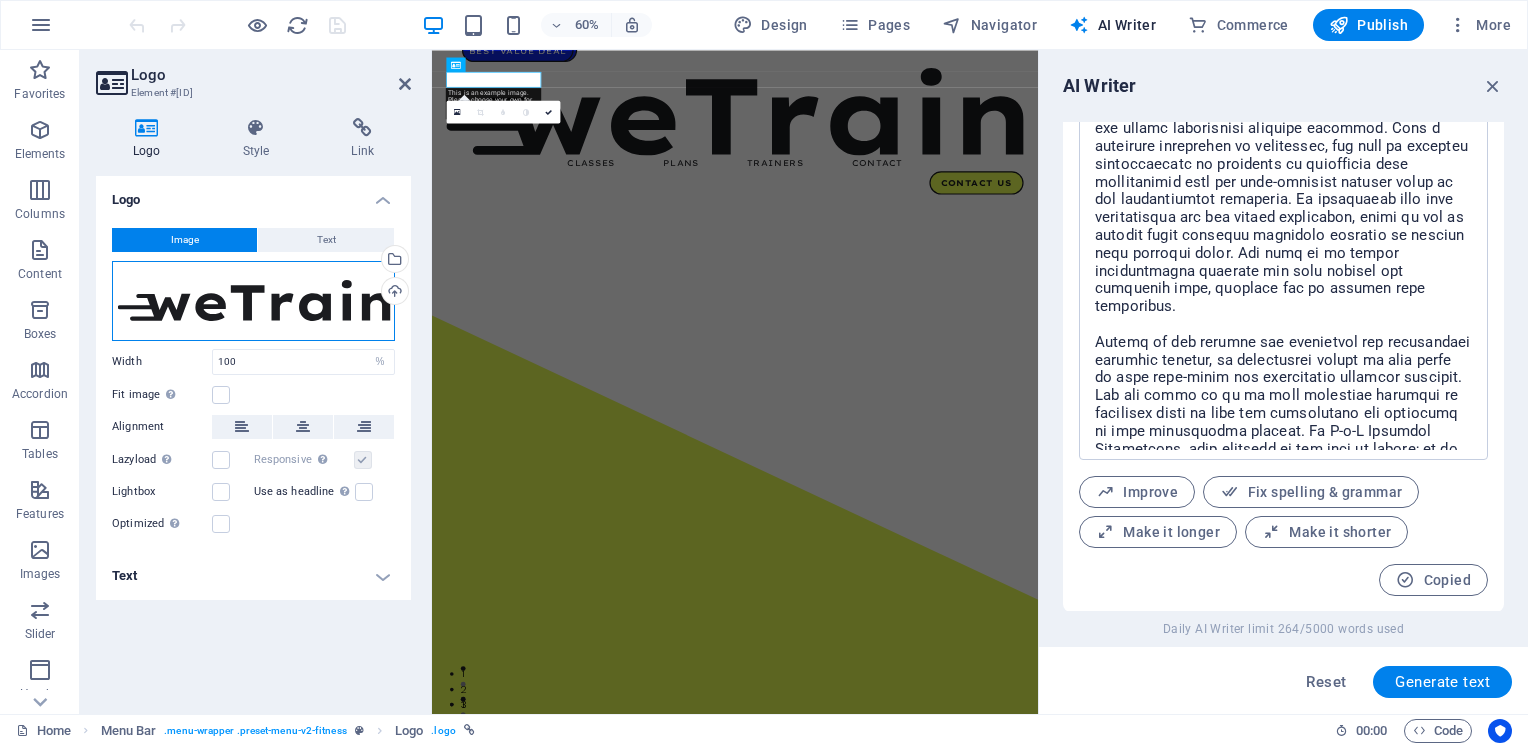 click on "Drag files here, click to choose files or select files from Files or our free stock photos & videos" at bounding box center (253, 301) 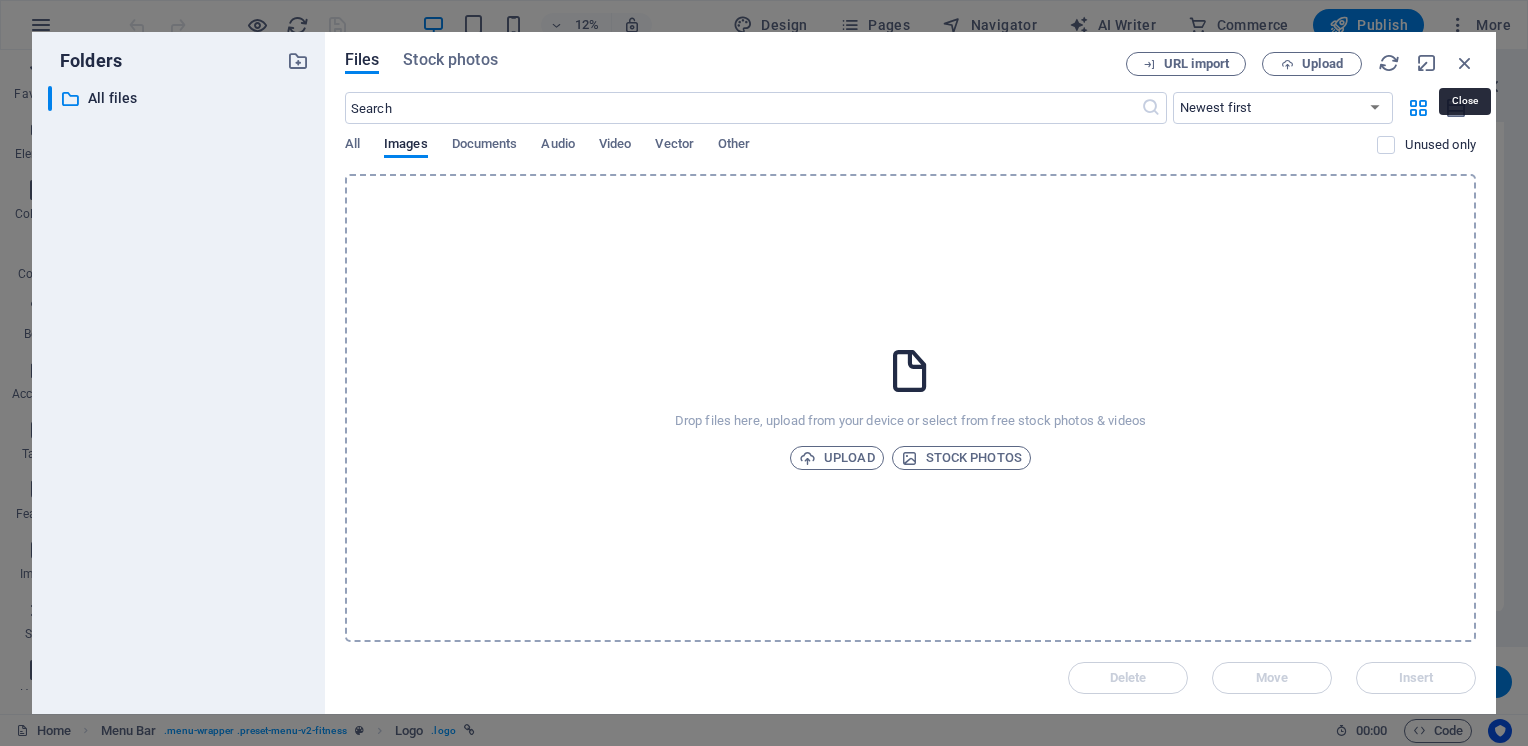 drag, startPoint x: 1462, startPoint y: 62, endPoint x: 1316, endPoint y: 72, distance: 146.34207 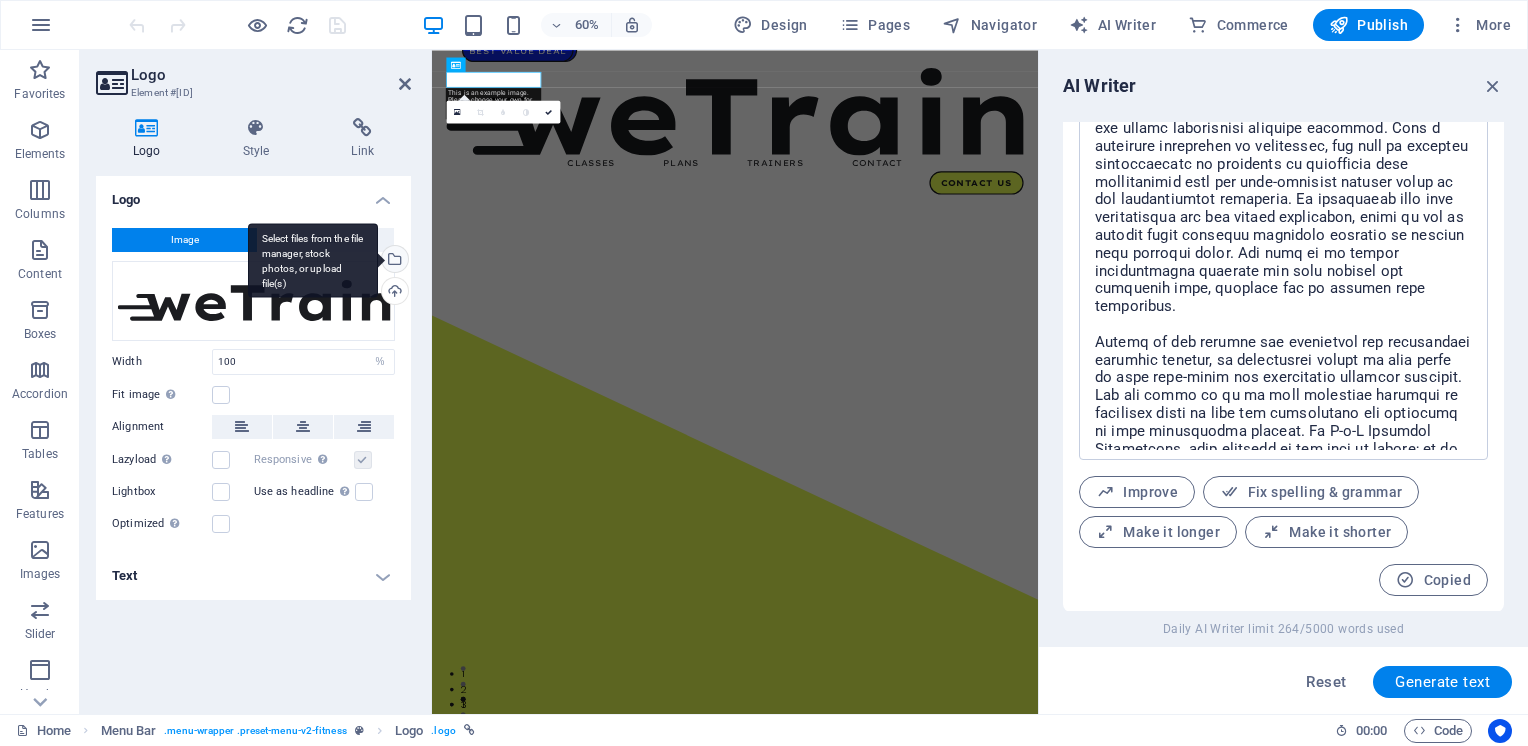 click on "Select files from the file manager, stock photos, or upload file(s)" at bounding box center [393, 261] 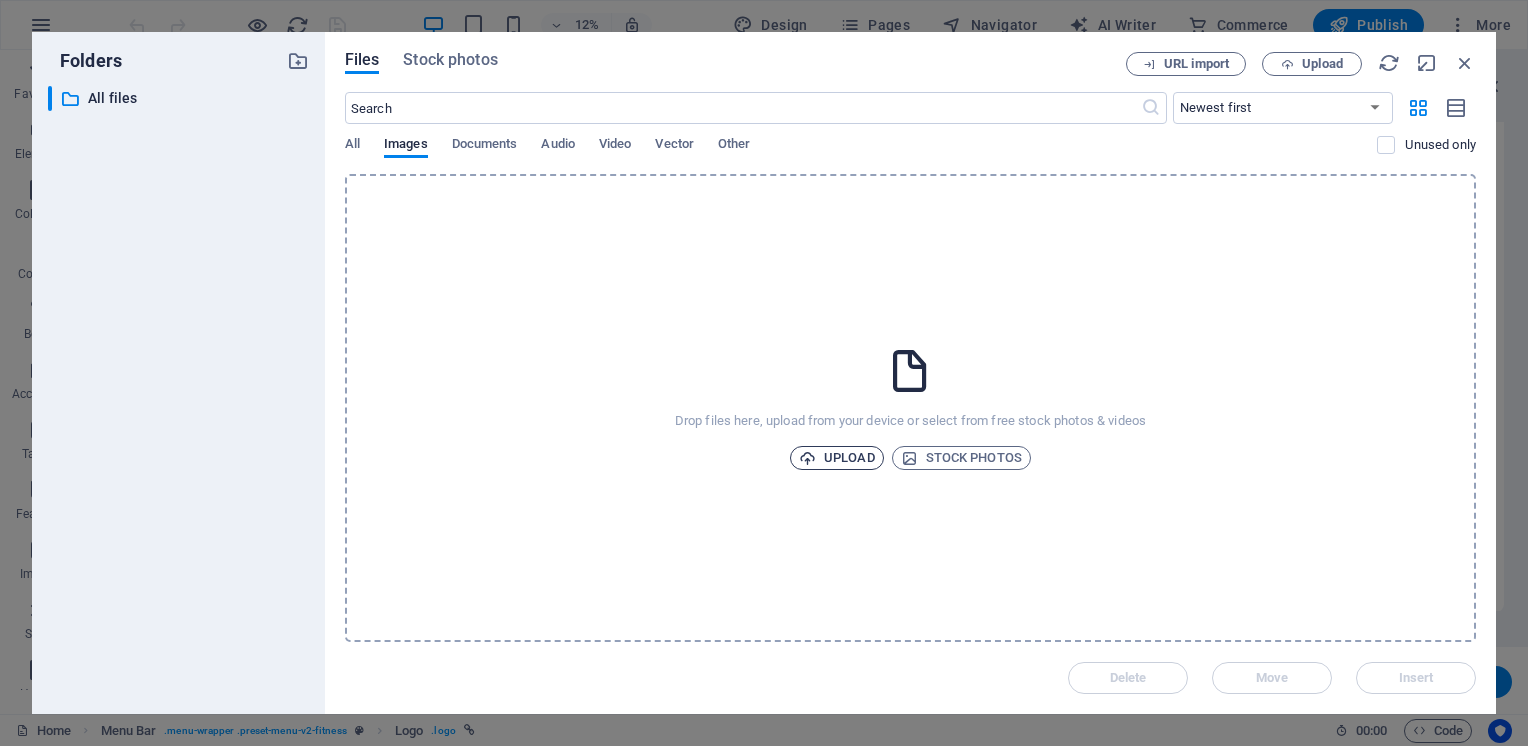 click on "Upload" at bounding box center [837, 458] 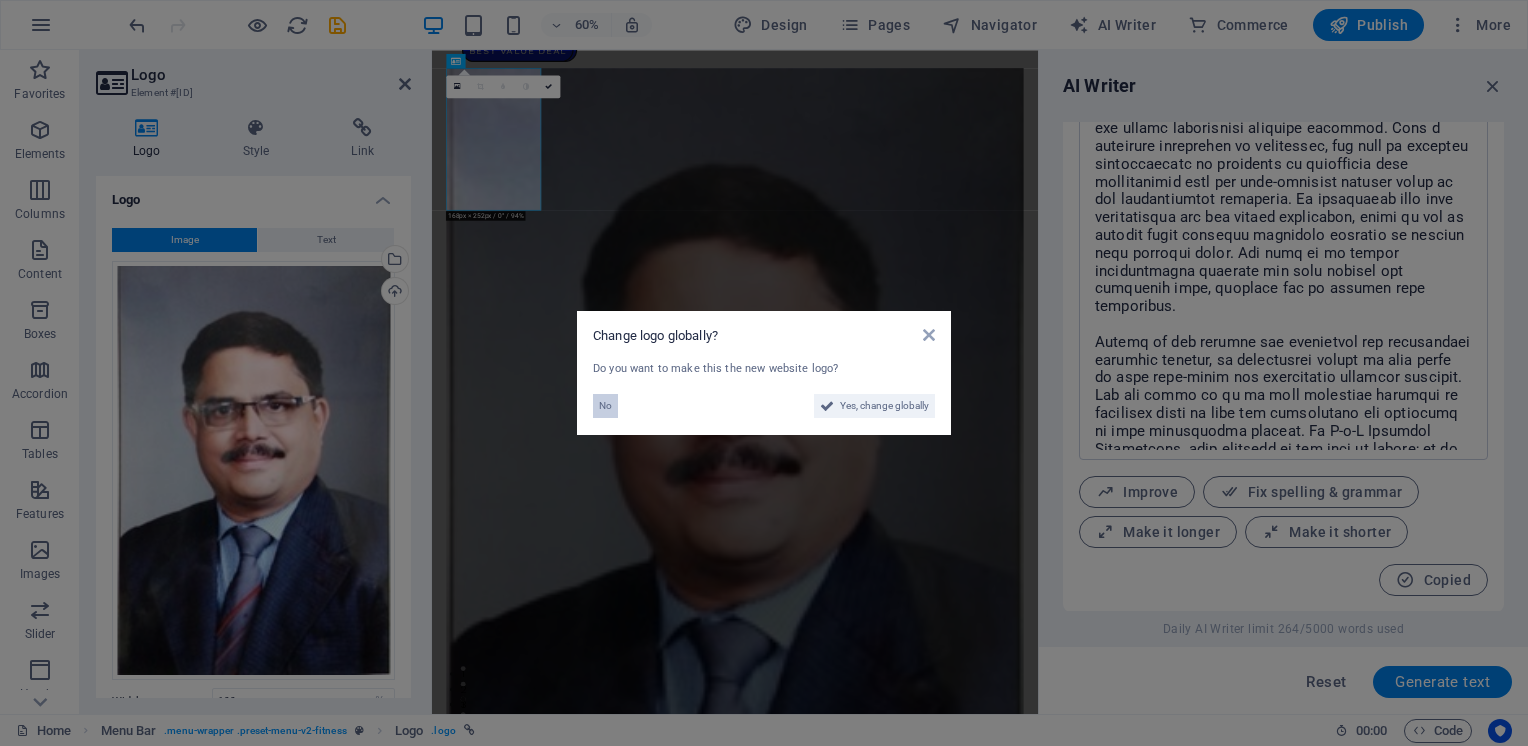 click on "No" at bounding box center [605, 406] 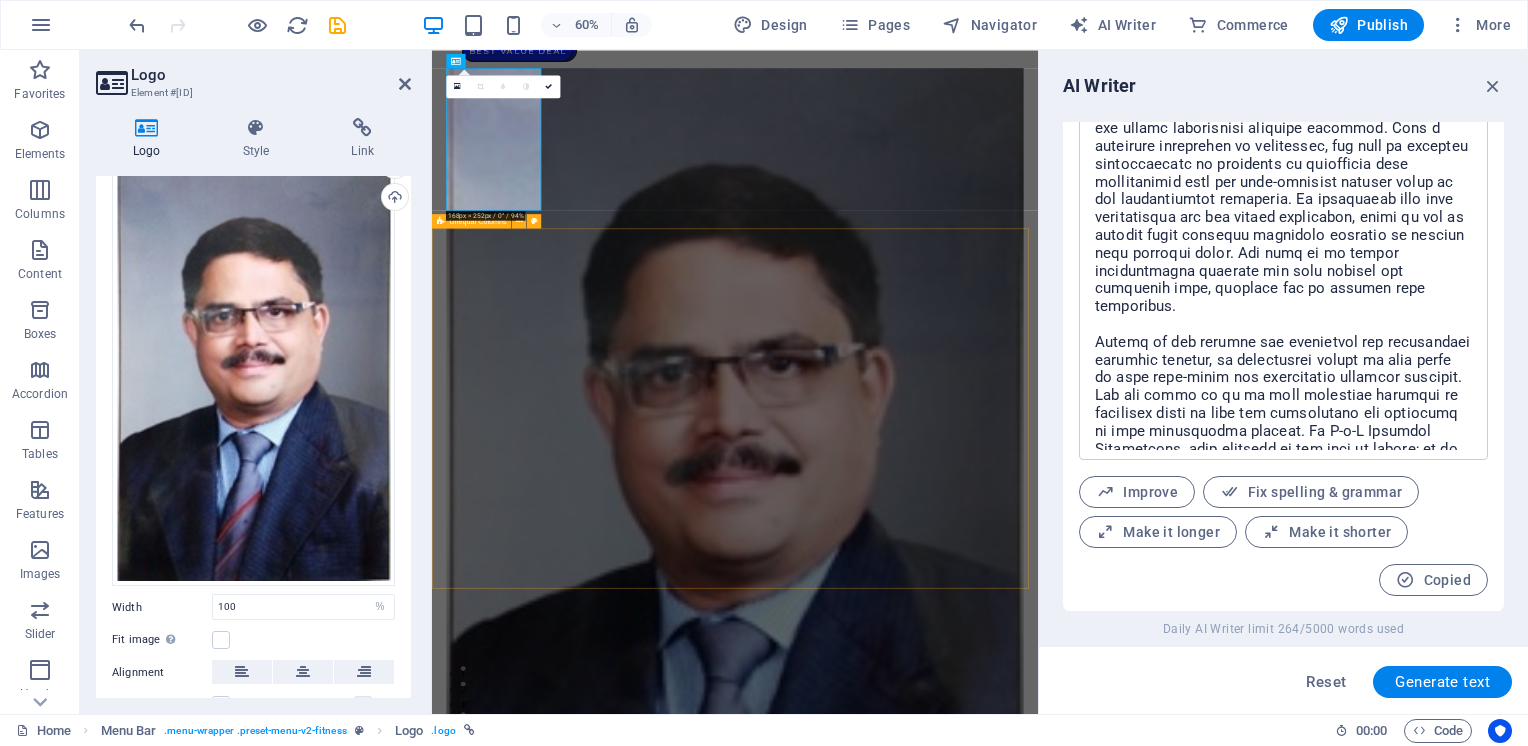 scroll, scrollTop: 234, scrollLeft: 0, axis: vertical 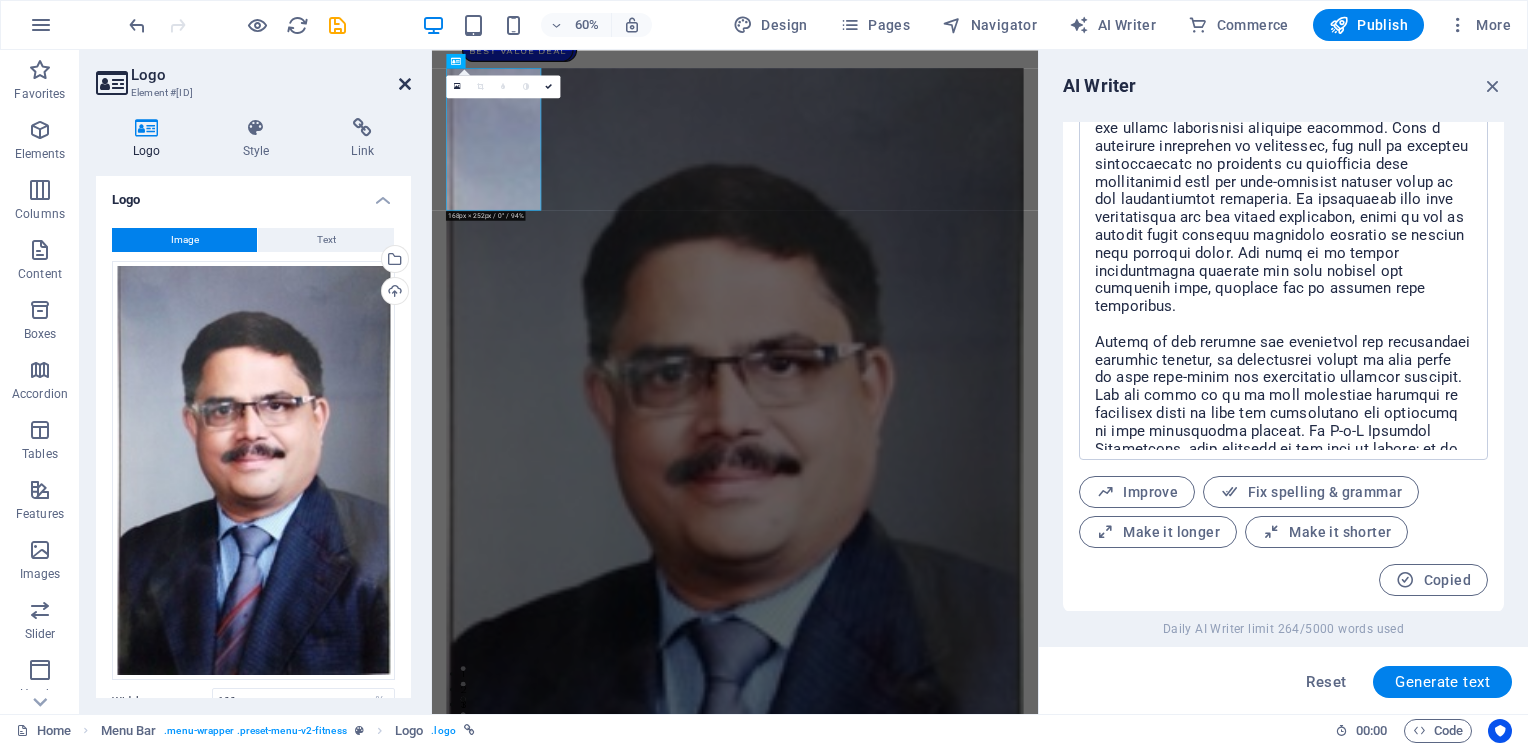 drag, startPoint x: 405, startPoint y: 82, endPoint x: 341, endPoint y: 33, distance: 80.60397 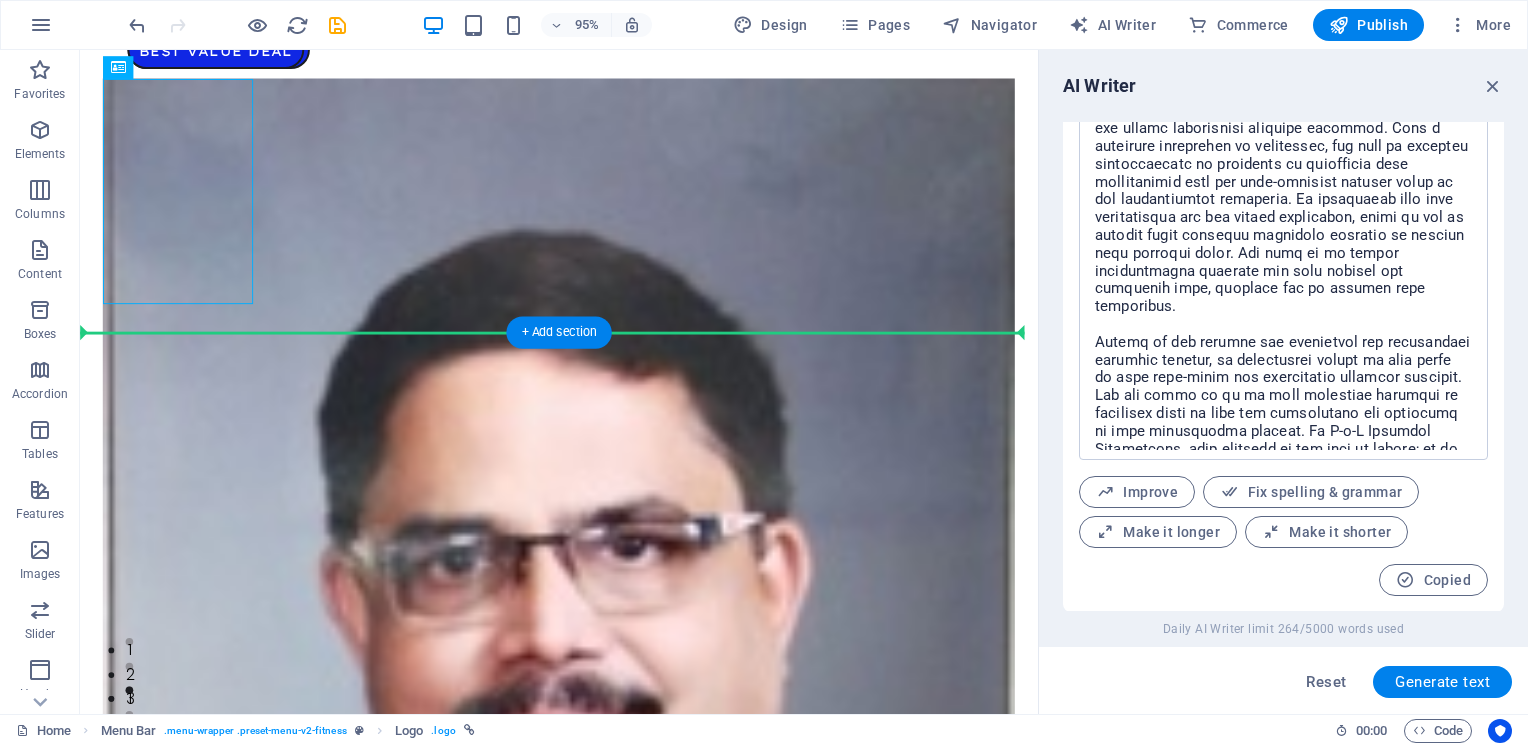 drag, startPoint x: 159, startPoint y: 133, endPoint x: 226, endPoint y: 380, distance: 255.92577 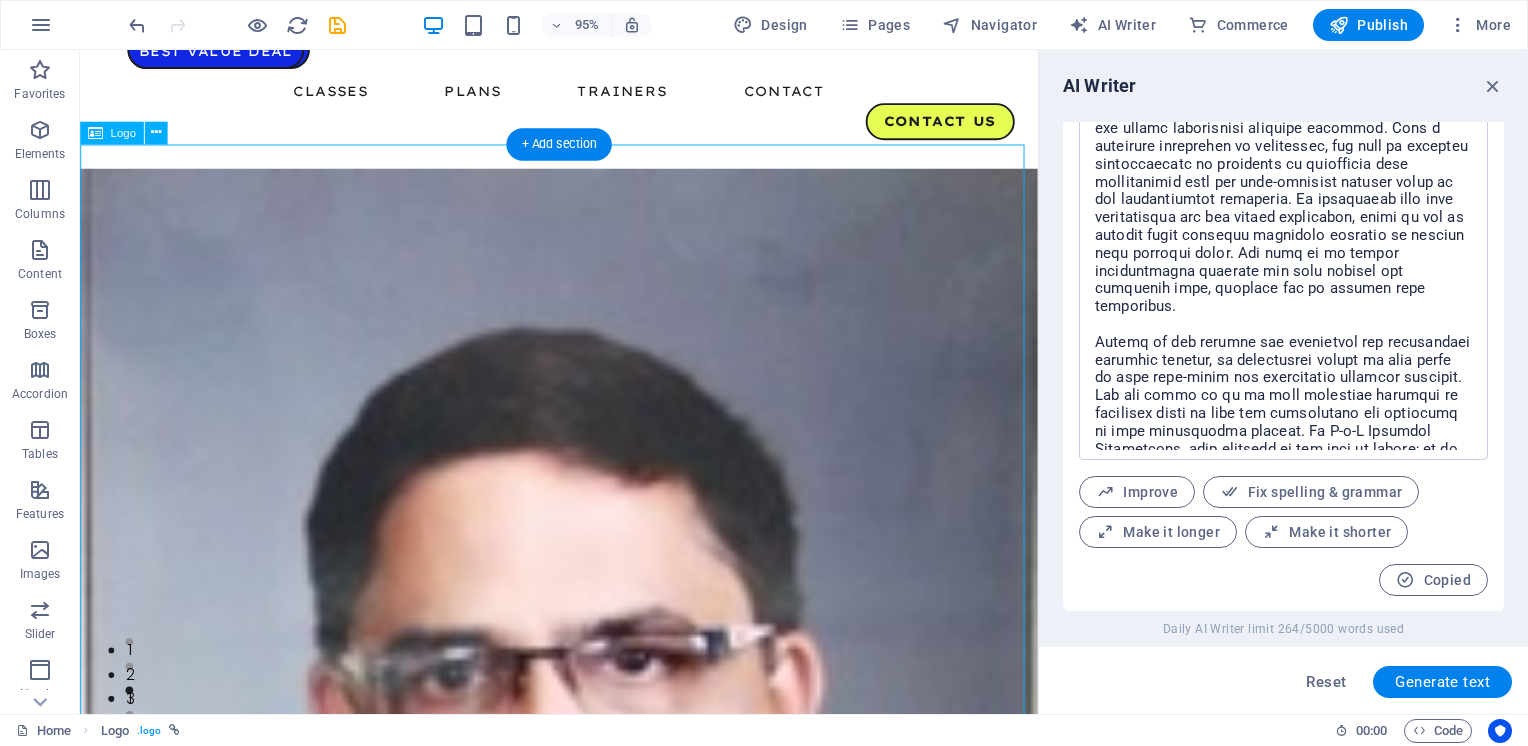 drag, startPoint x: 328, startPoint y: 303, endPoint x: 531, endPoint y: 476, distance: 266.71707 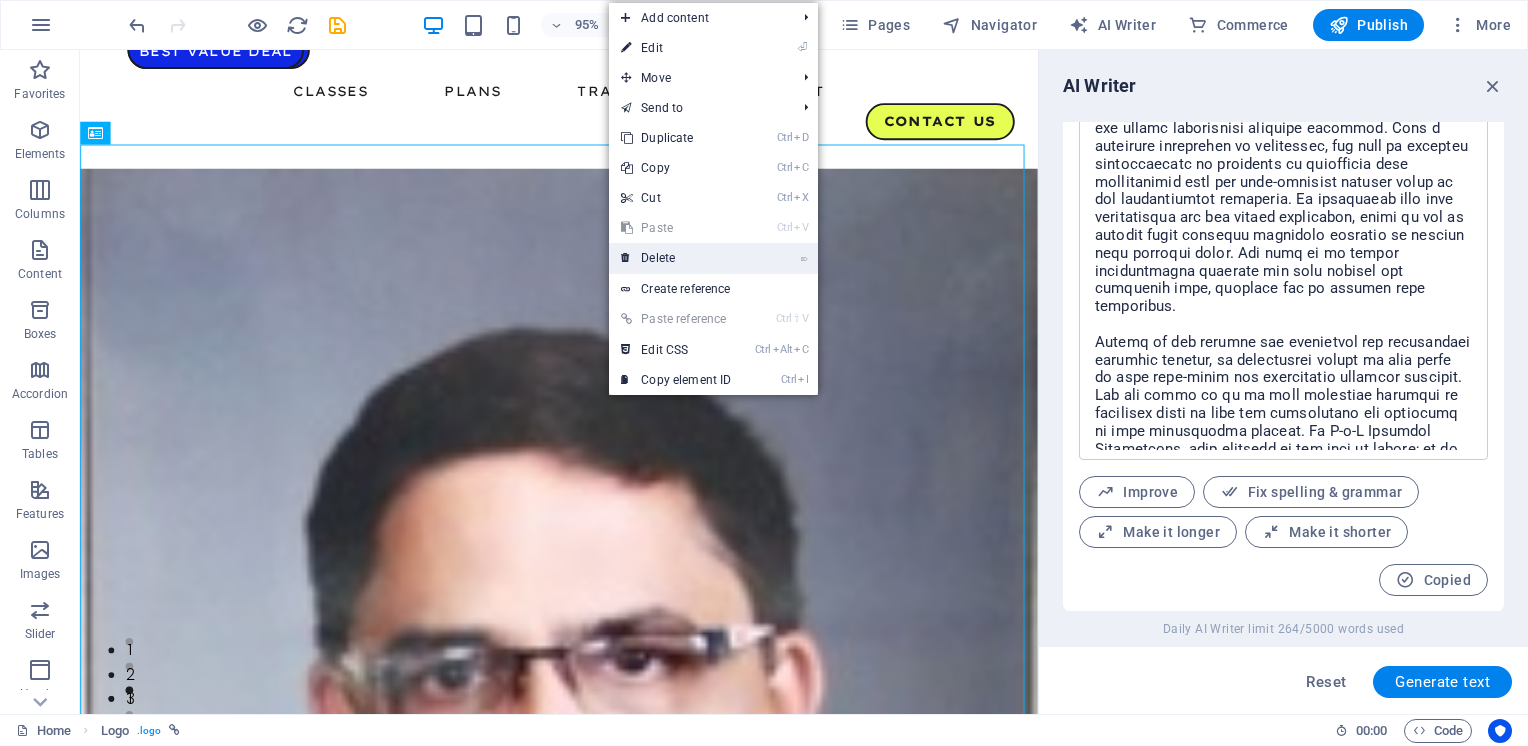 click on "⌦  Delete" at bounding box center (676, 258) 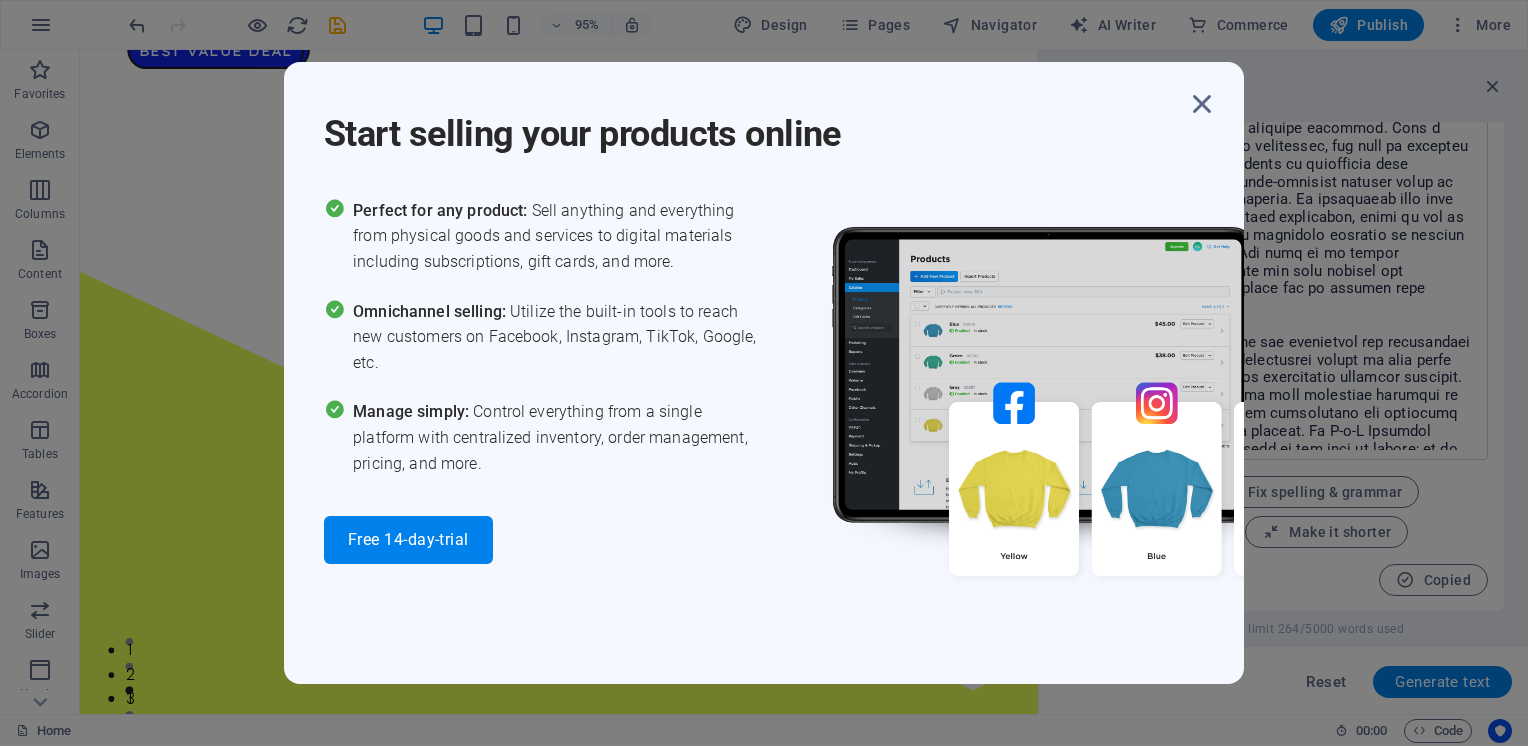 drag, startPoint x: 1199, startPoint y: 94, endPoint x: 1189, endPoint y: 122, distance: 29.732138 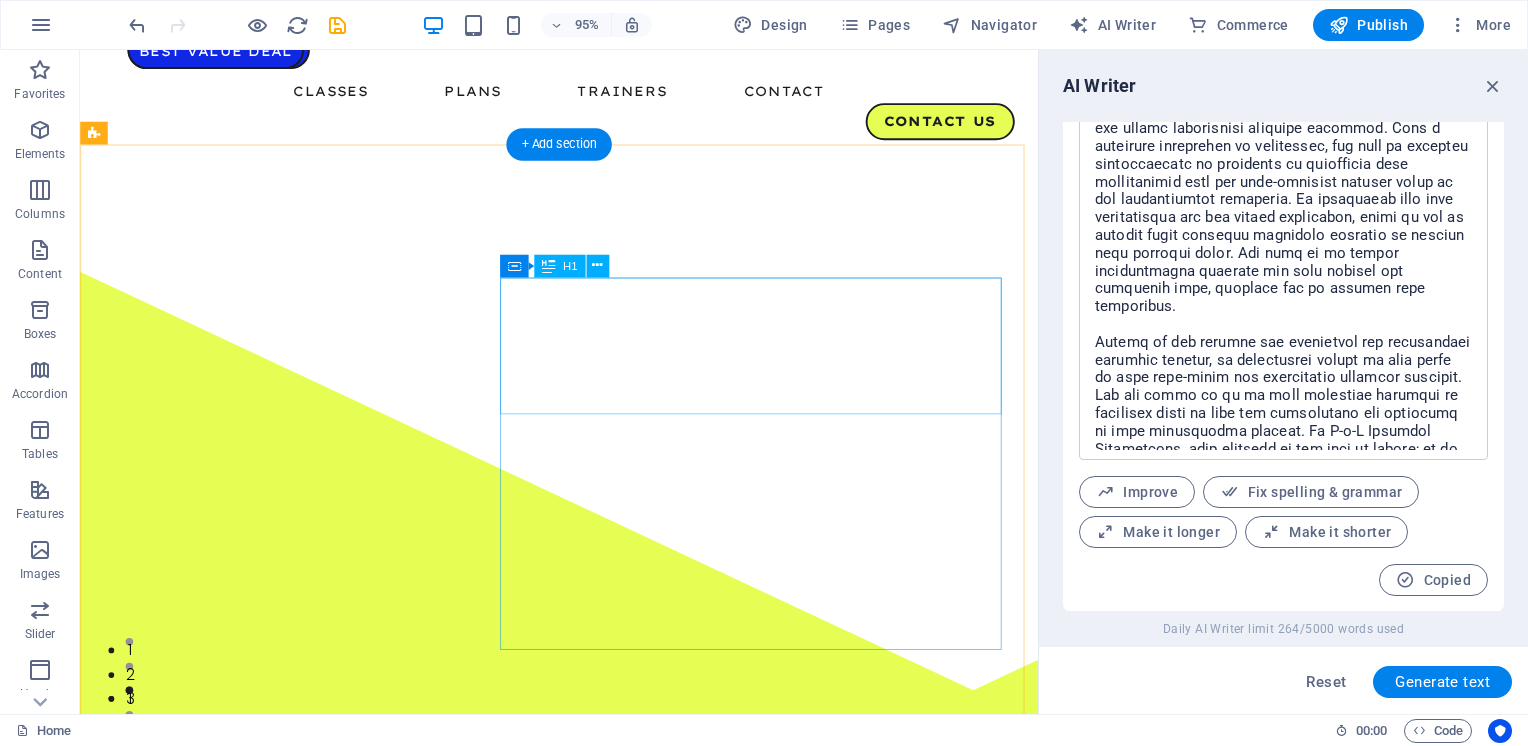click on "Unleash the beast" at bounding box center [584, 2069] 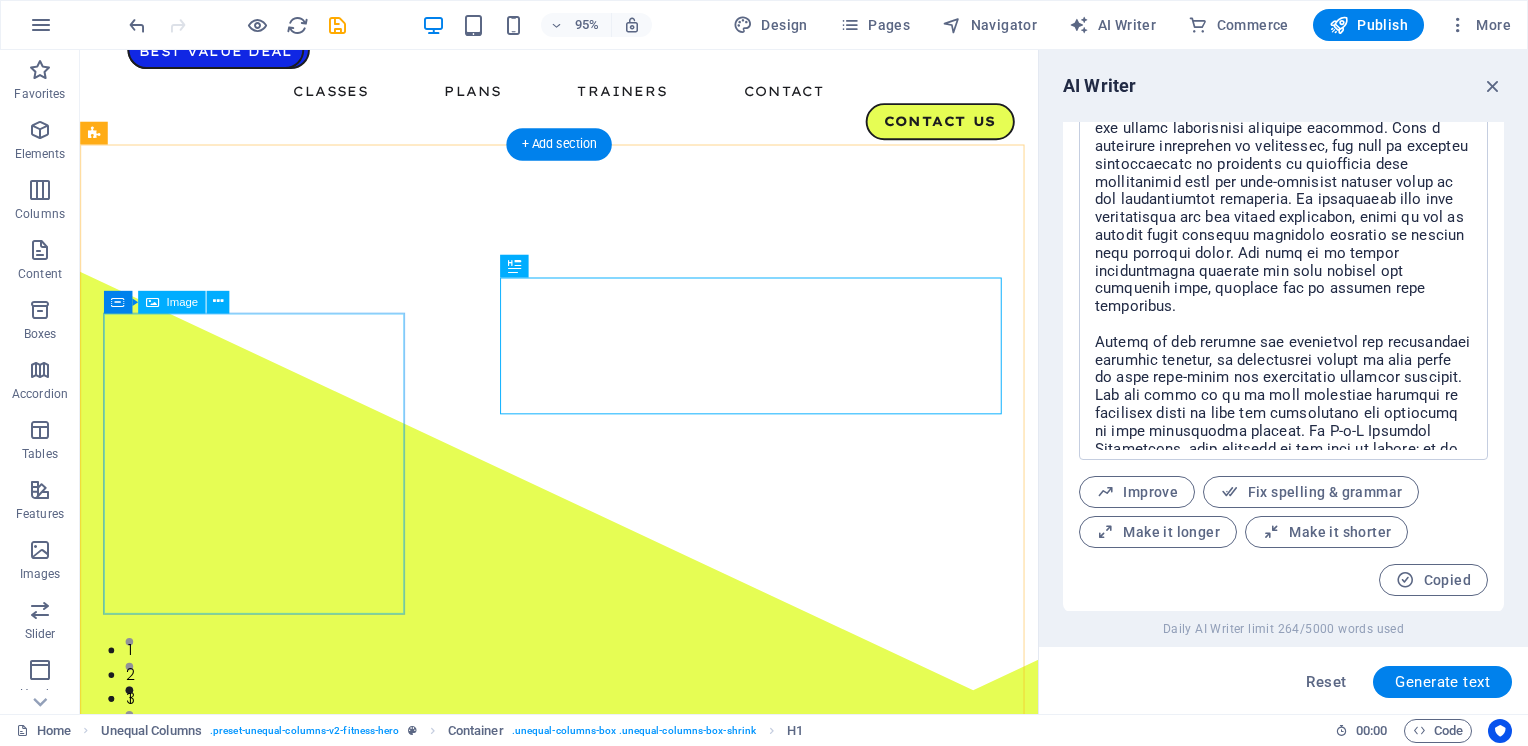 click at bounding box center (584, 1502) 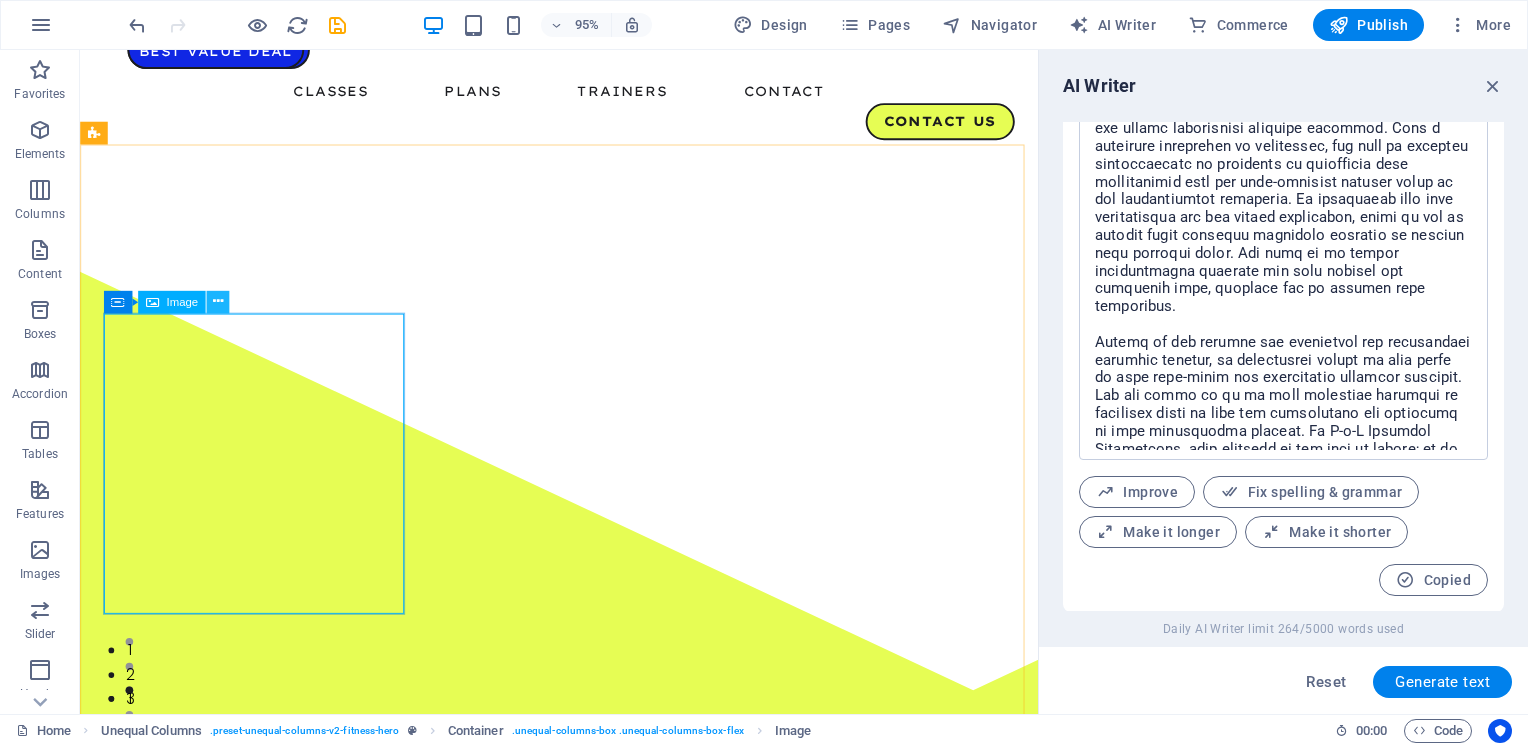 click at bounding box center [218, 301] 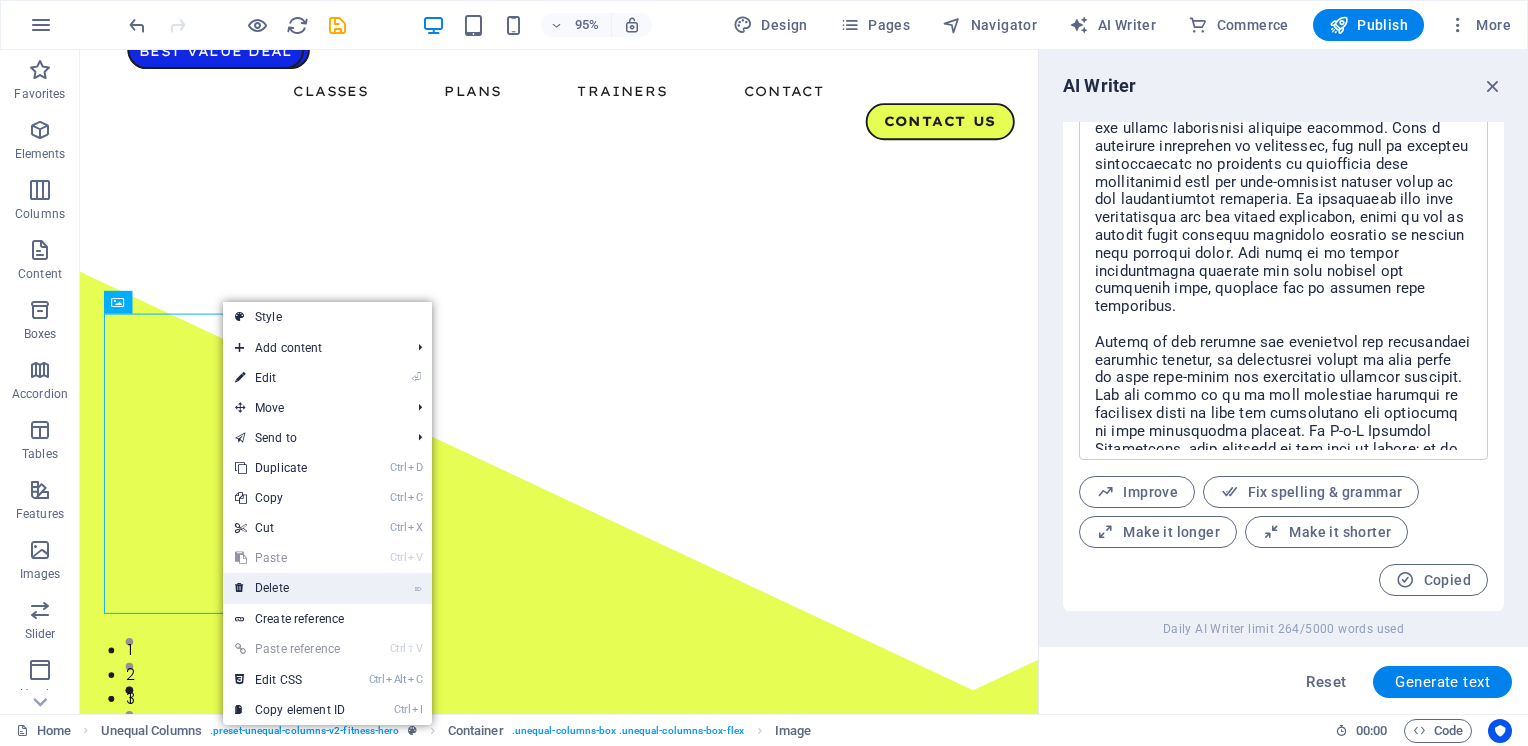 click on "⌦  Delete" at bounding box center (290, 588) 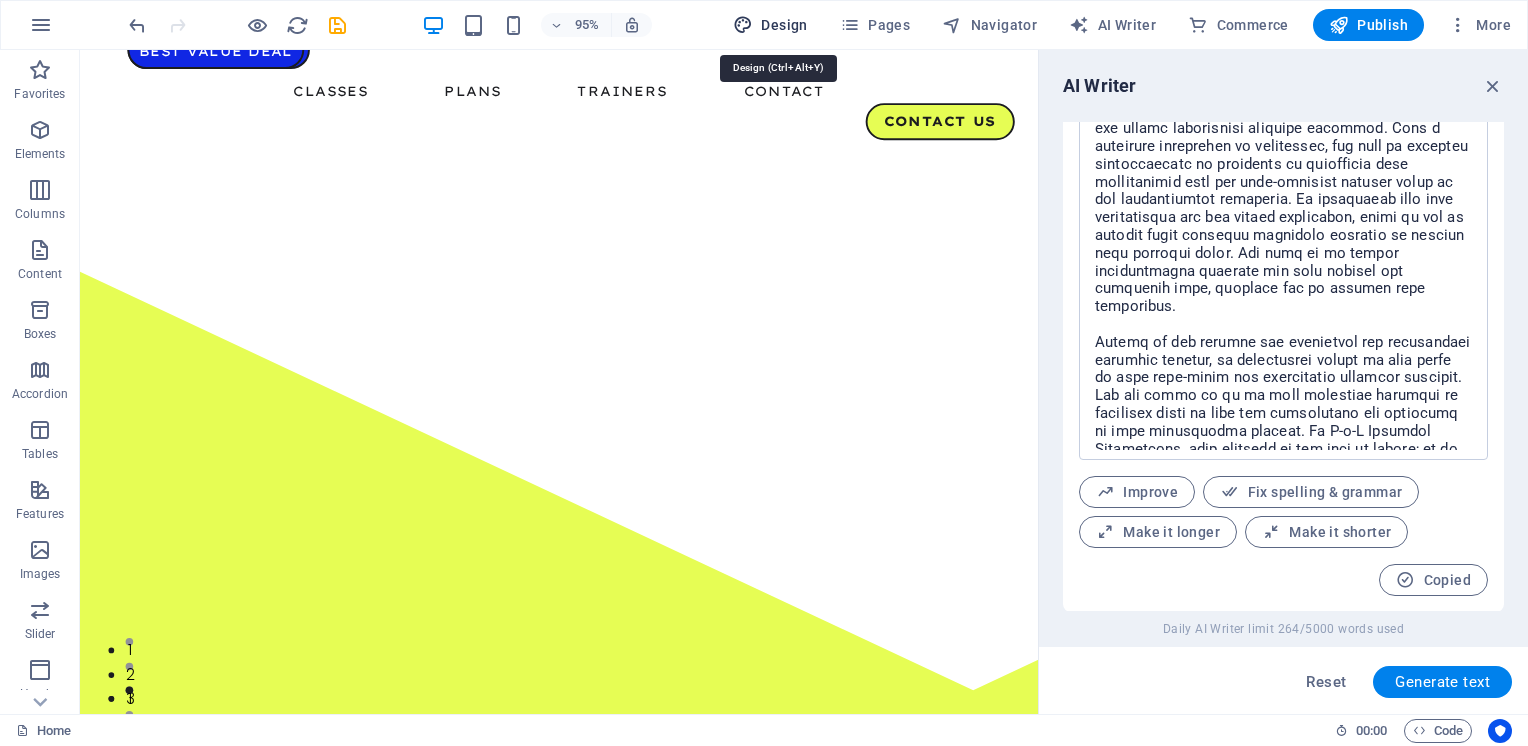 click on "Design" at bounding box center [770, 25] 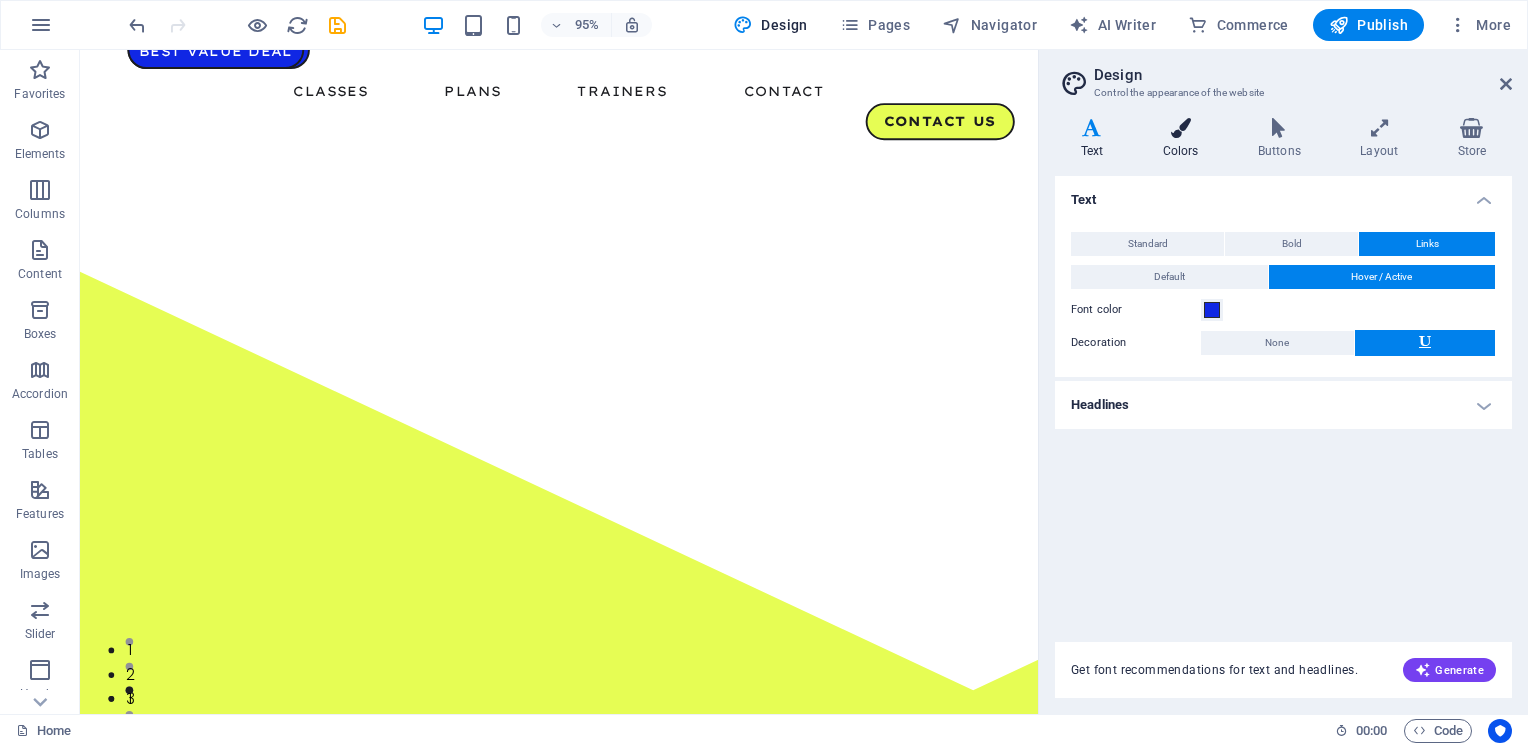 click on "Colors" at bounding box center (1184, 139) 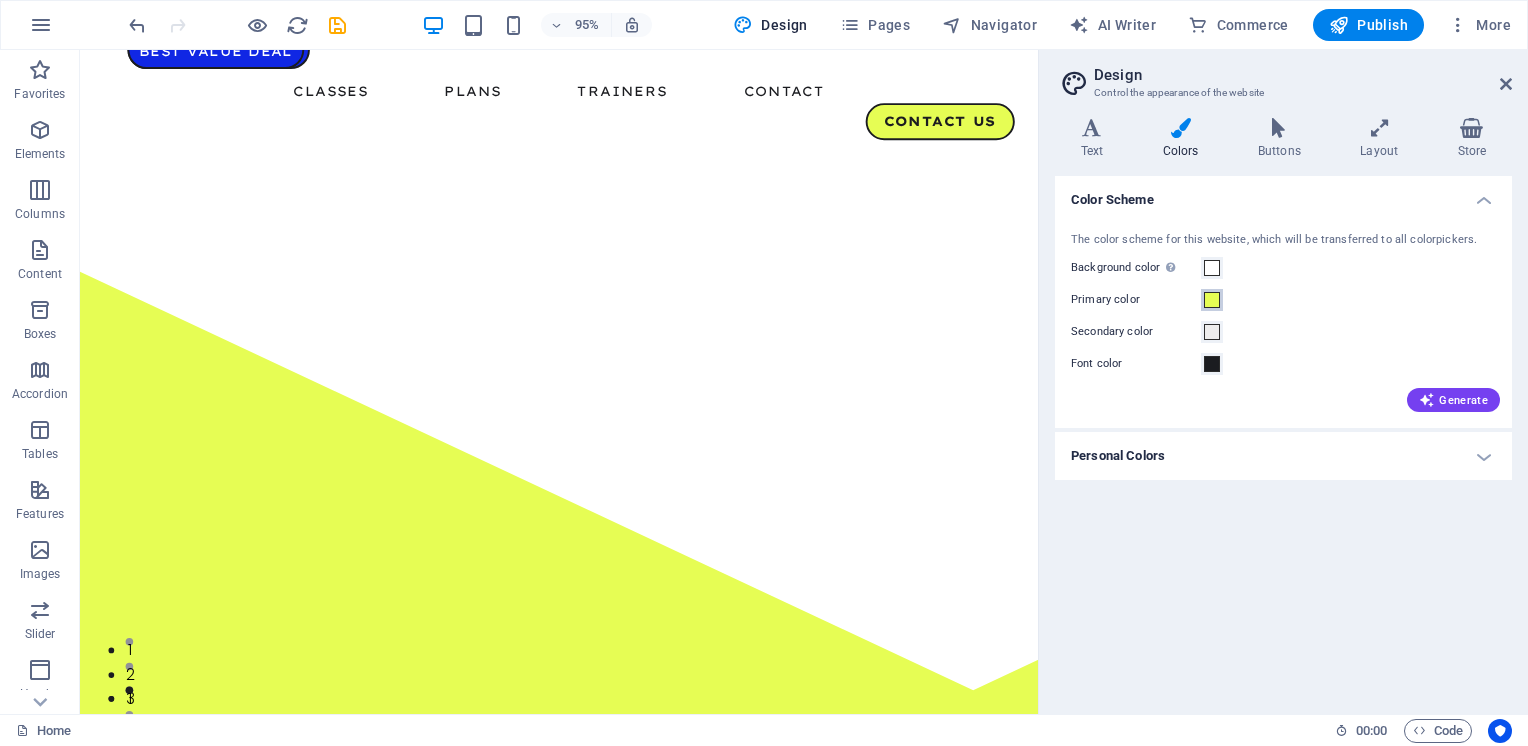click at bounding box center [1212, 300] 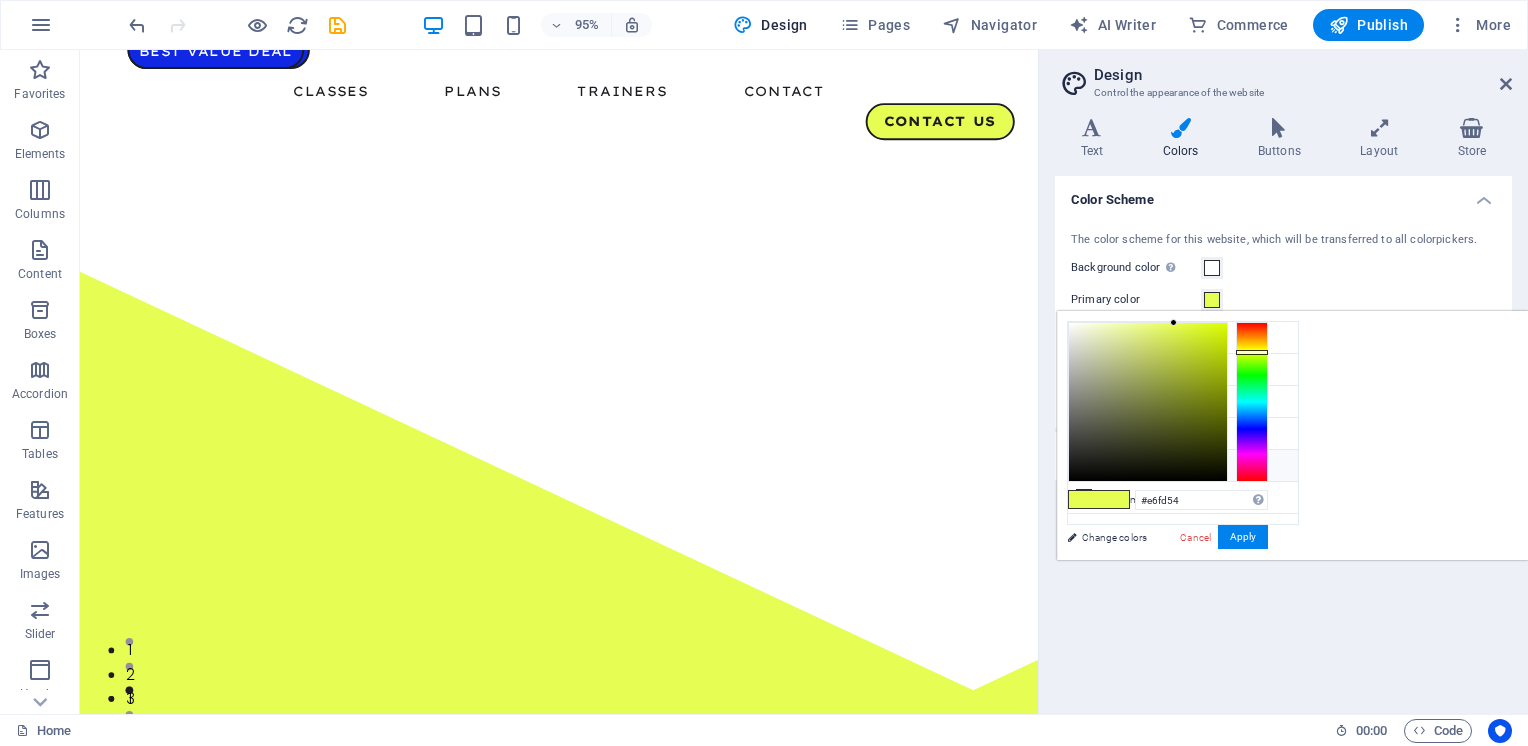 click at bounding box center (1084, 465) 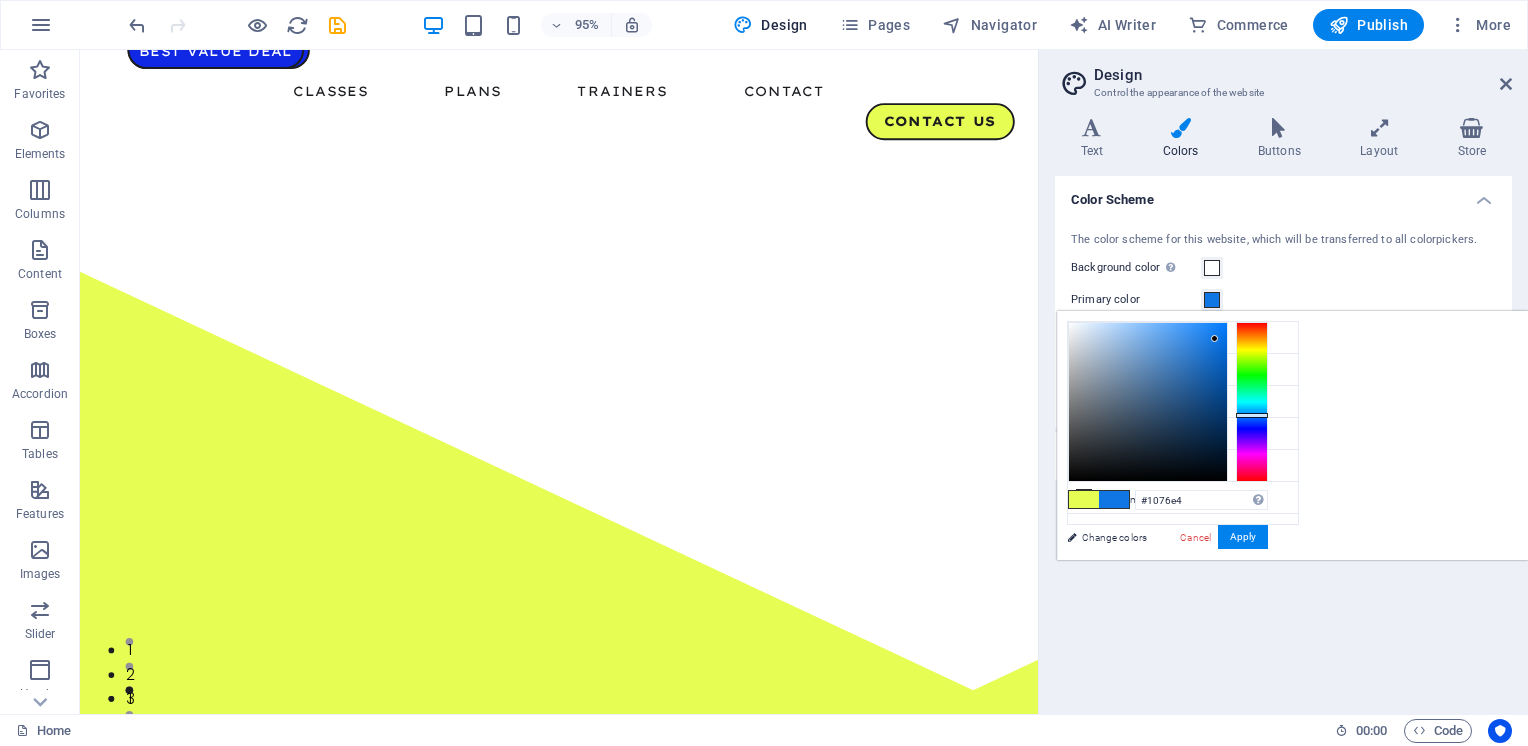 drag, startPoint x: 1504, startPoint y: 425, endPoint x: 1506, endPoint y: 414, distance: 11.18034 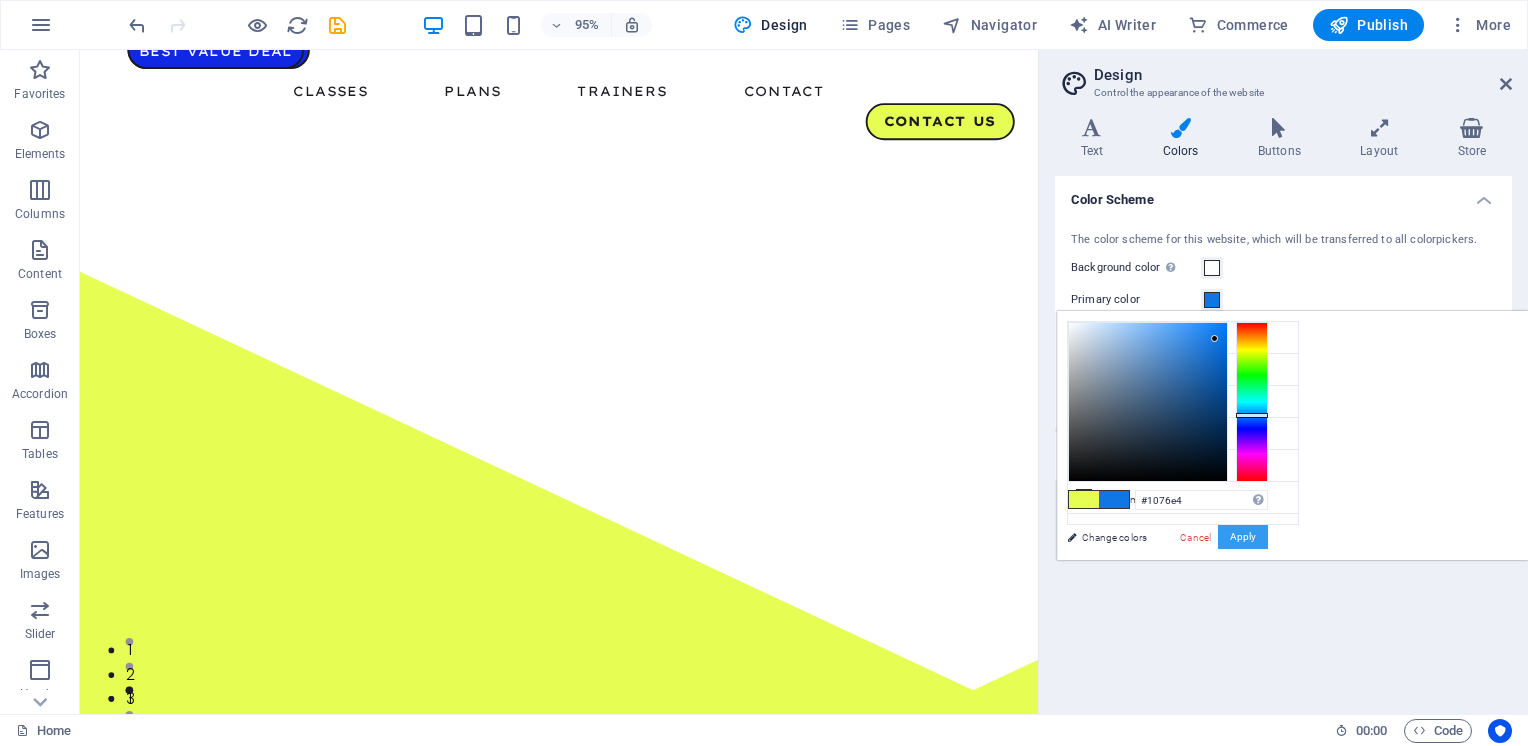drag, startPoint x: 1486, startPoint y: 534, endPoint x: 1477, endPoint y: 527, distance: 11.401754 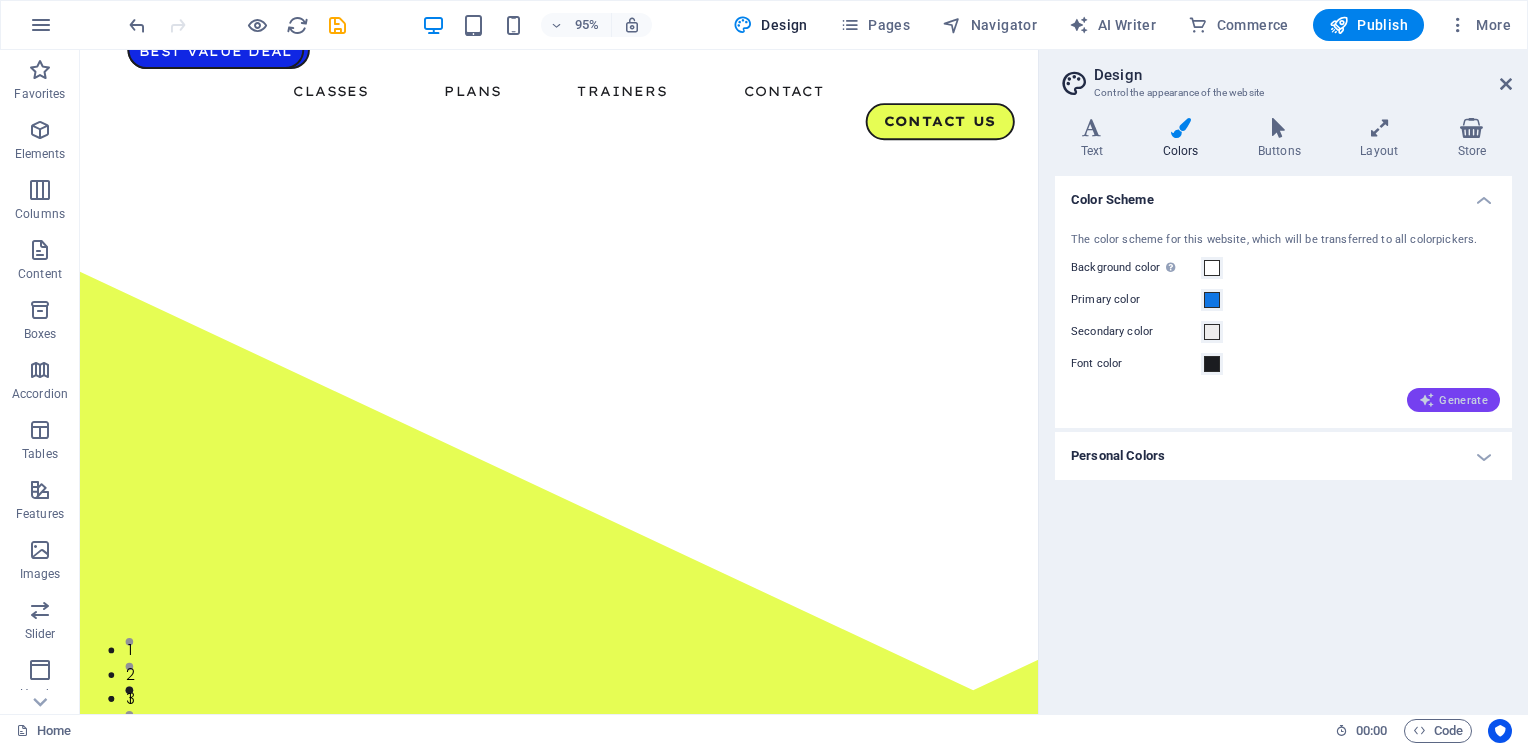 click on "Generate" at bounding box center (1453, 400) 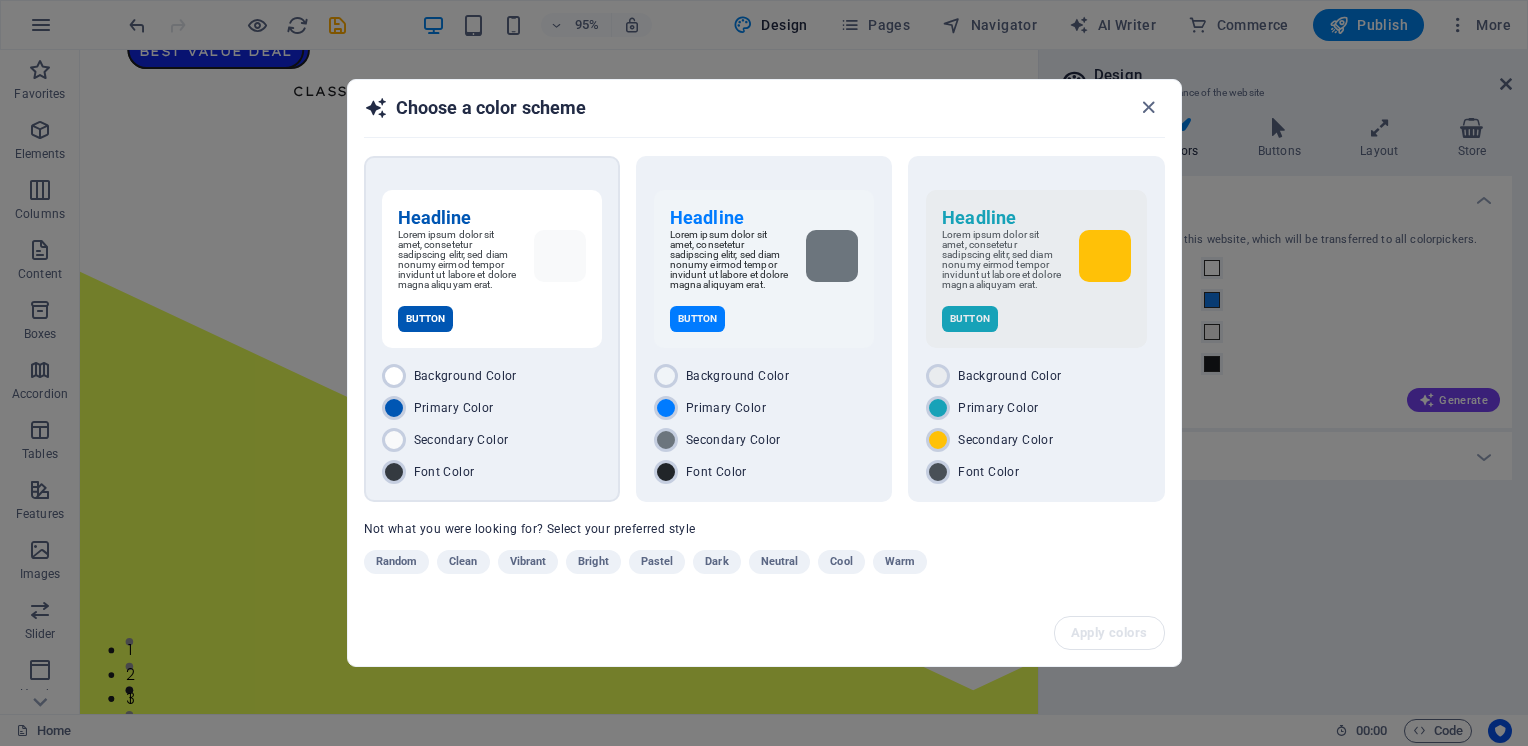 click on "Primary Color" at bounding box center (492, 408) 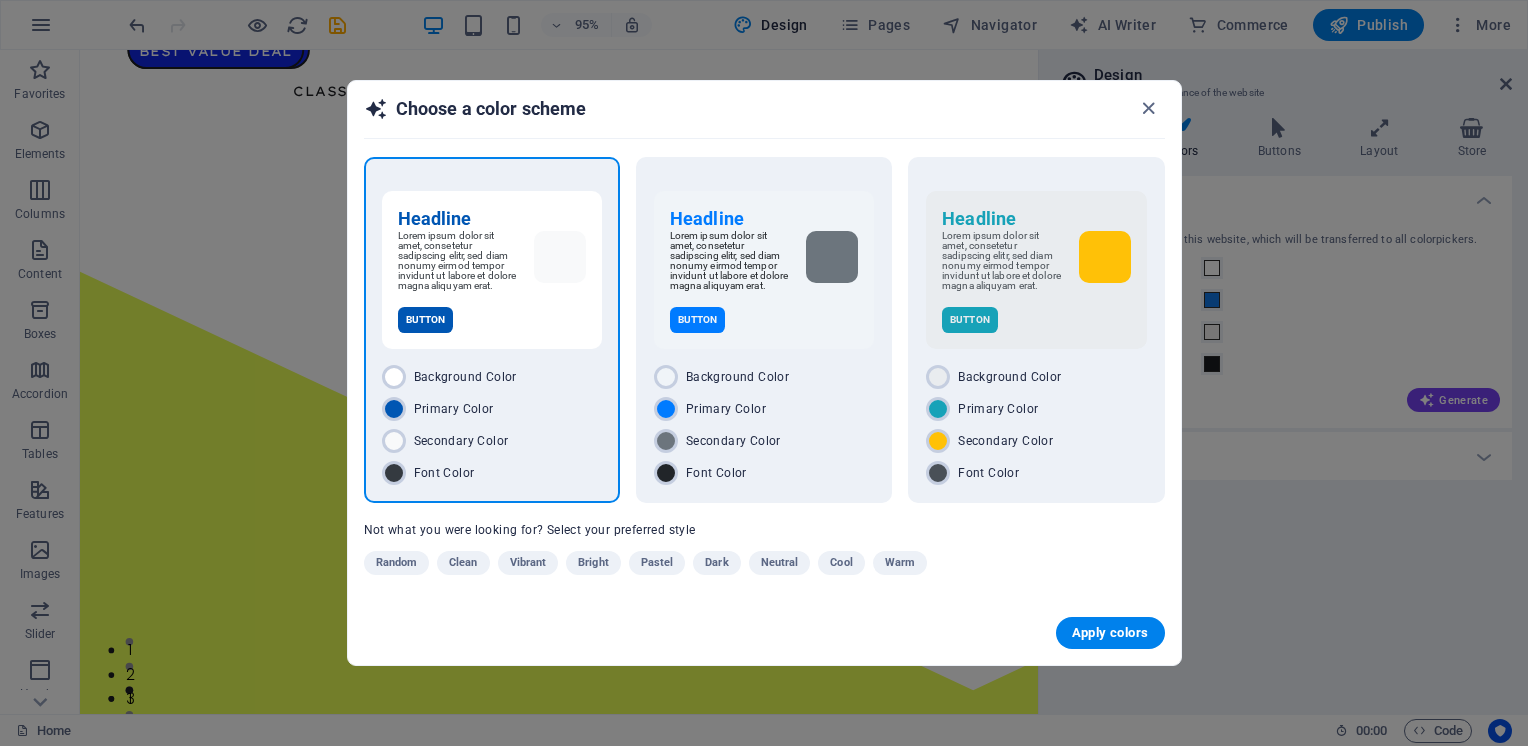 drag, startPoint x: 1094, startPoint y: 628, endPoint x: 1052, endPoint y: 604, distance: 48.373547 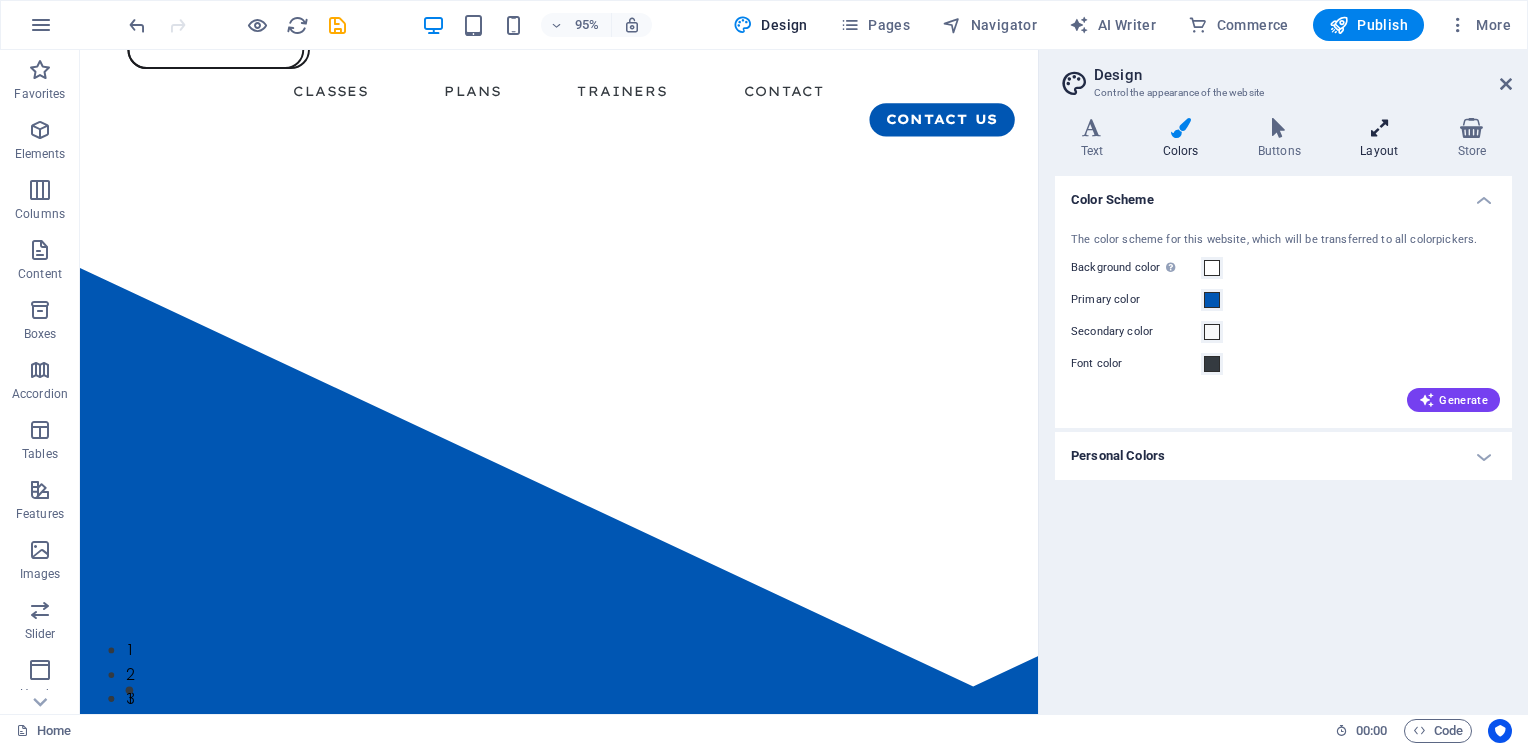 click on "Layout" at bounding box center (1383, 139) 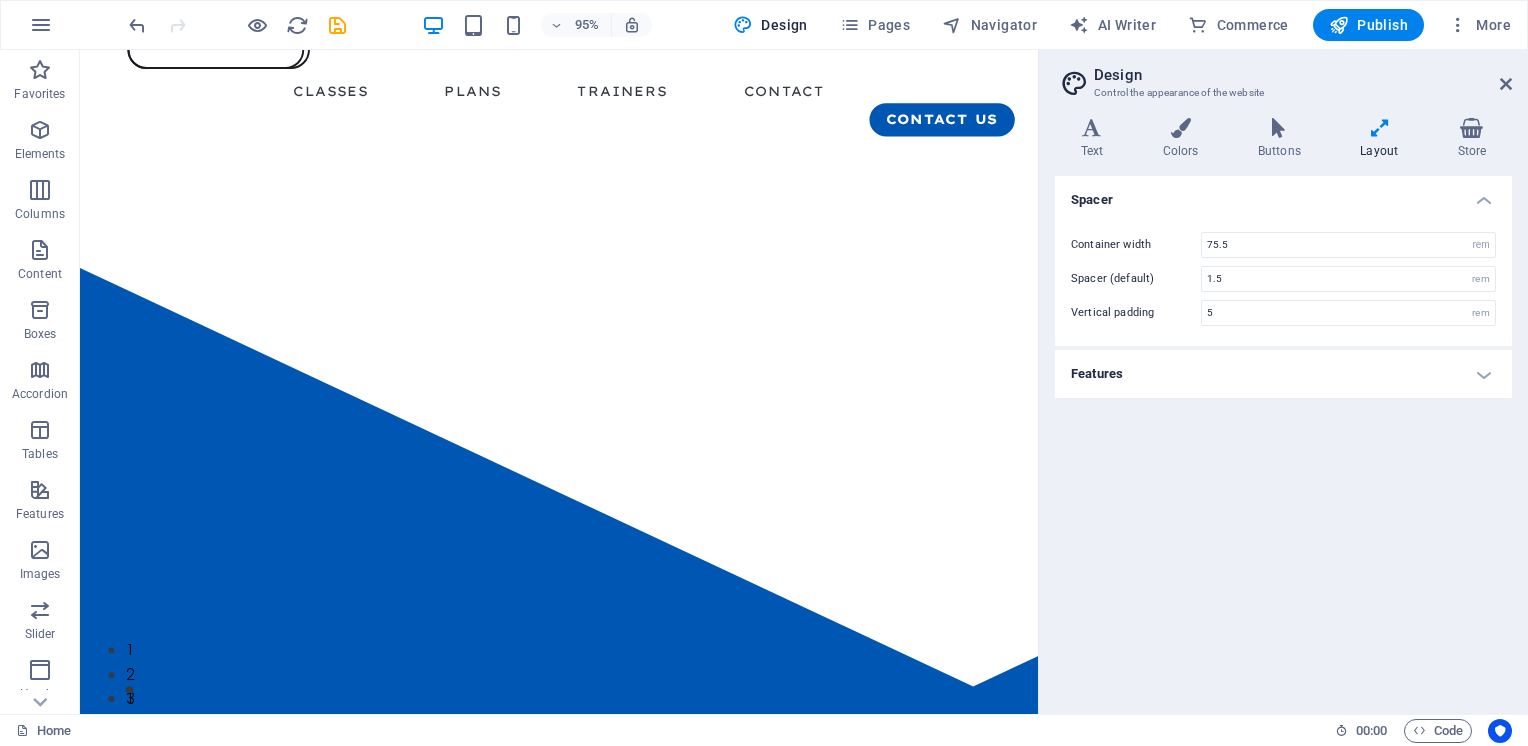 click on "Features" at bounding box center [1283, 374] 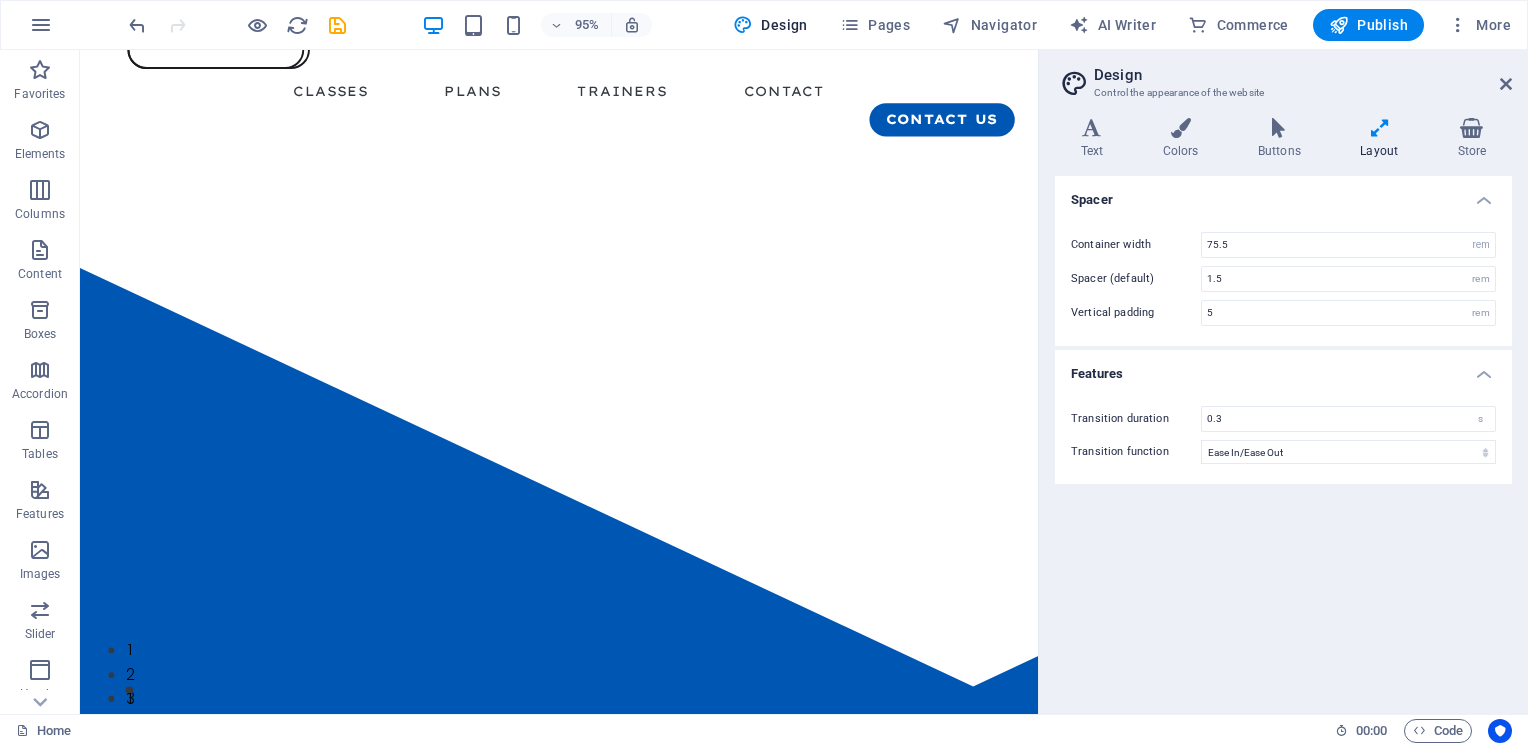 click on "Features" at bounding box center (1283, 368) 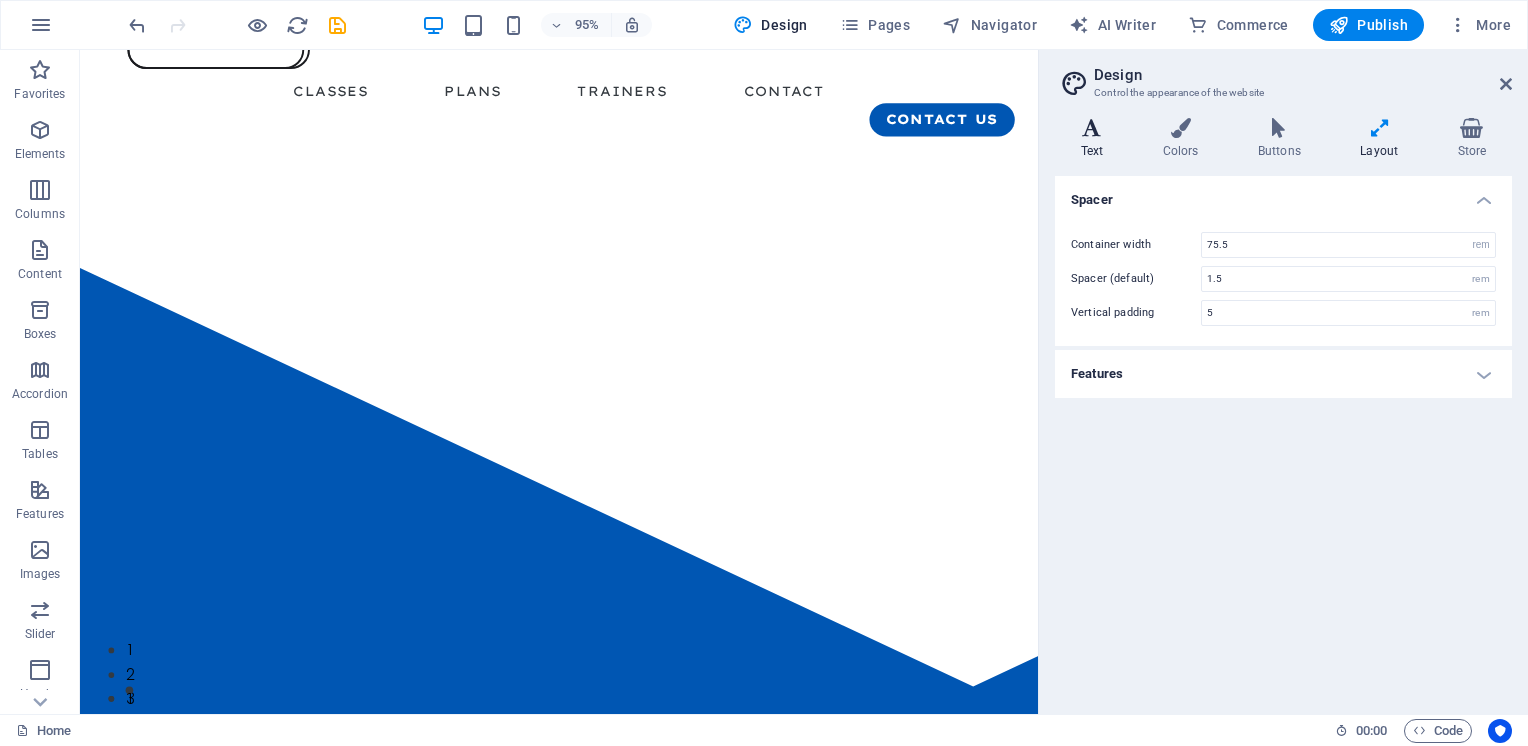 click at bounding box center (1092, 128) 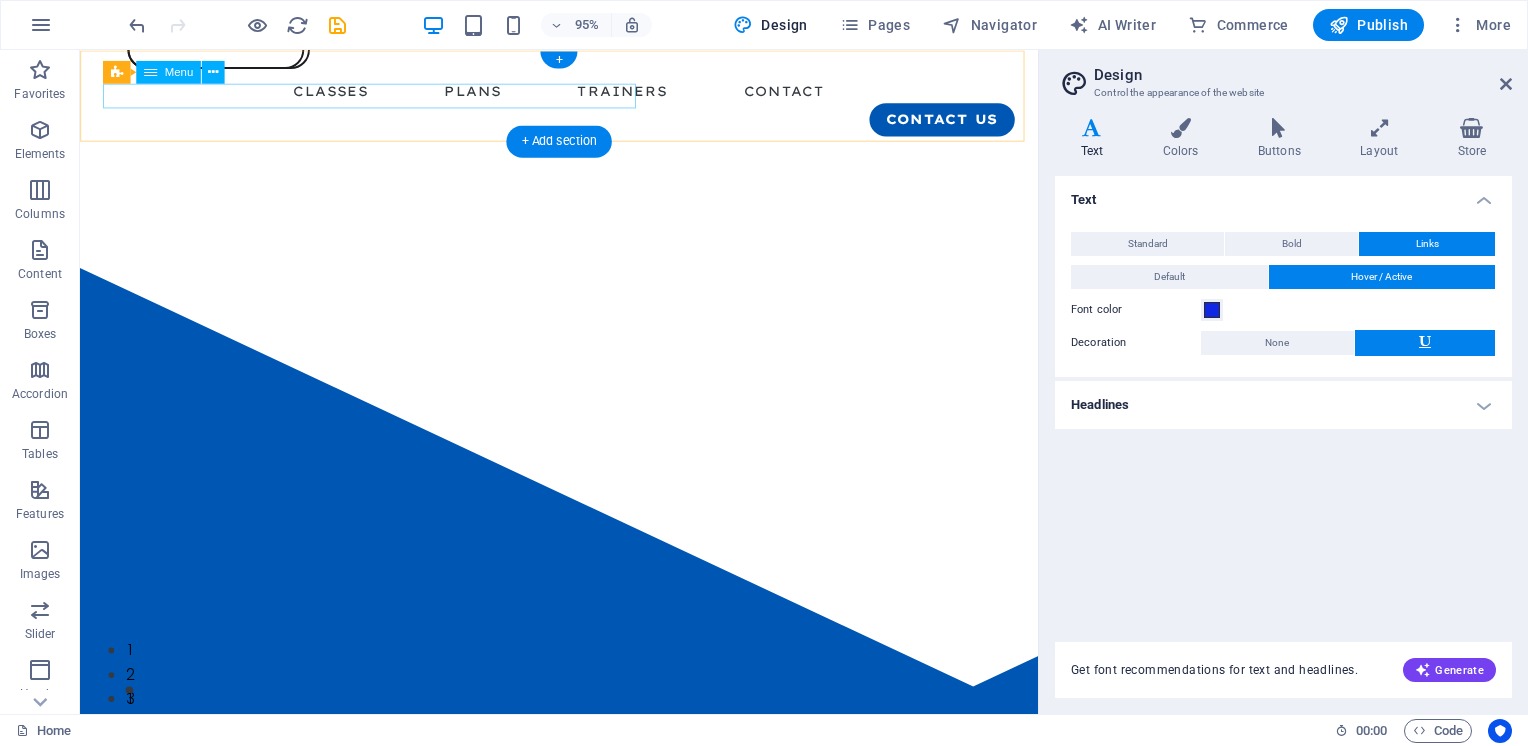 click on "Classes Plans Trainers Contact" at bounding box center [584, 93] 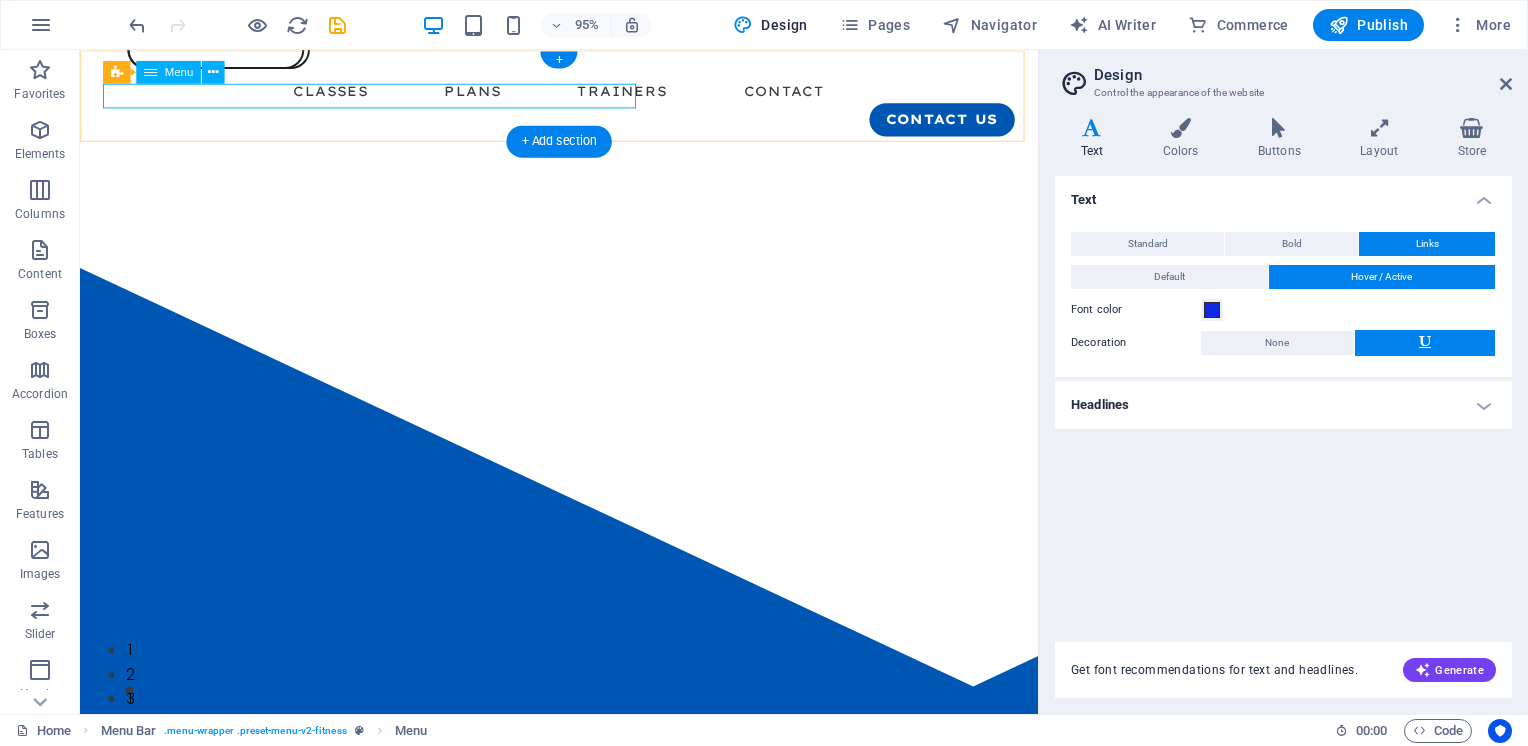 click on "Classes Plans Trainers Contact" at bounding box center (584, 93) 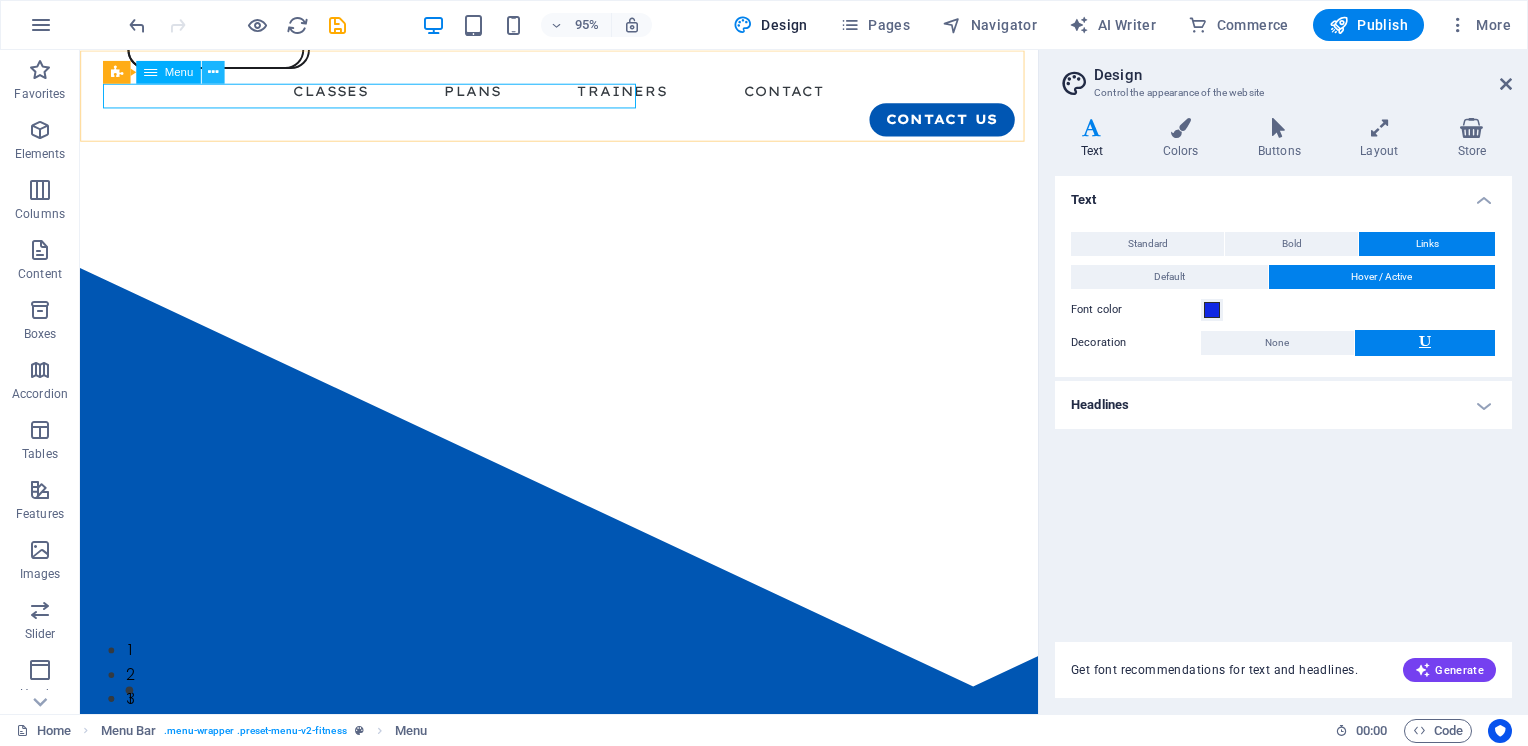 click at bounding box center [213, 72] 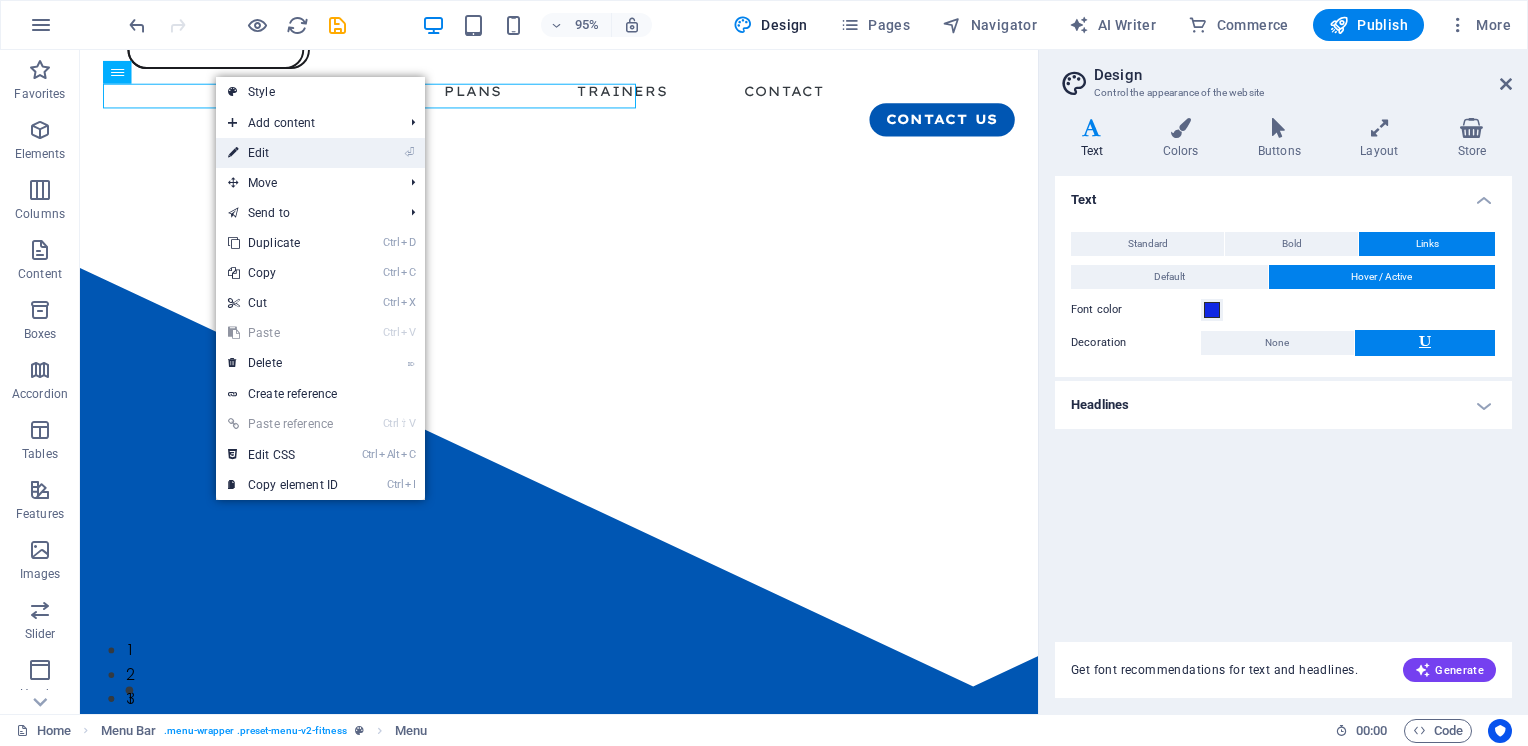 click on "⏎  Edit" at bounding box center [283, 153] 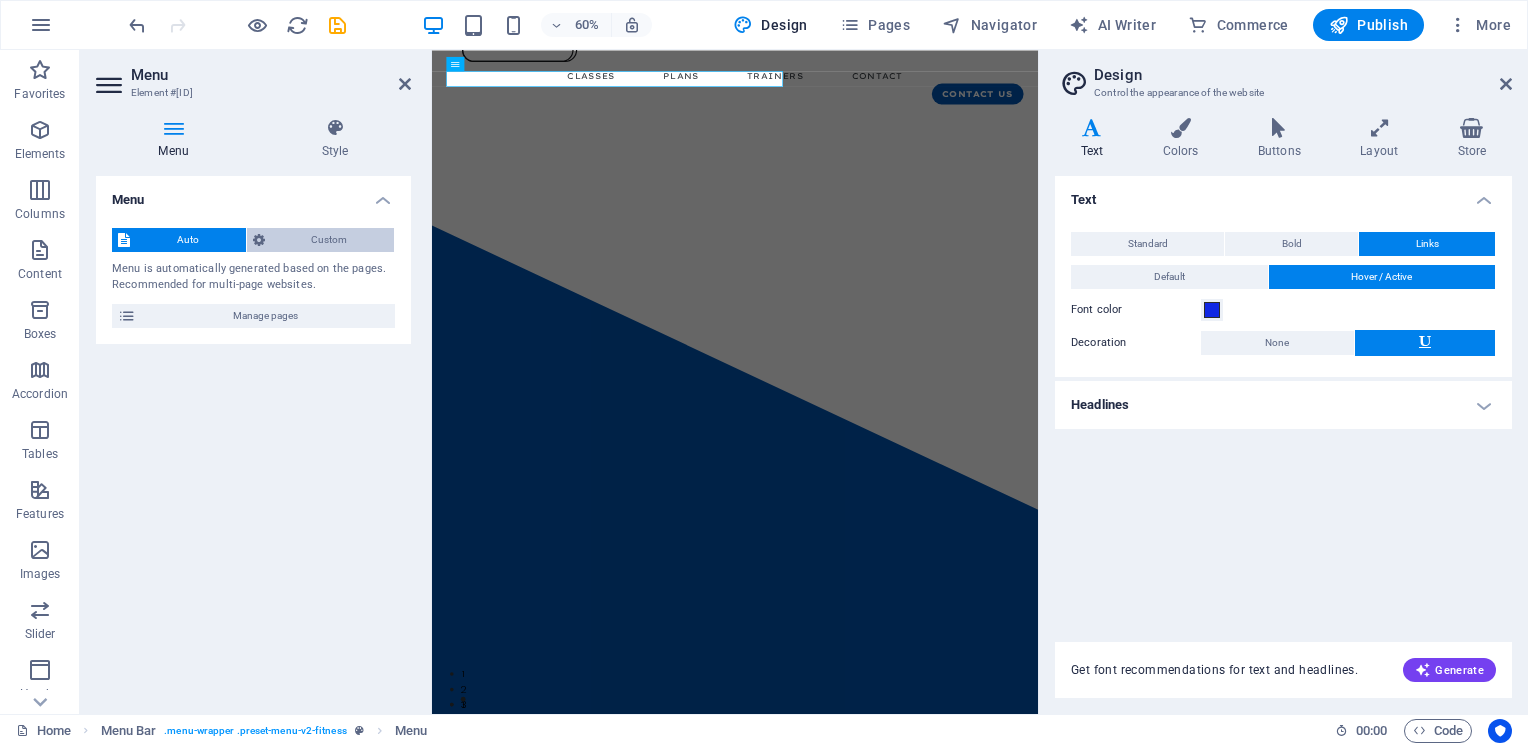 click on "Custom" at bounding box center [330, 240] 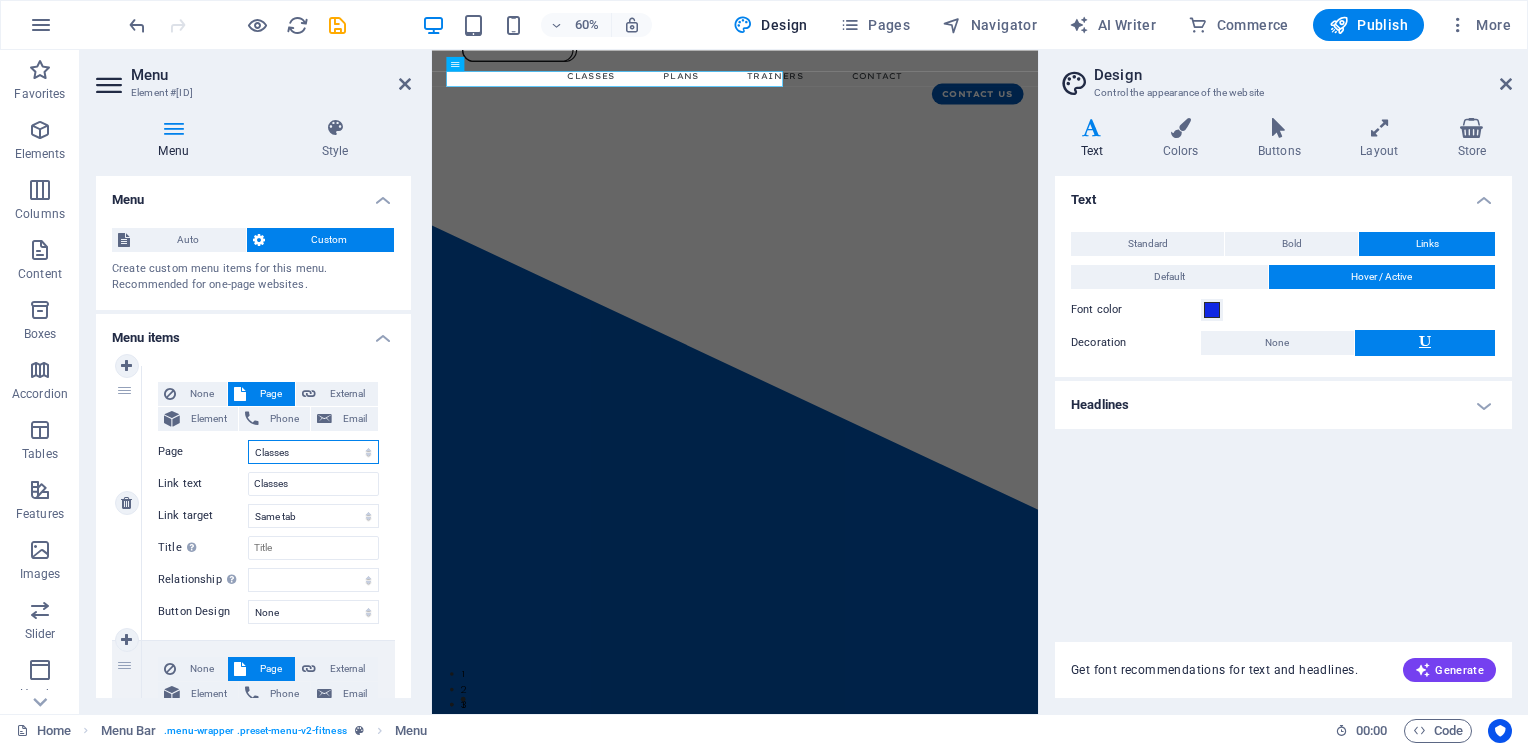 click on "Home Classes Plans Trainers Contact Legal Notice Privacy" at bounding box center (313, 452) 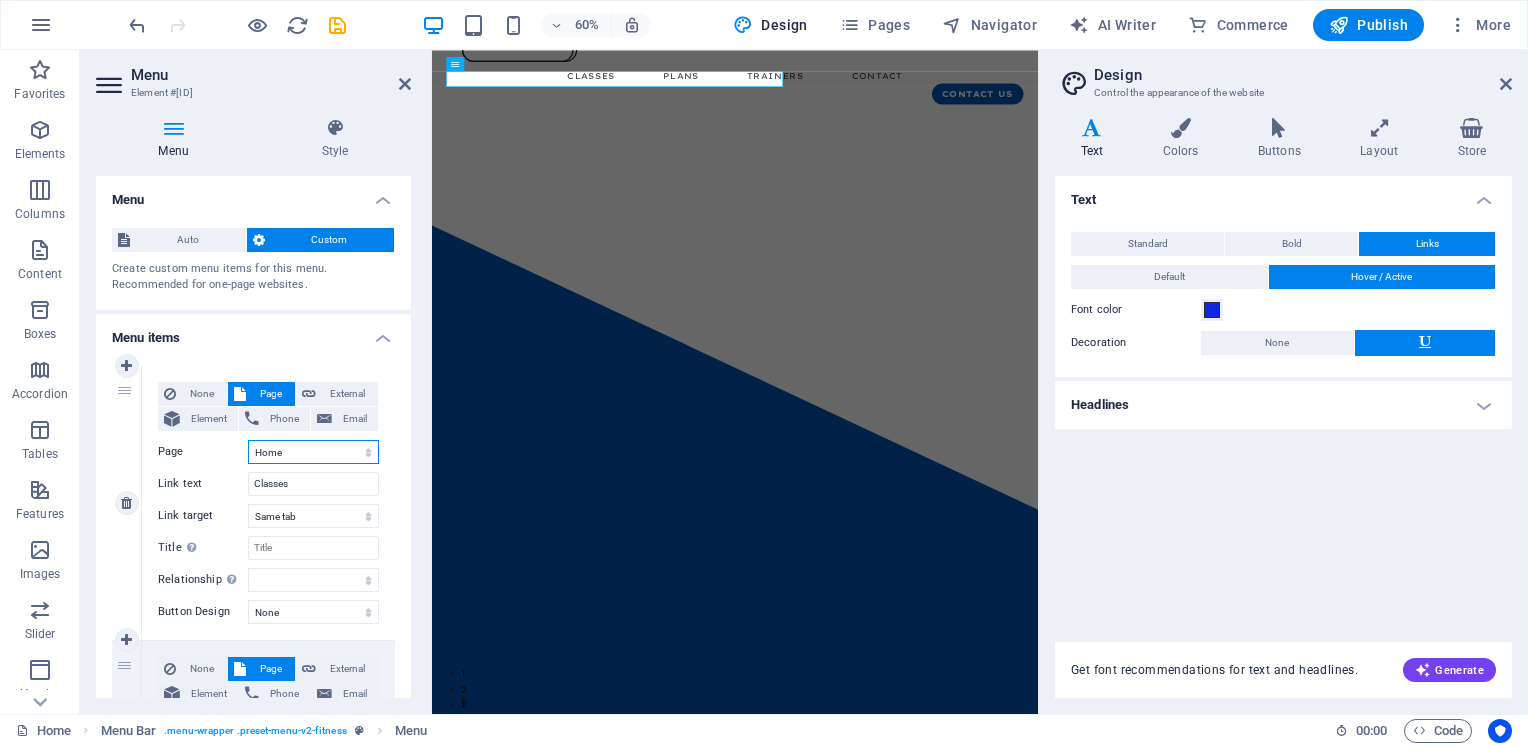click on "Home Classes Plans Trainers Contact Legal Notice Privacy" at bounding box center (313, 452) 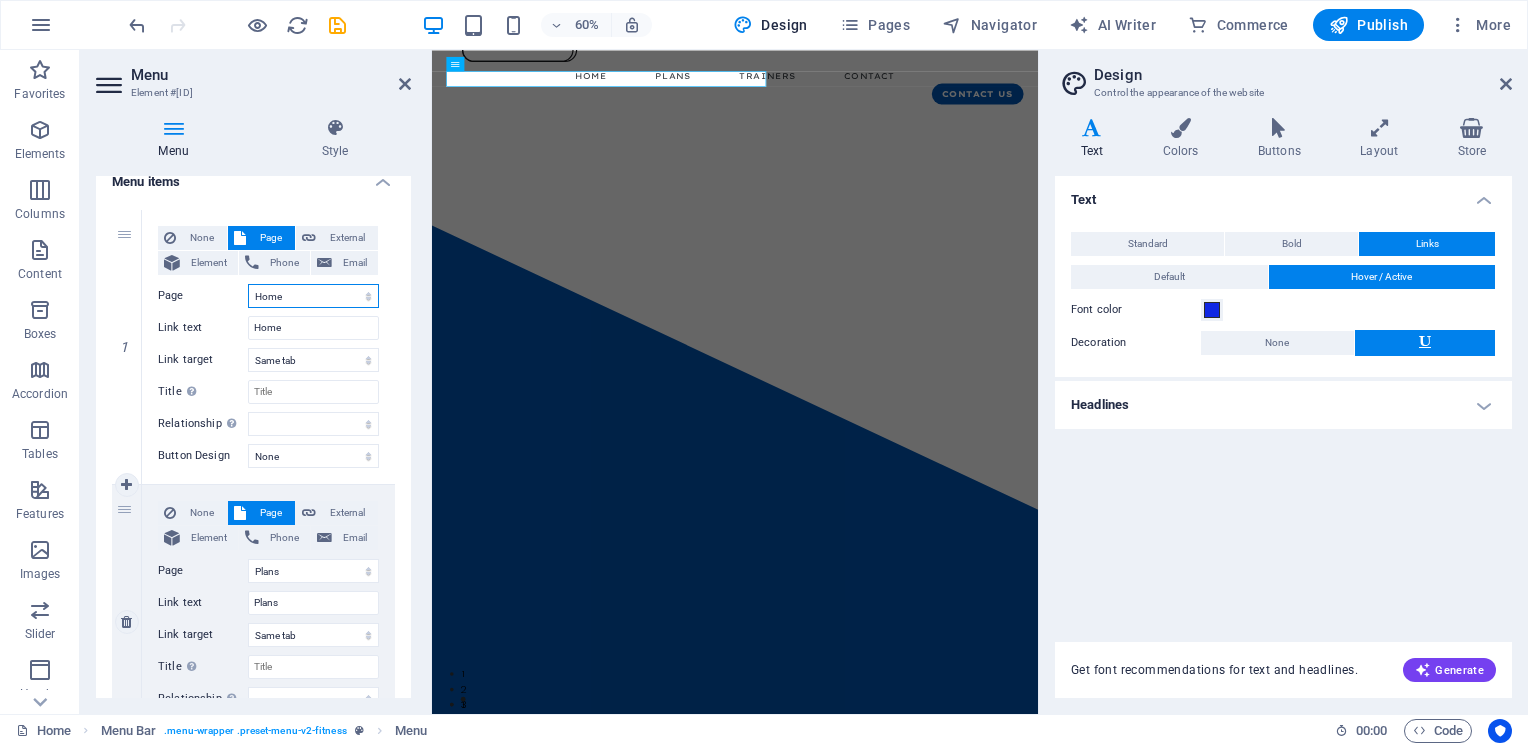 scroll, scrollTop: 200, scrollLeft: 0, axis: vertical 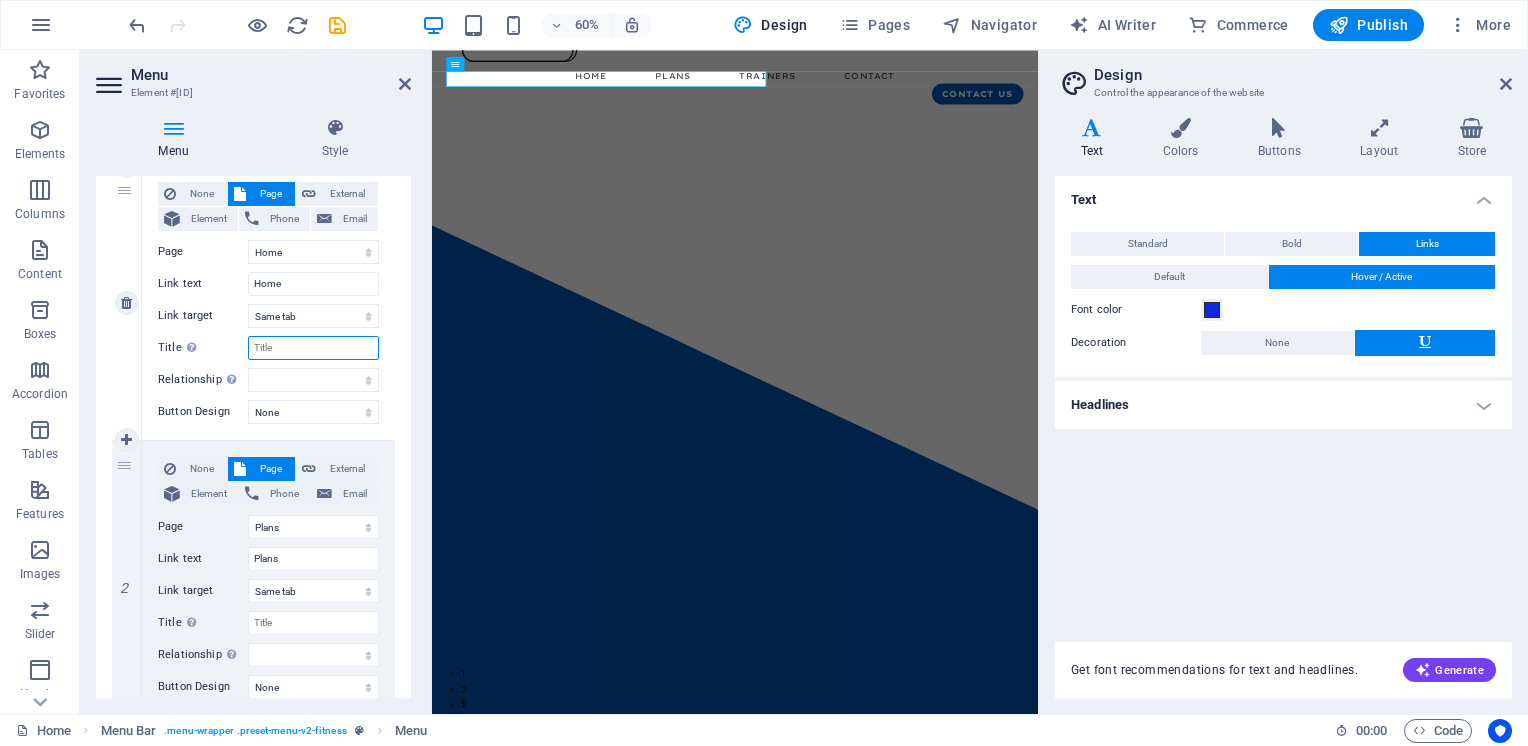 click on "Title Additional link description, should not be the same as the link text. The title is most often shown as a tooltip text when the mouse moves over the element. Leave empty if uncertain." at bounding box center (313, 348) 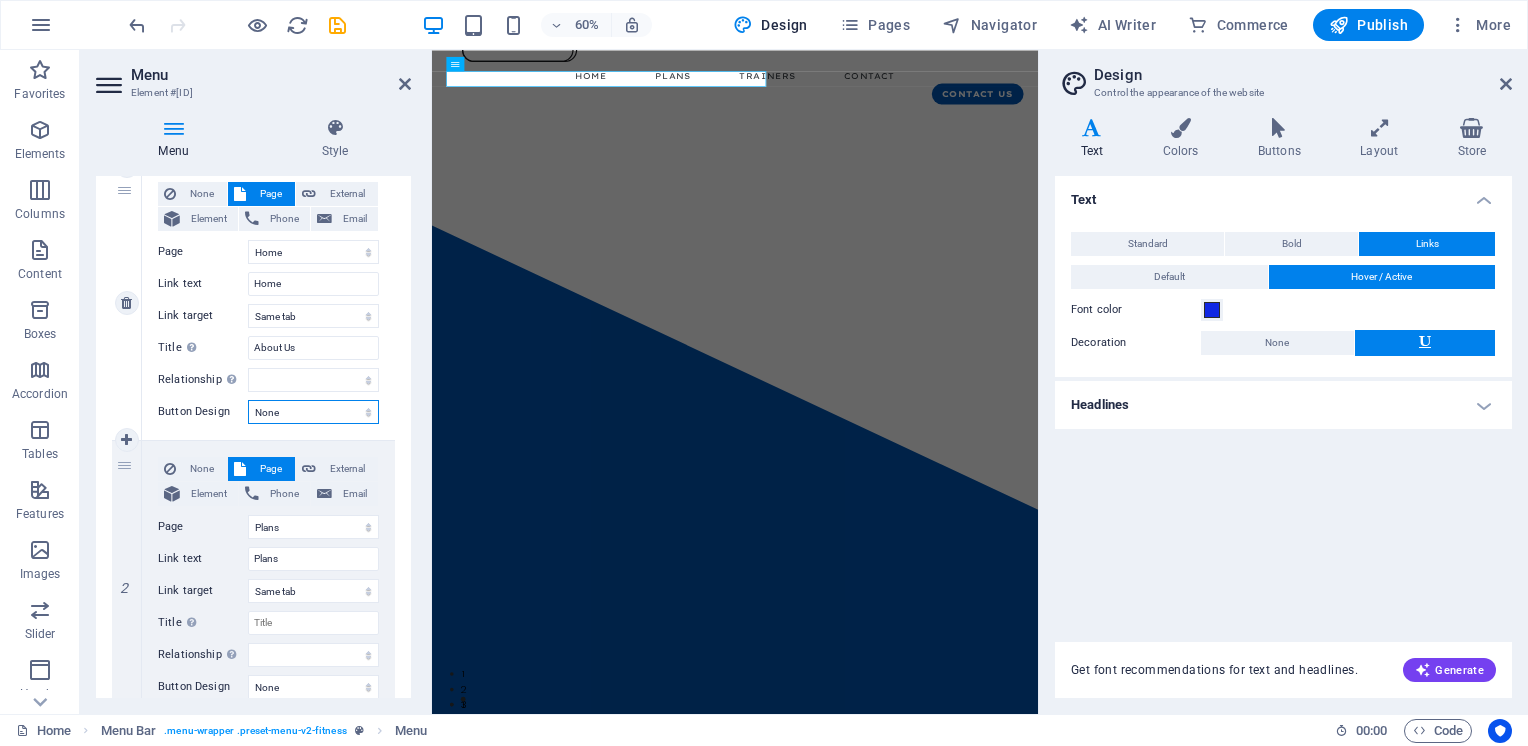 click on "None Default Primary Secondary" at bounding box center (313, 412) 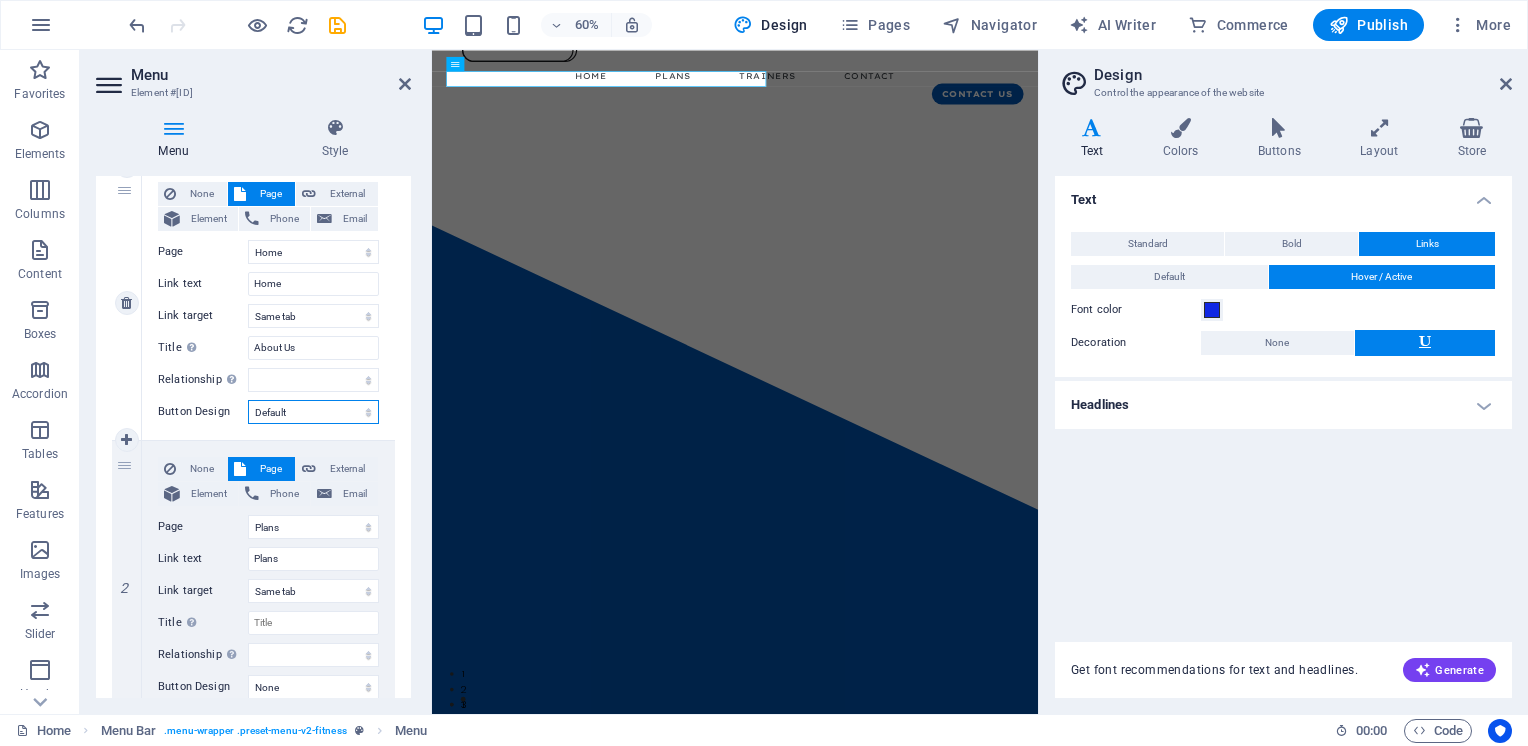 click on "None Default Primary Secondary" at bounding box center [313, 412] 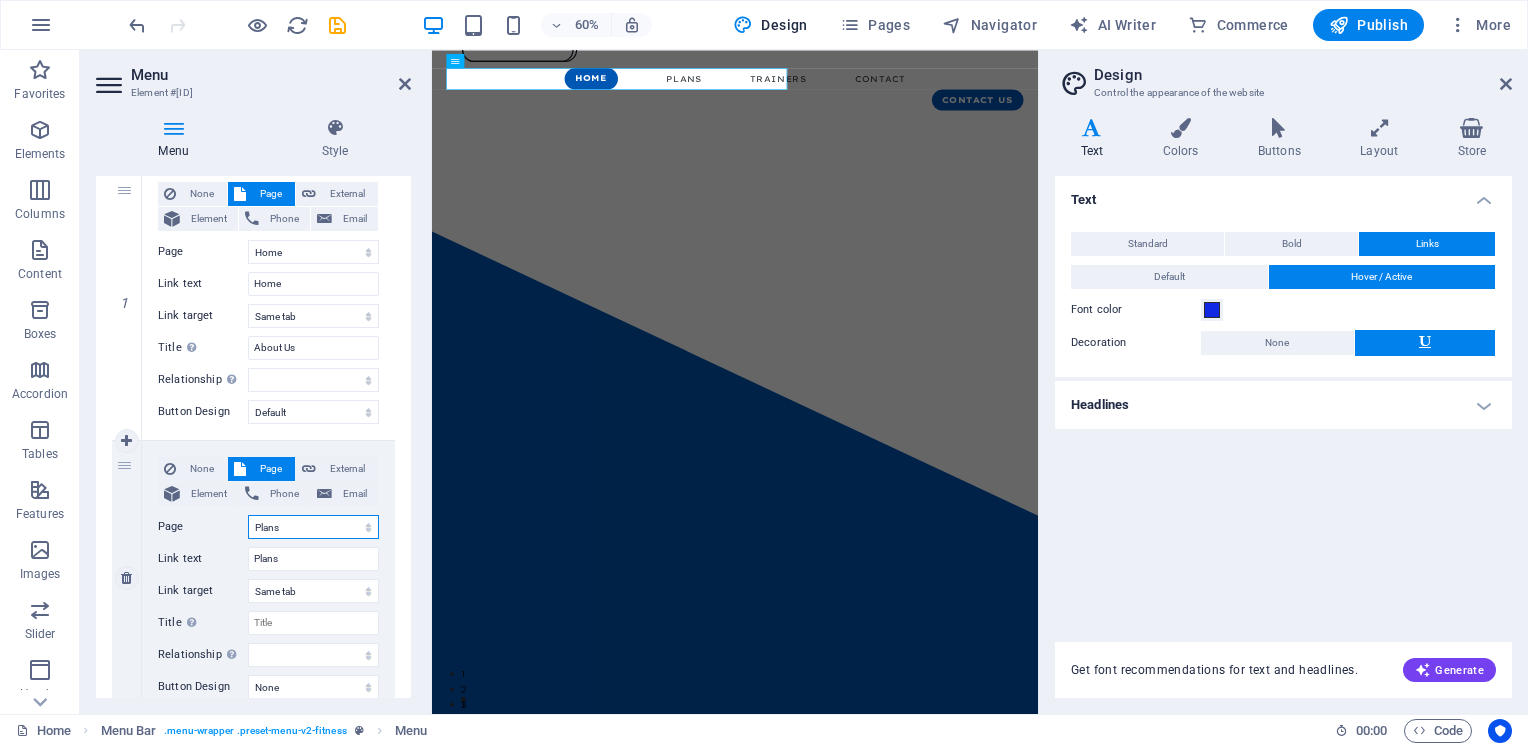 click on "Home Classes Plans Trainers Contact Legal Notice Privacy" at bounding box center [313, 527] 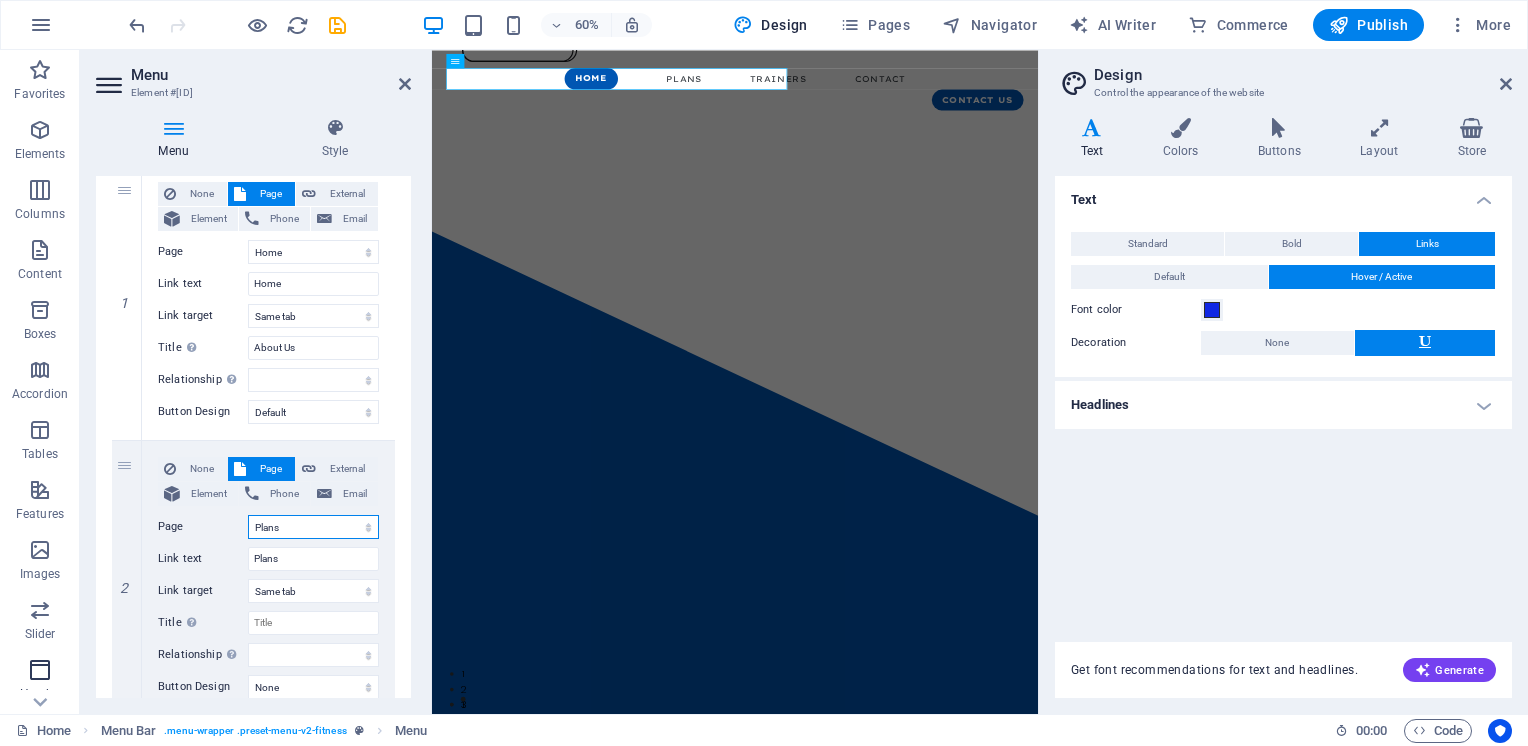 scroll, scrollTop: 295, scrollLeft: 0, axis: vertical 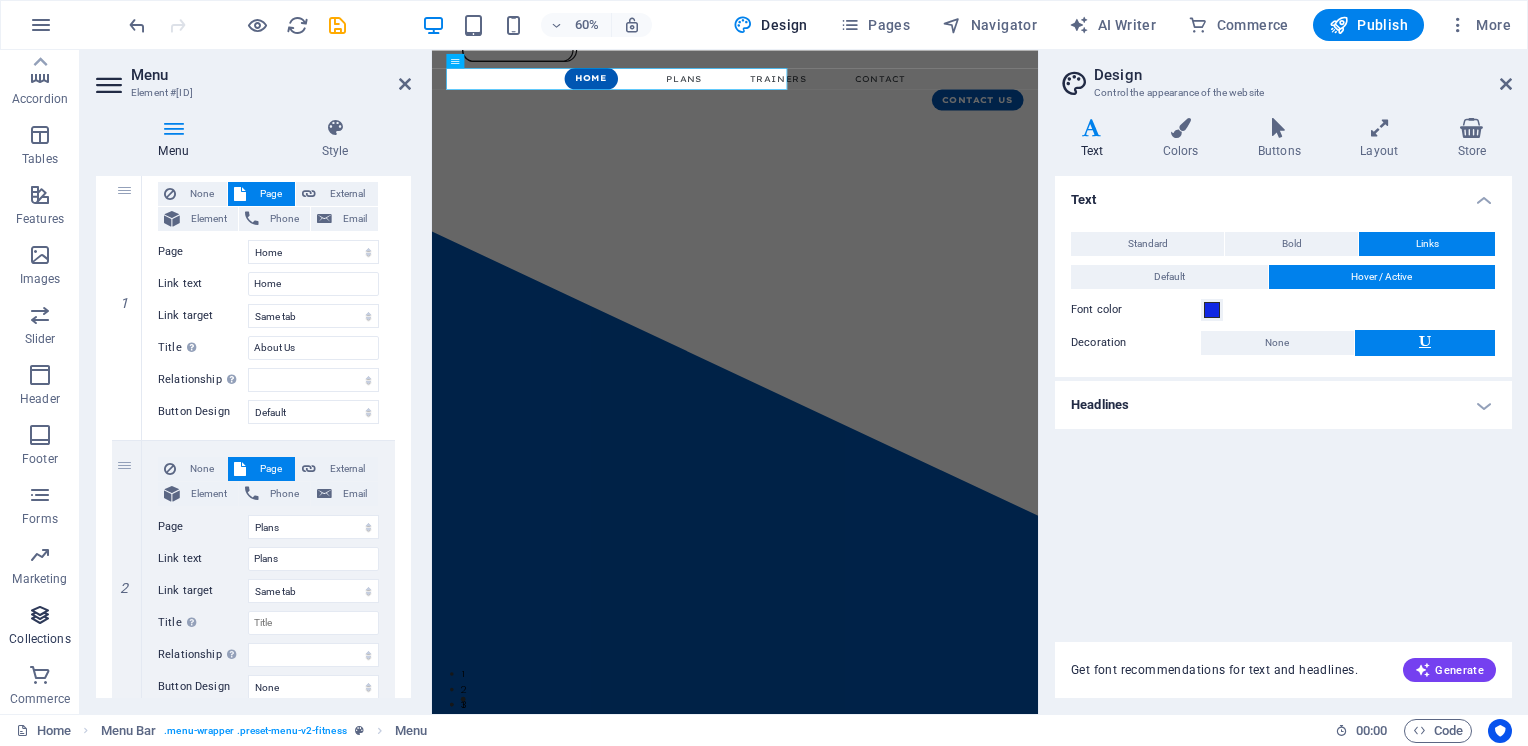 click at bounding box center [40, 615] 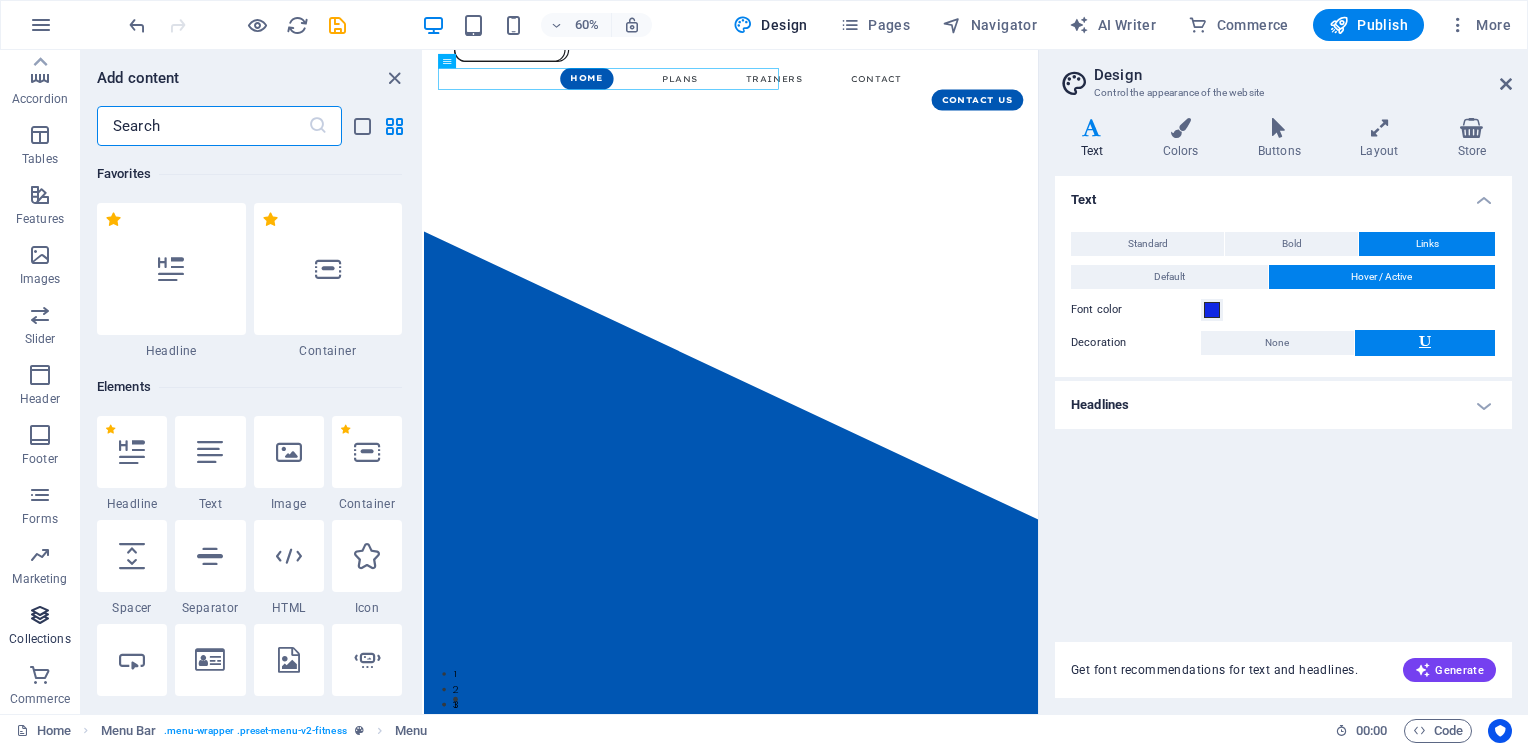 scroll, scrollTop: 18306, scrollLeft: 0, axis: vertical 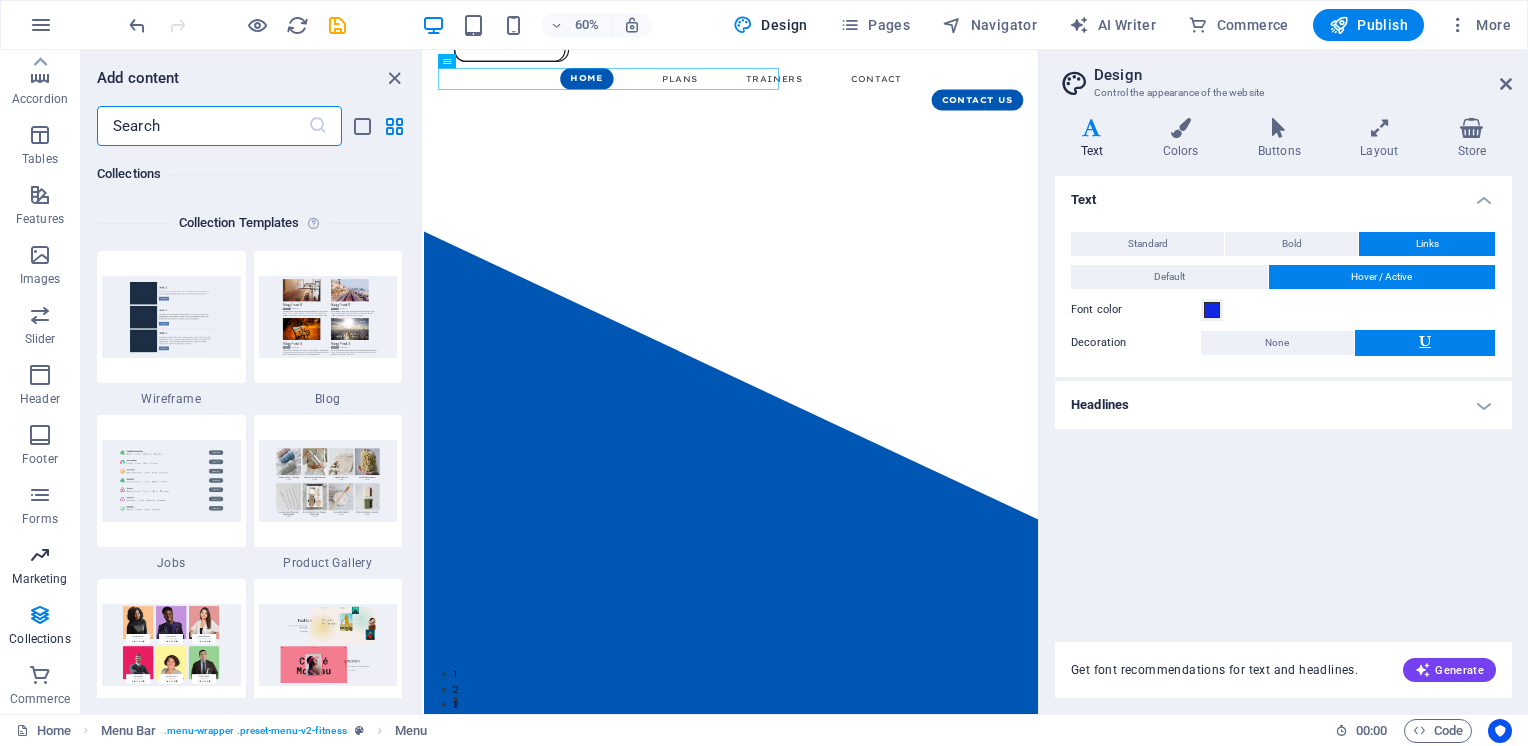 click on "Marketing" at bounding box center [39, 579] 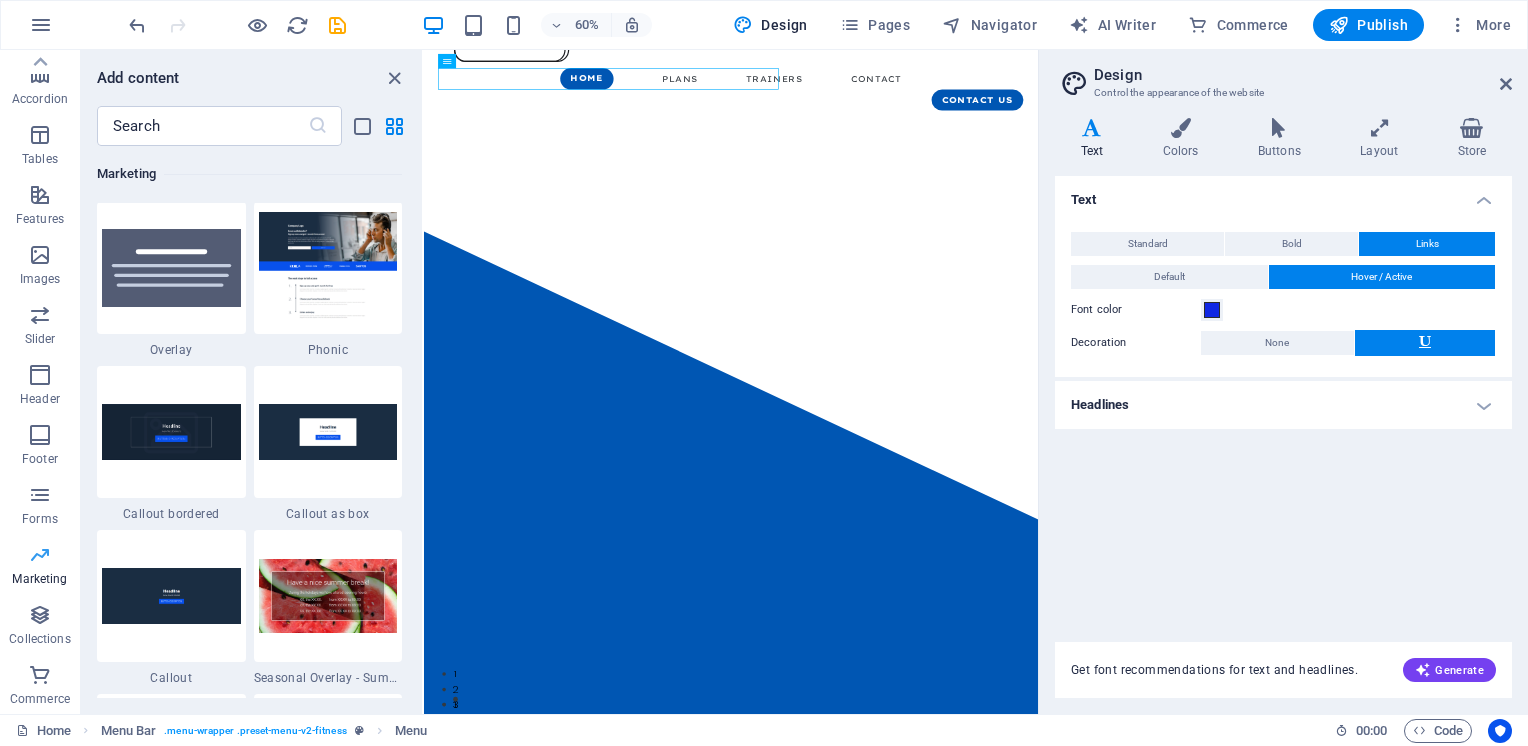 scroll, scrollTop: 16289, scrollLeft: 0, axis: vertical 